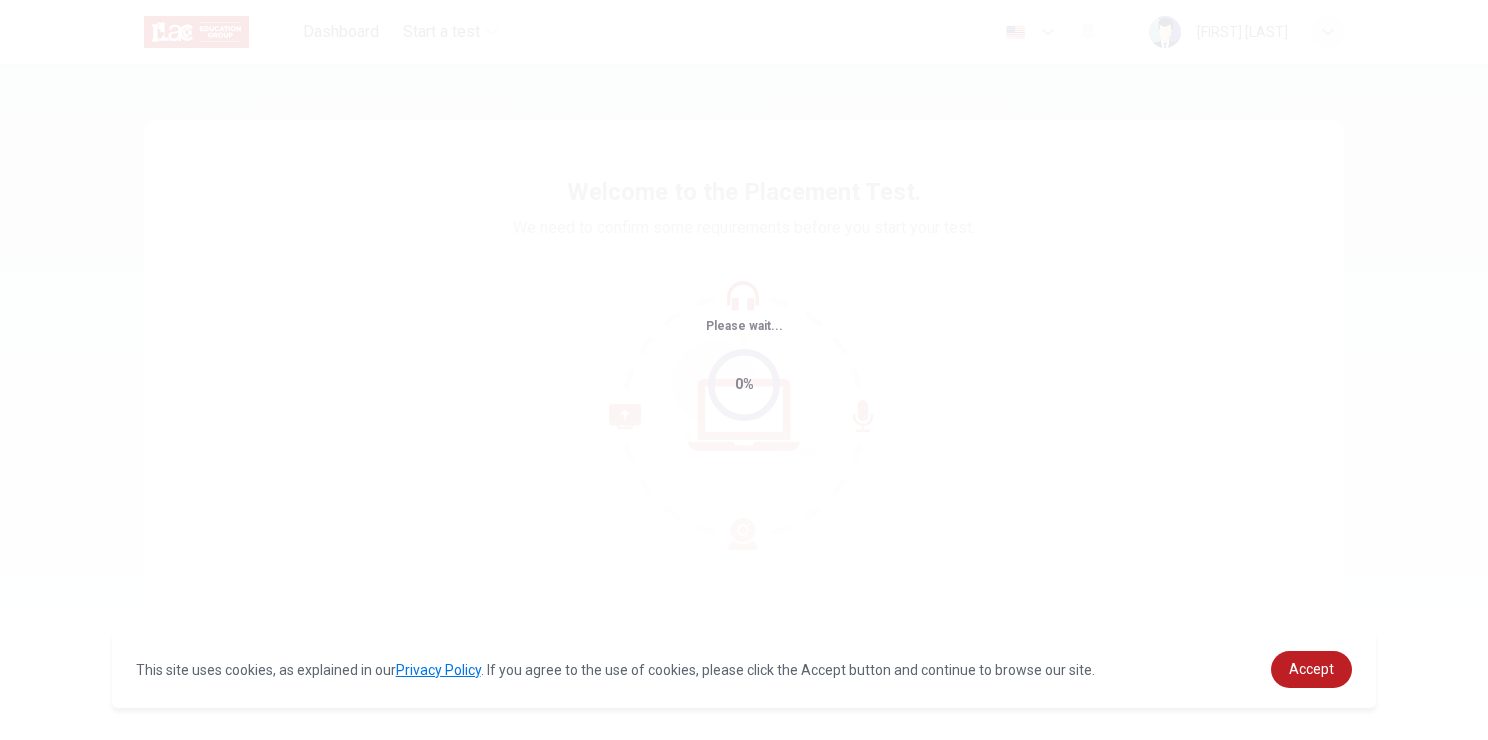 scroll, scrollTop: 0, scrollLeft: 0, axis: both 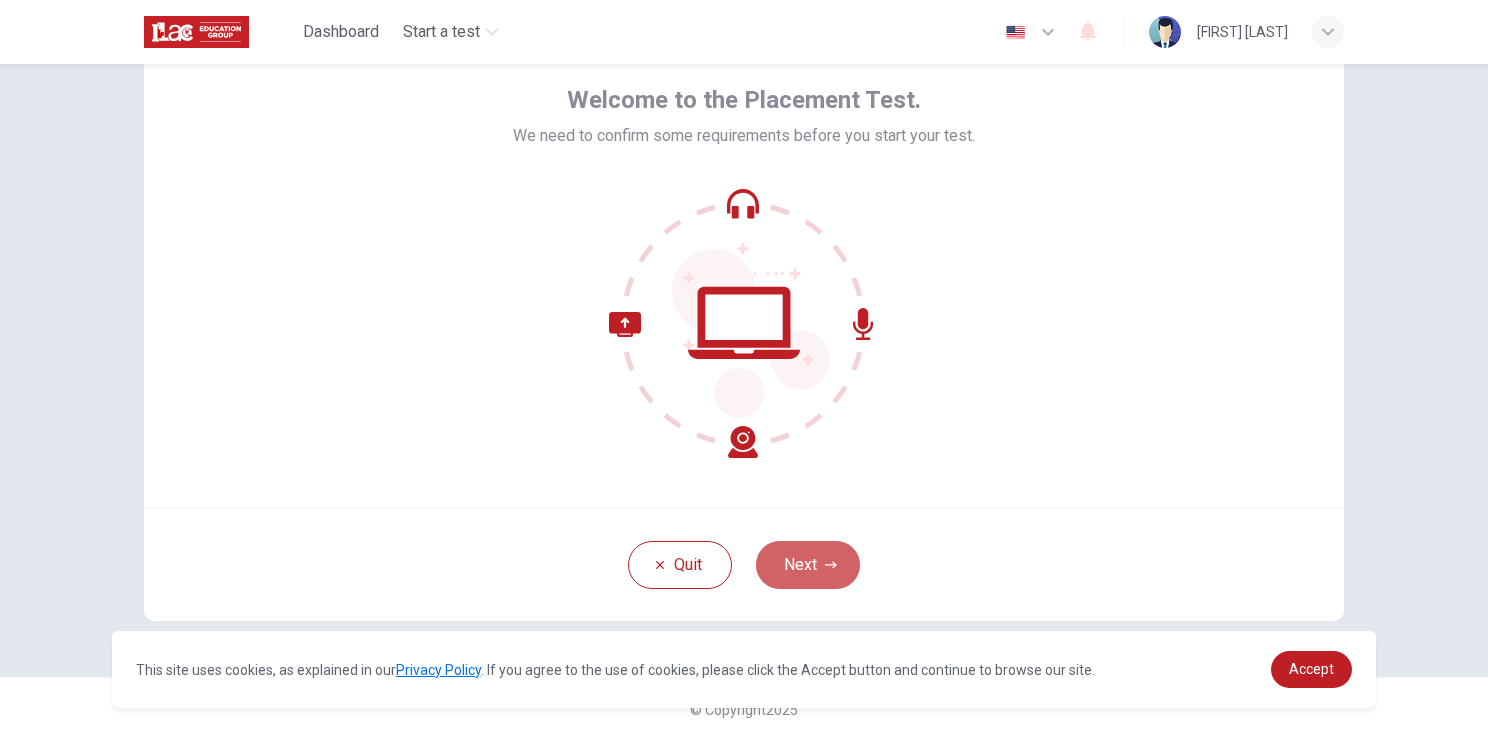 click on "Next" at bounding box center [808, 565] 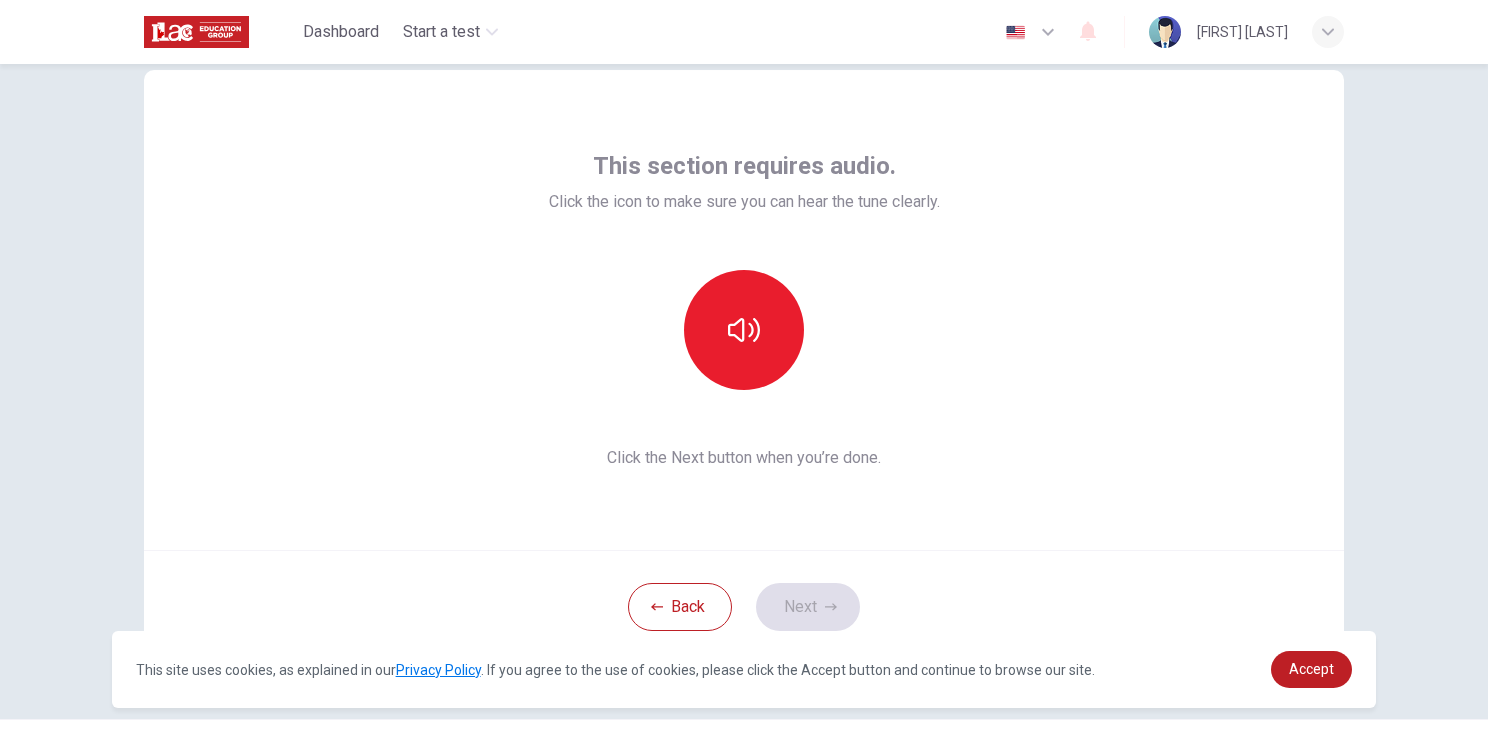 scroll, scrollTop: 92, scrollLeft: 0, axis: vertical 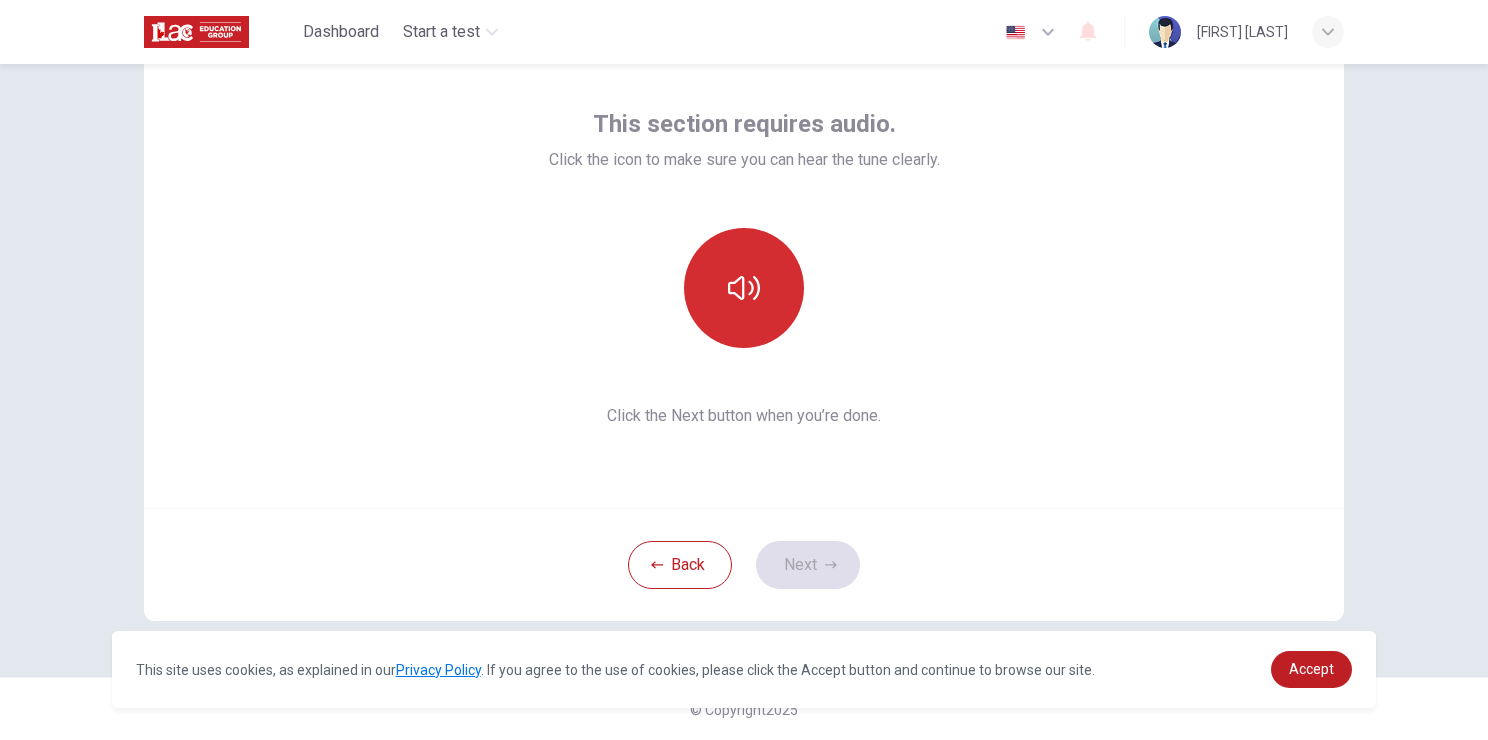 click at bounding box center [744, 288] 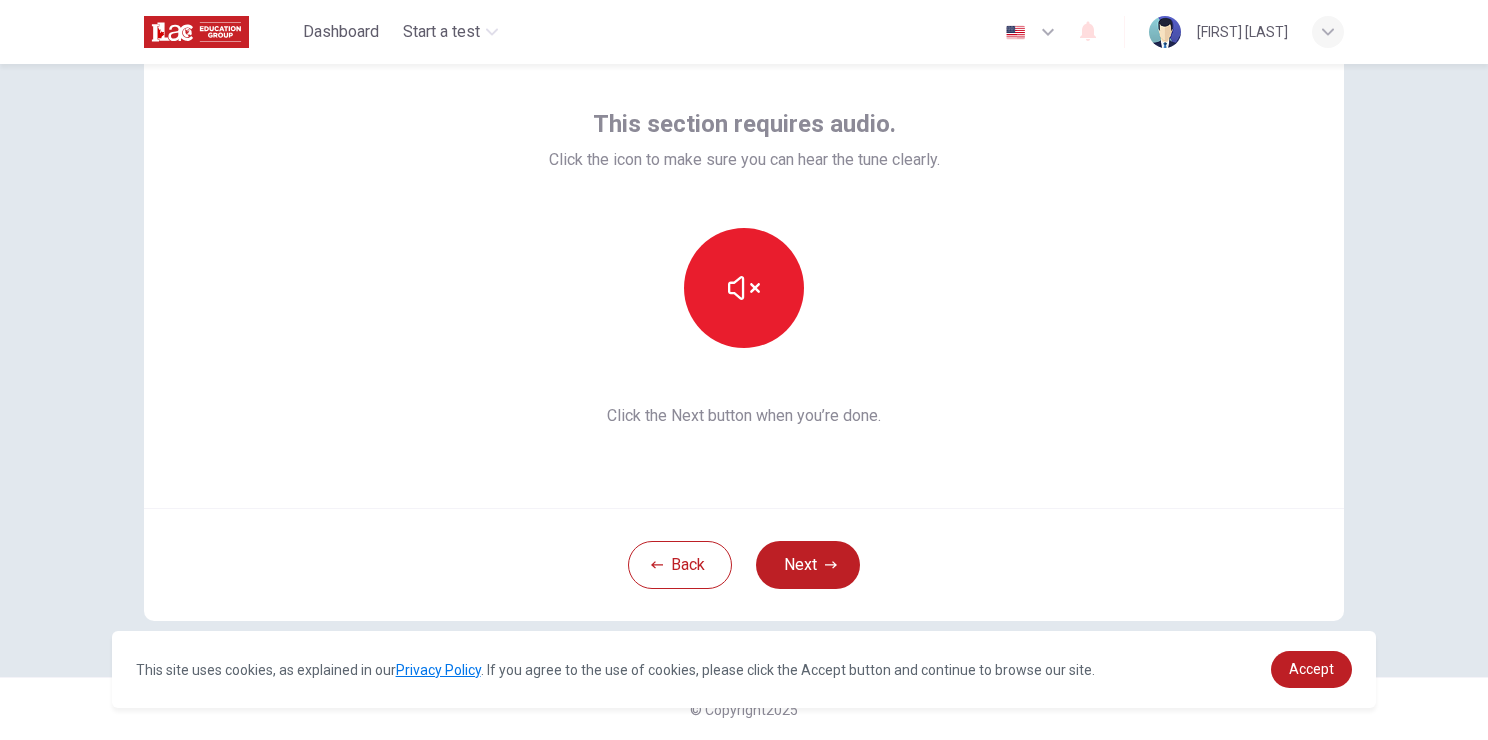 click on "Back Next" at bounding box center (744, 564) 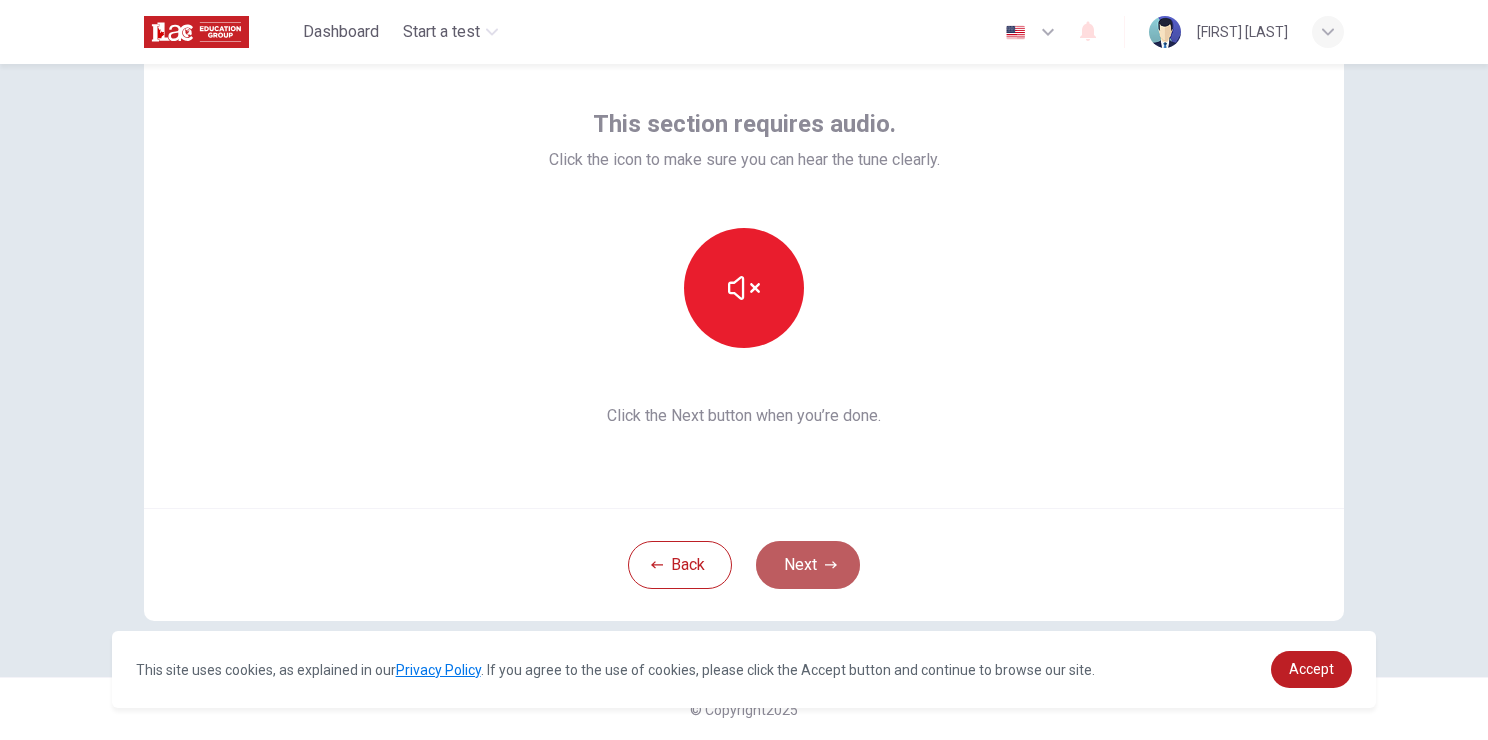 click 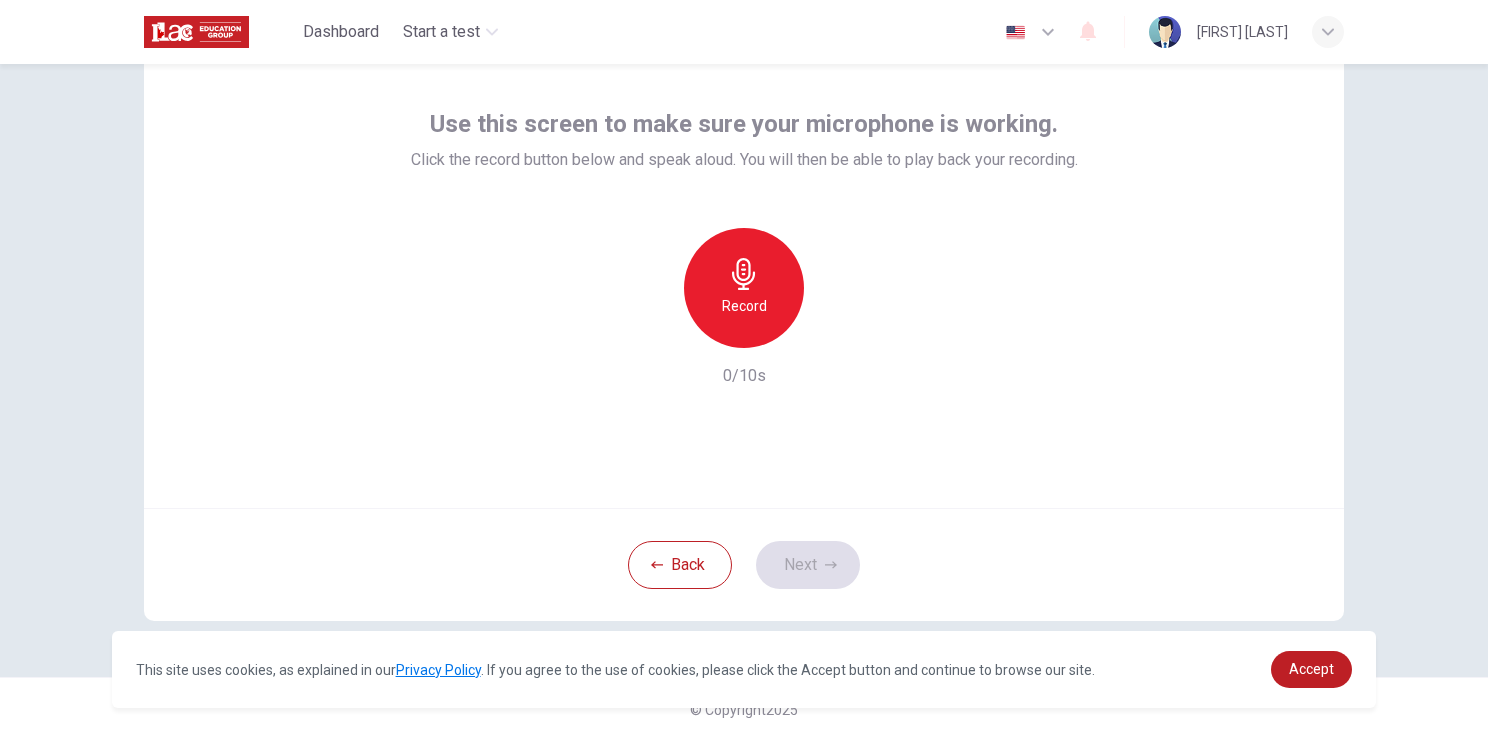 click on "Record" at bounding box center [744, 288] 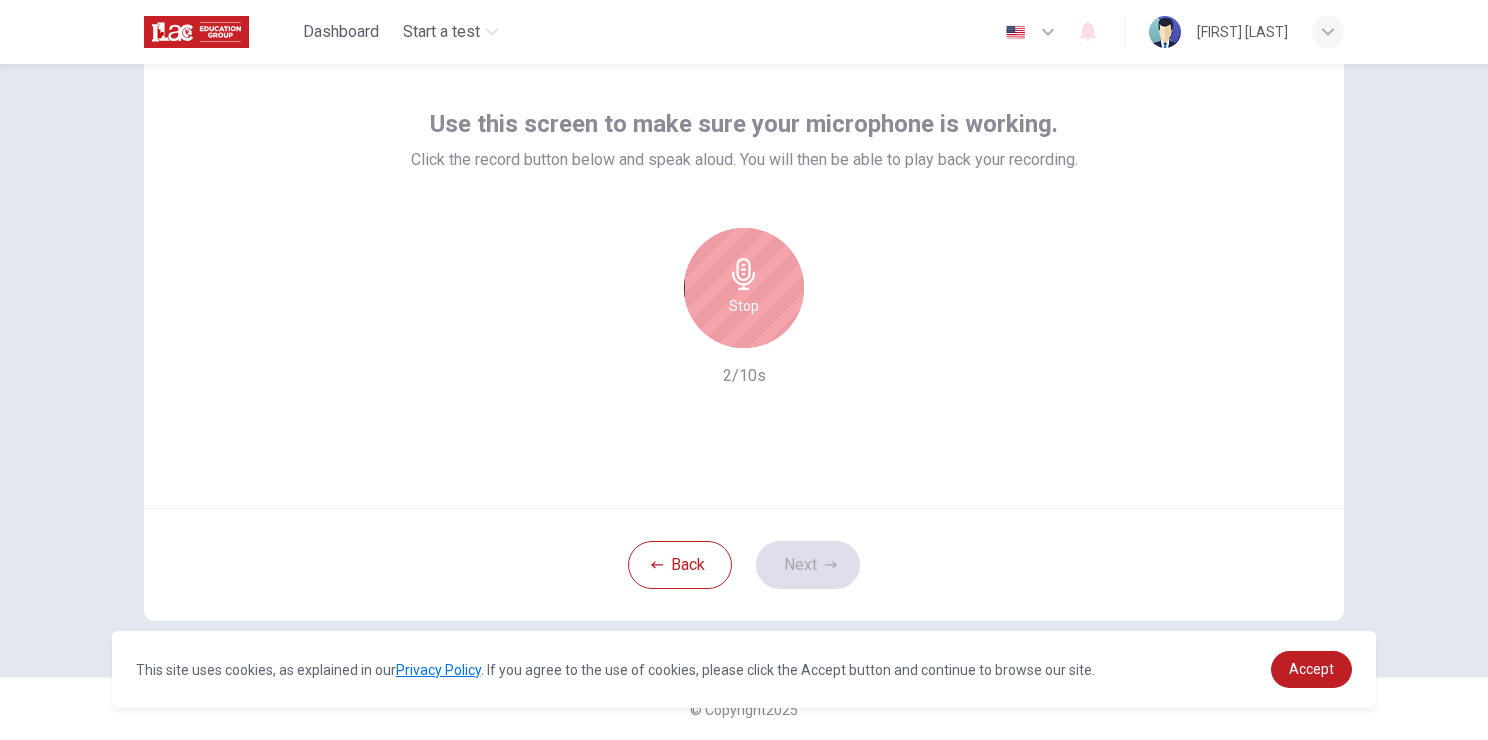 click on "Stop" at bounding box center (744, 306) 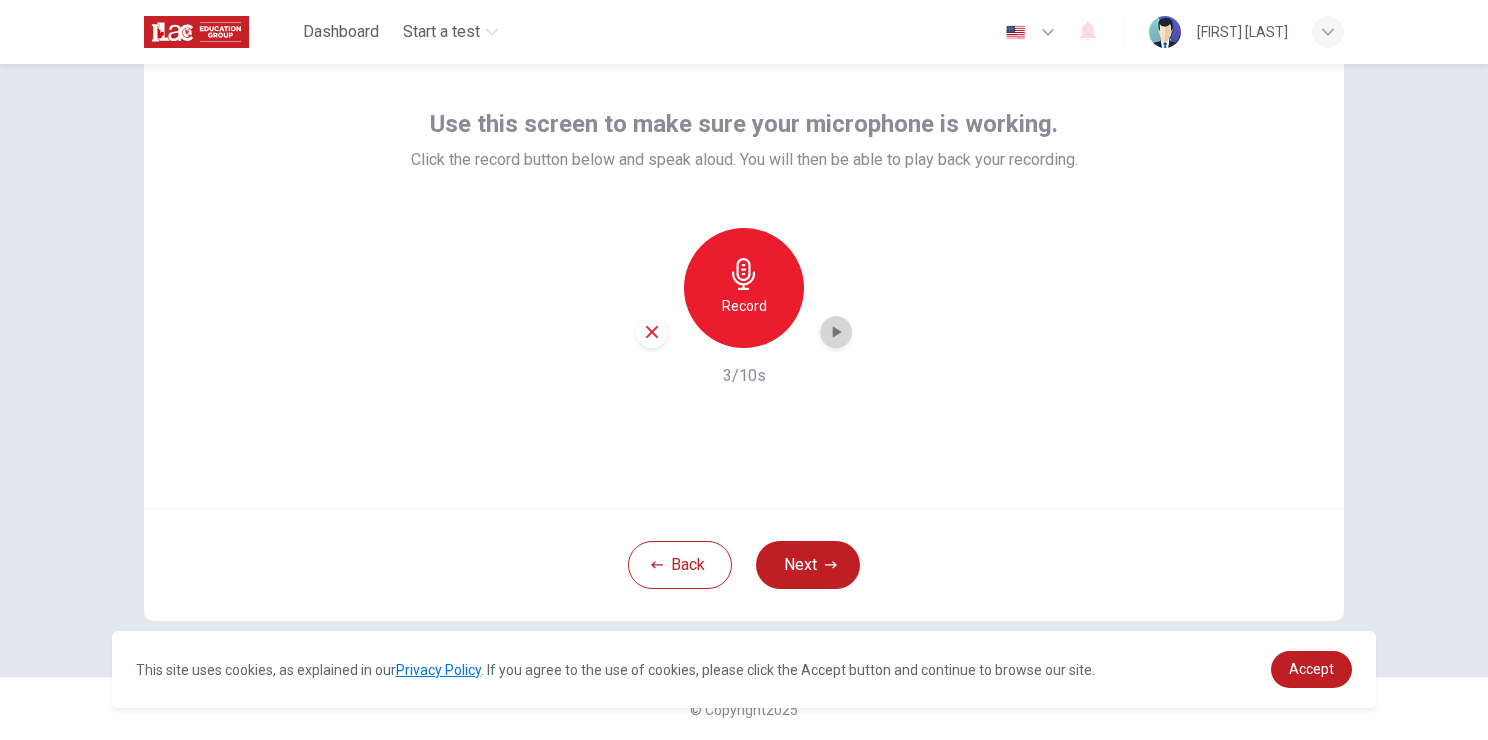 click 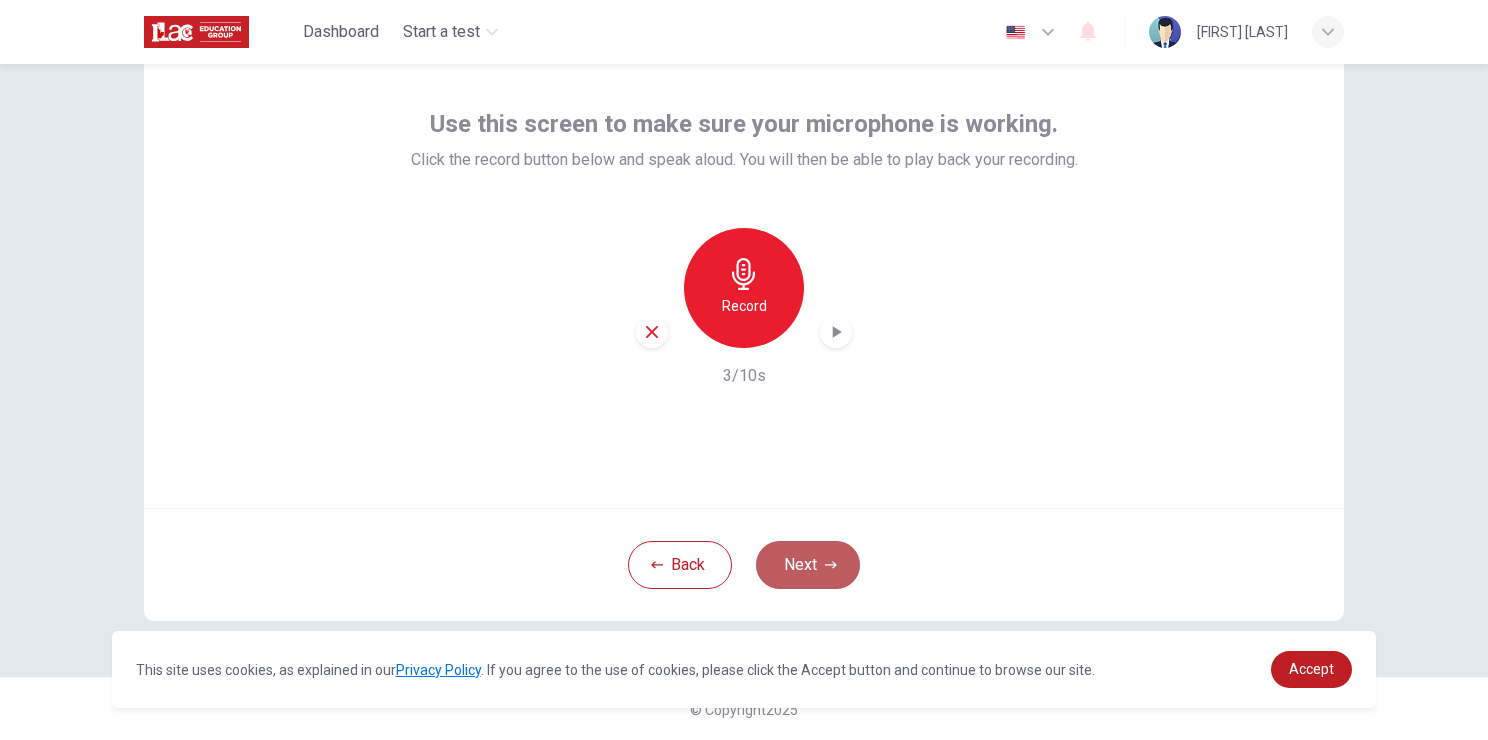 click on "Next" at bounding box center (808, 565) 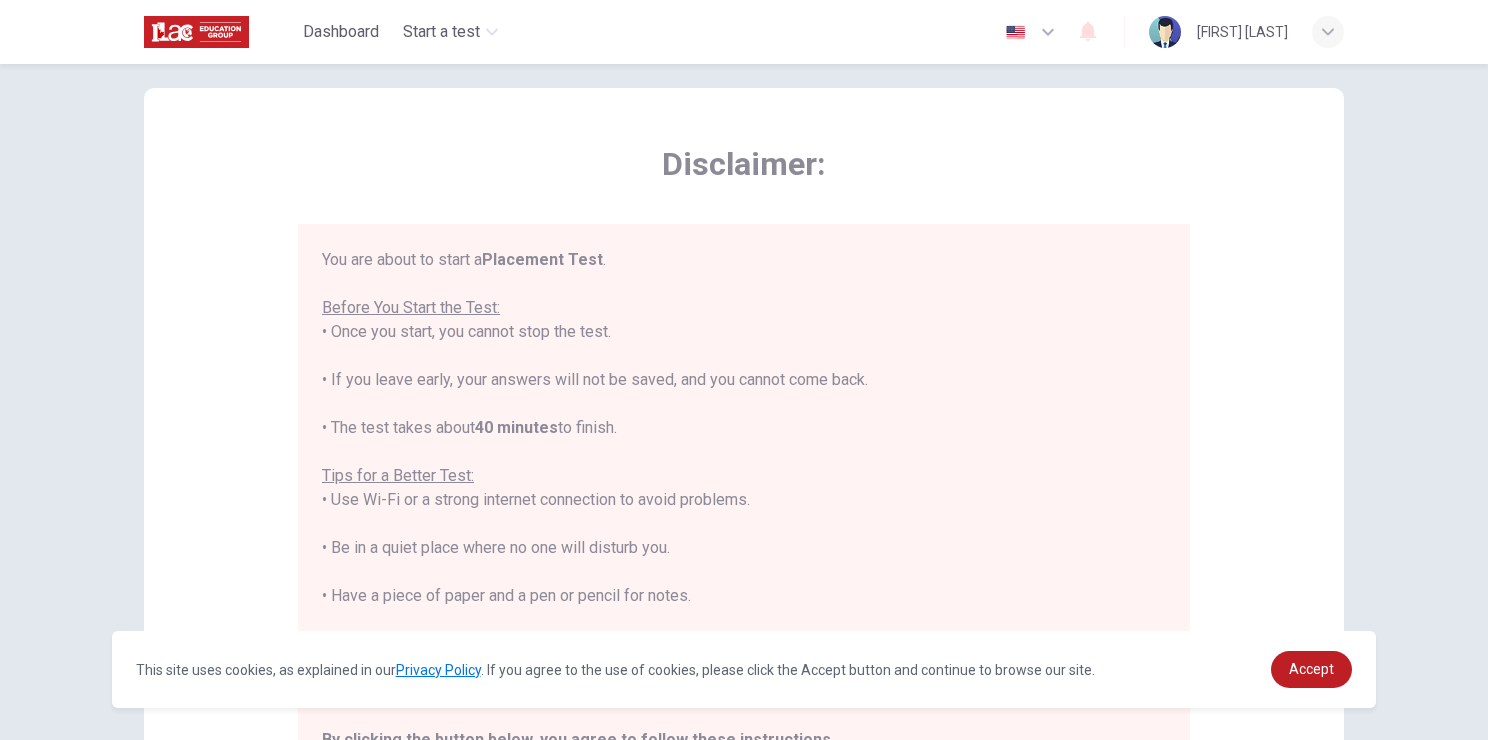 scroll, scrollTop: 0, scrollLeft: 0, axis: both 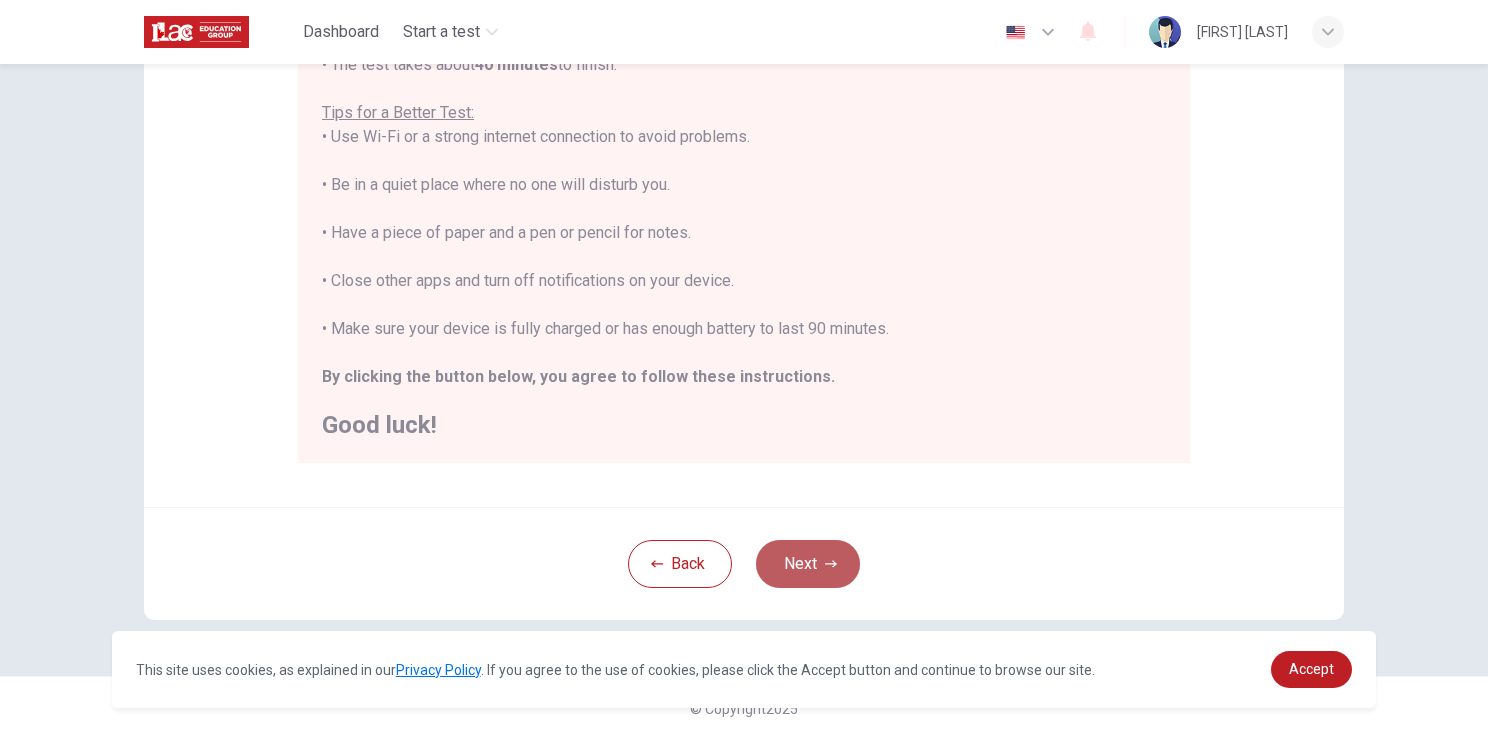 click on "Next" at bounding box center [808, 564] 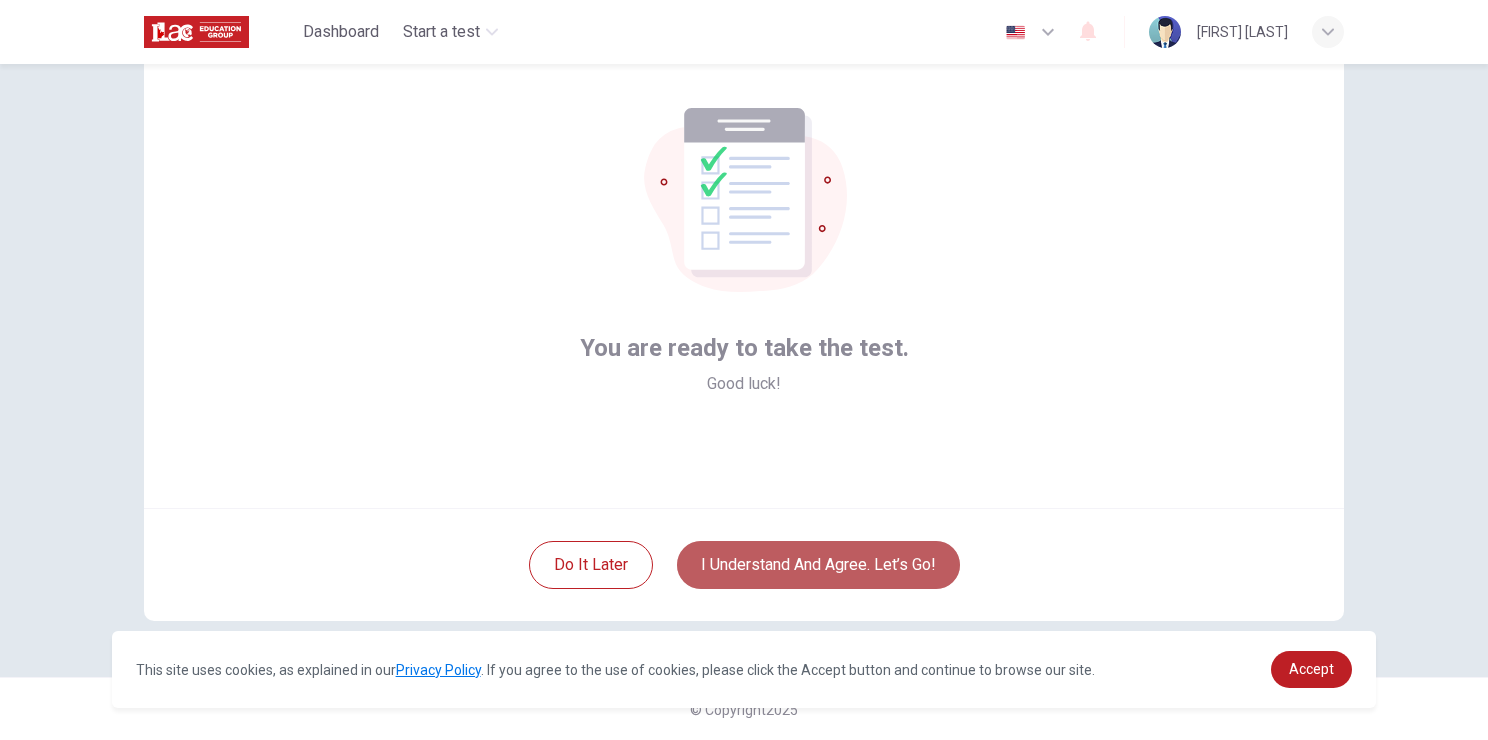 click on "I understand and agree. Let’s go!" at bounding box center (818, 565) 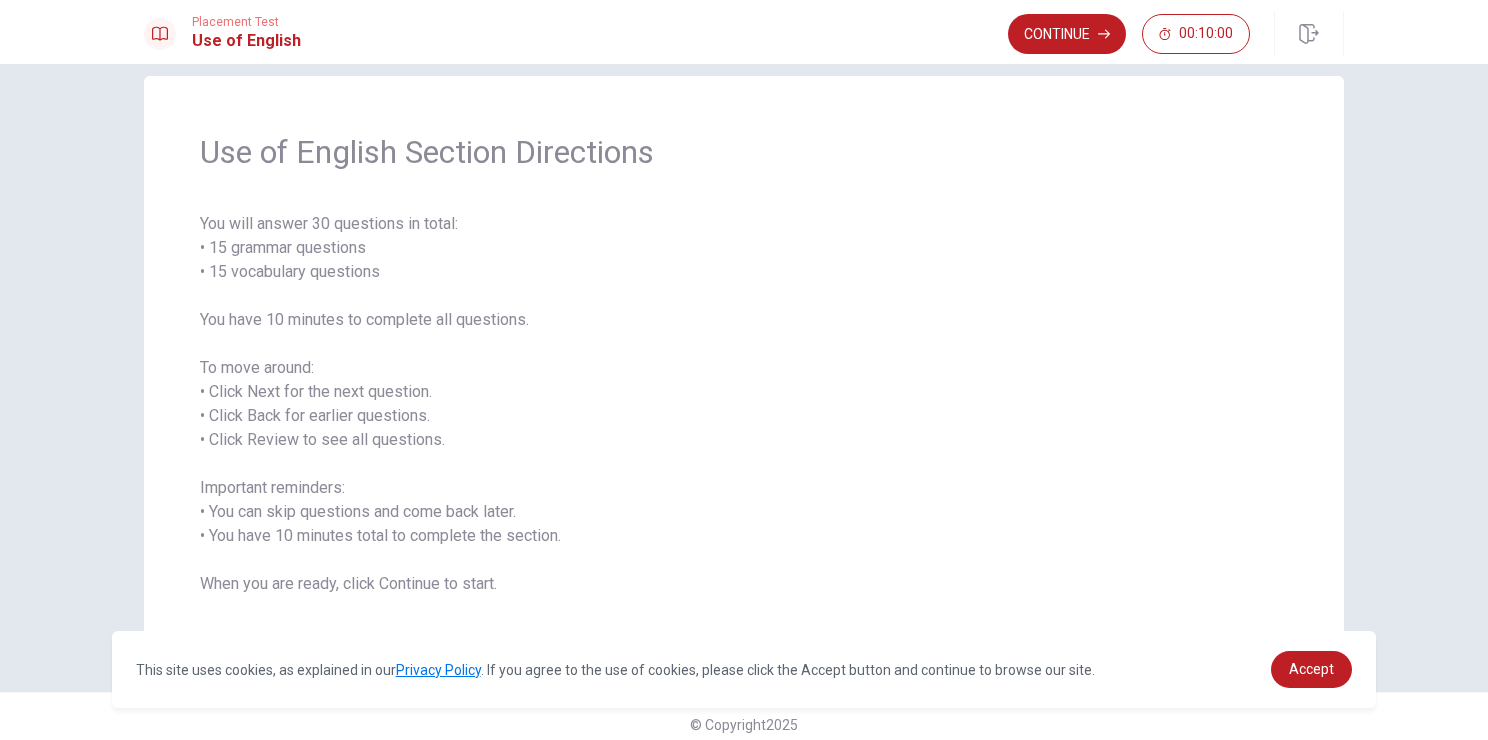 scroll, scrollTop: 44, scrollLeft: 0, axis: vertical 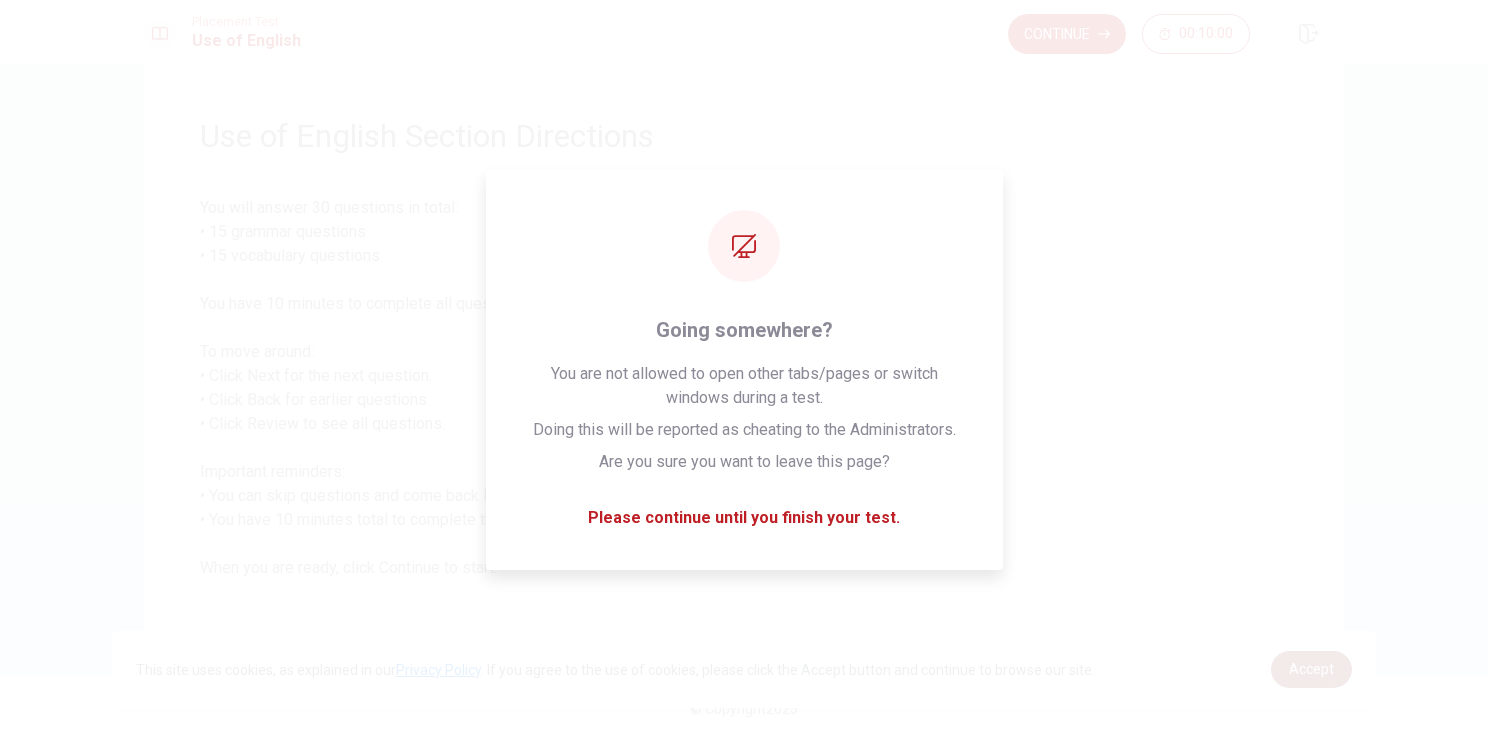 click on "Accept" at bounding box center (1311, 669) 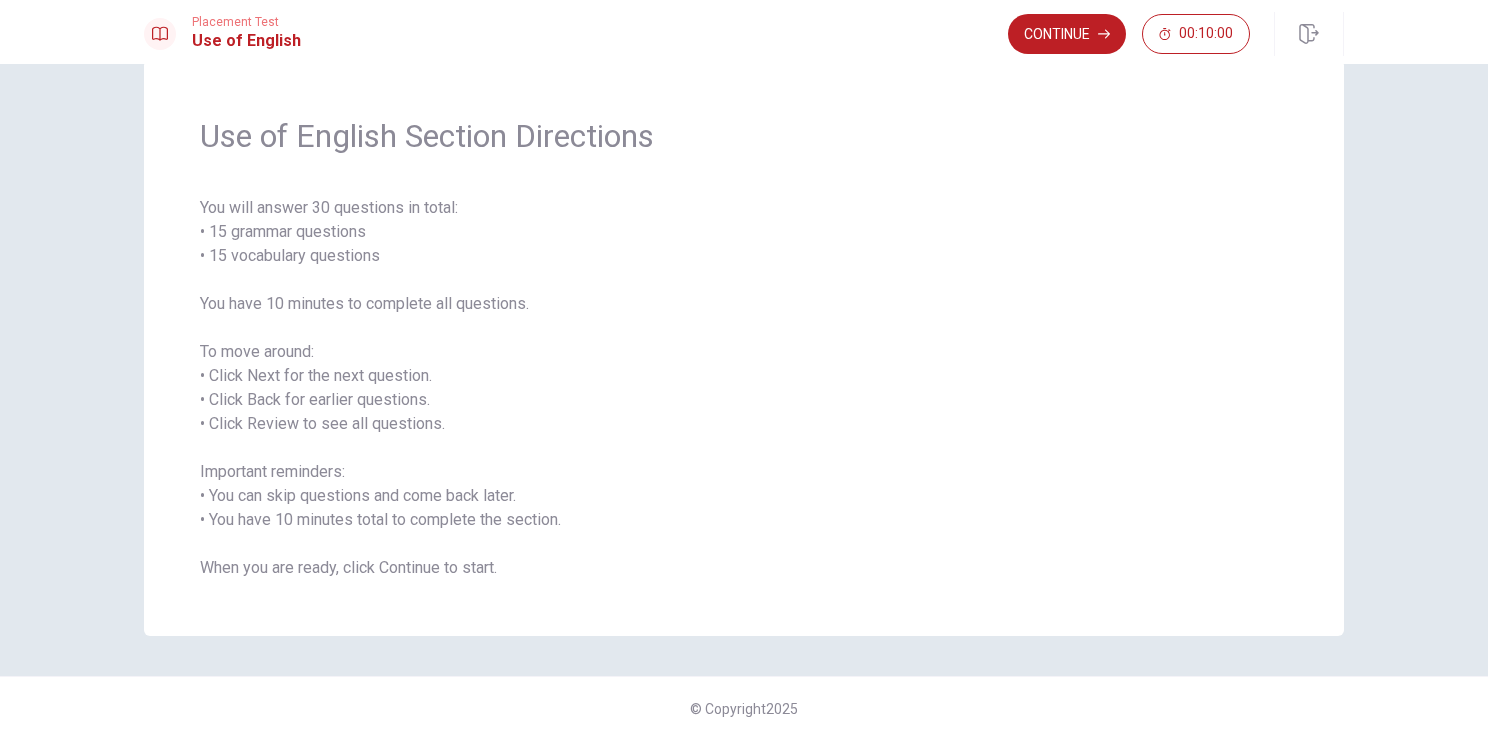 scroll, scrollTop: 0, scrollLeft: 0, axis: both 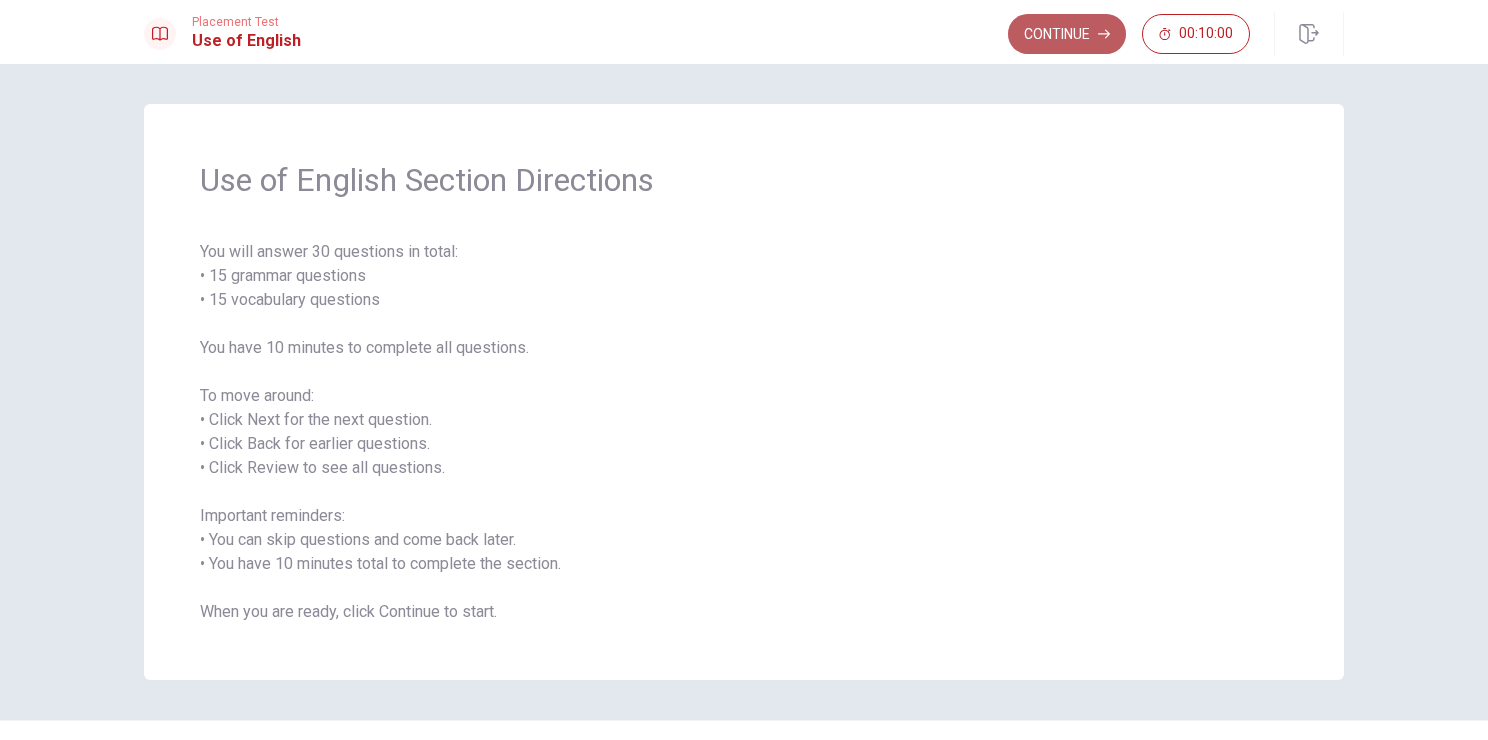 click on "Continue" at bounding box center (1067, 34) 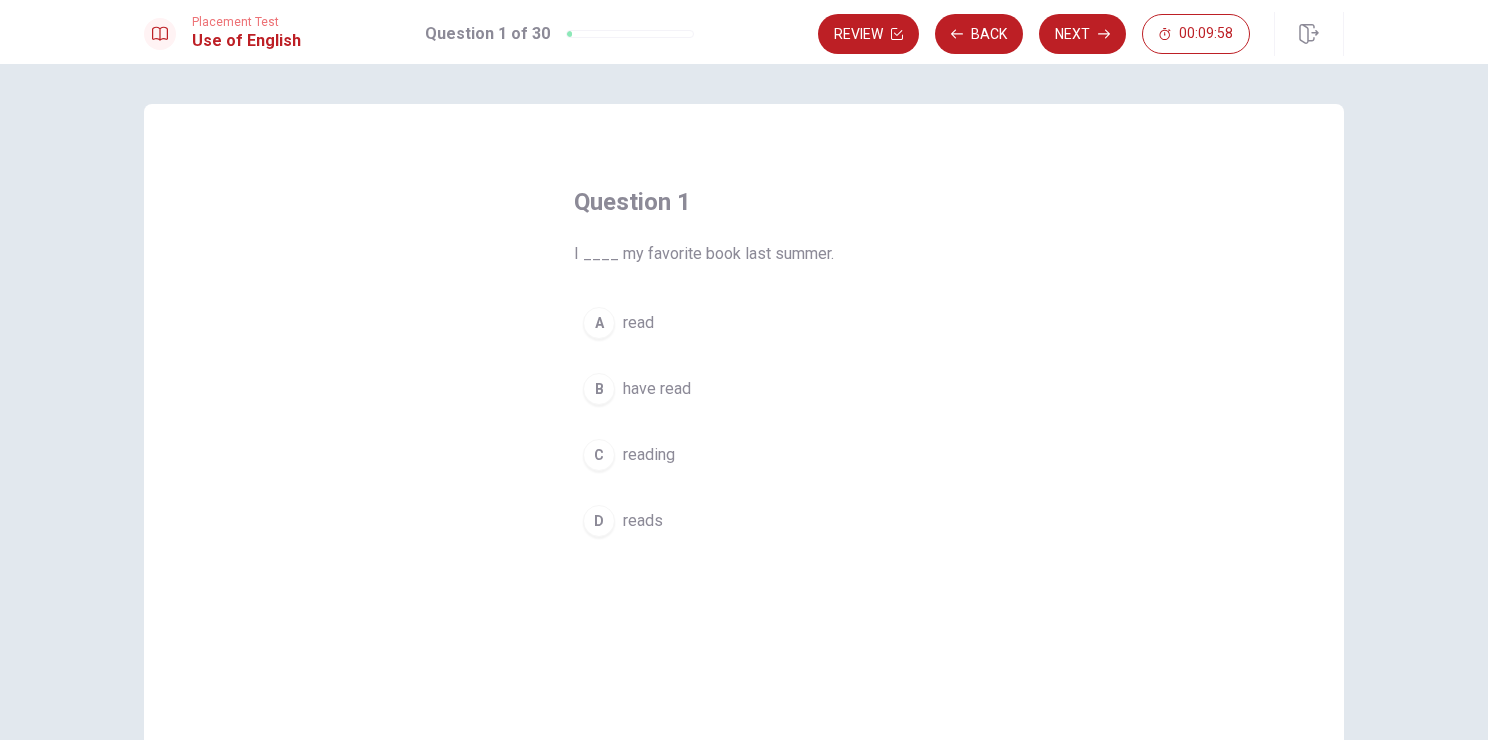 drag, startPoint x: 614, startPoint y: 350, endPoint x: 419, endPoint y: 361, distance: 195.31001 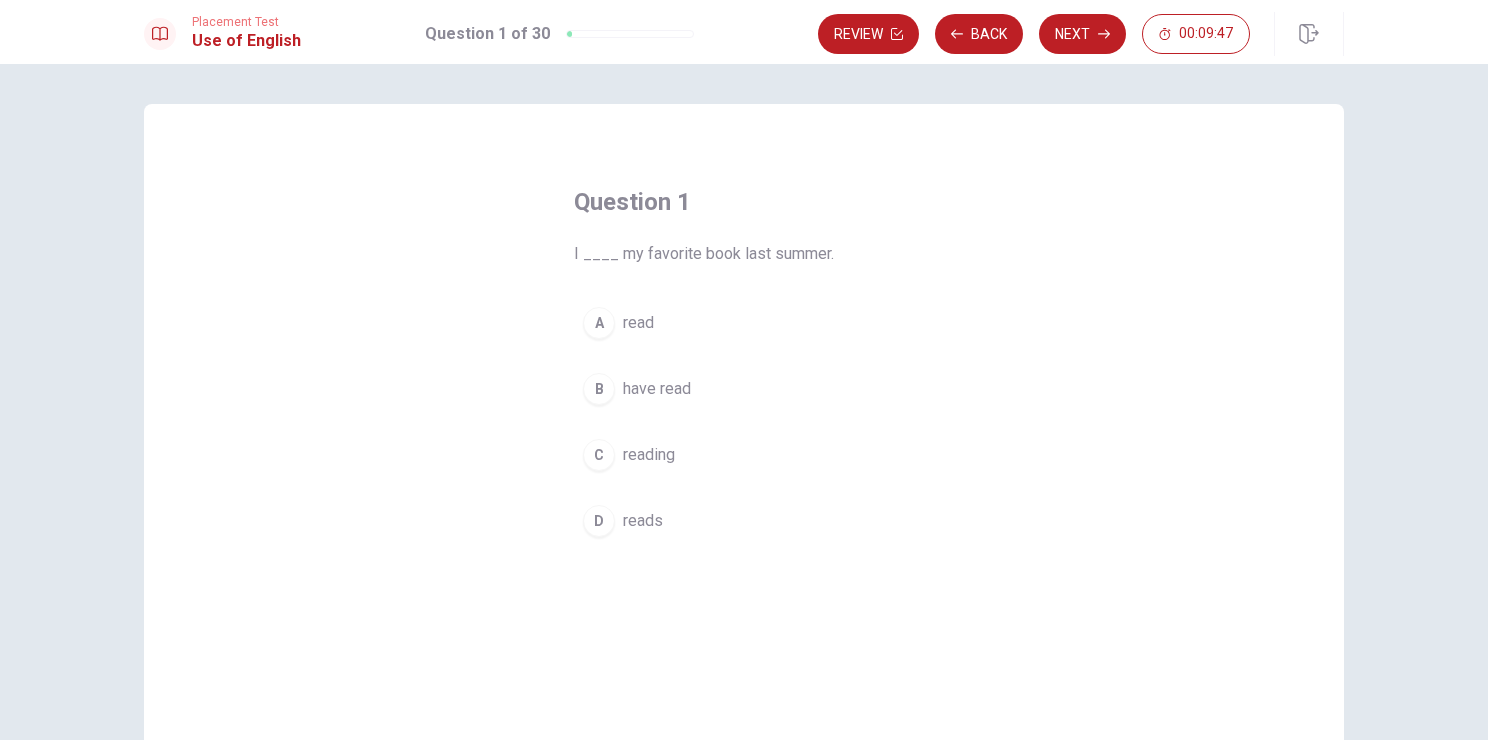 click on "read" at bounding box center (638, 323) 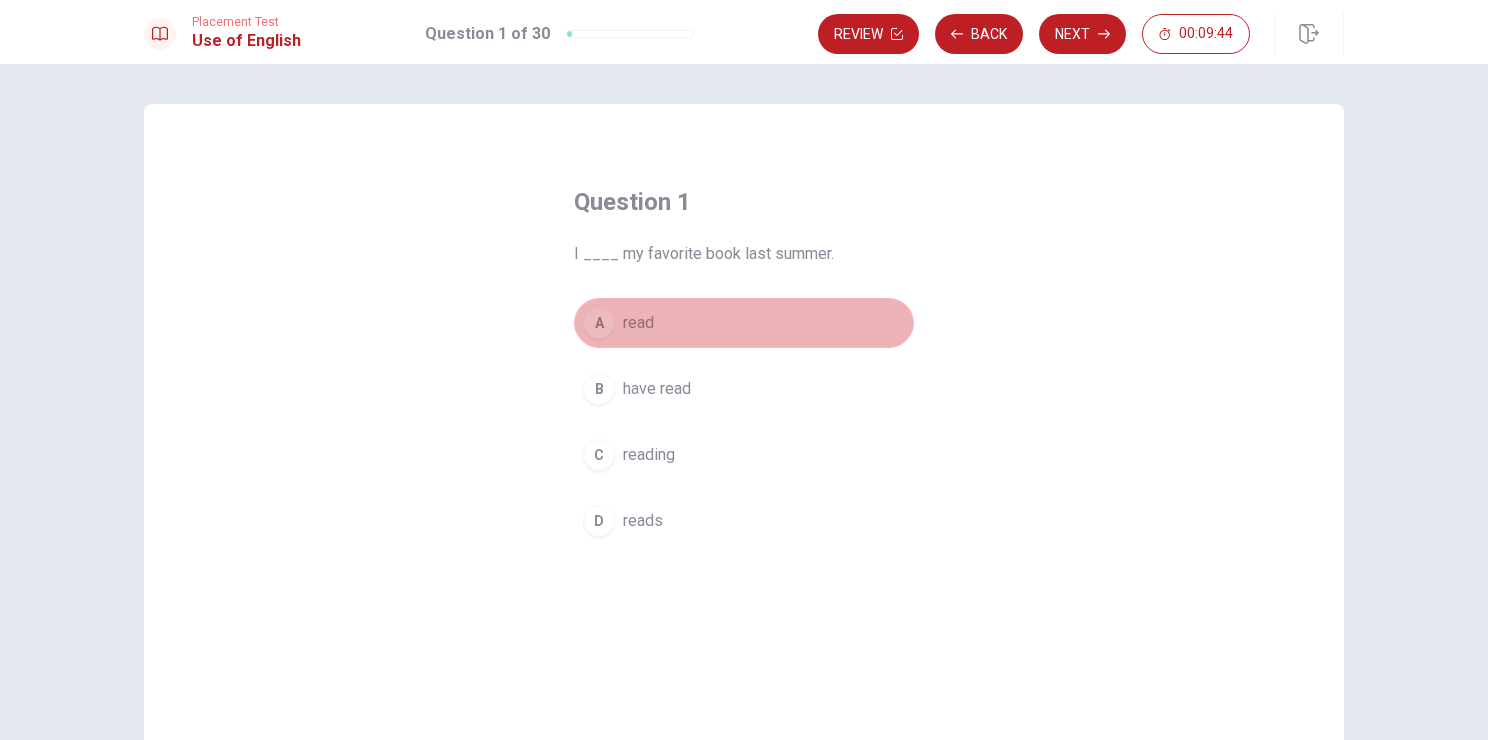 click on "A" at bounding box center [599, 323] 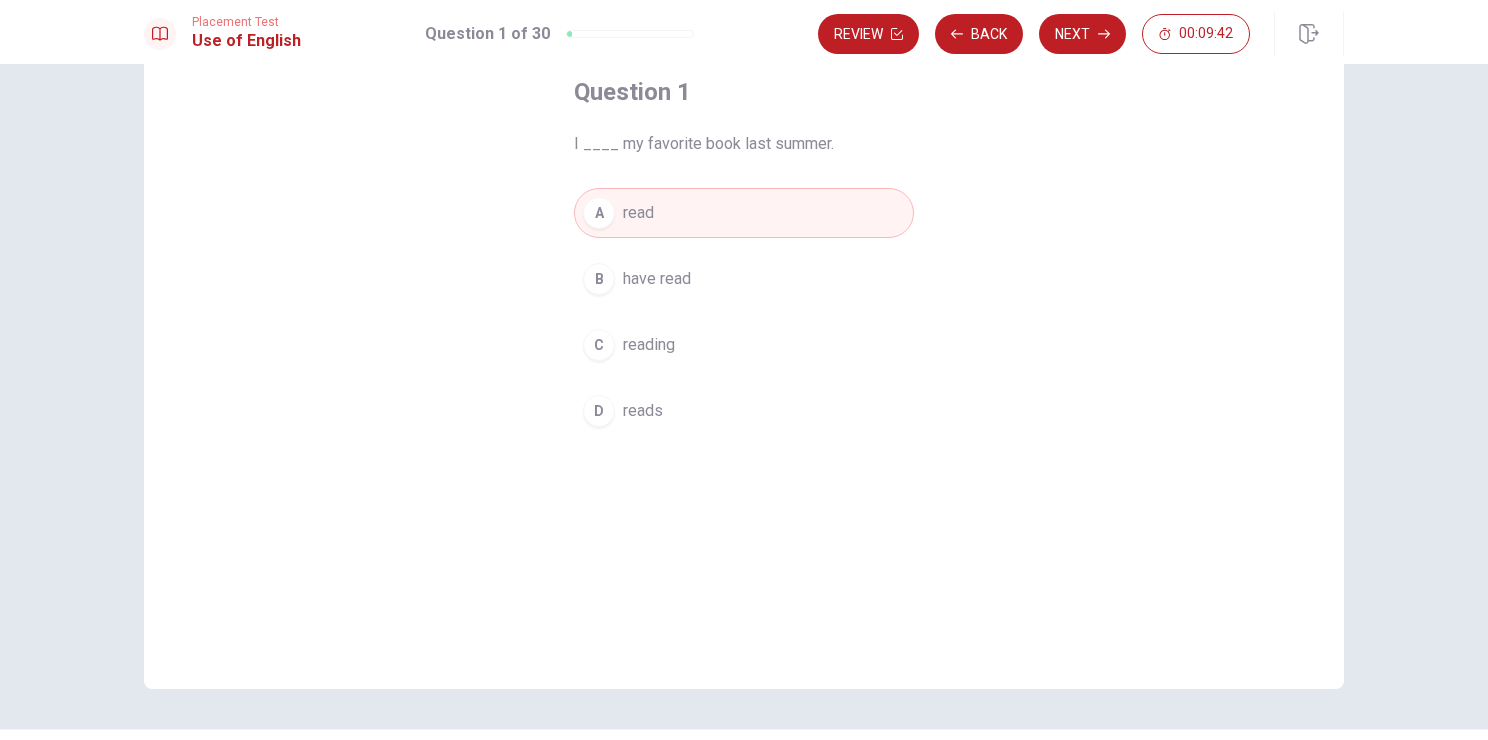 scroll, scrollTop: 63, scrollLeft: 0, axis: vertical 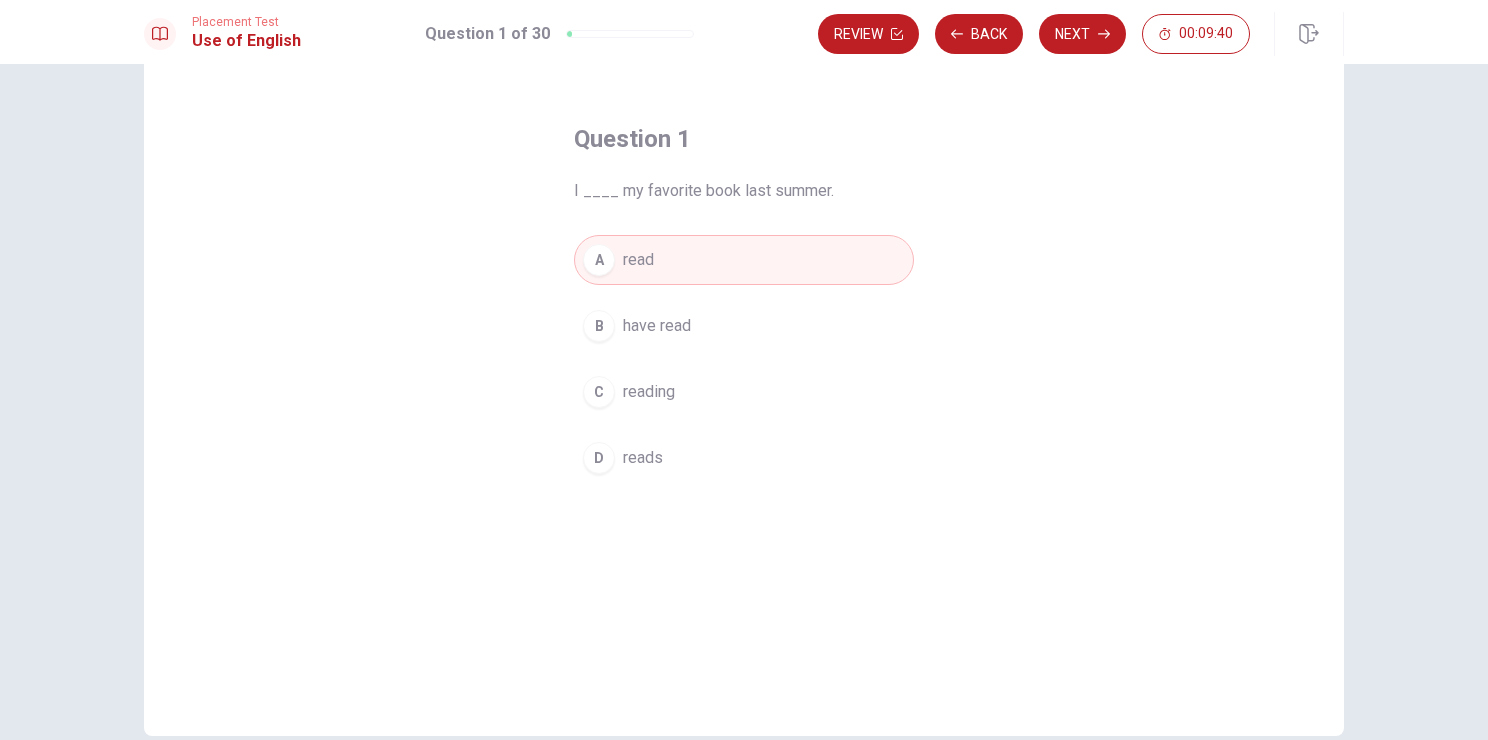 drag, startPoint x: 597, startPoint y: 259, endPoint x: 592, endPoint y: 189, distance: 70.178345 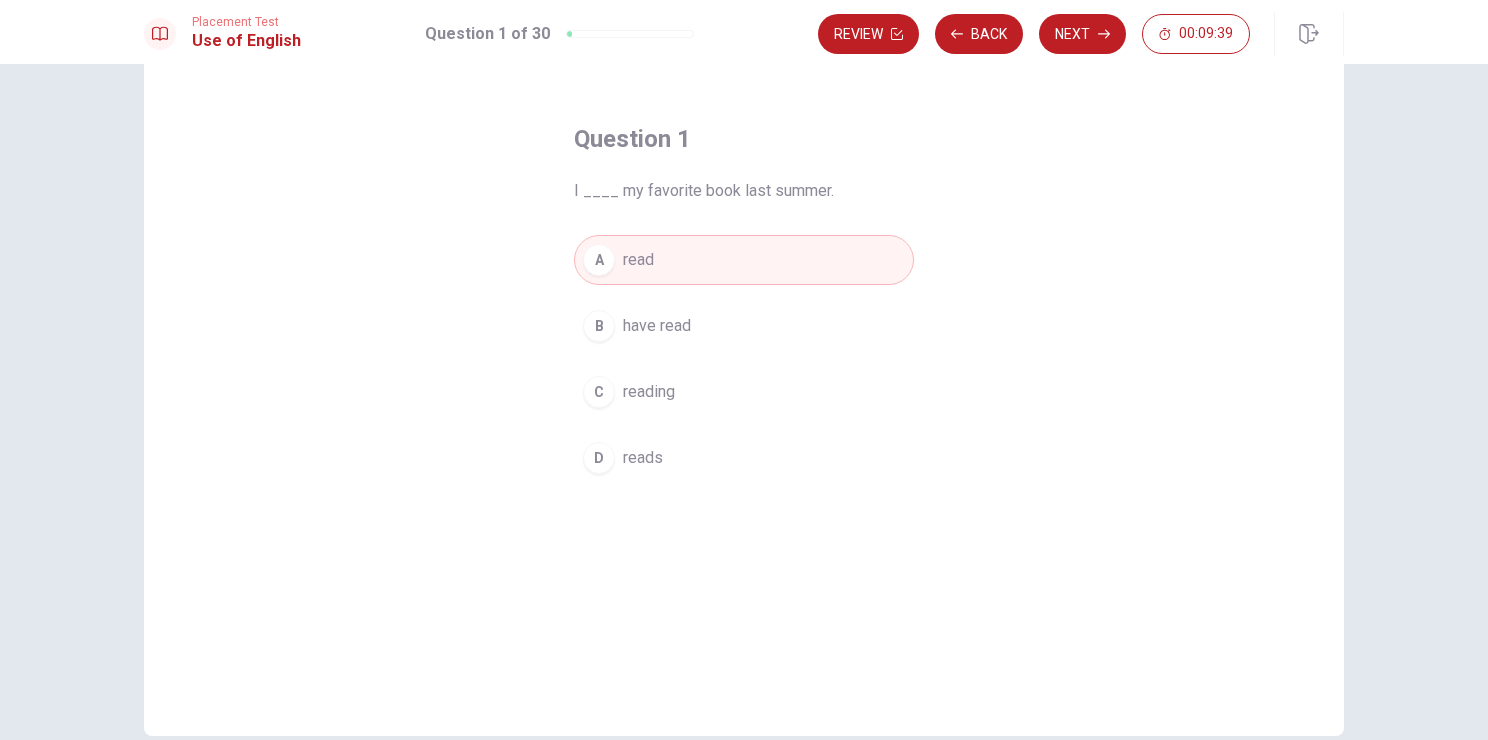 click on "Question 1 I ____ my favorite book last summer. A read
B have read C reading
D reads" at bounding box center (744, 303) 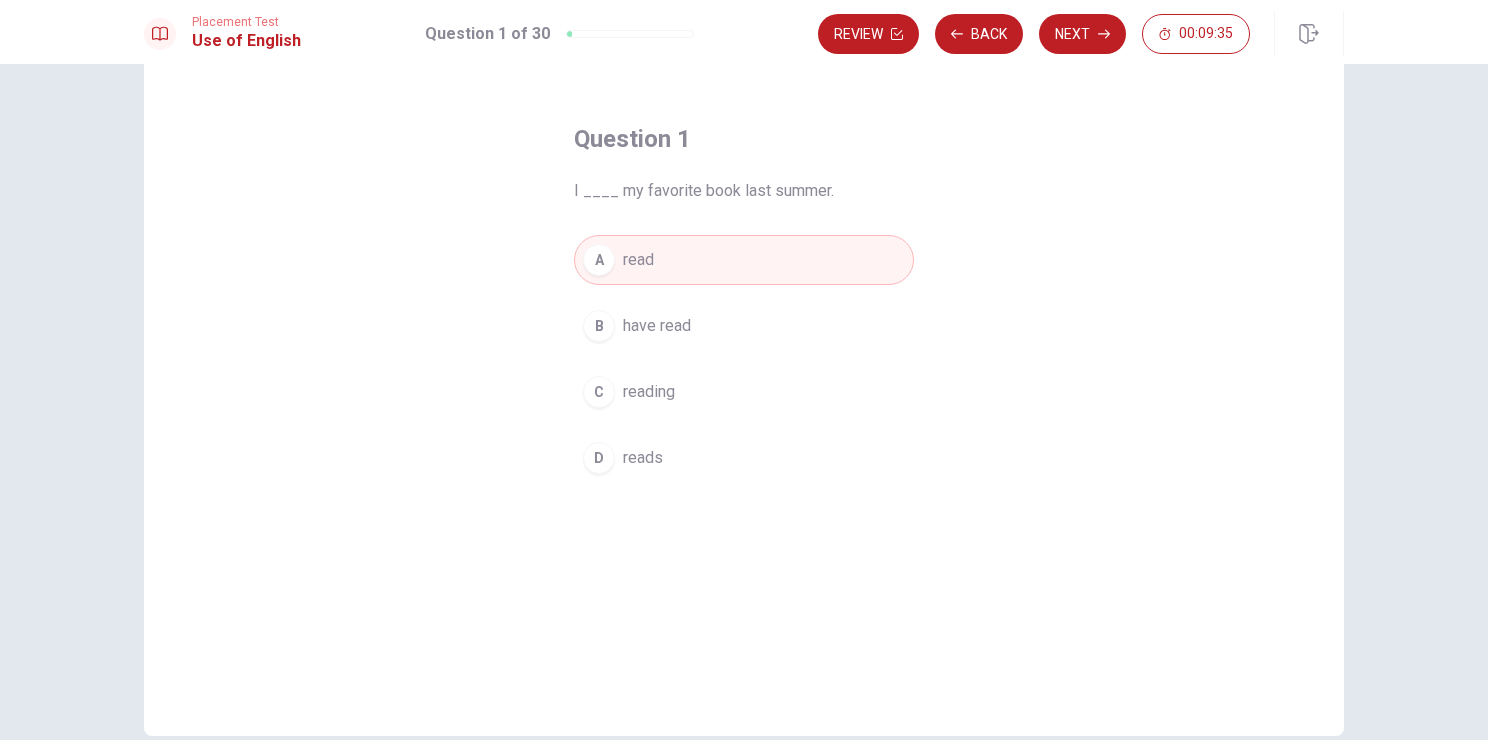 click on "have read" at bounding box center [657, 326] 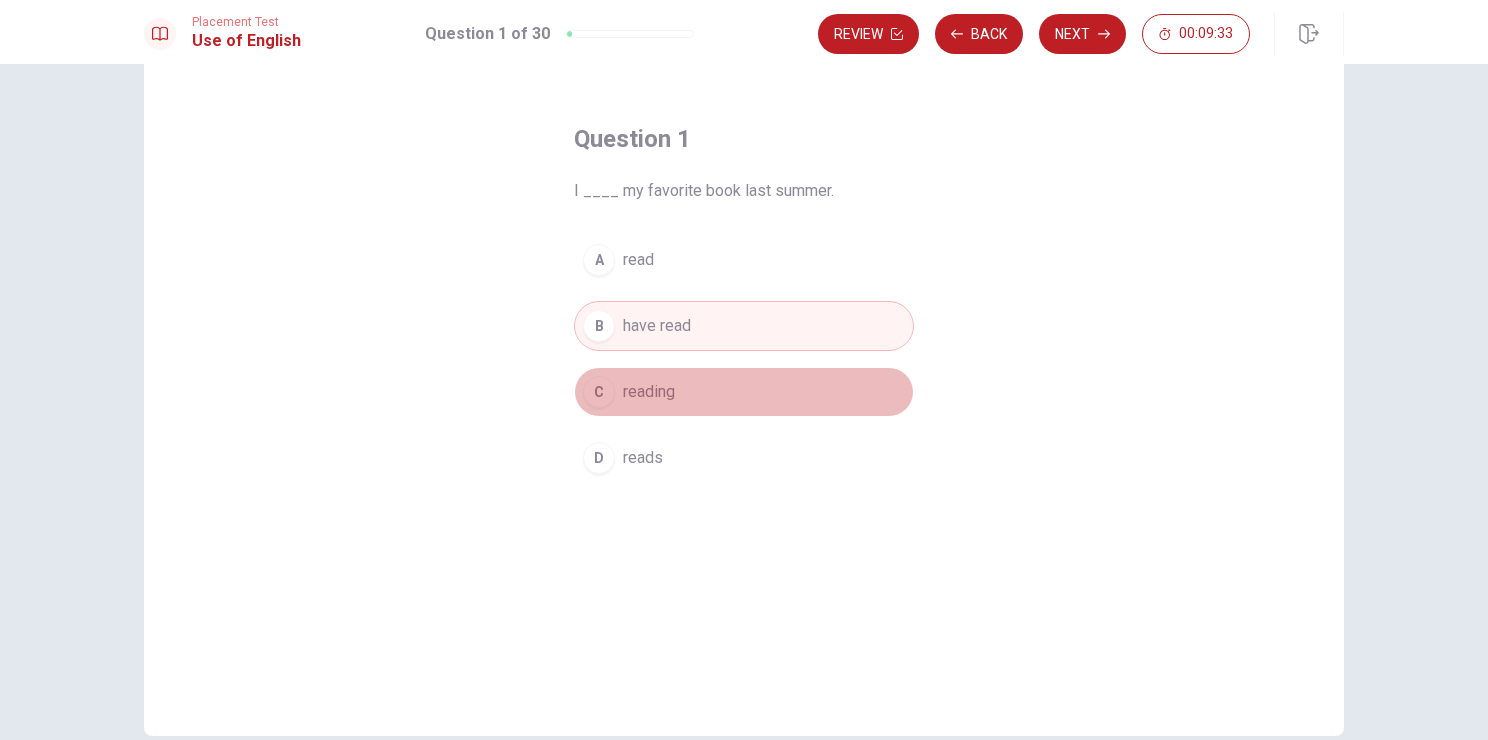 click on "reading" at bounding box center [649, 392] 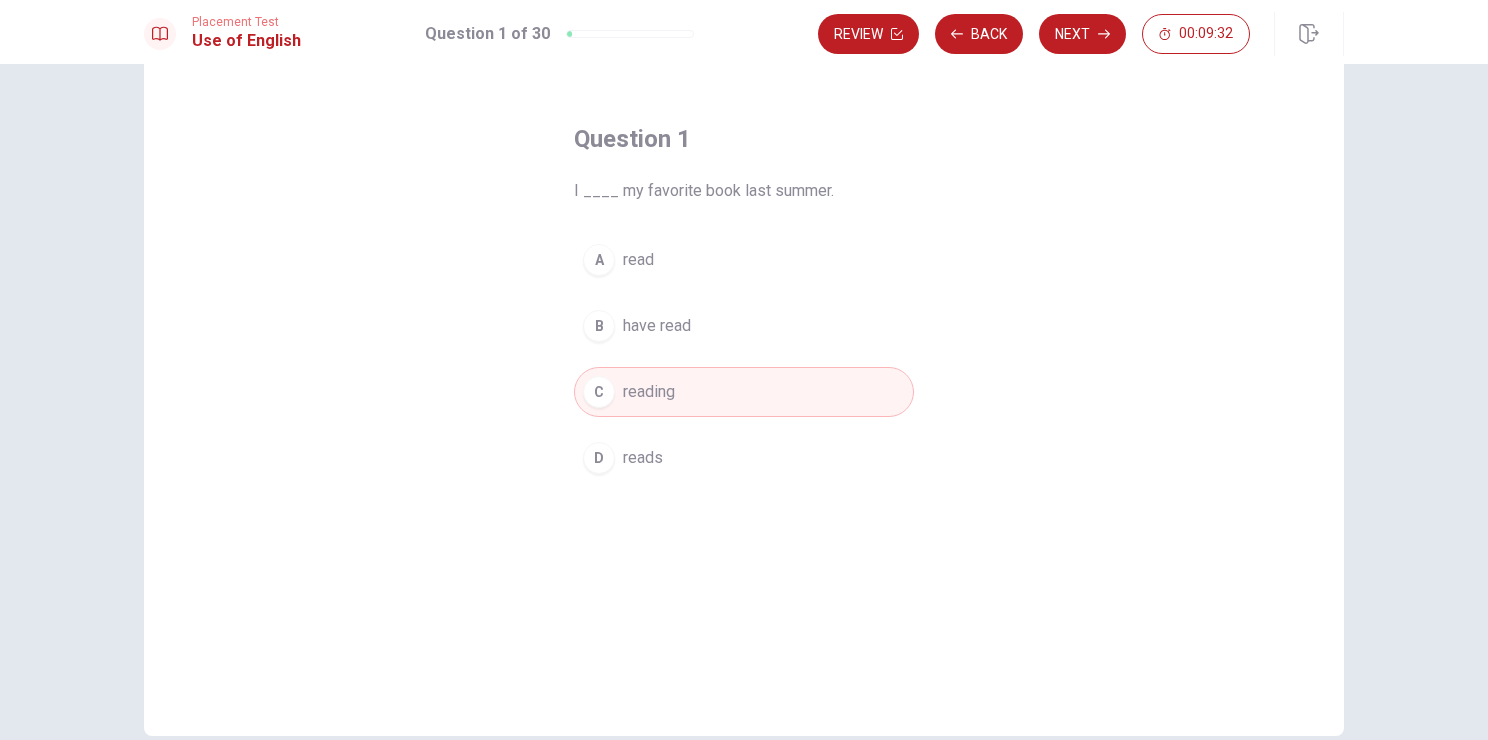 click on "D" at bounding box center (599, 458) 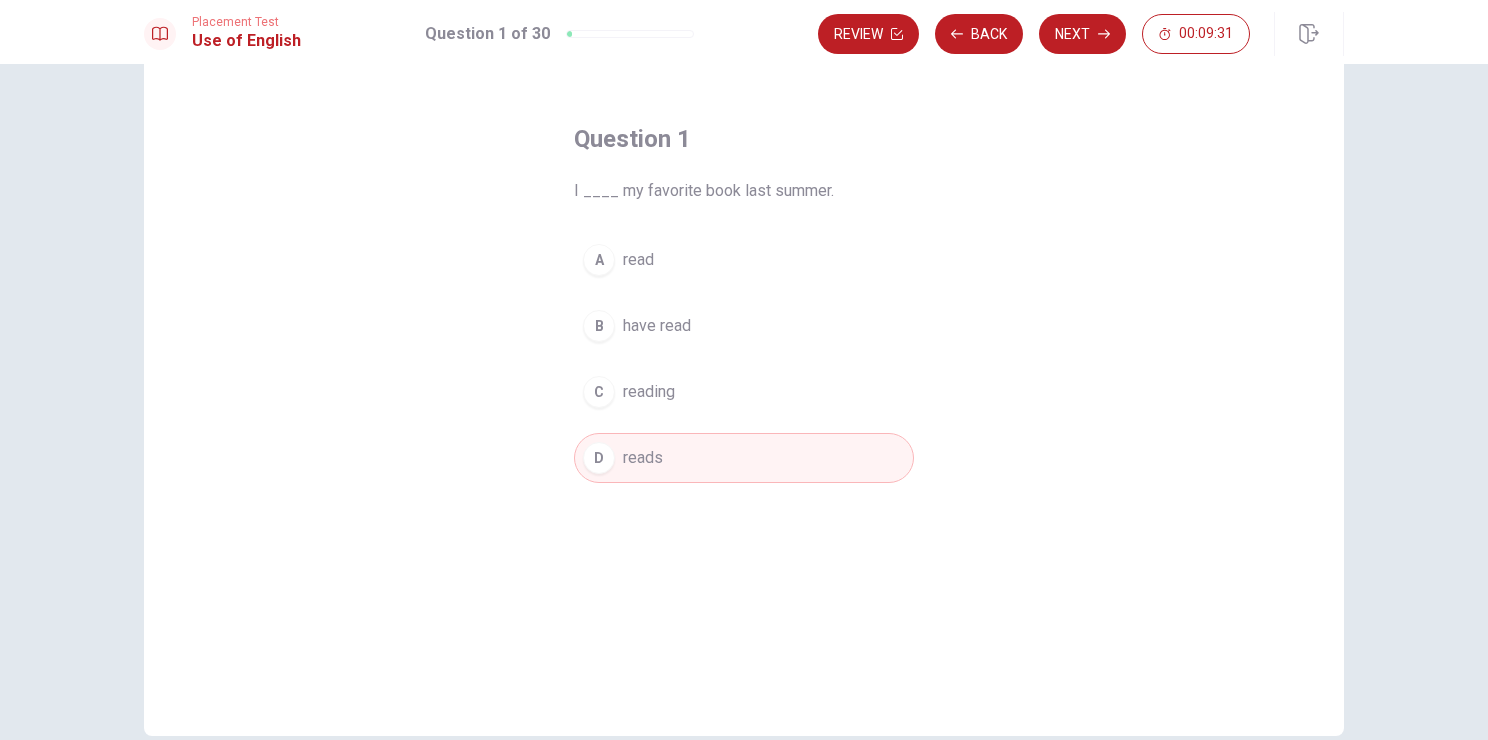 click on "A" at bounding box center [599, 260] 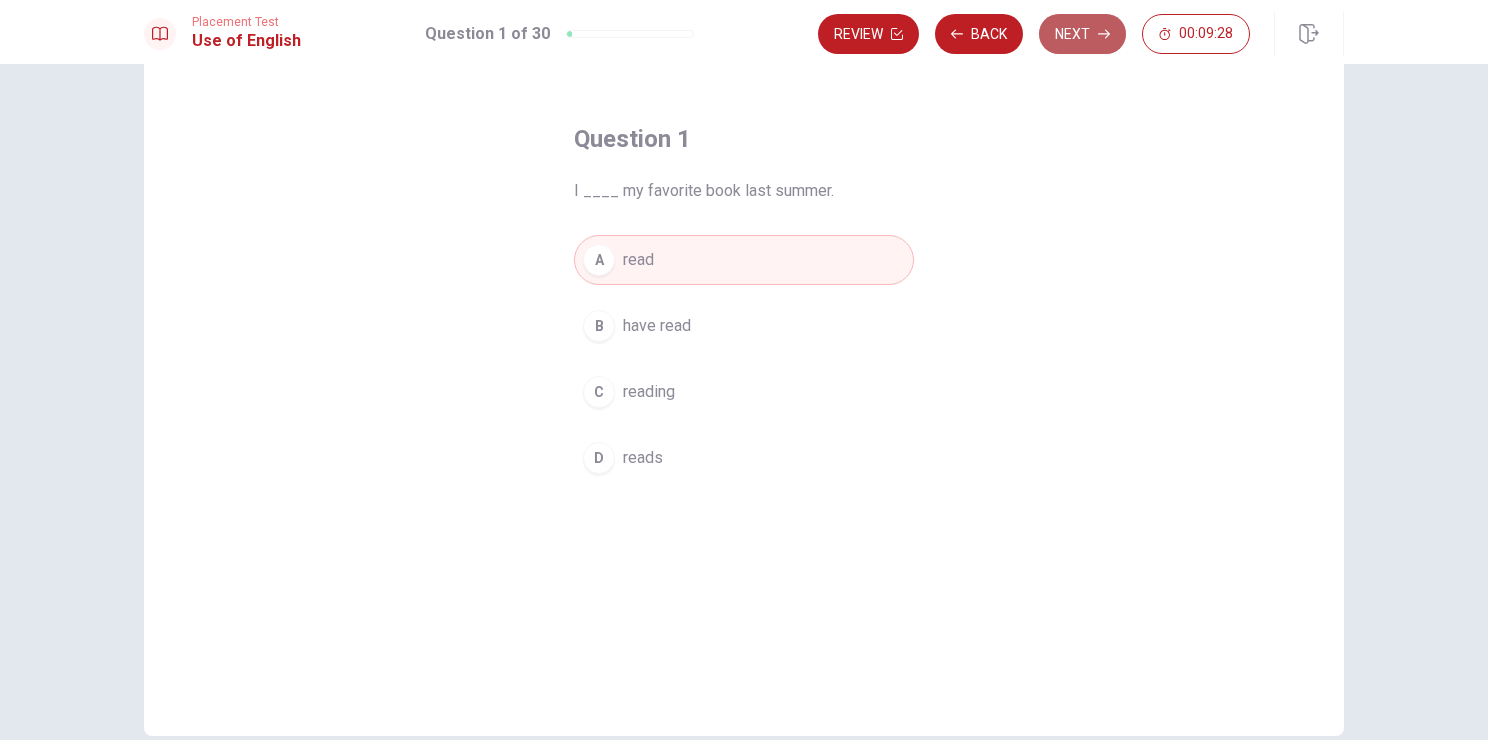 drag, startPoint x: 1076, startPoint y: 33, endPoint x: 1060, endPoint y: 41, distance: 17.888544 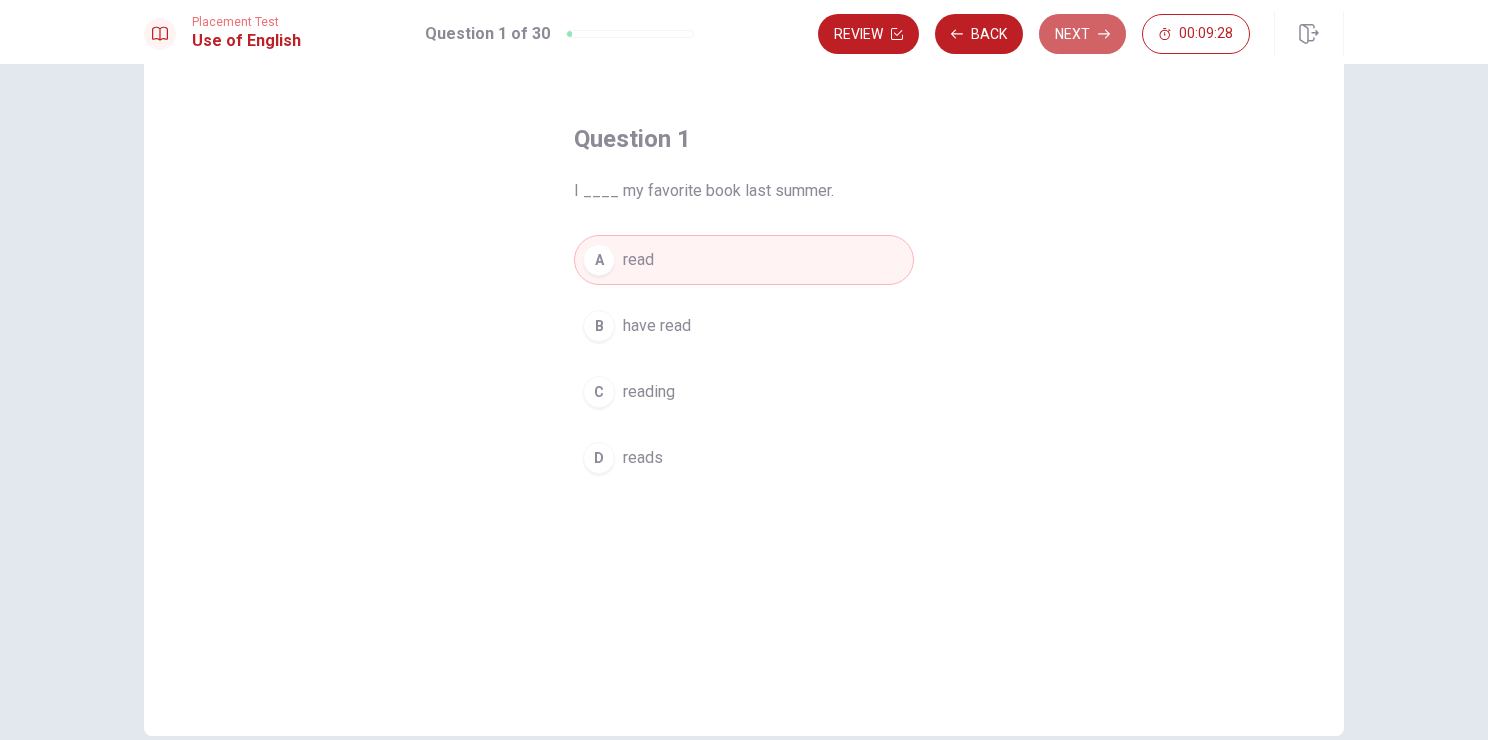 click on "Next" at bounding box center (1082, 34) 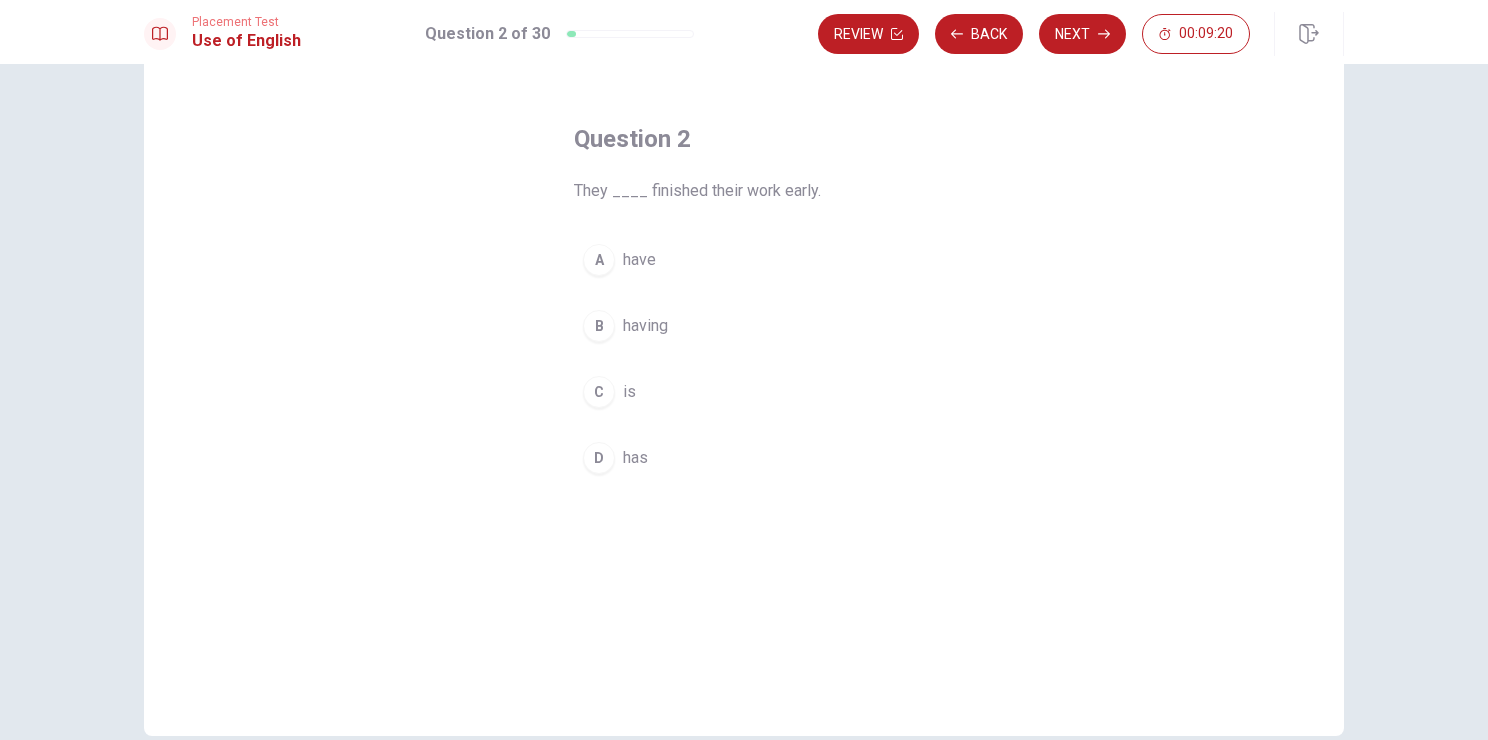 click on "have" at bounding box center [639, 260] 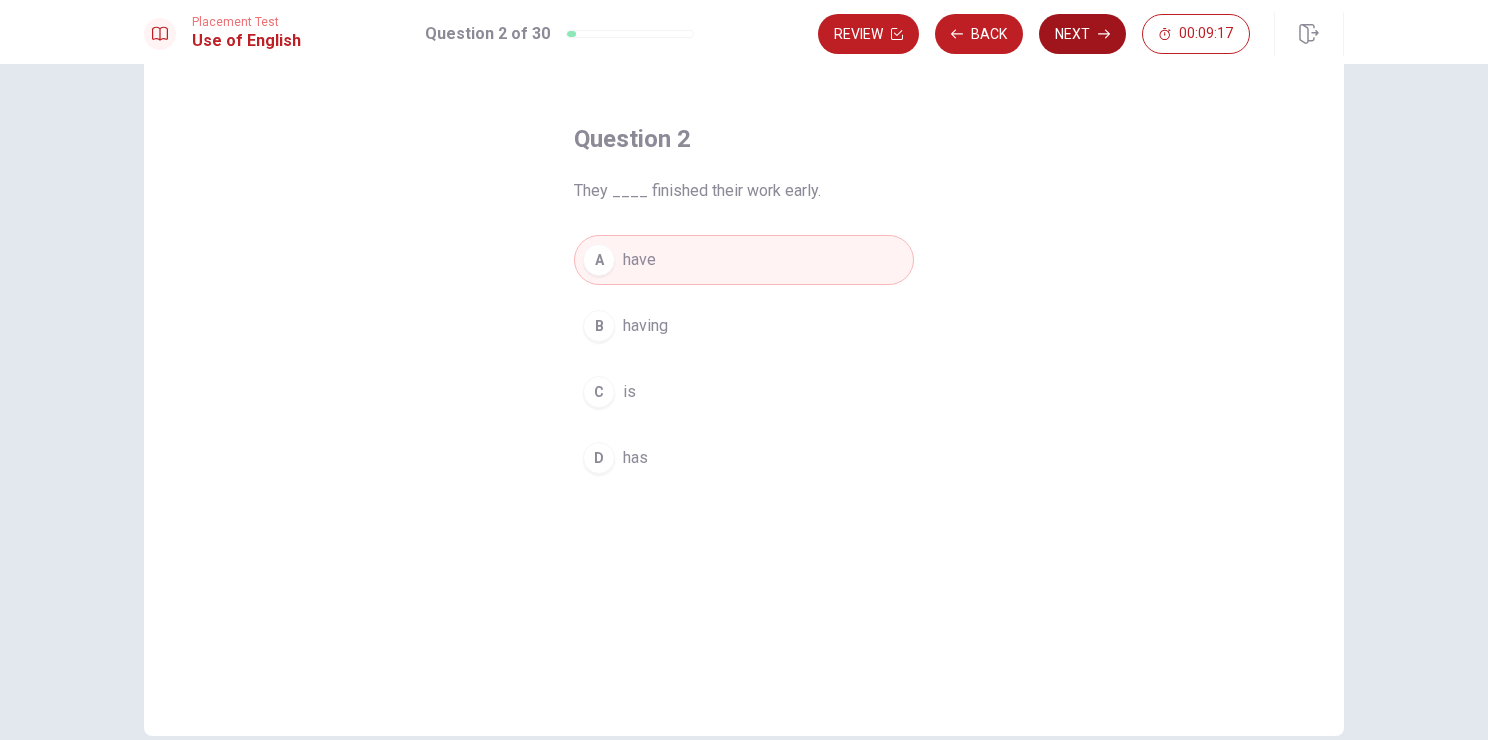 click on "Next" at bounding box center (1082, 34) 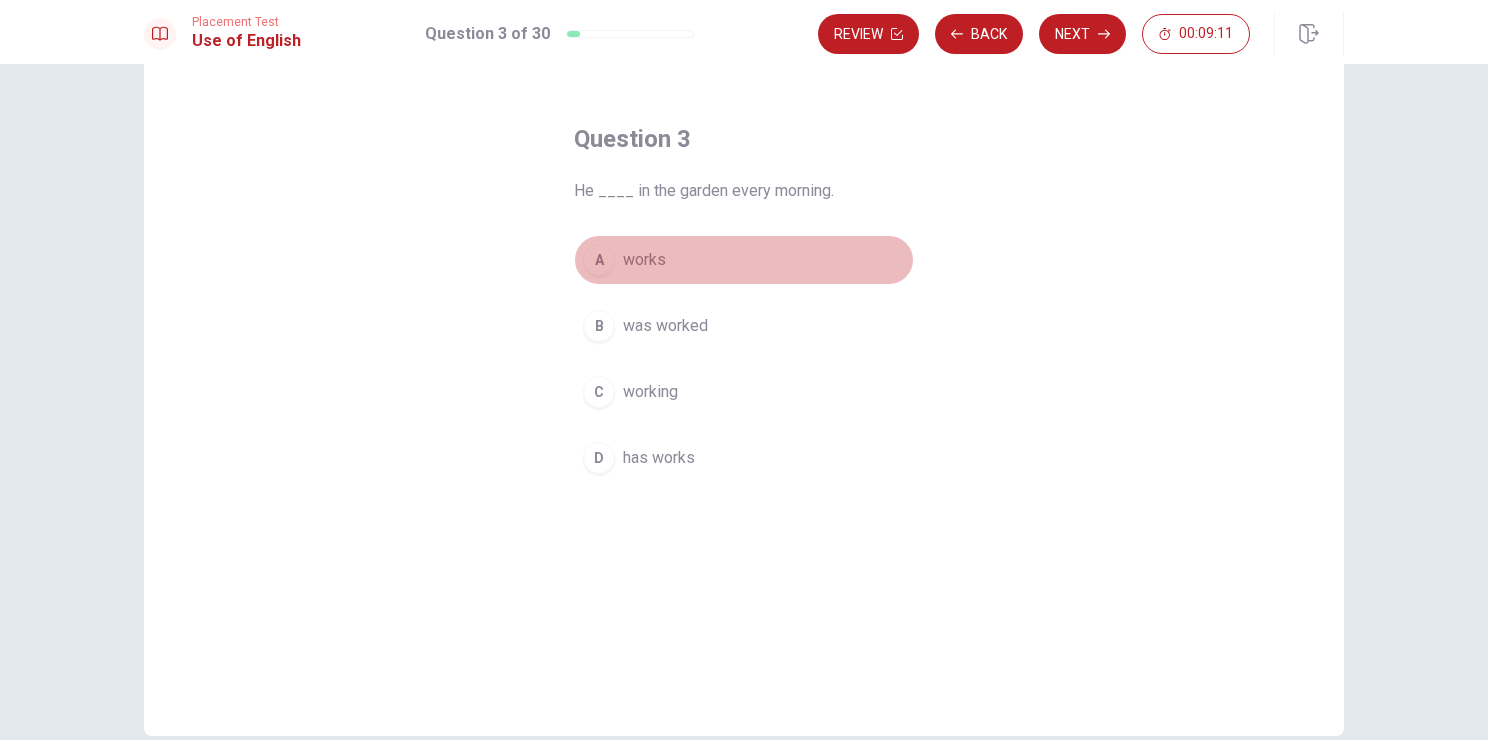 click on "works" at bounding box center (644, 260) 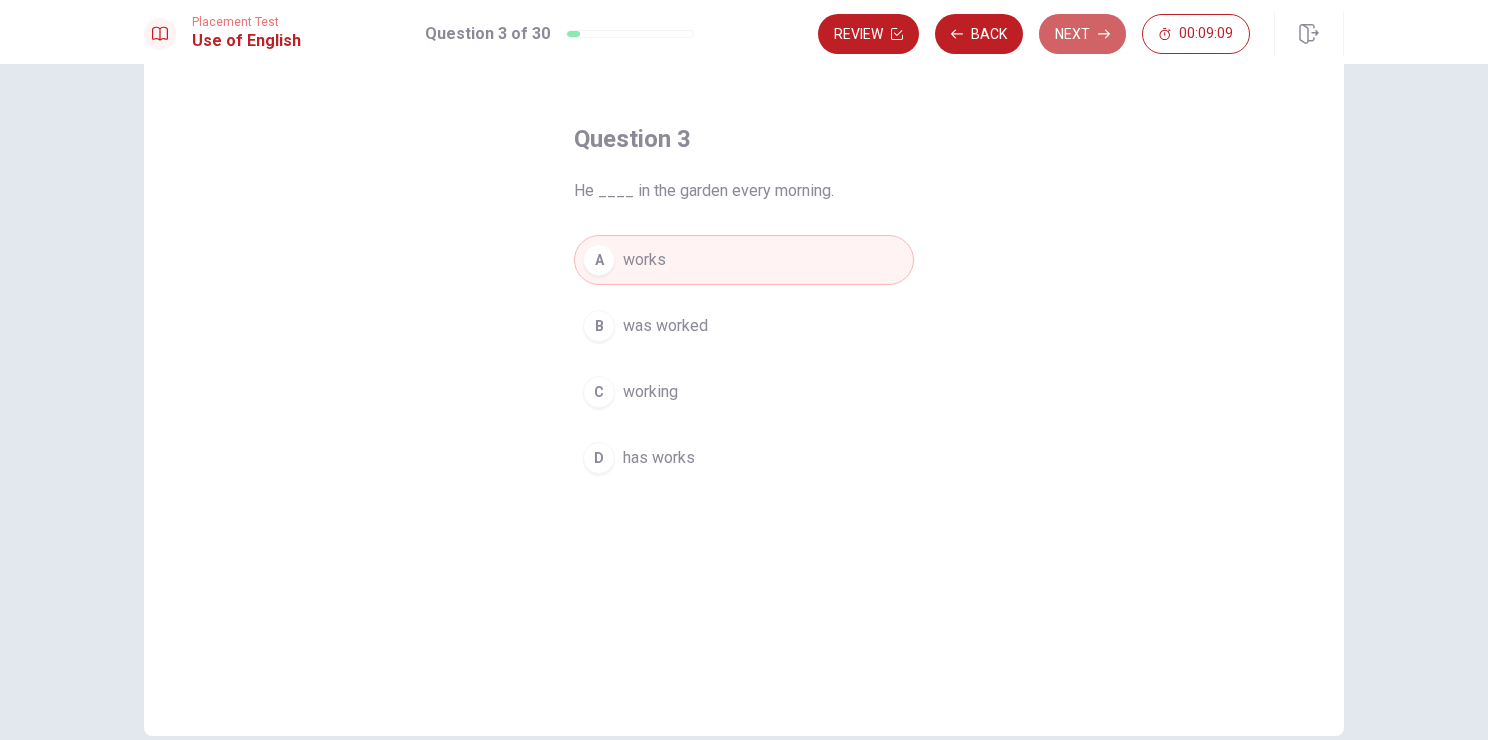 drag, startPoint x: 1090, startPoint y: 37, endPoint x: 1066, endPoint y: 50, distance: 27.294687 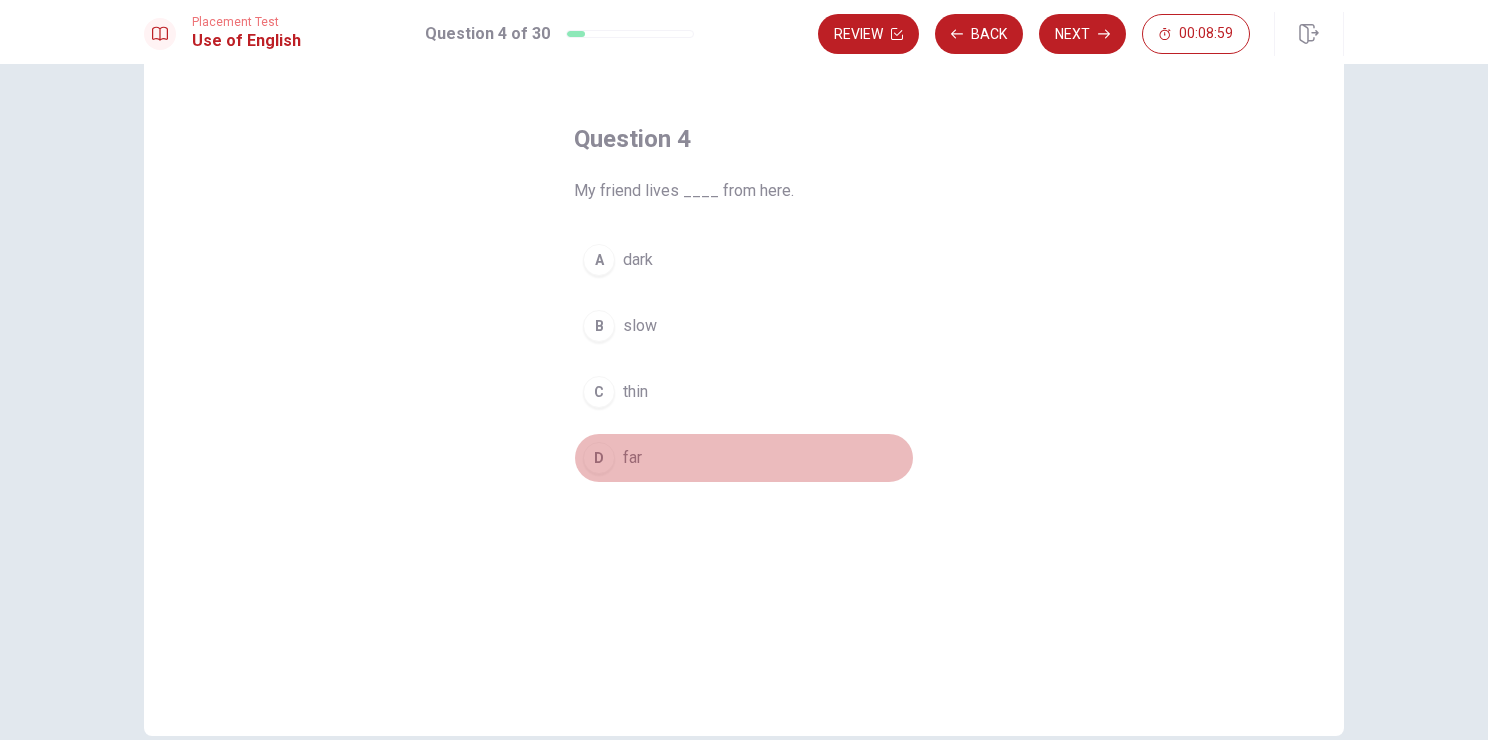 click on "far" at bounding box center [632, 458] 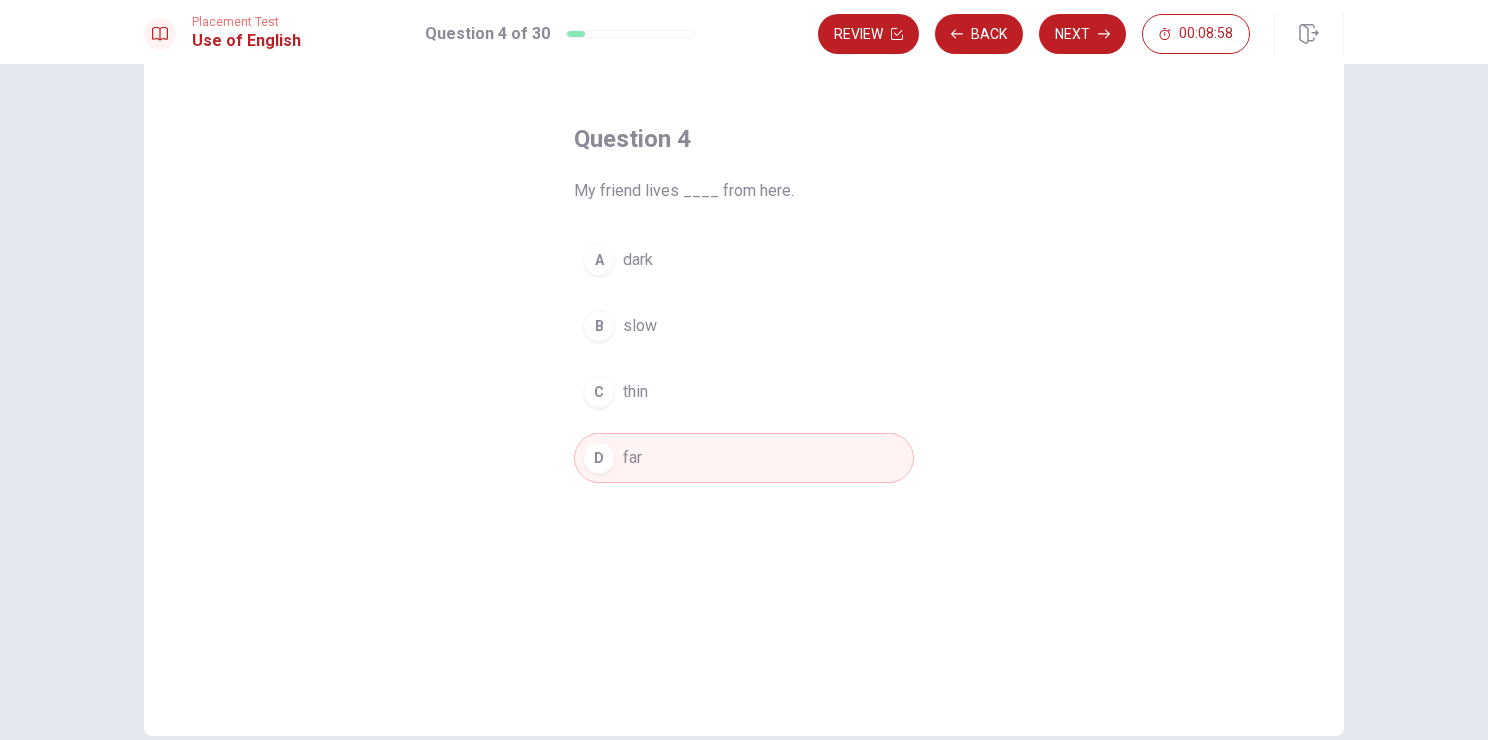drag, startPoint x: 1102, startPoint y: 37, endPoint x: 1076, endPoint y: 40, distance: 26.172504 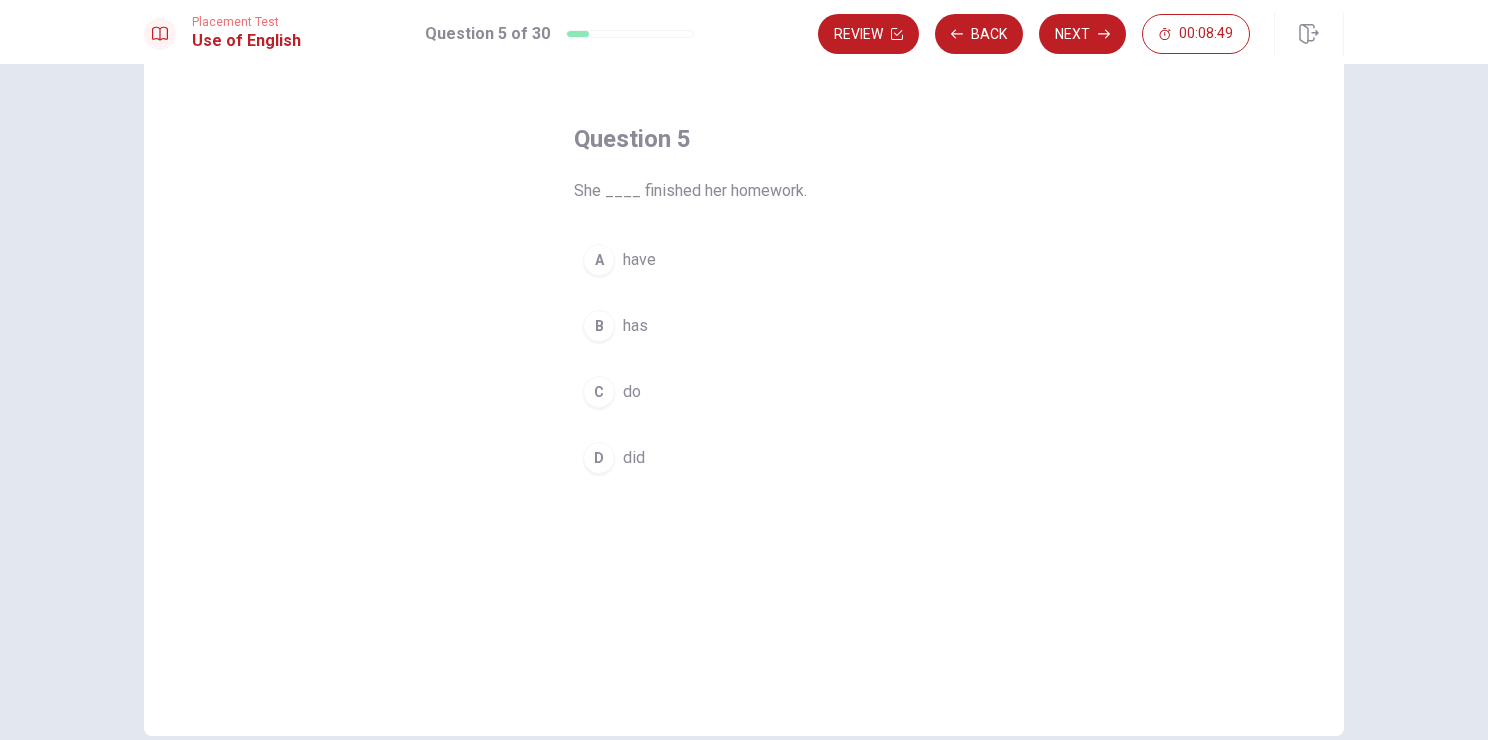 click on "has" at bounding box center [635, 326] 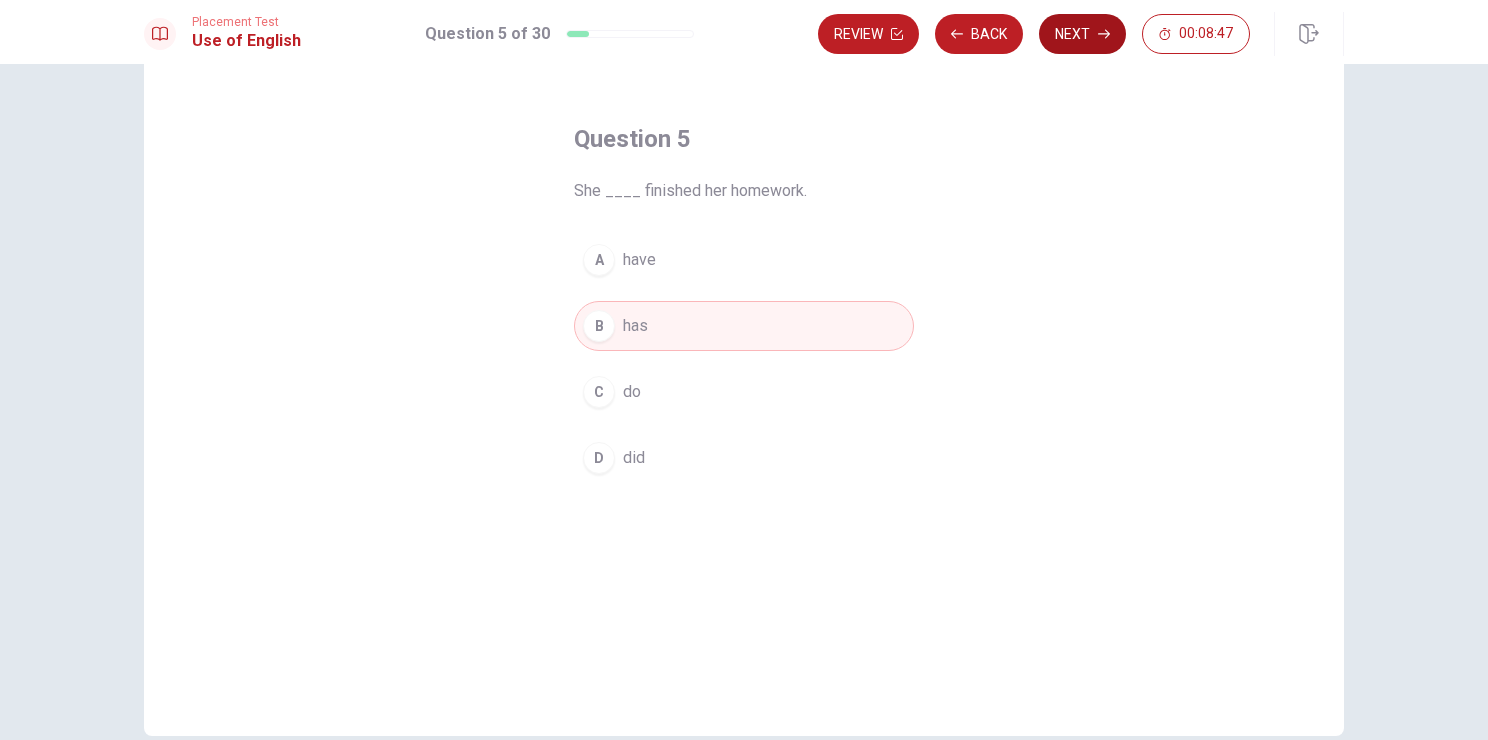 click on "Next" at bounding box center (1082, 34) 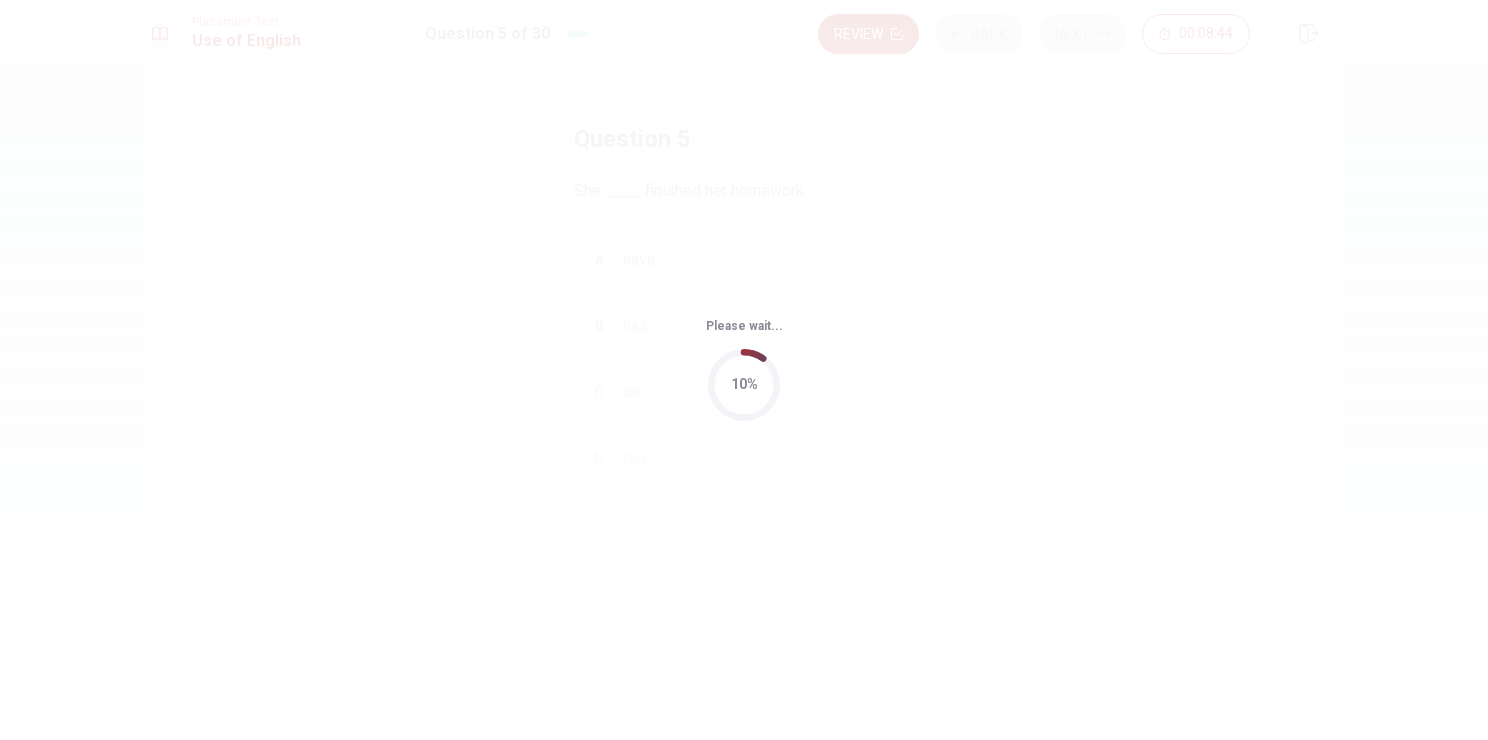 scroll, scrollTop: 0, scrollLeft: 0, axis: both 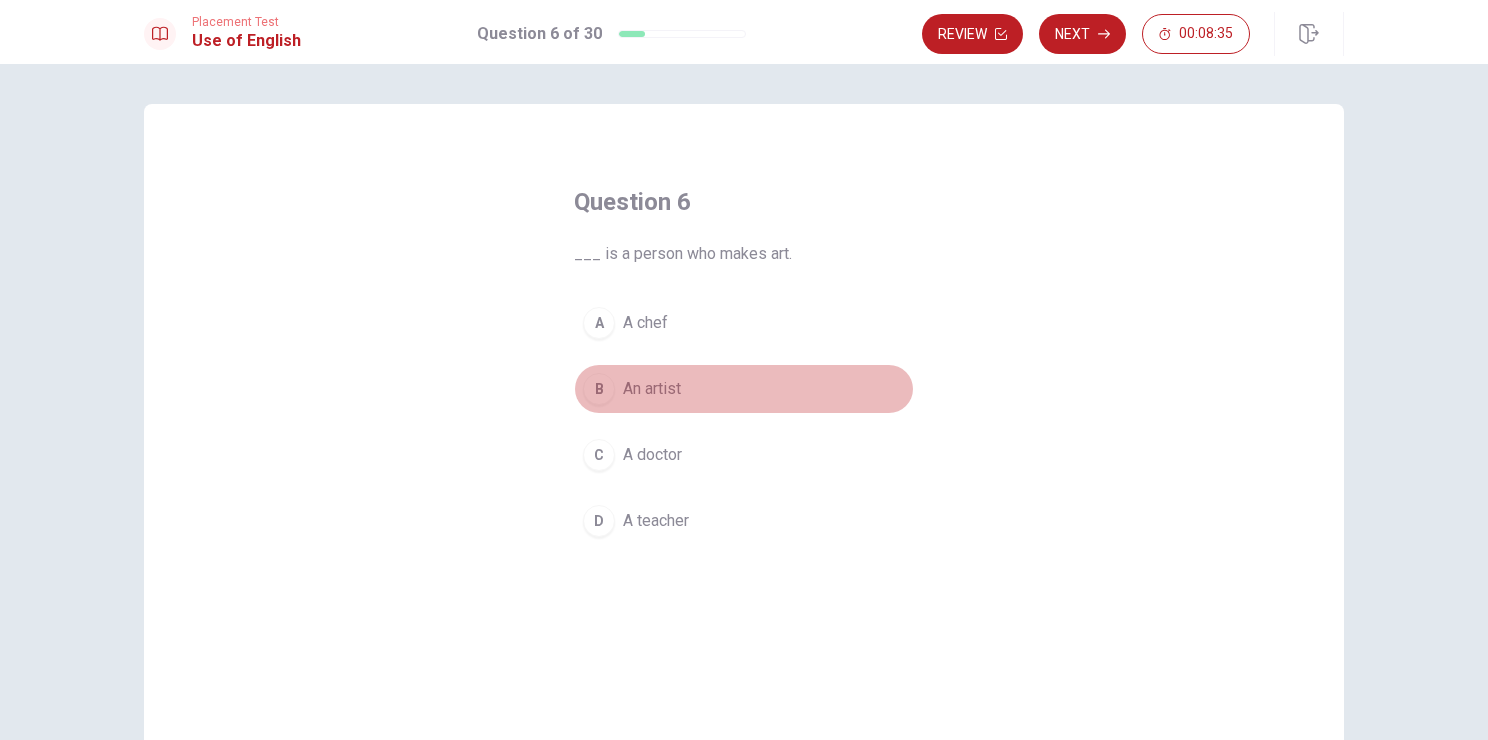 click on "An artist" at bounding box center [652, 389] 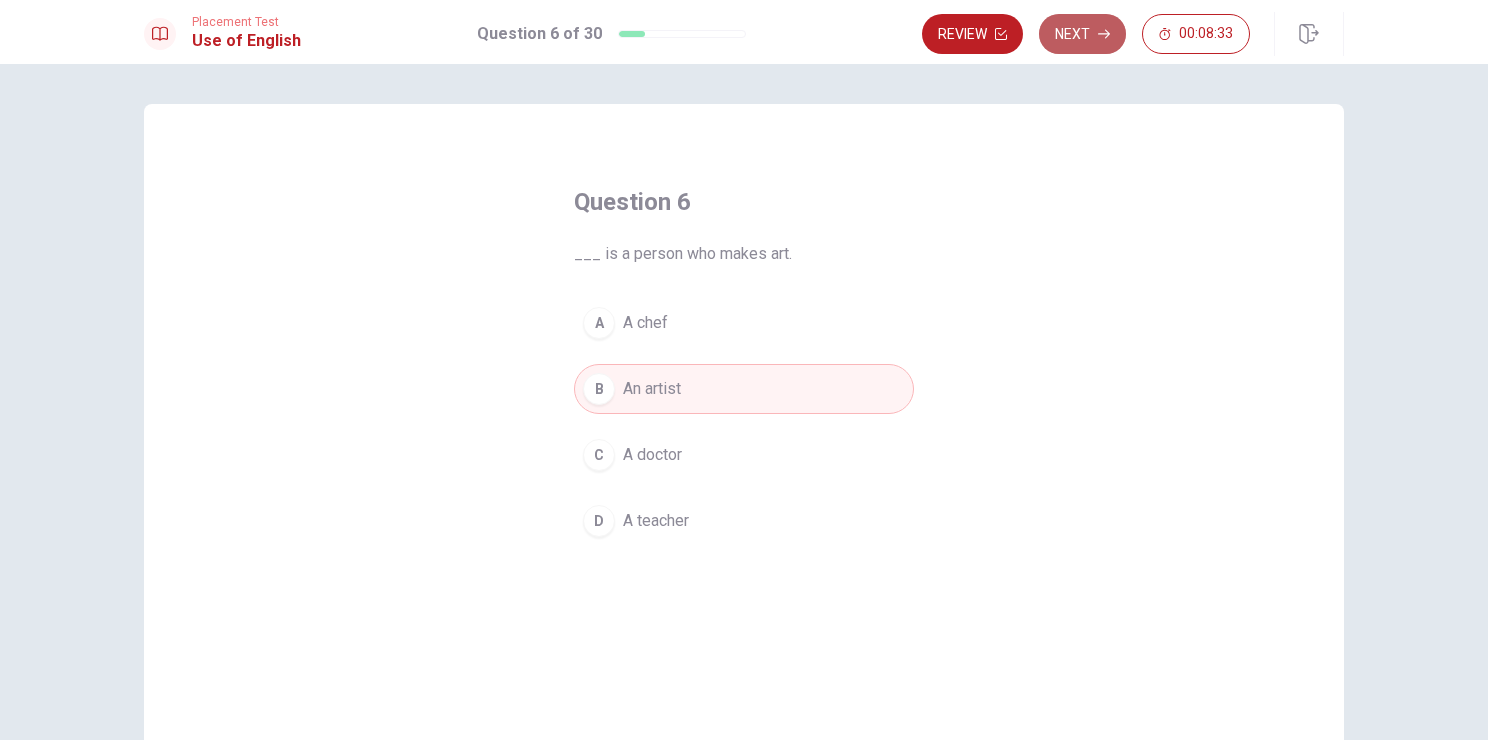 click on "Next" at bounding box center [1082, 34] 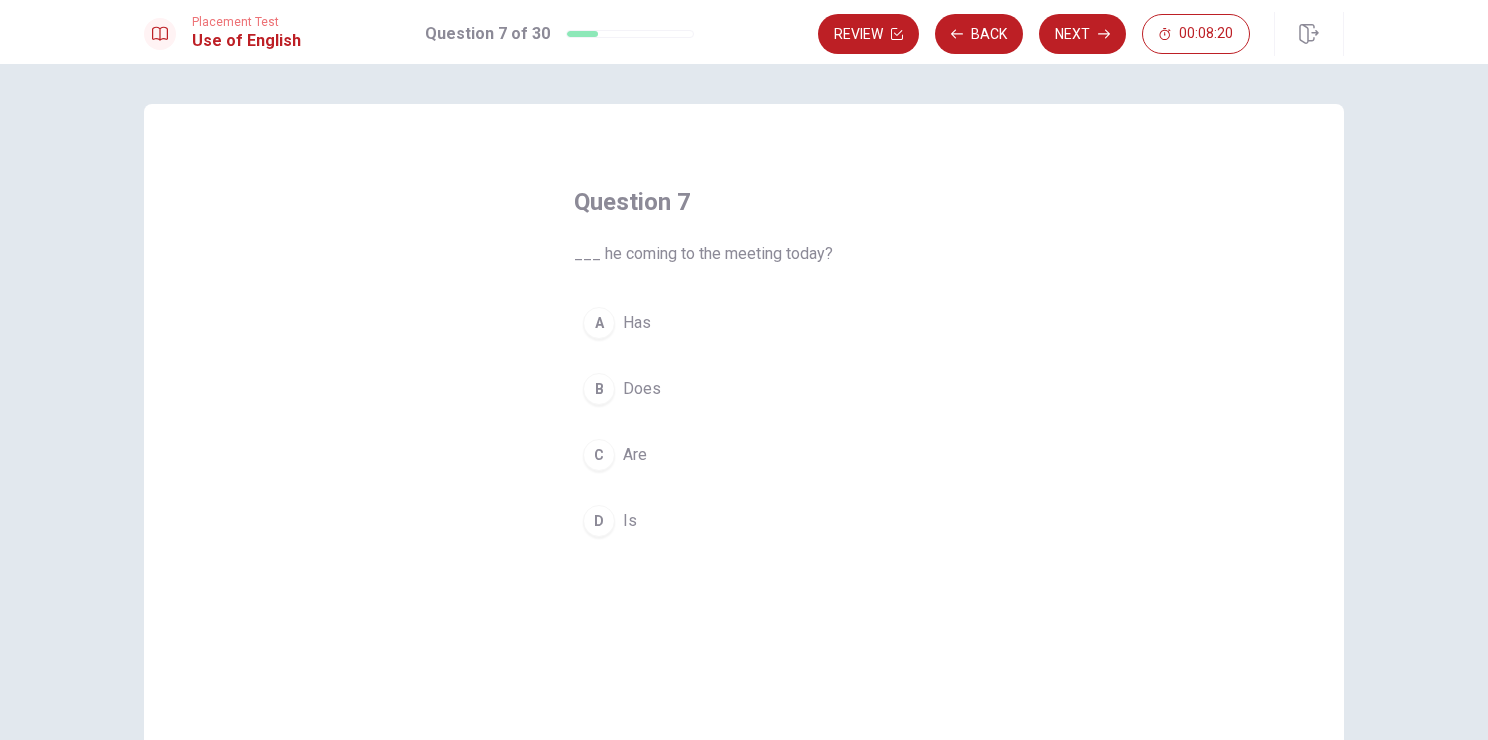 click on "Is" at bounding box center [630, 521] 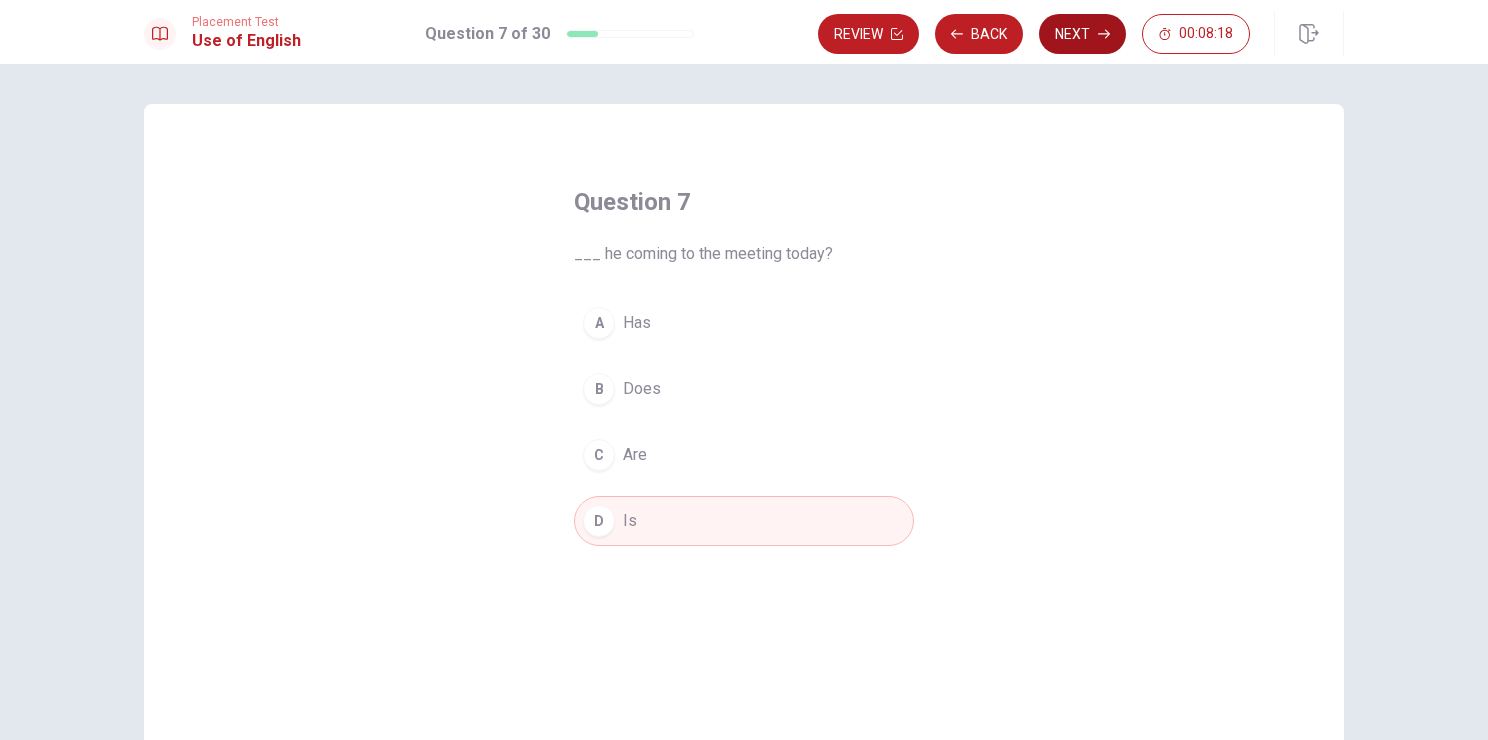 click on "Next" at bounding box center (1082, 34) 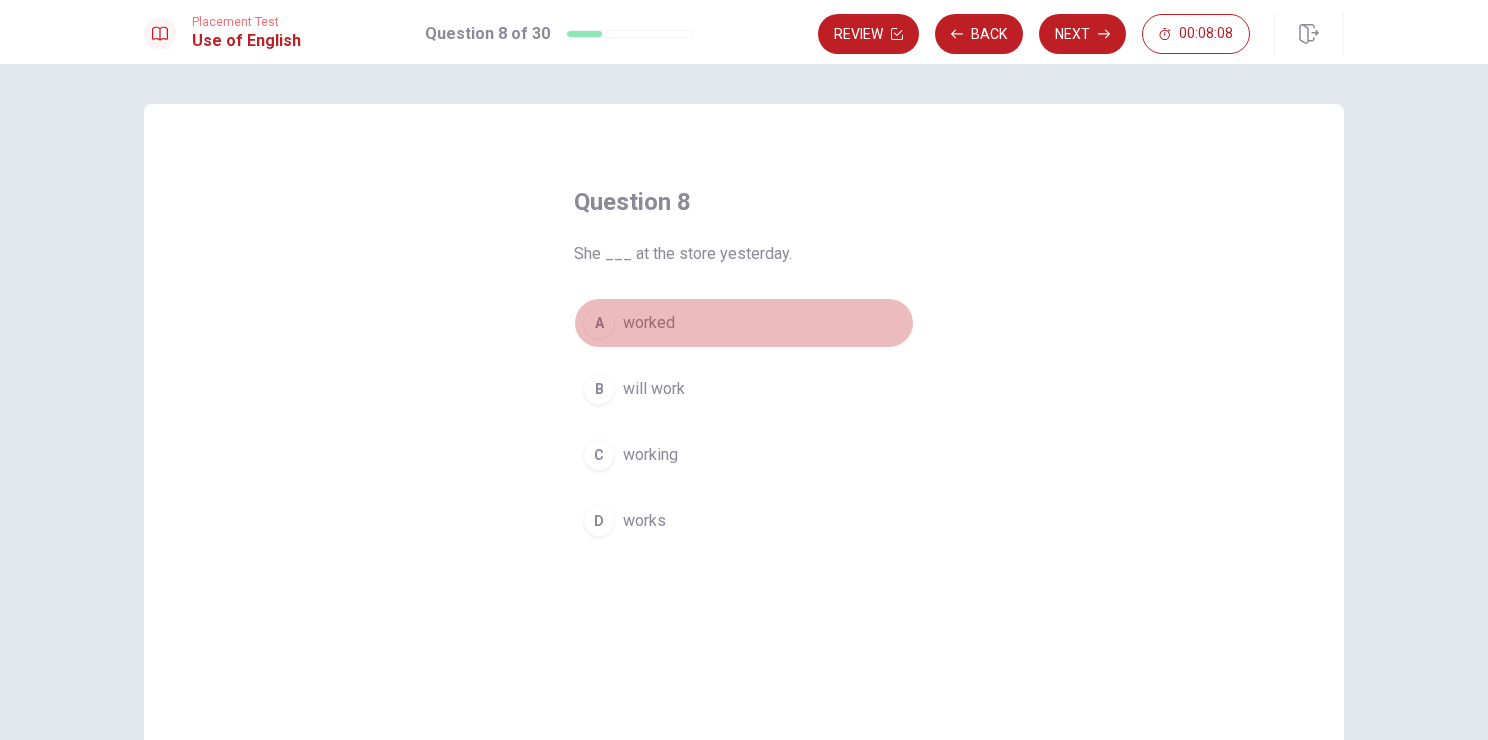 click on "worked" at bounding box center [649, 323] 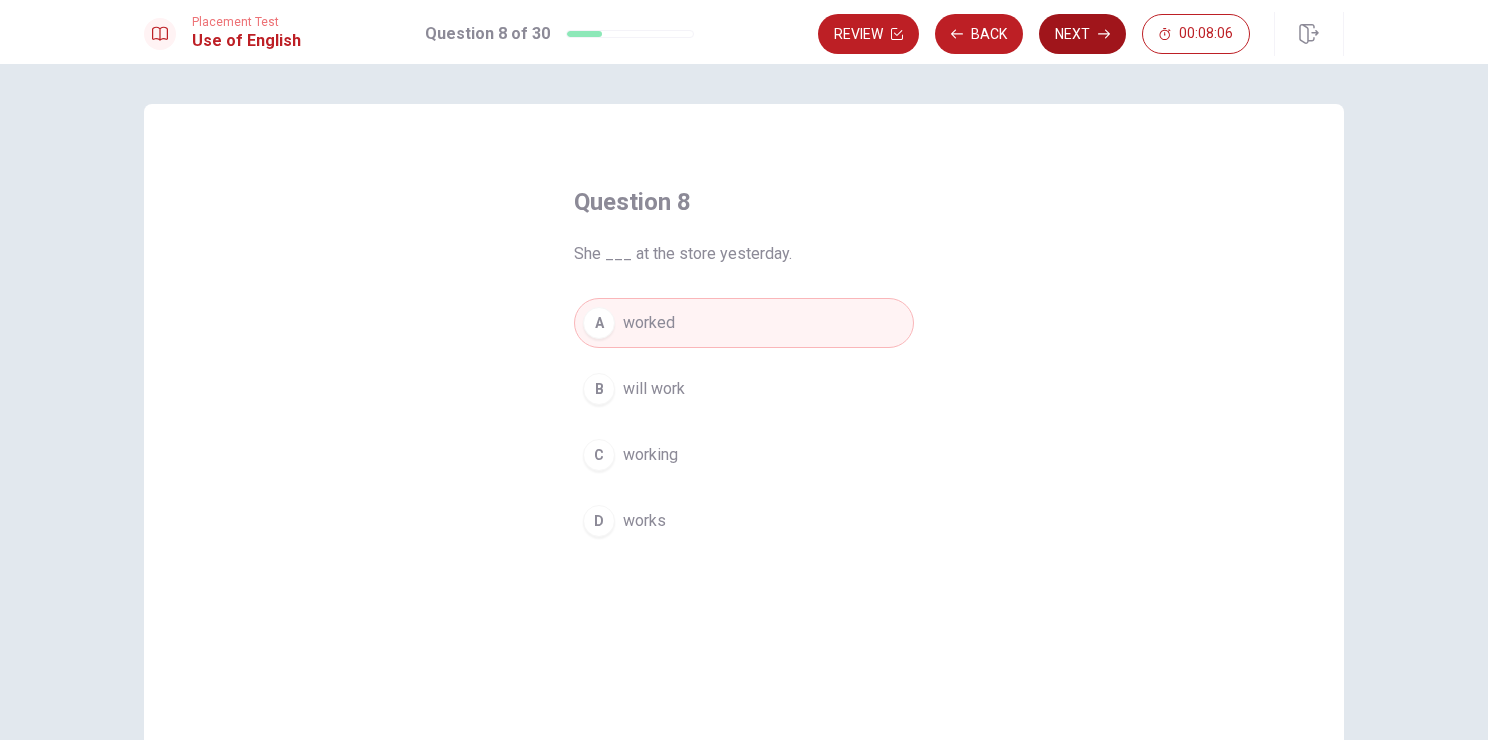 click on "Next" at bounding box center [1082, 34] 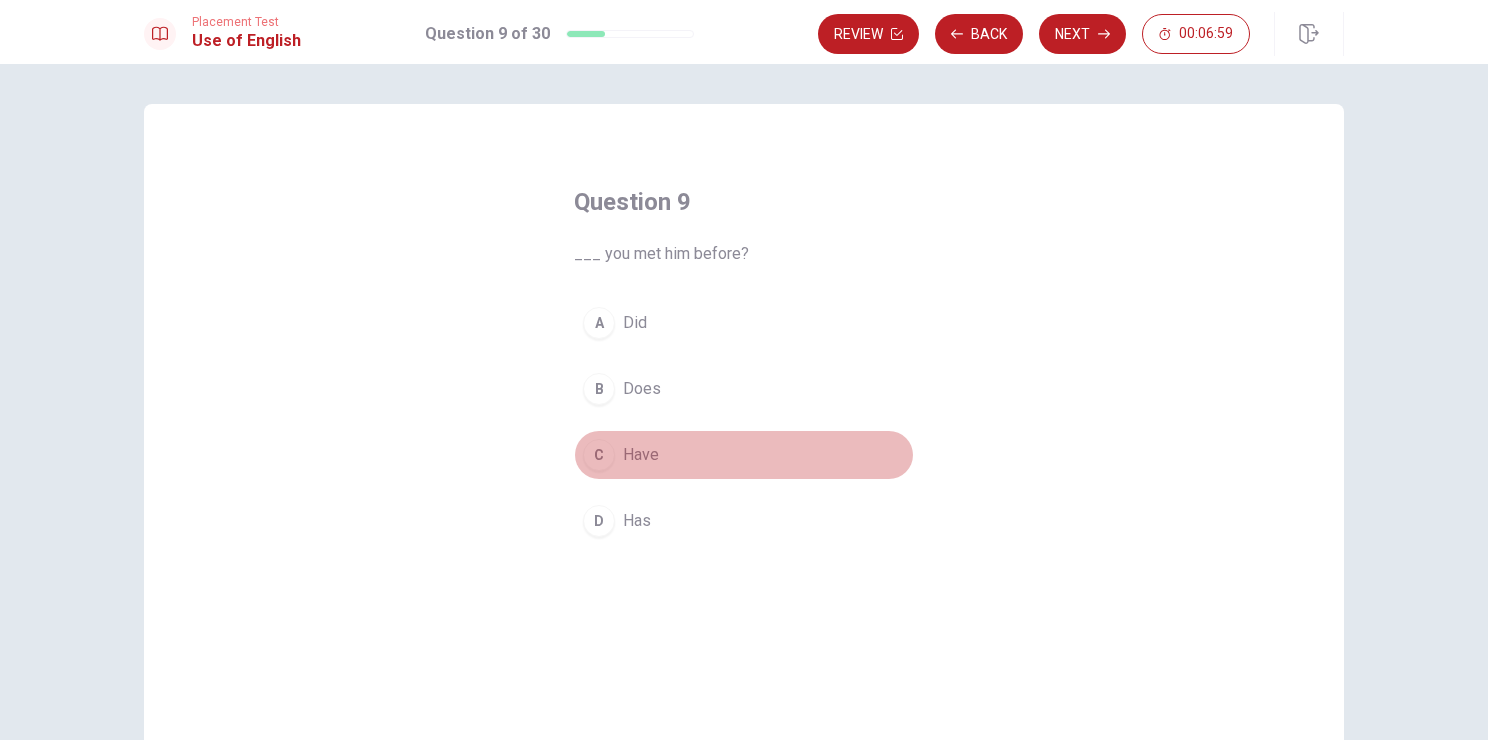 drag, startPoint x: 630, startPoint y: 462, endPoint x: 578, endPoint y: 479, distance: 54.708317 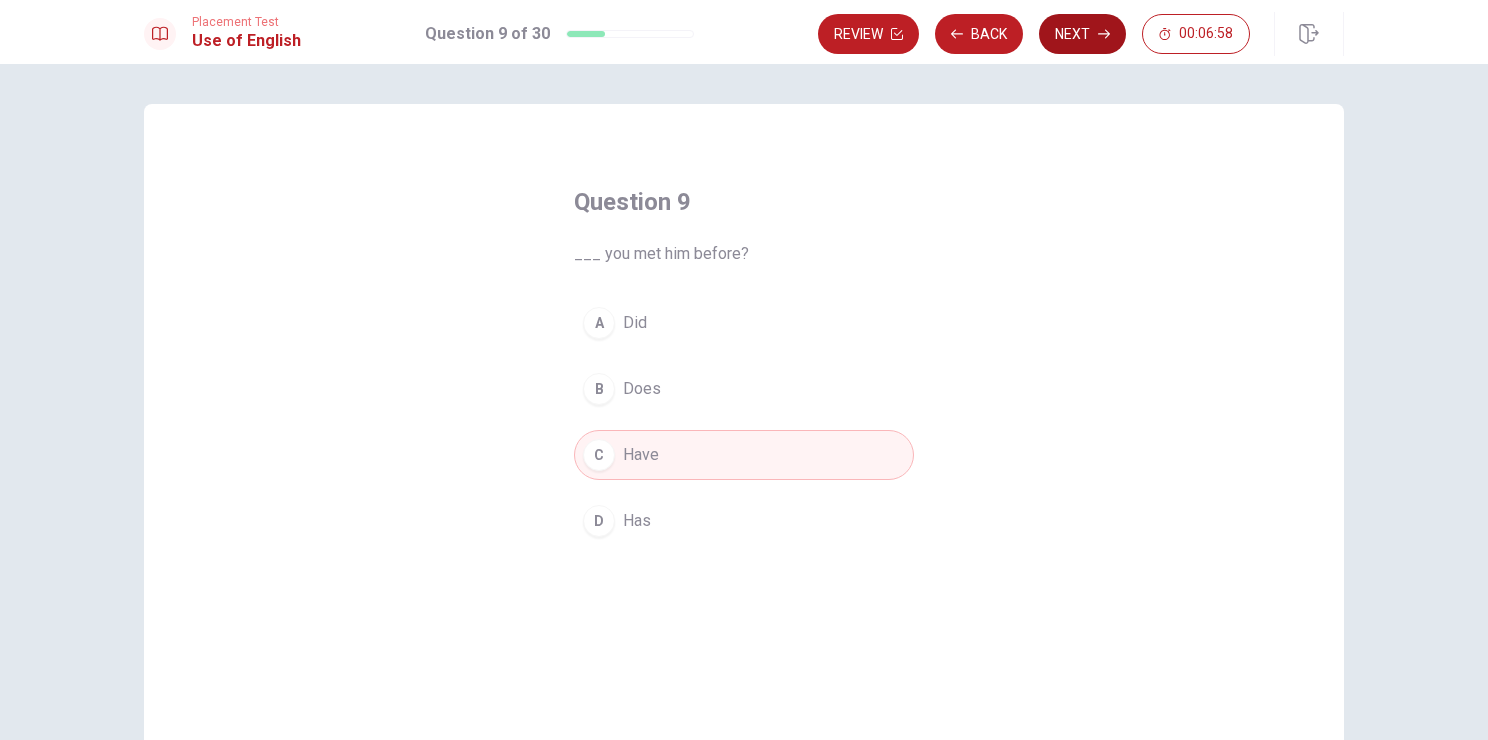 drag, startPoint x: 1060, startPoint y: 28, endPoint x: 1049, endPoint y: 28, distance: 11 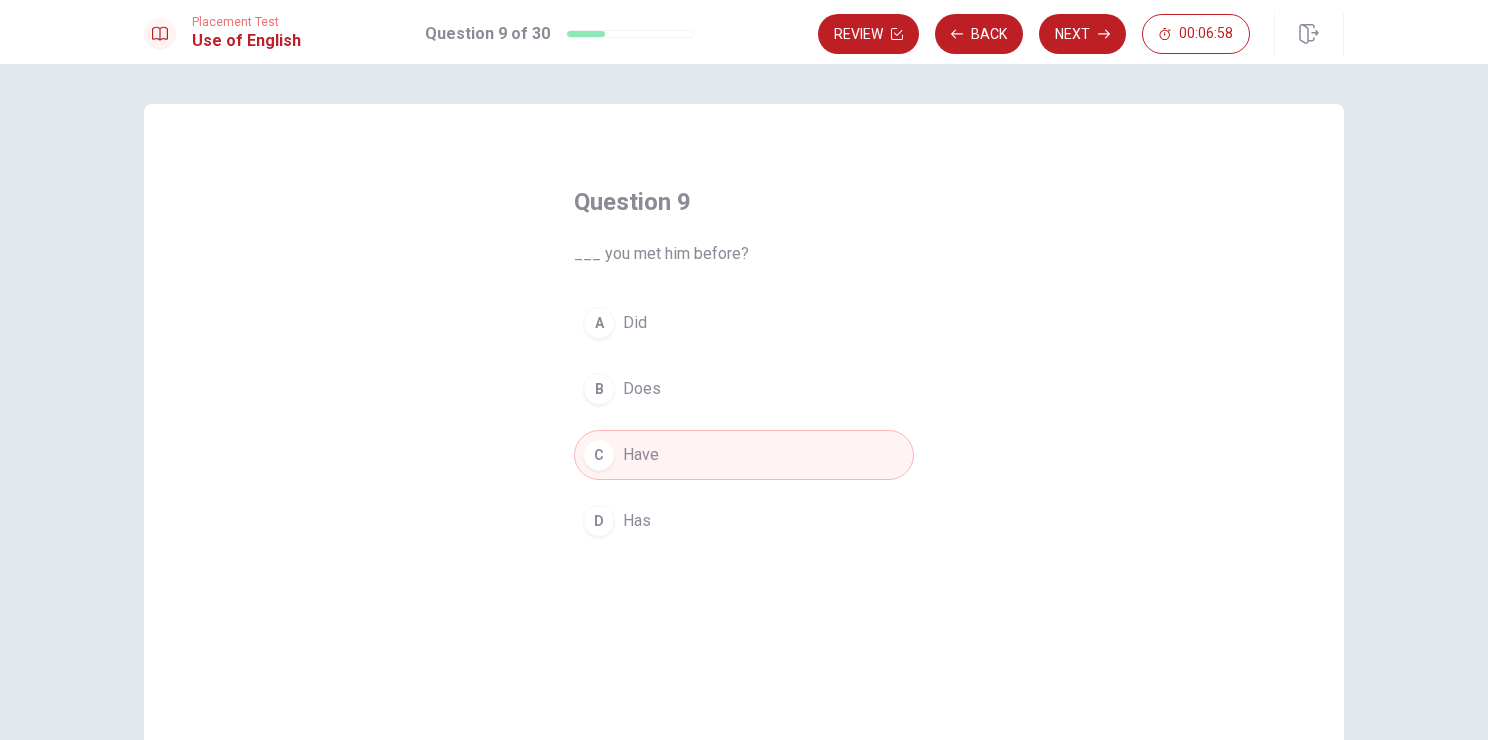 click on "Next" at bounding box center (1082, 34) 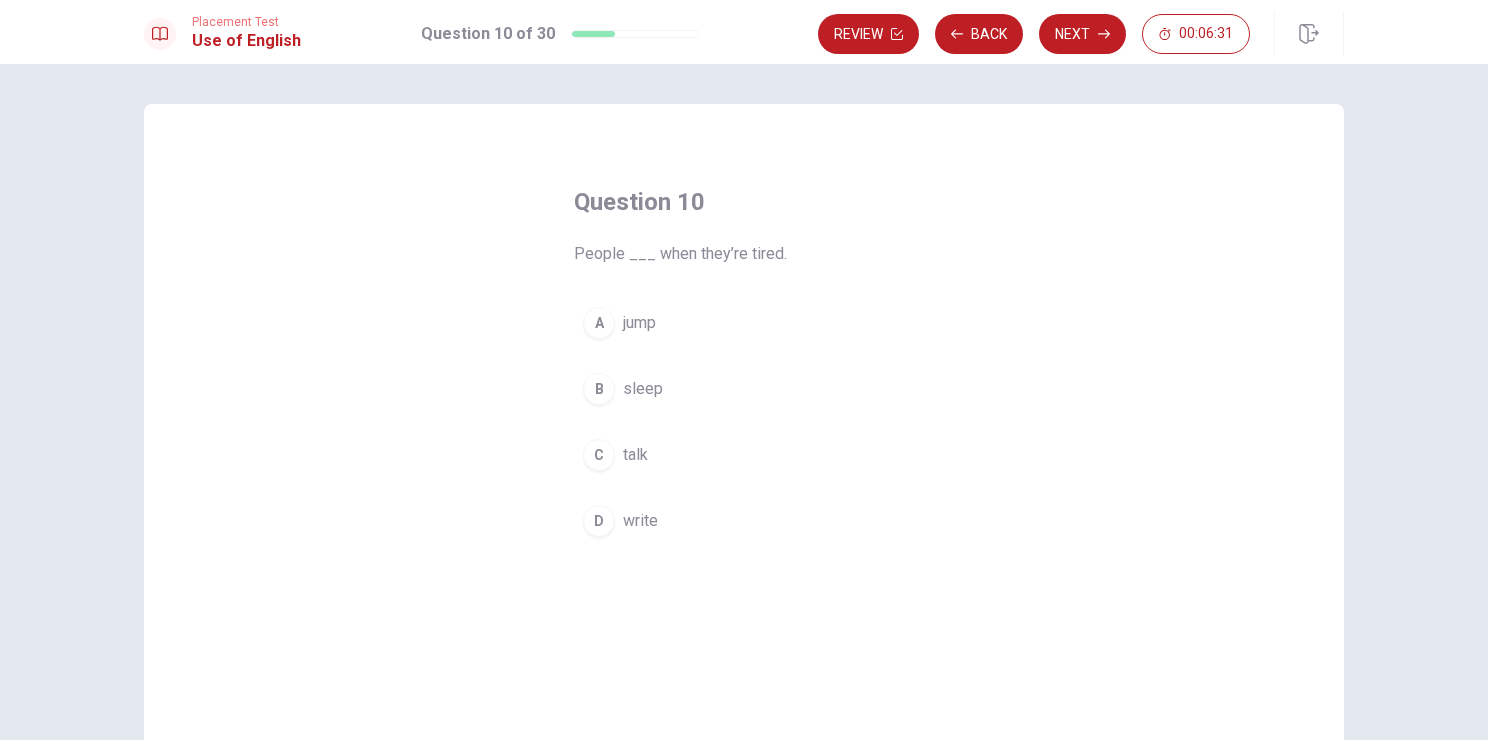 click on "sleep" at bounding box center [643, 389] 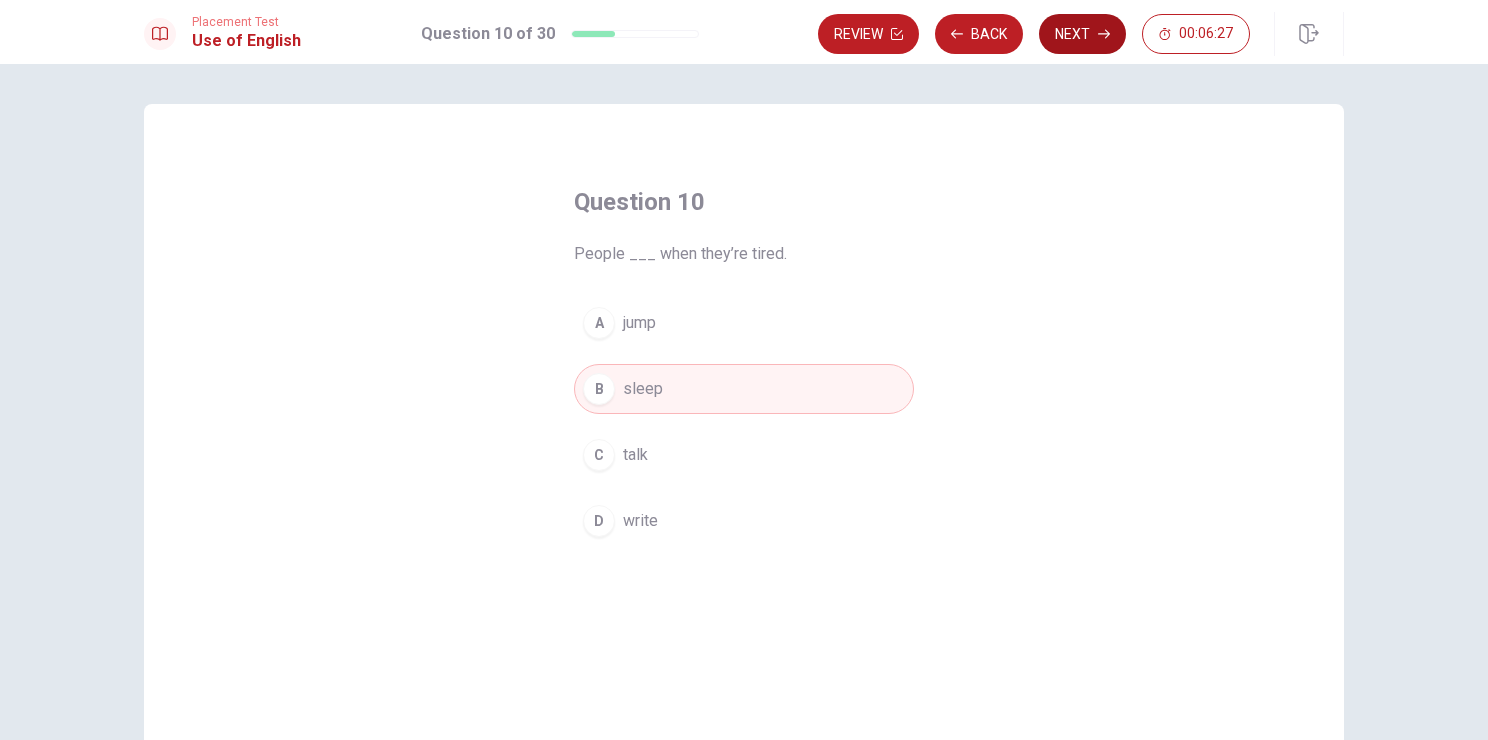 click on "Next" at bounding box center (1082, 34) 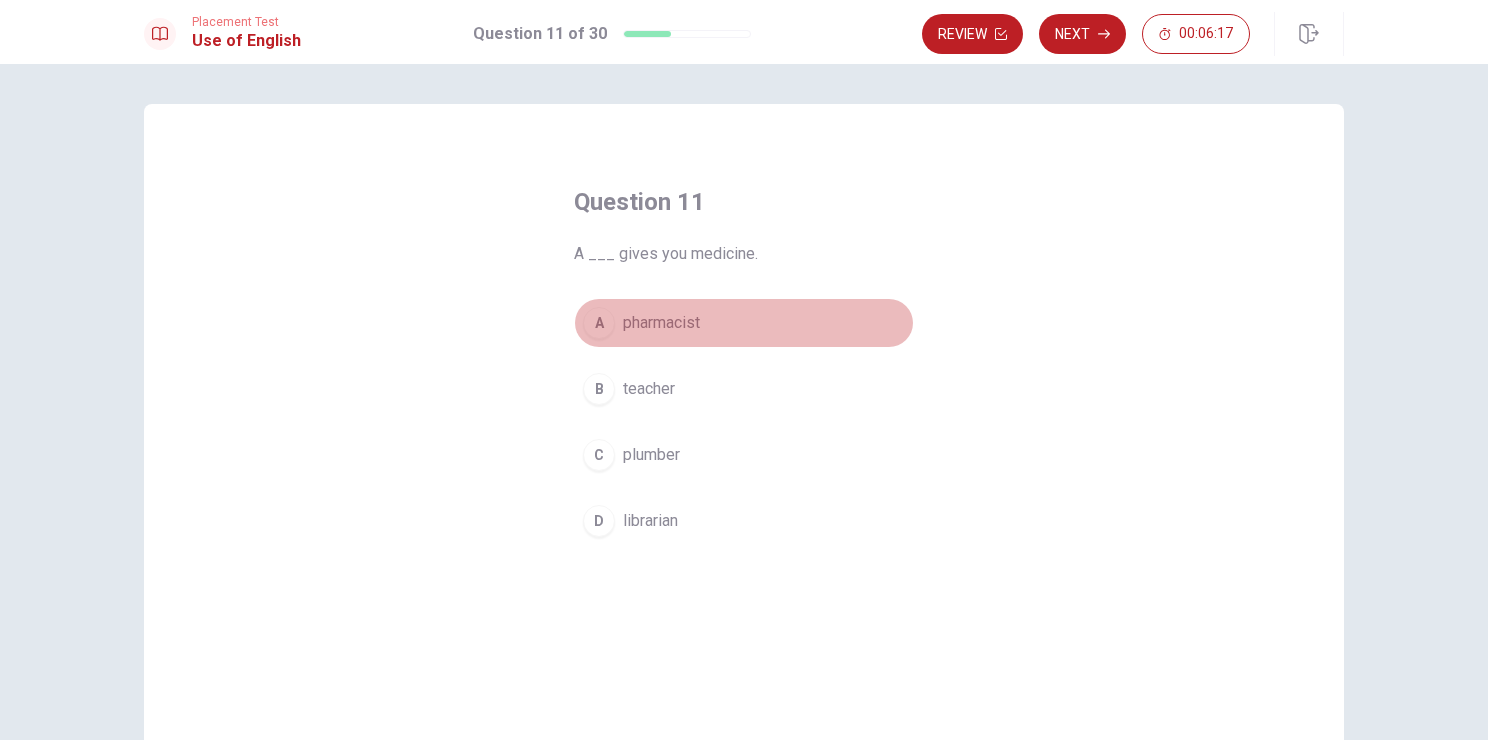 click on "pharmacist" at bounding box center (661, 323) 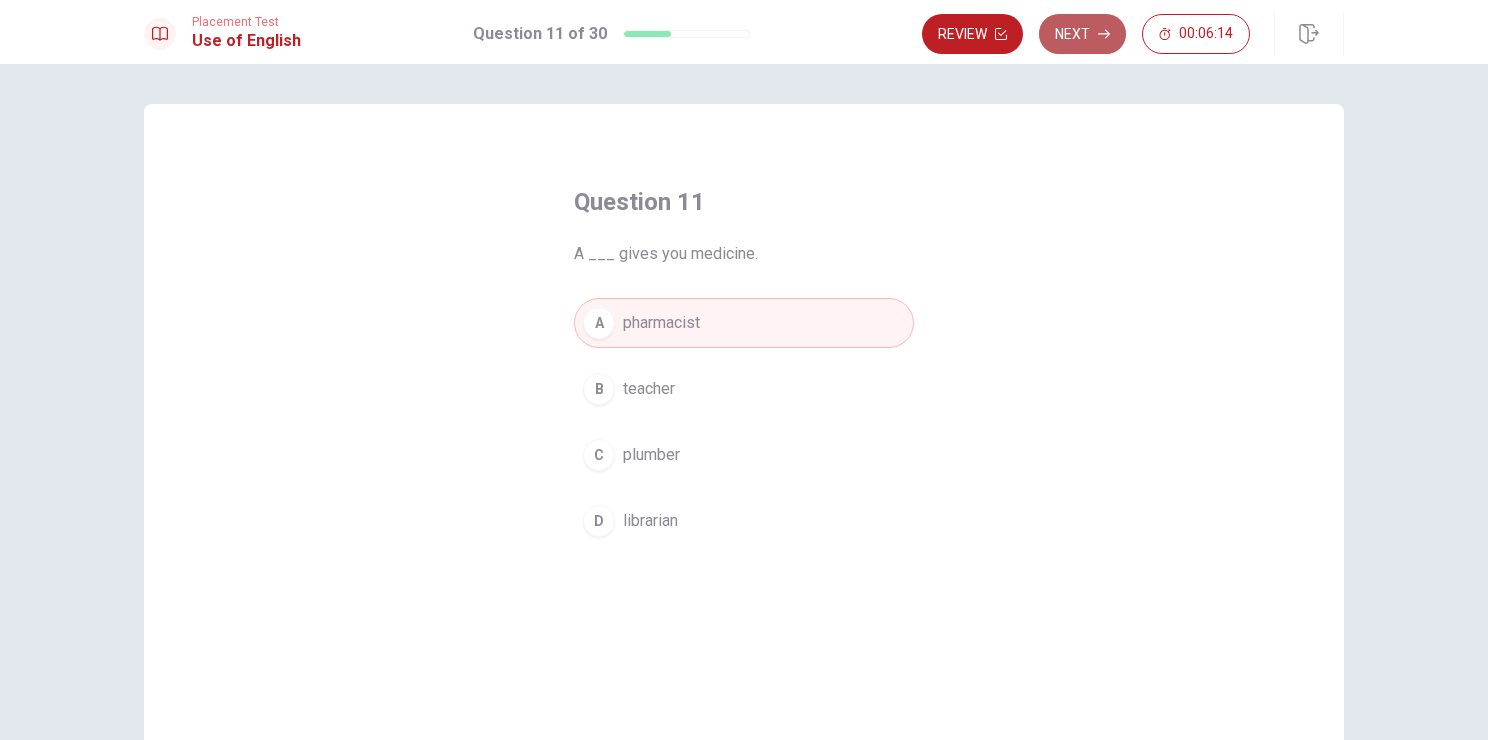 click on "Next" at bounding box center (1082, 34) 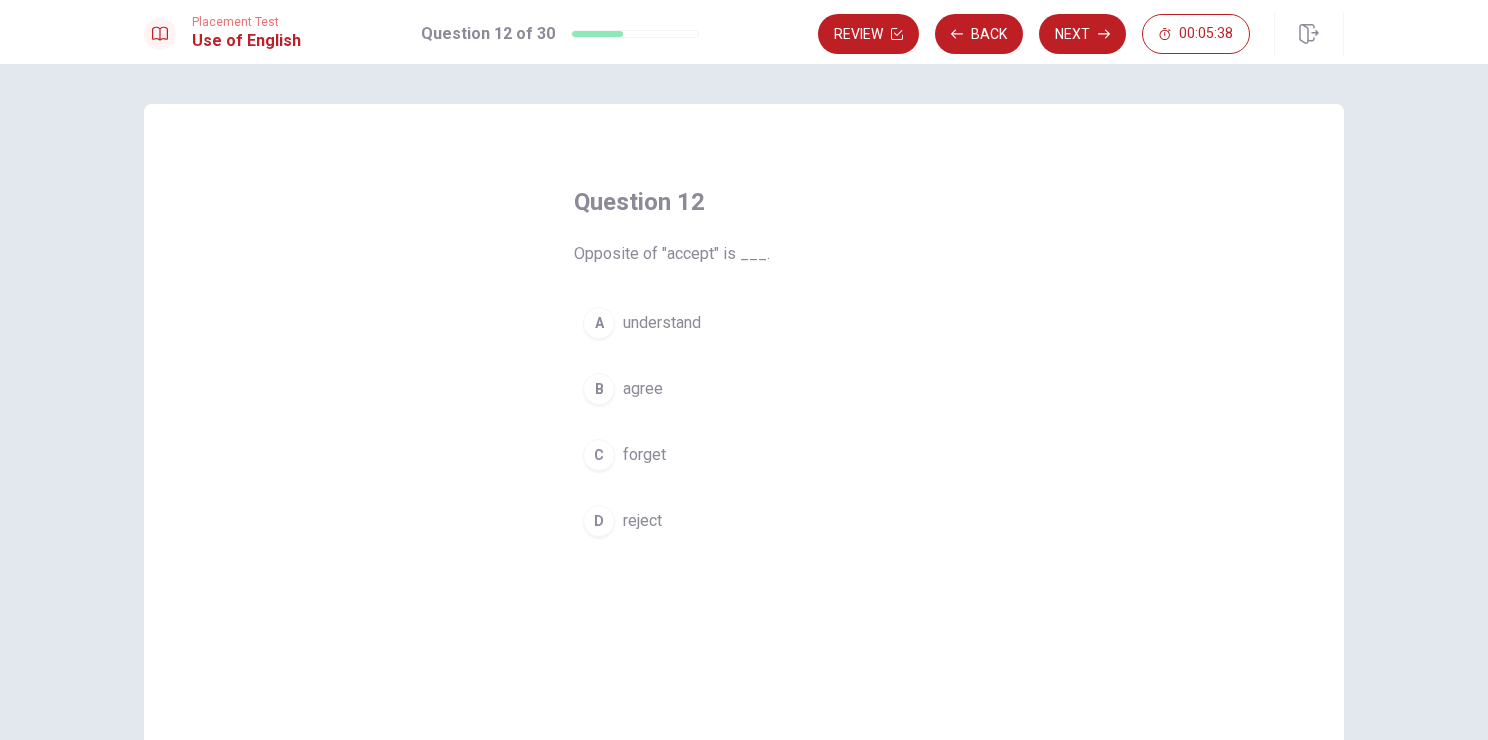 click on "reject" at bounding box center (642, 521) 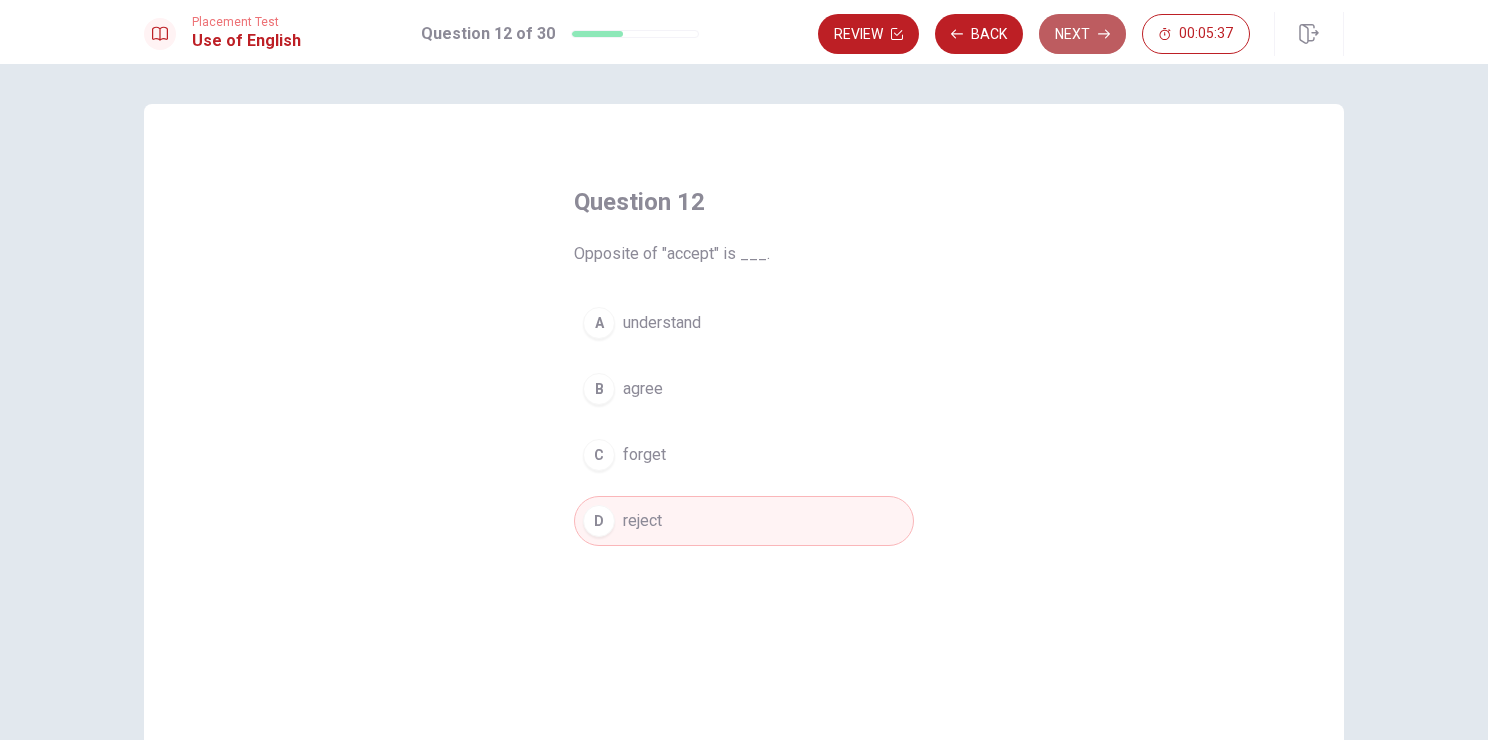 click on "Next" at bounding box center (1082, 34) 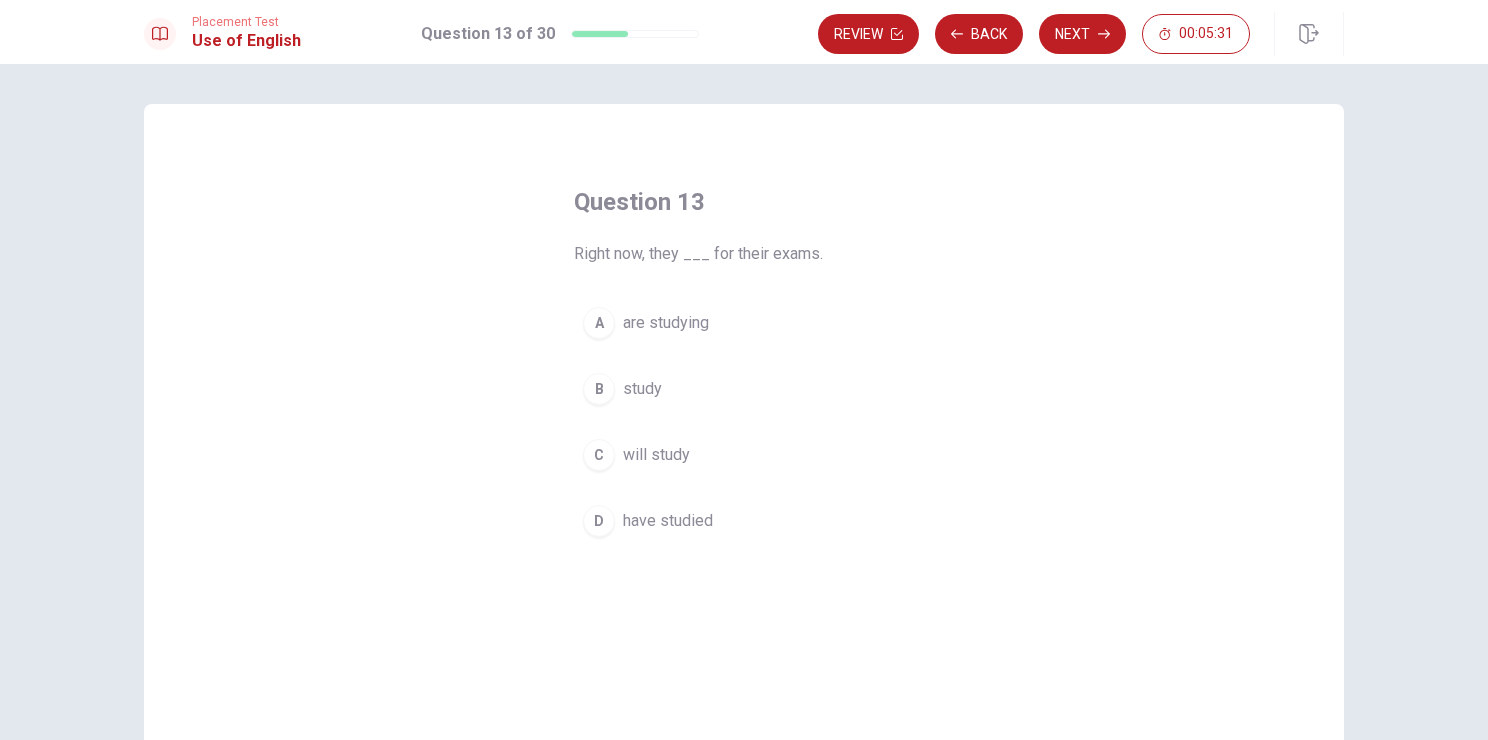 click on "are studying" at bounding box center [666, 323] 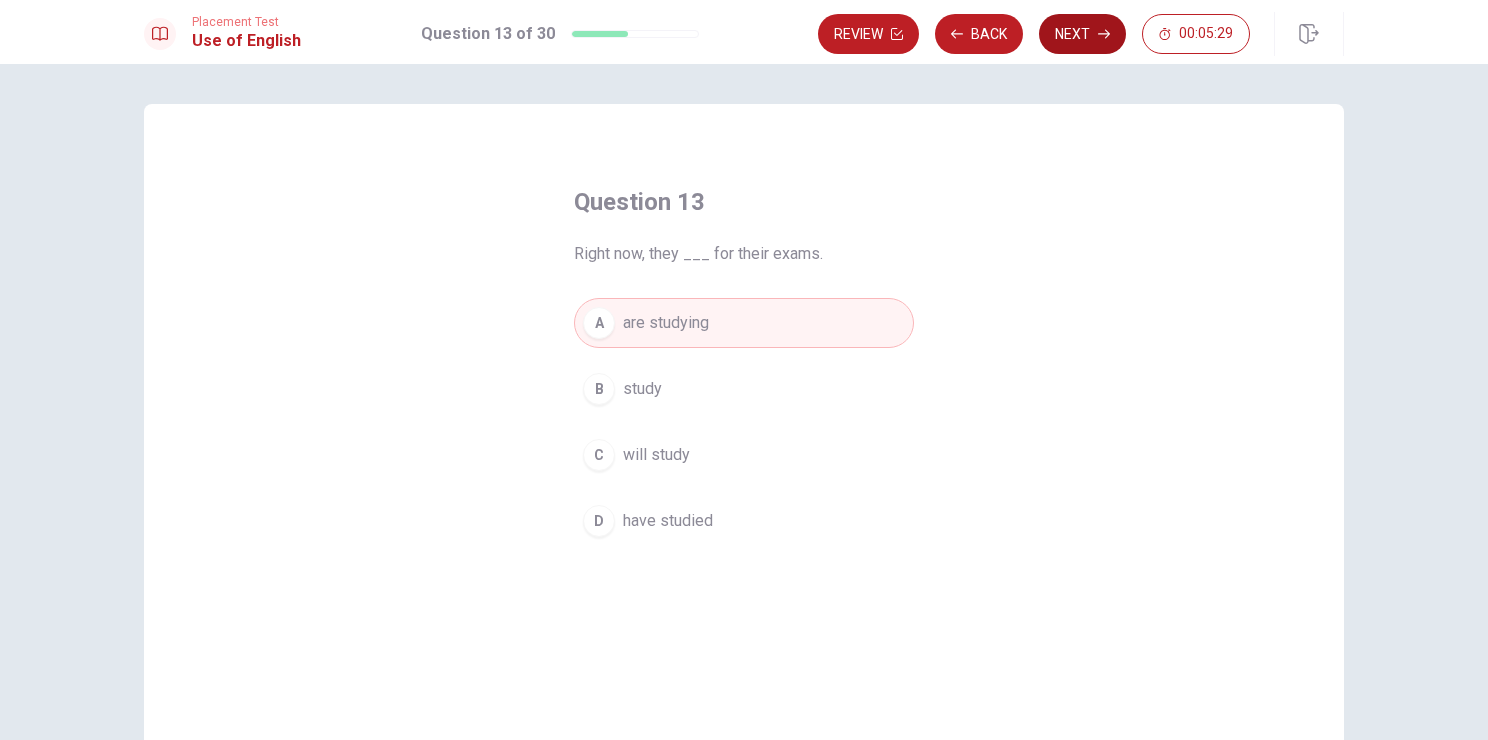 click on "Next" at bounding box center [1082, 34] 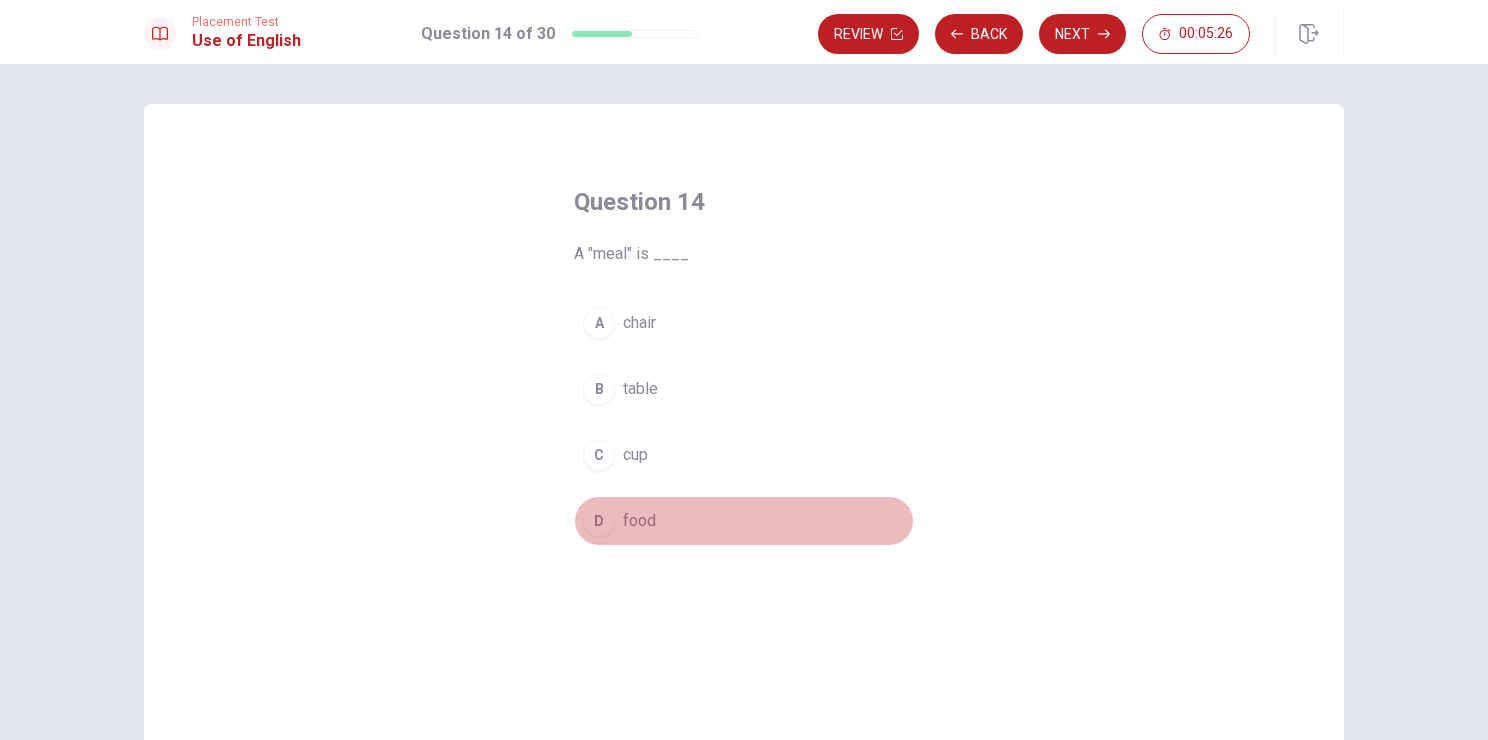 click on "food" at bounding box center [639, 521] 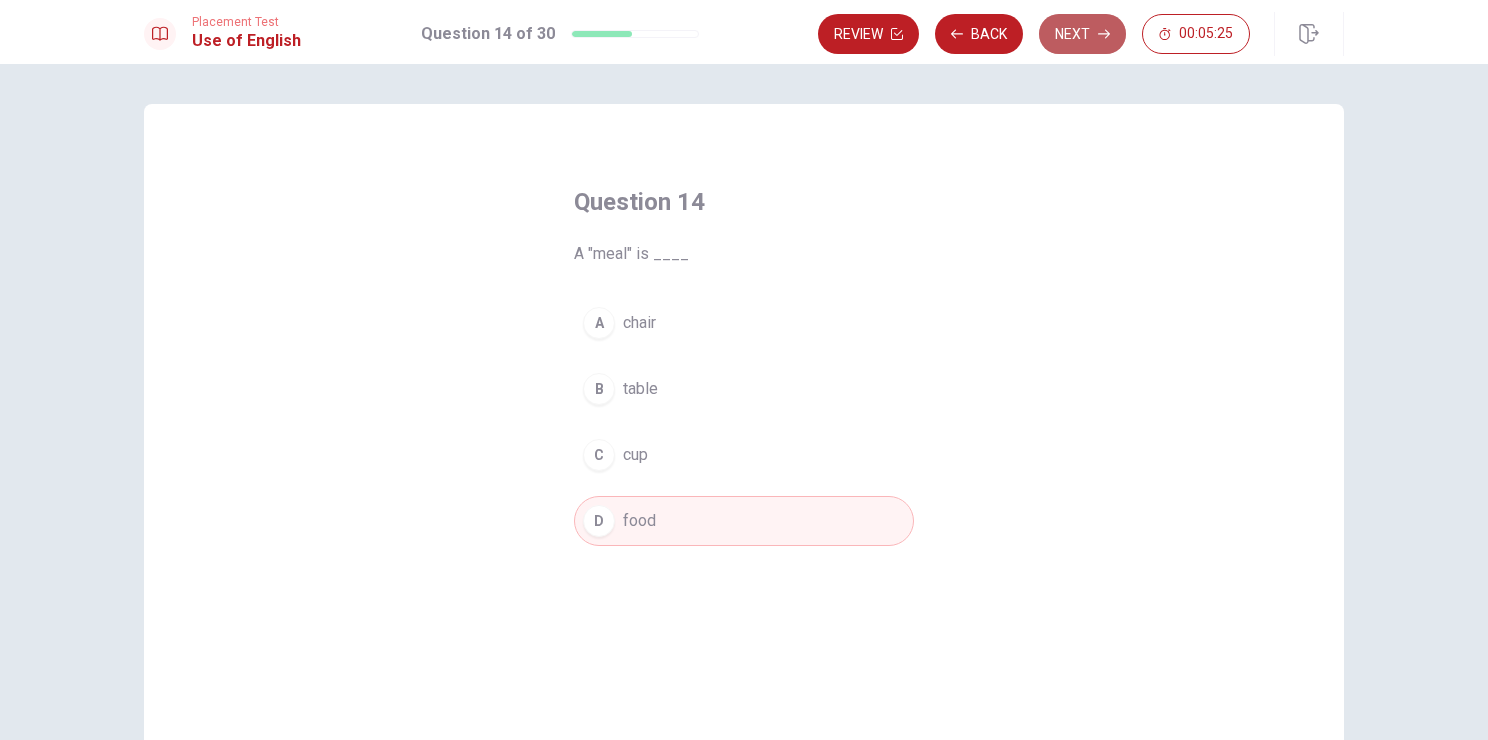 click on "Next" at bounding box center [1082, 34] 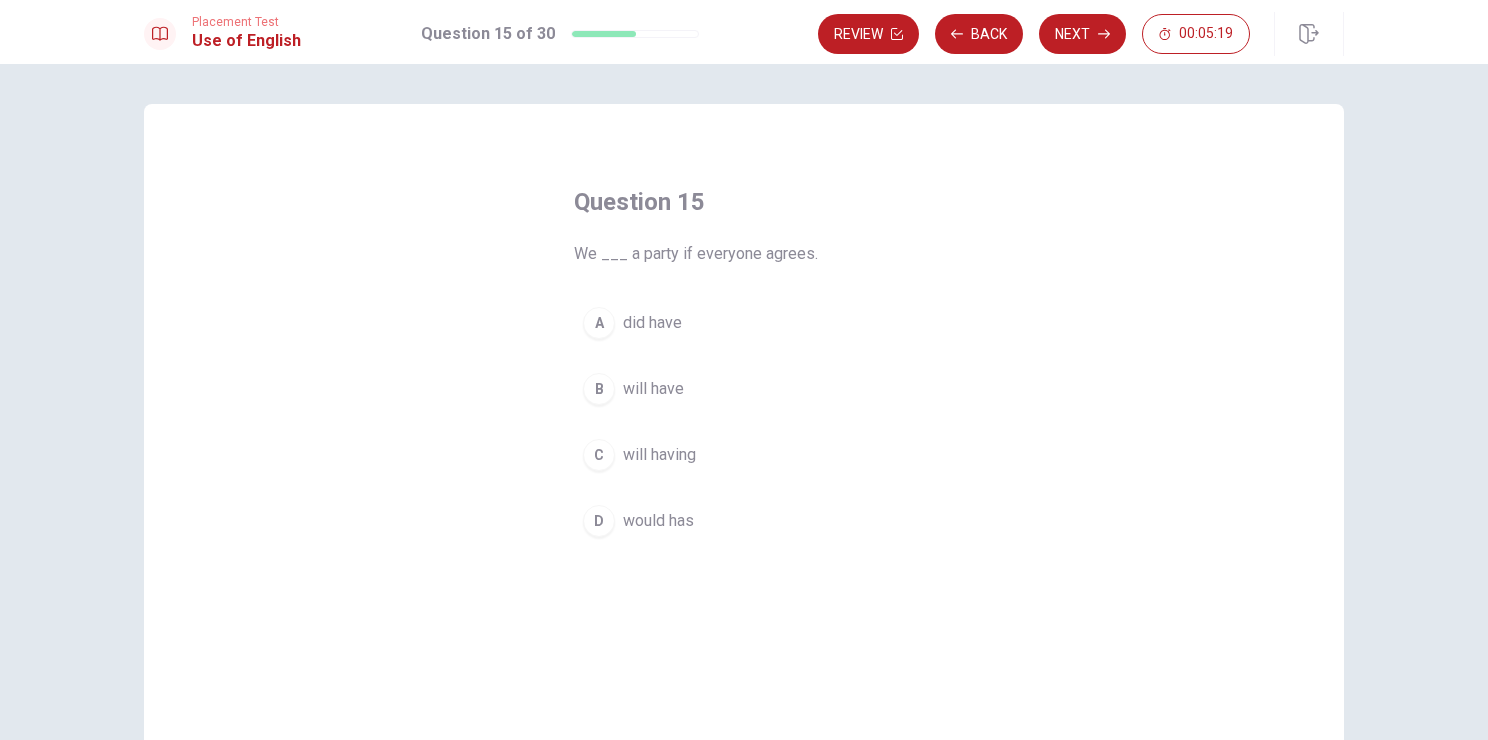 click on "will have" at bounding box center [653, 389] 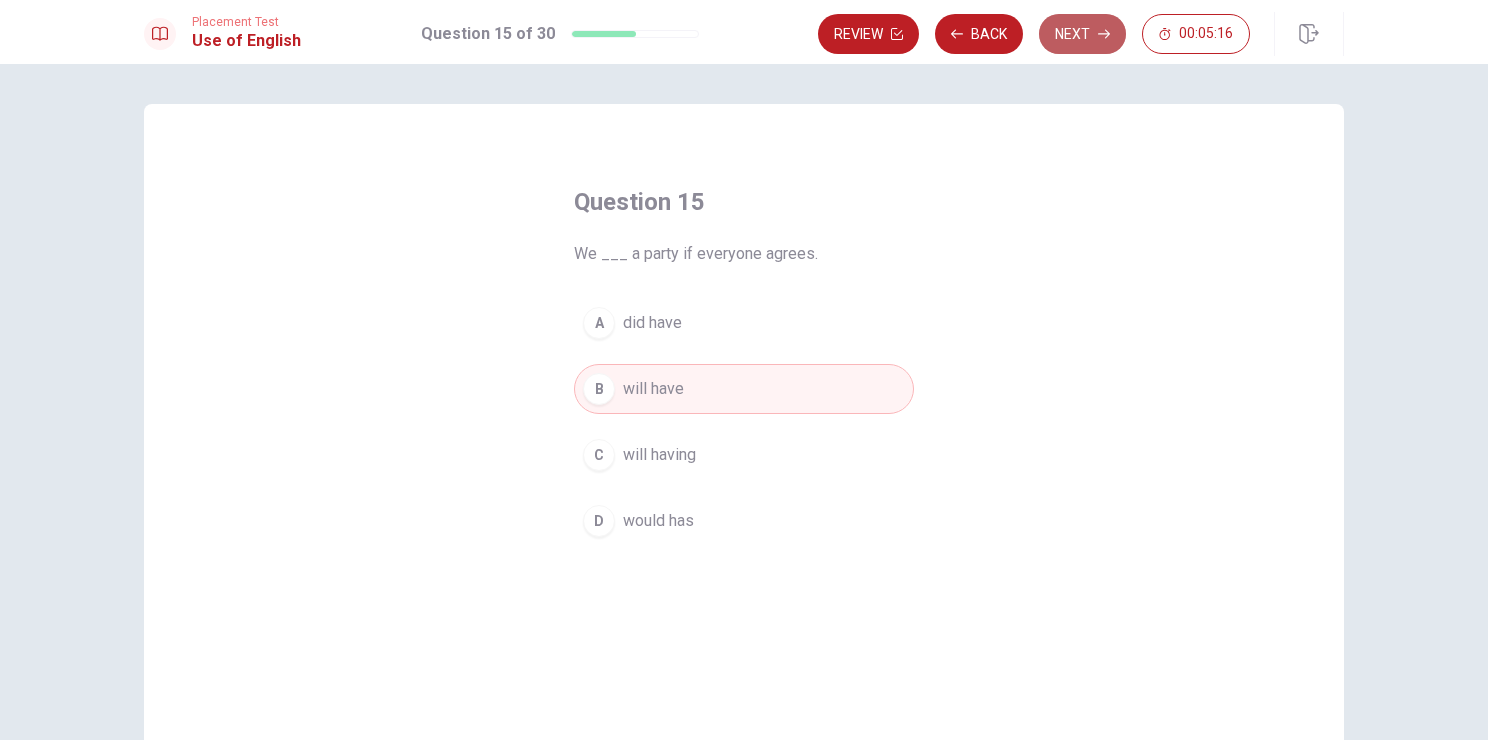 click on "Next" at bounding box center [1082, 34] 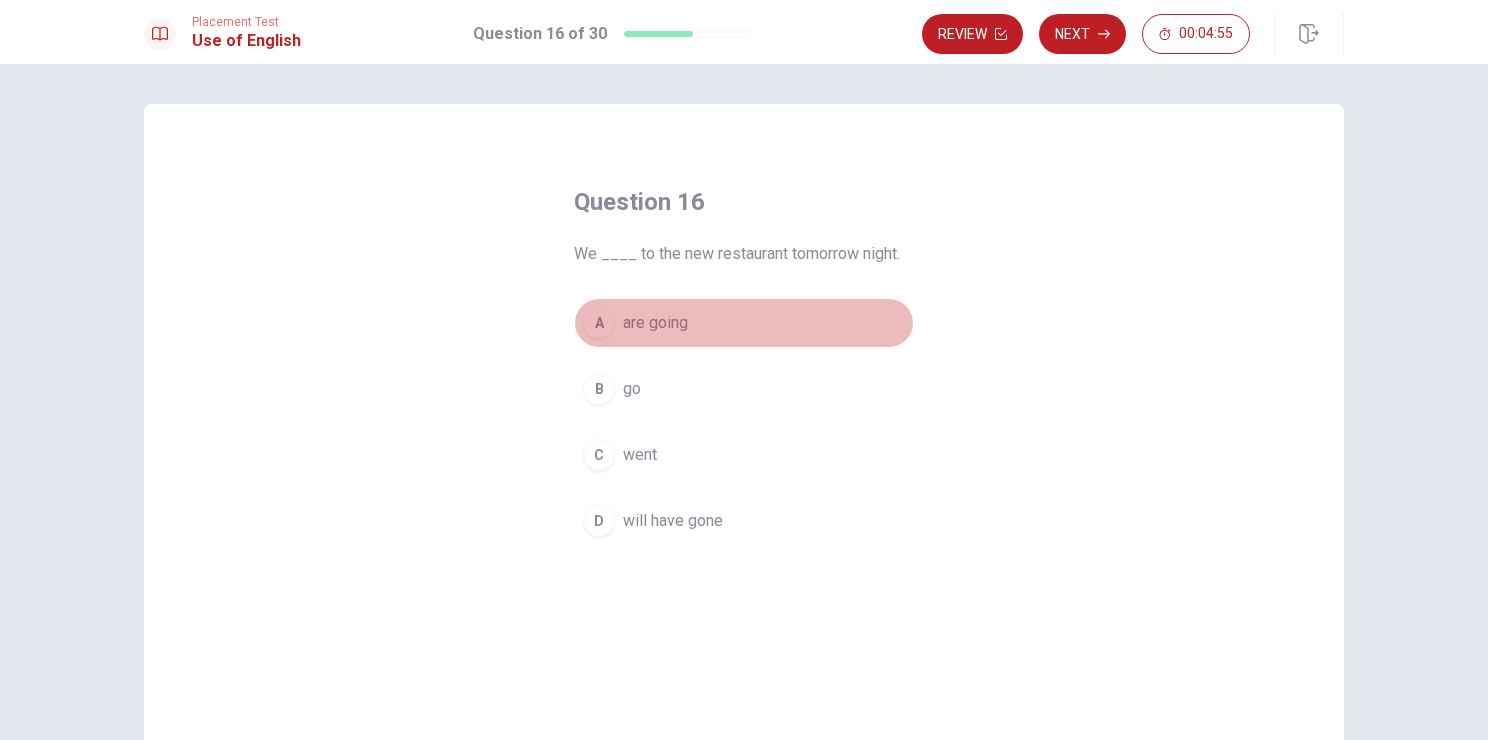click on "are going" at bounding box center [655, 323] 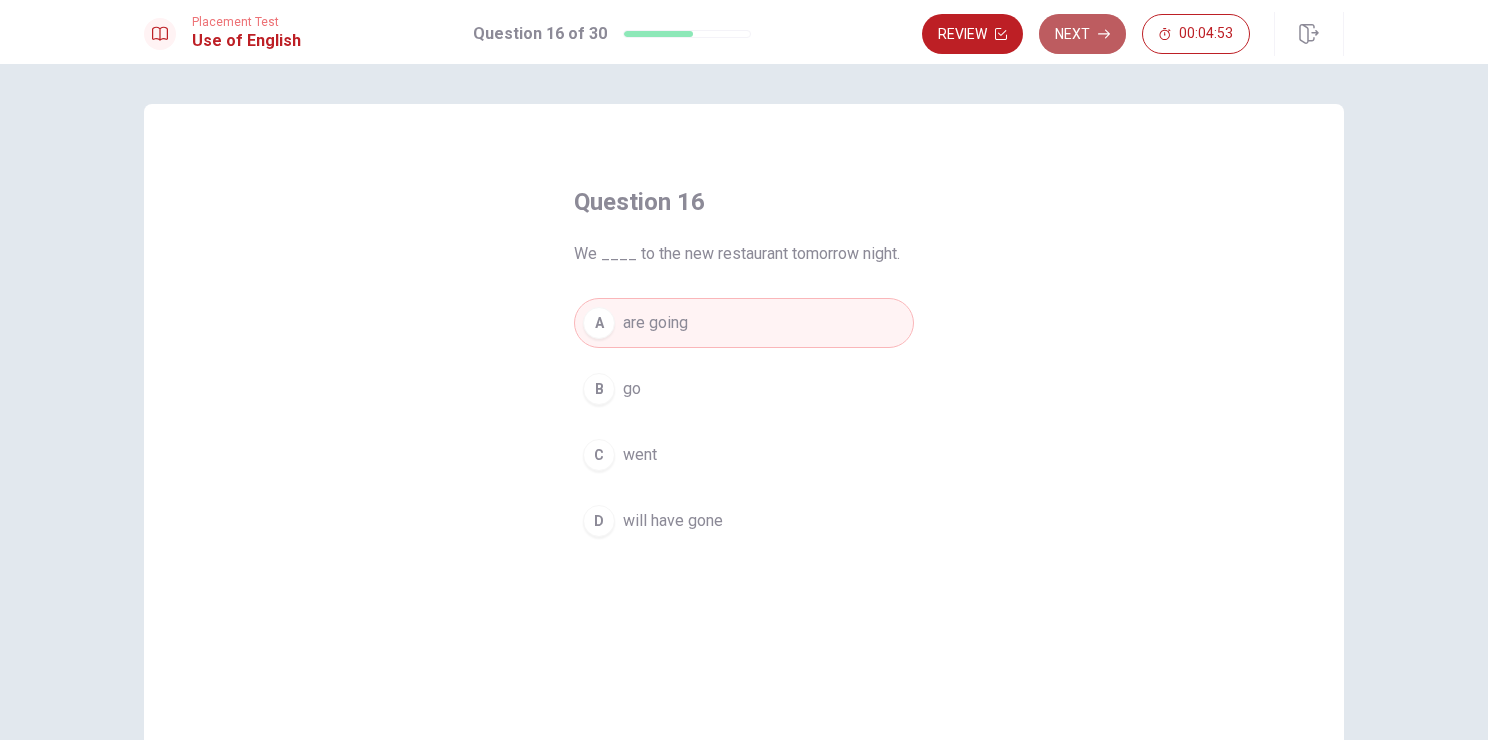 click on "Next" at bounding box center (1082, 34) 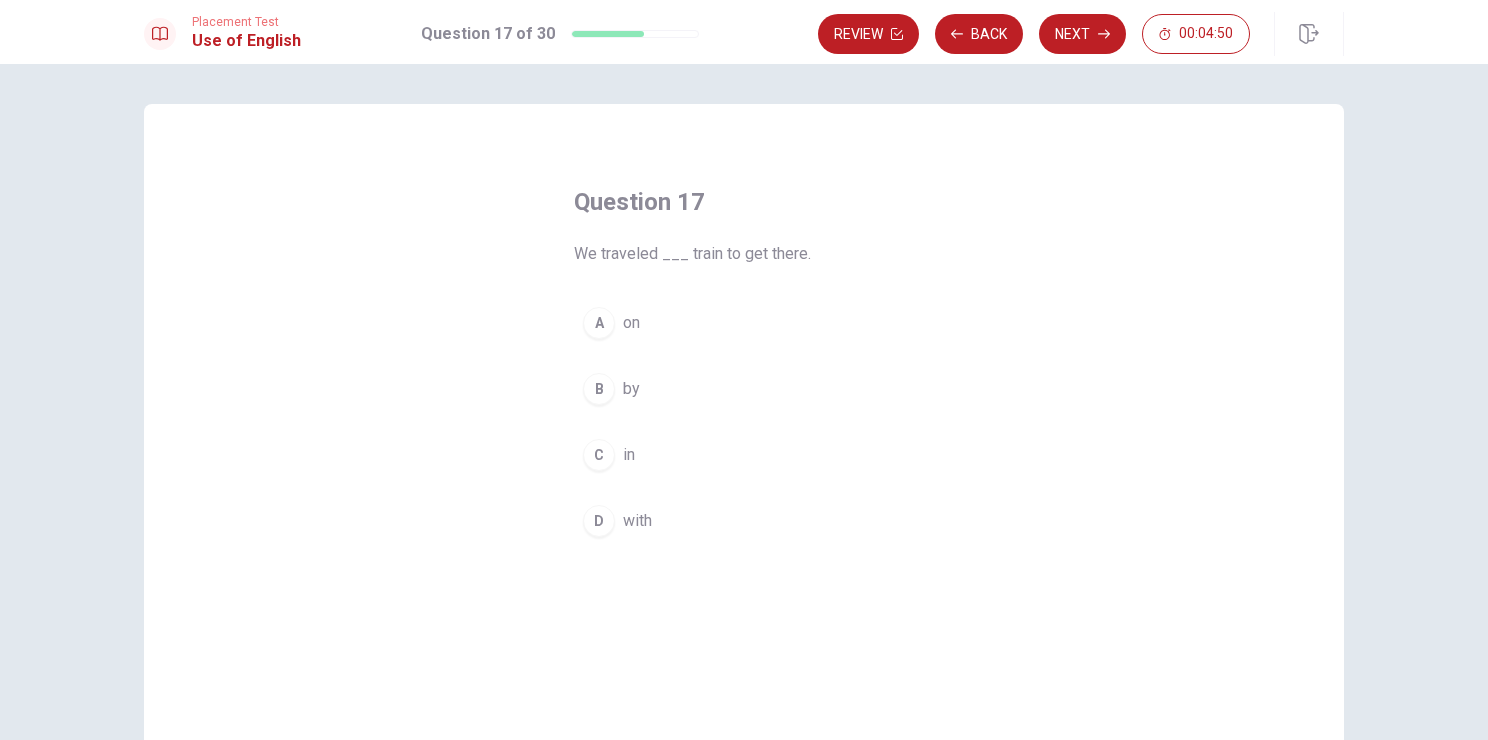 click on "B by" at bounding box center [744, 389] 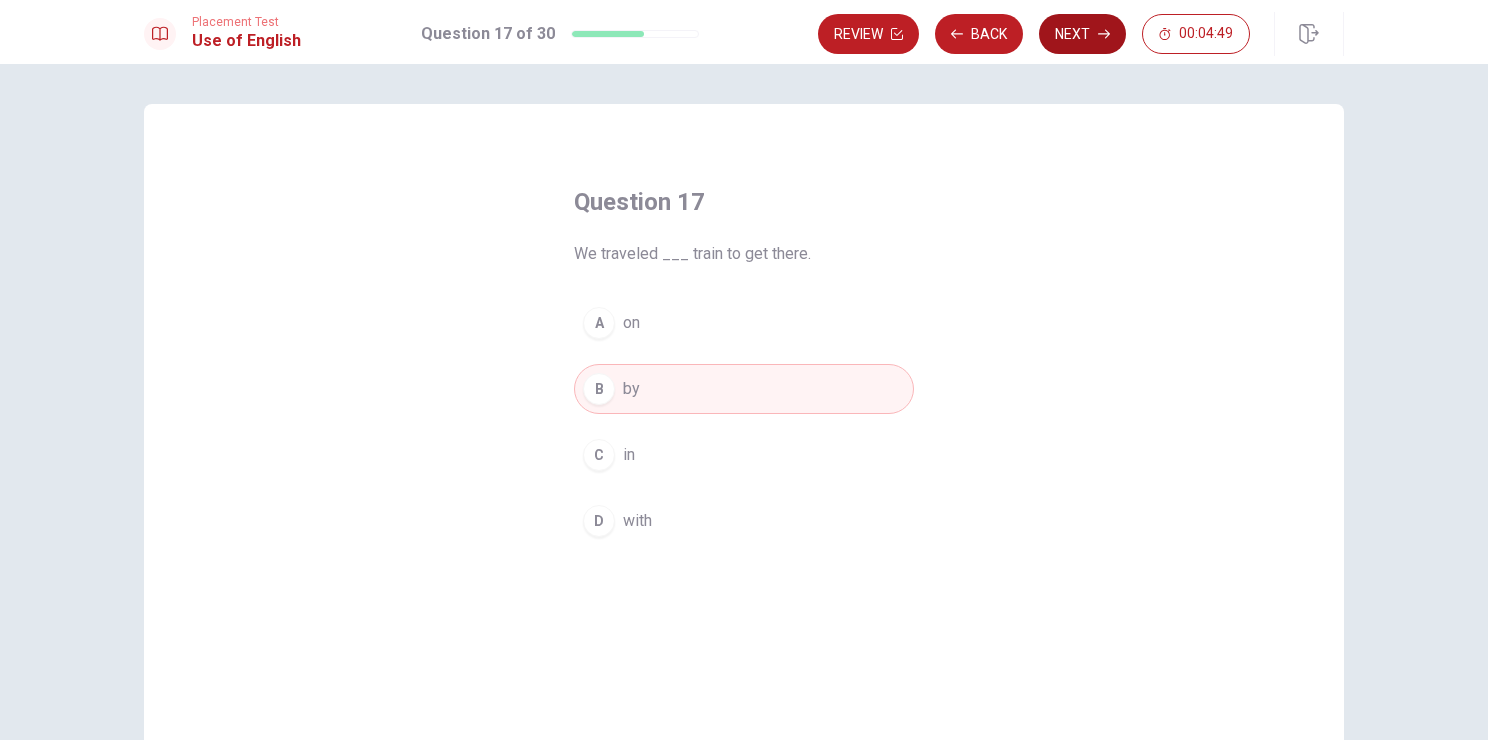 click on "Next" at bounding box center [1082, 34] 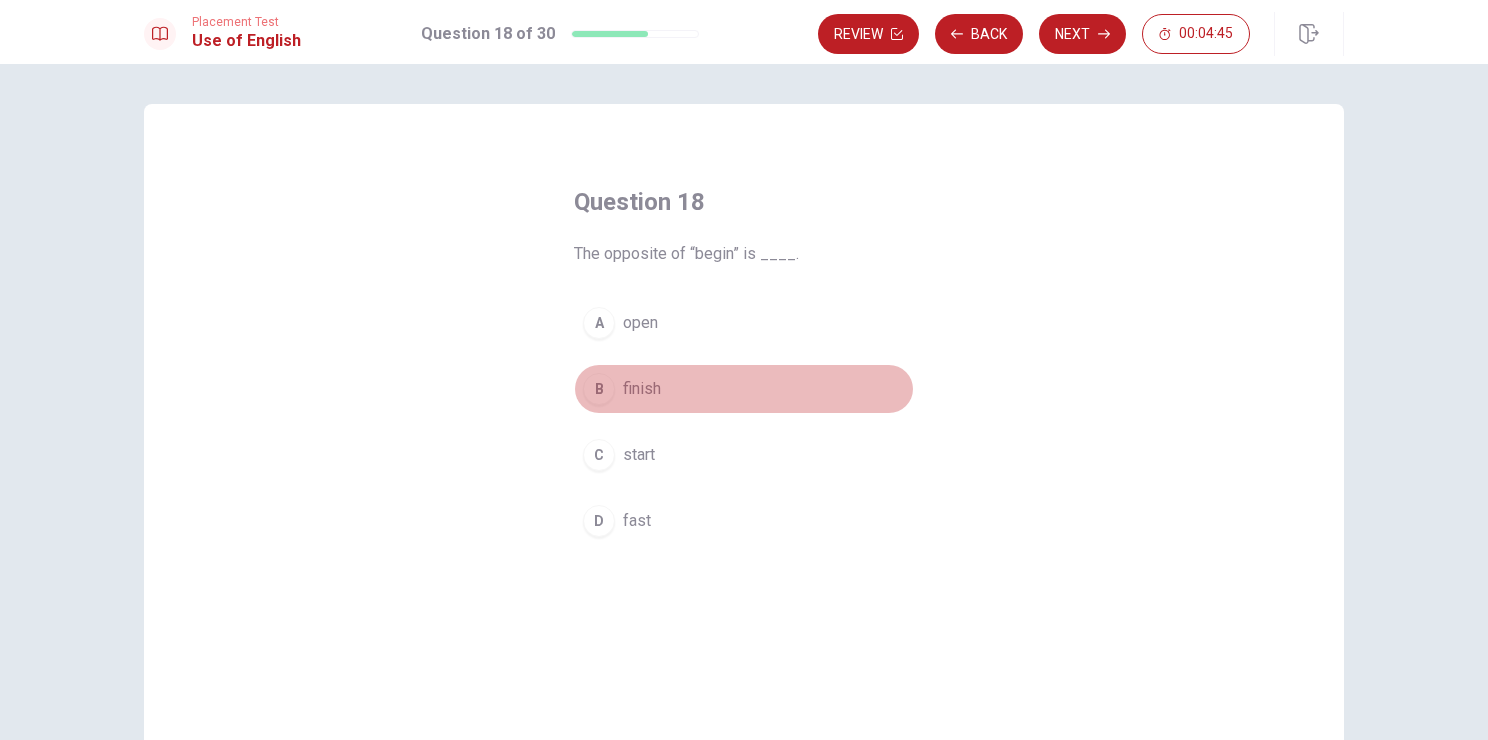 click on "finish" at bounding box center (642, 389) 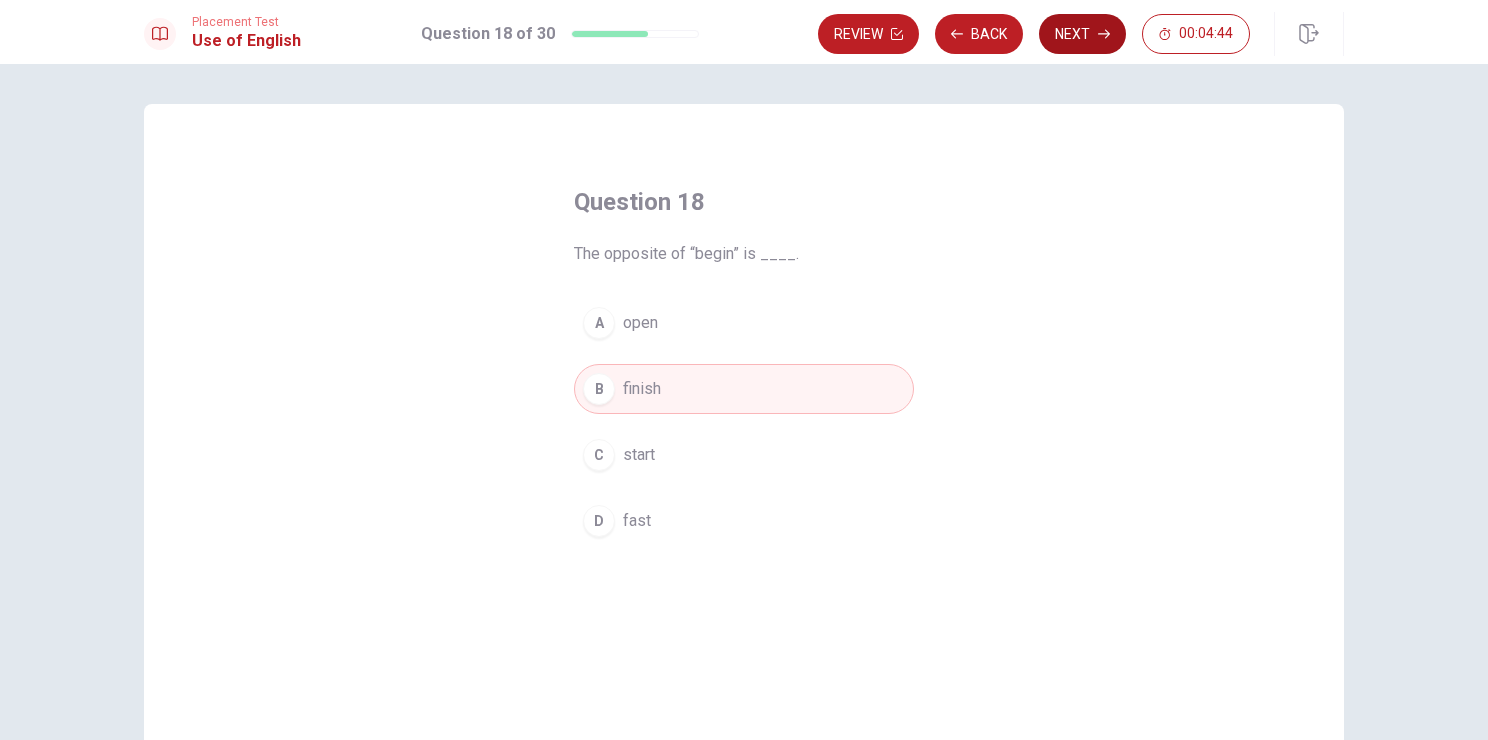 click on "Next" at bounding box center (1082, 34) 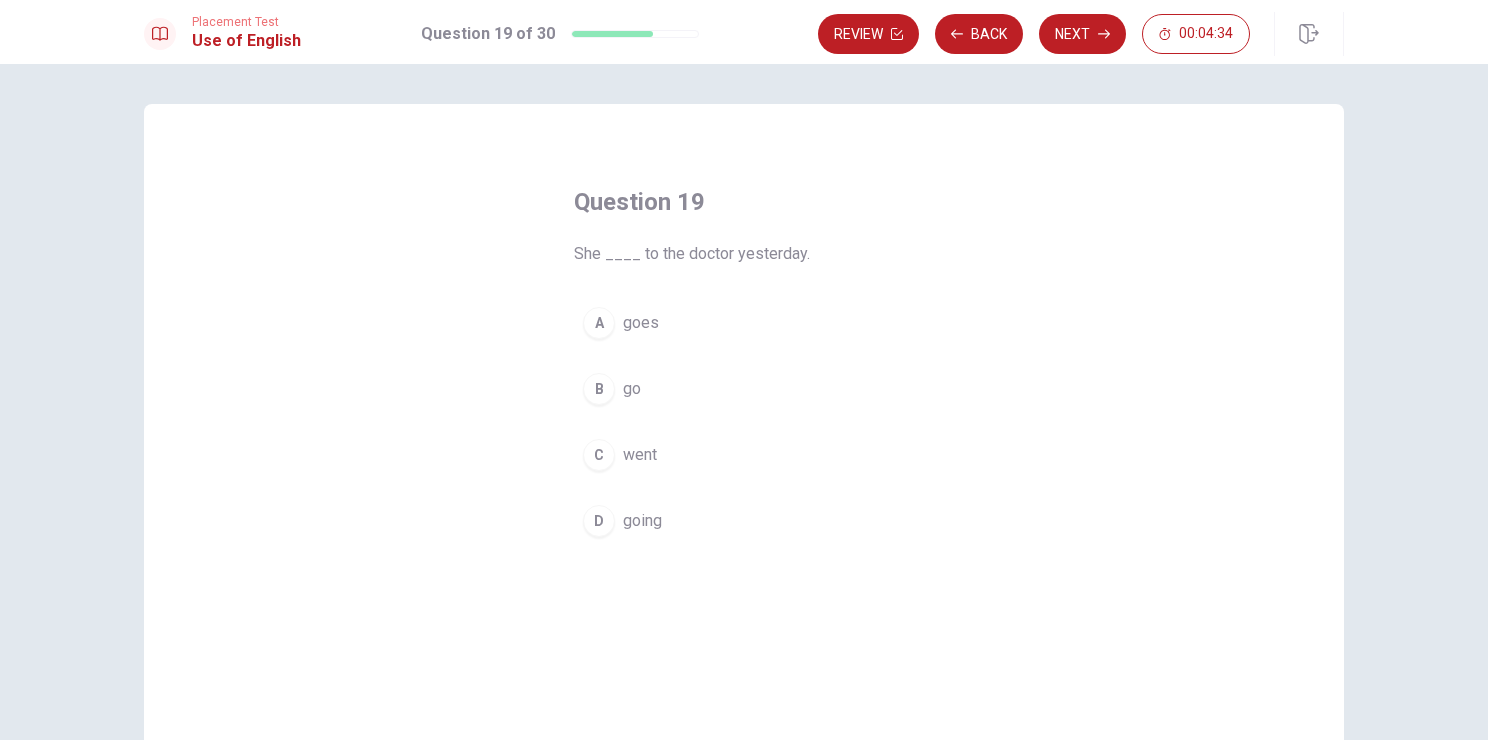 click on "went" at bounding box center (640, 455) 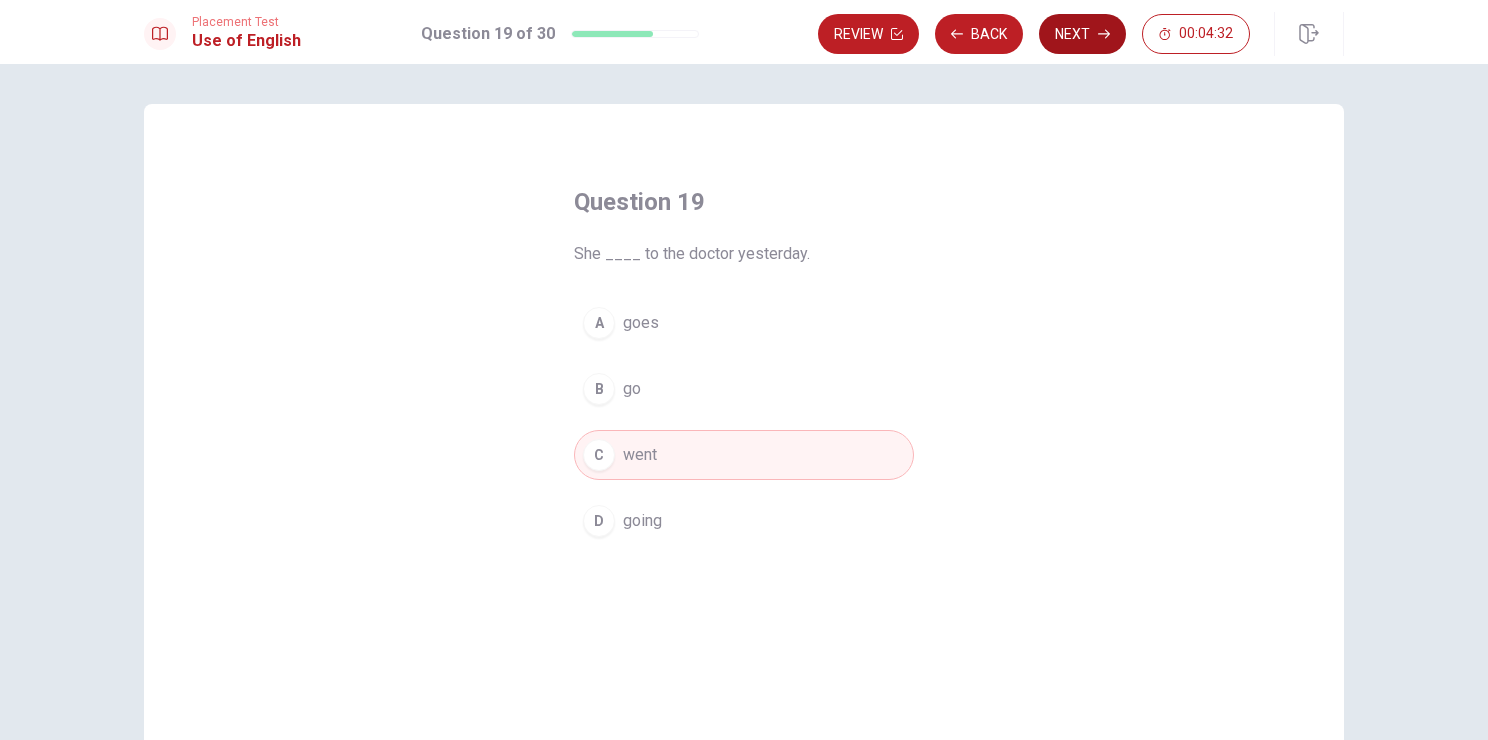 click on "Next" at bounding box center (1082, 34) 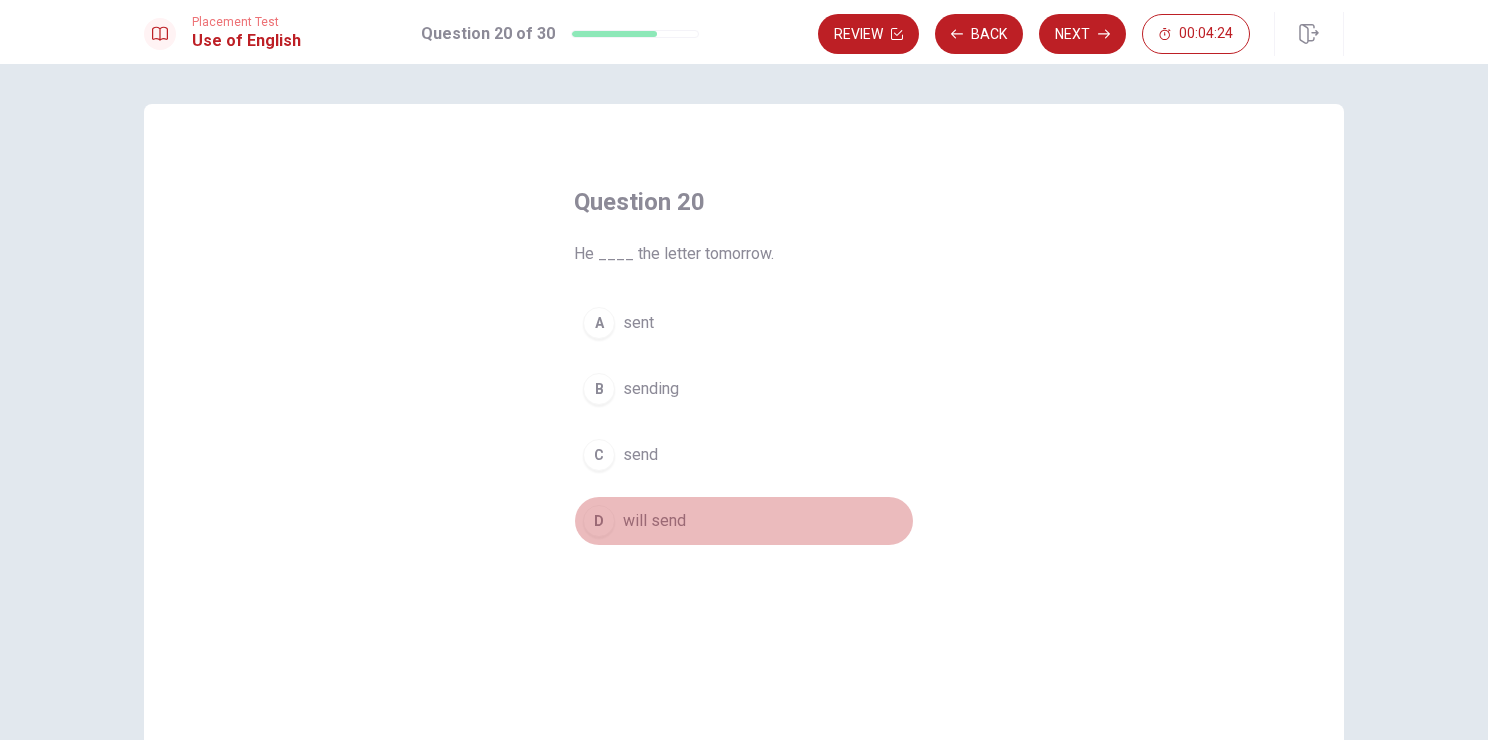 click on "will send" at bounding box center (654, 521) 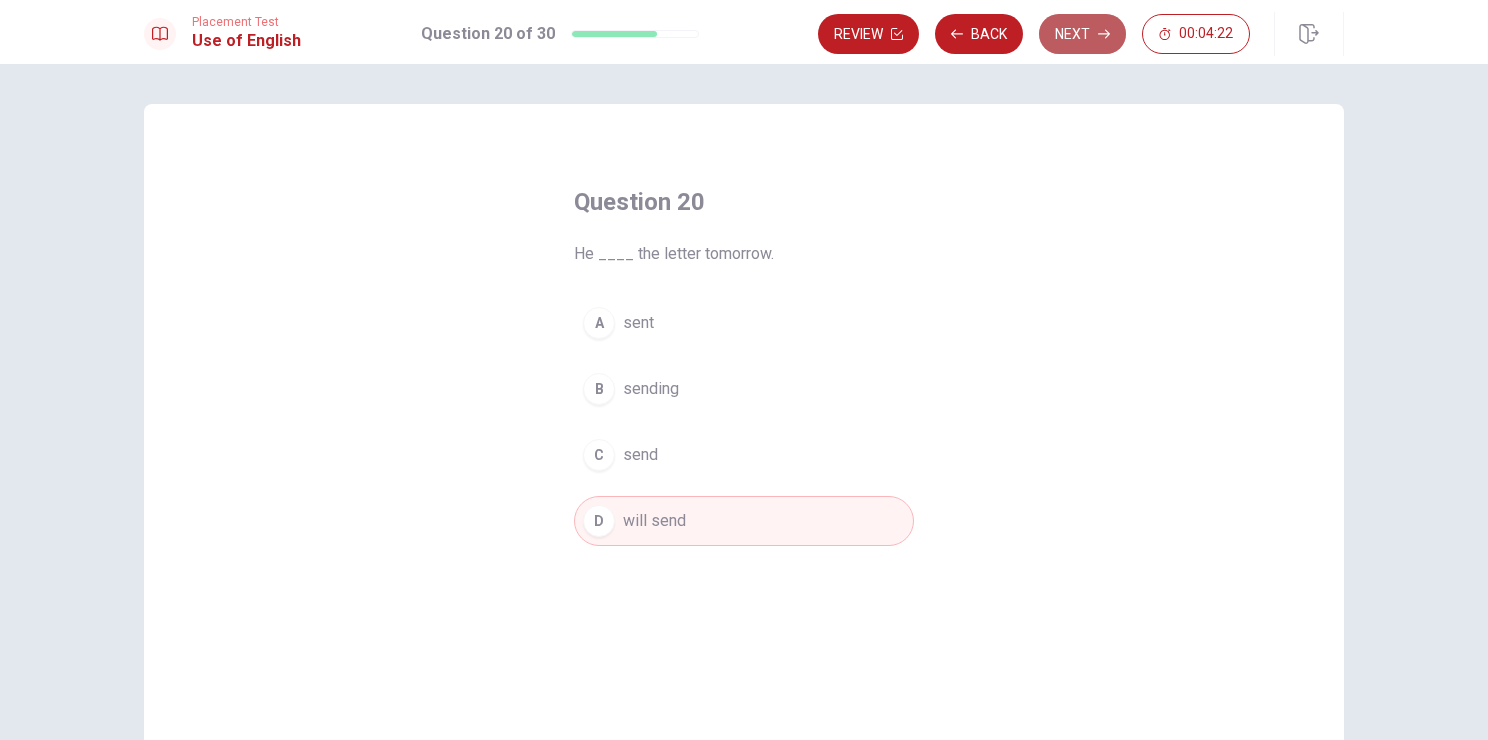 click on "Next" at bounding box center (1082, 34) 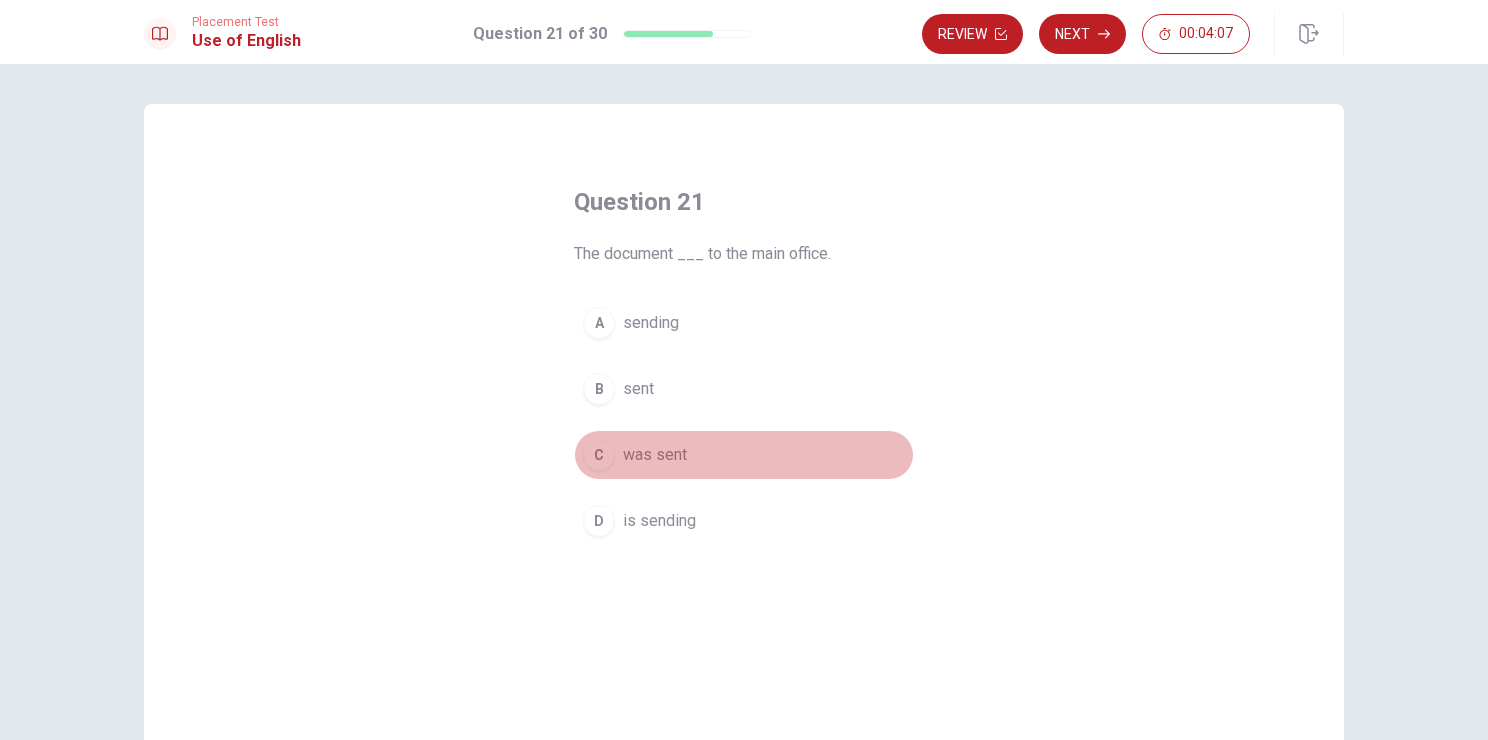 click on "was sent" at bounding box center (655, 455) 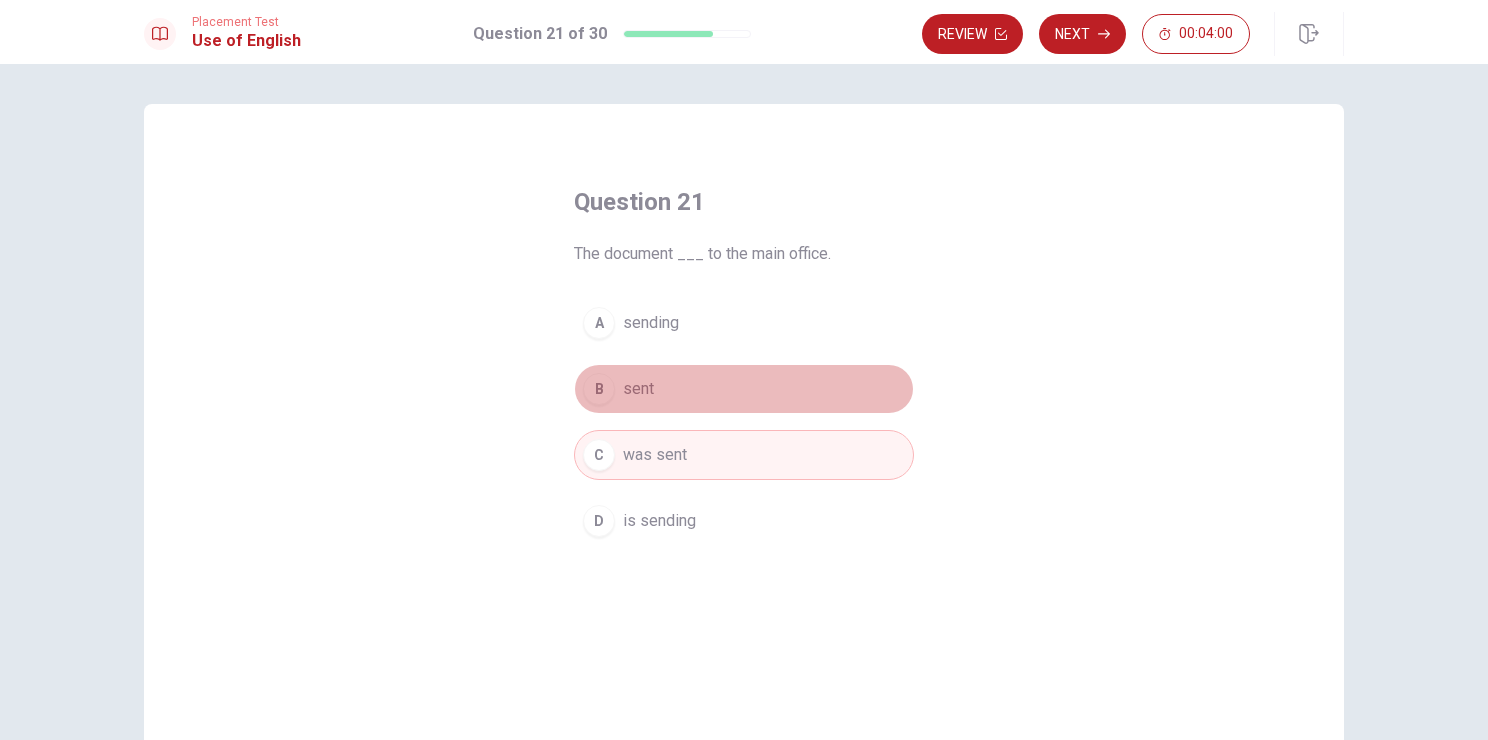 click on "B sent" at bounding box center (744, 389) 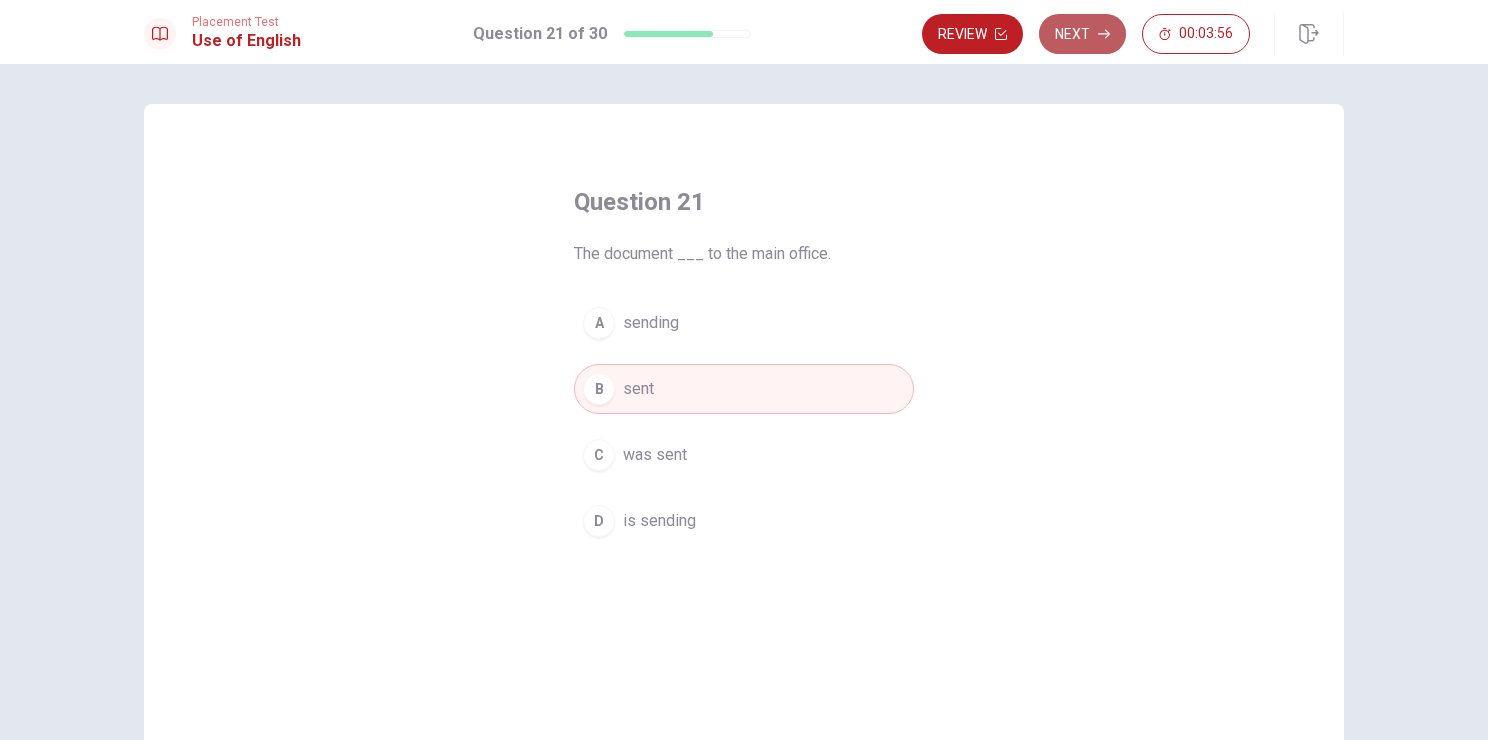 click on "Next" at bounding box center (1082, 34) 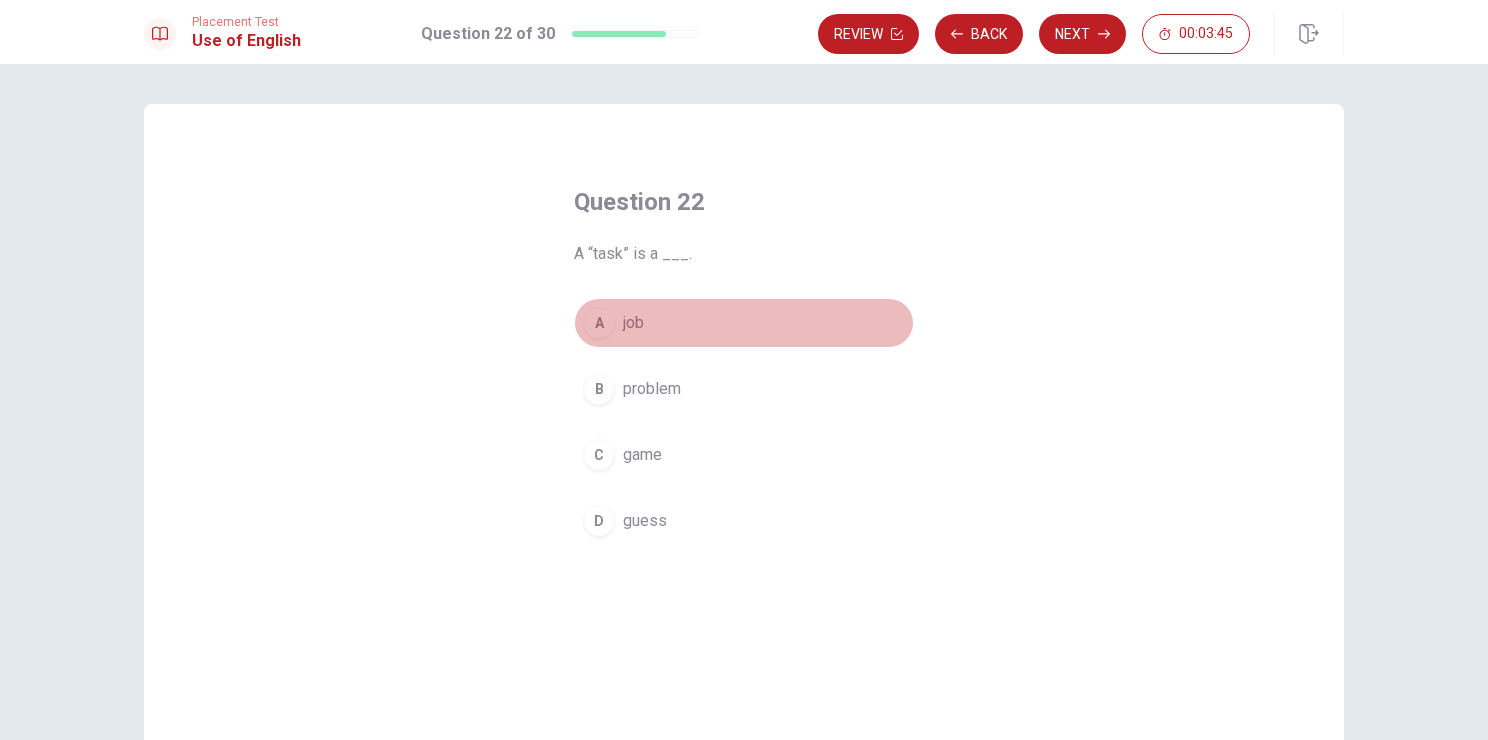 click on "A job" at bounding box center [744, 323] 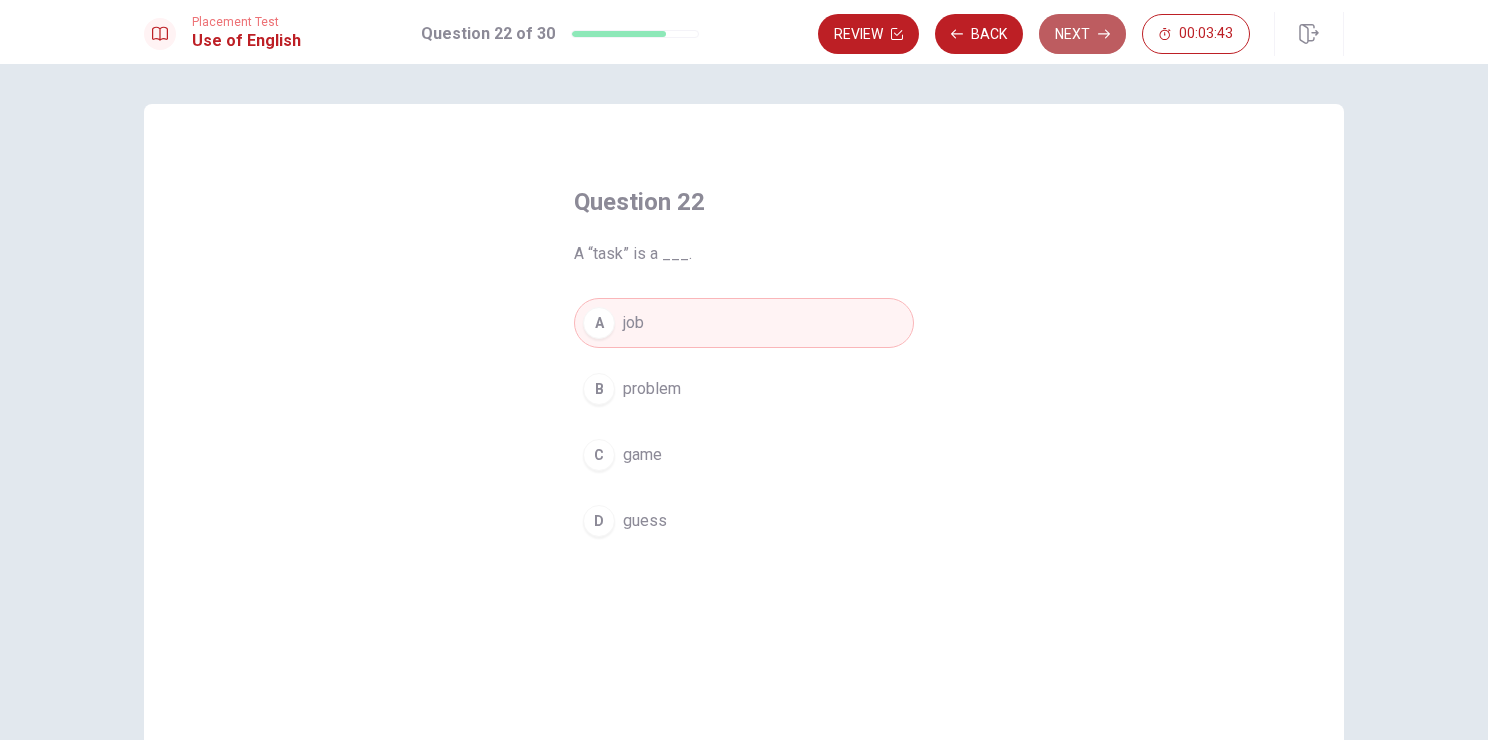 click on "Next" at bounding box center [1082, 34] 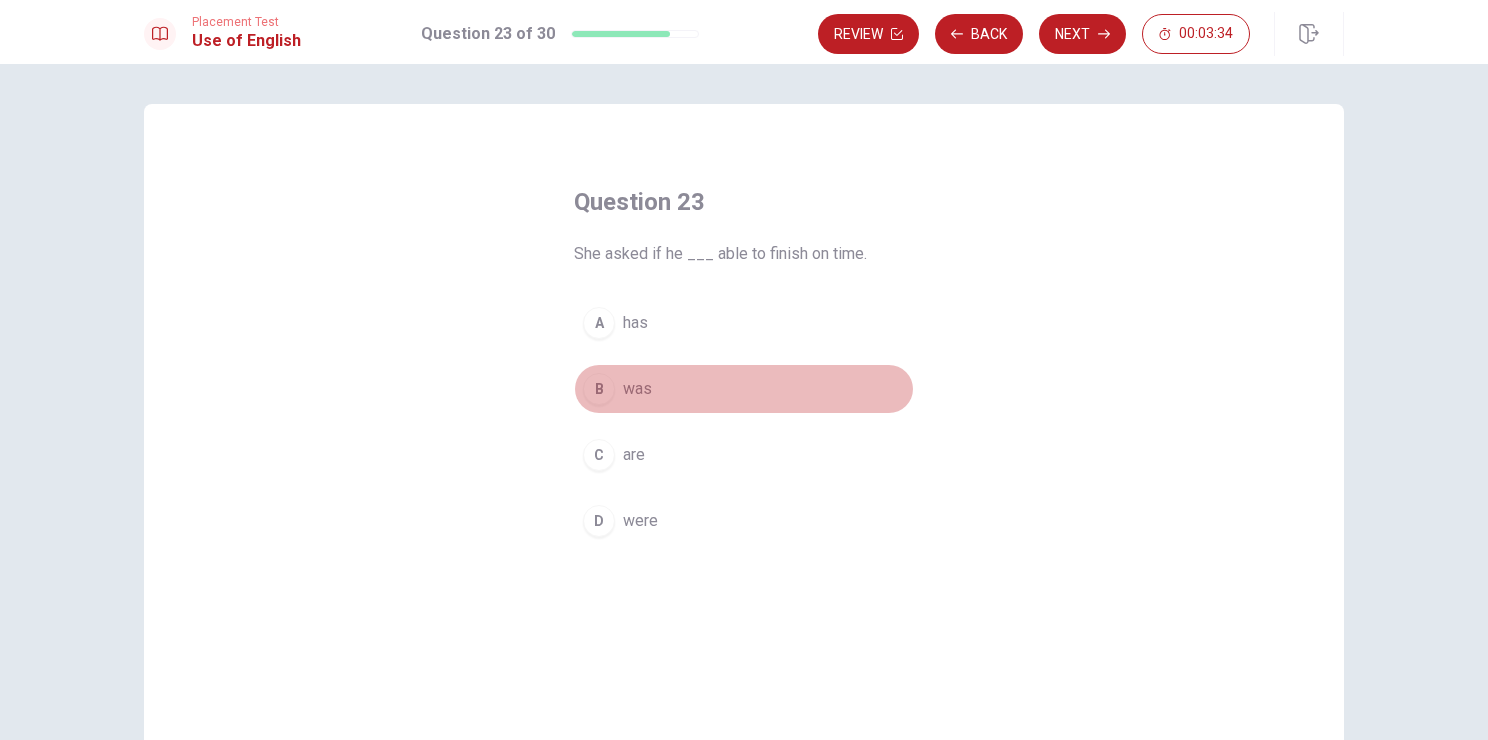 click on "was" at bounding box center (637, 389) 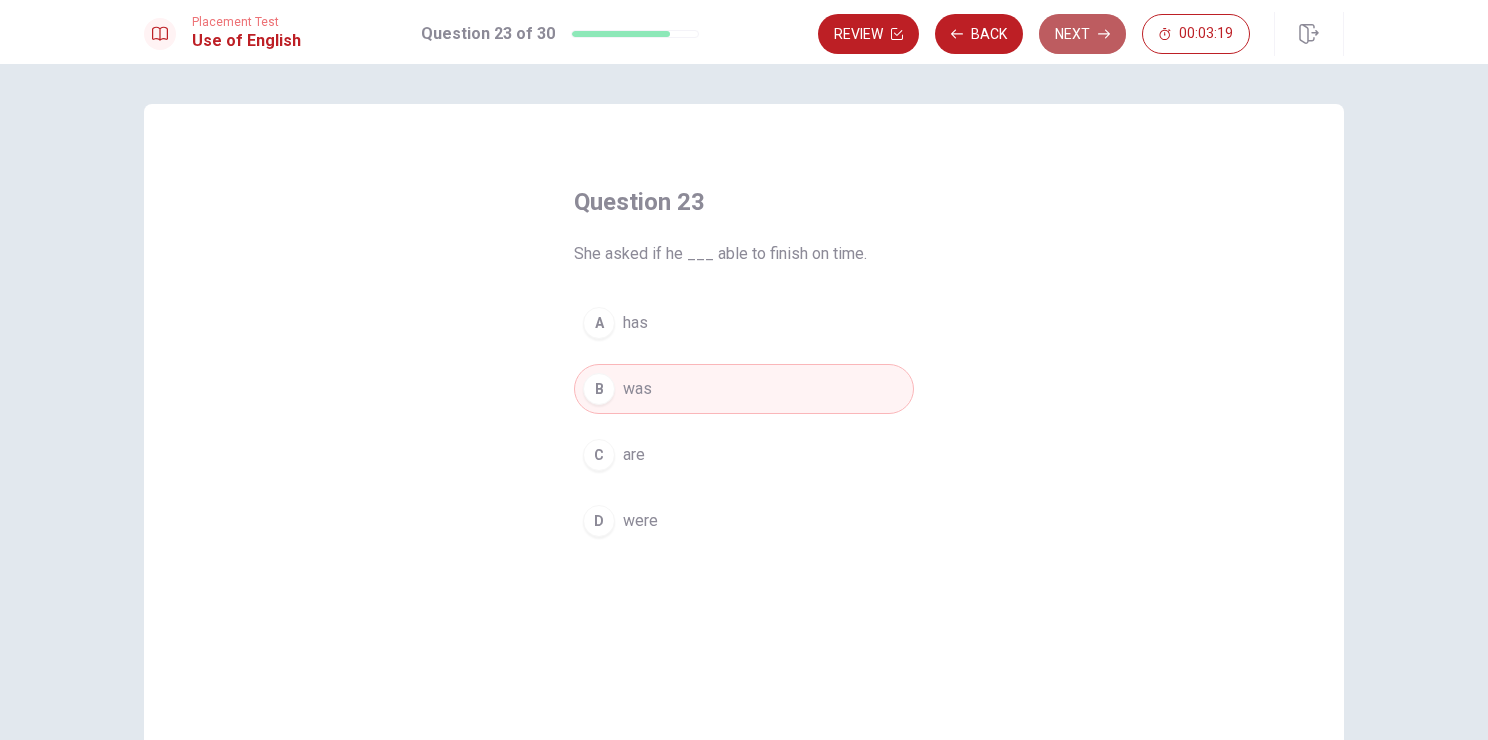 click on "Next" at bounding box center [1082, 34] 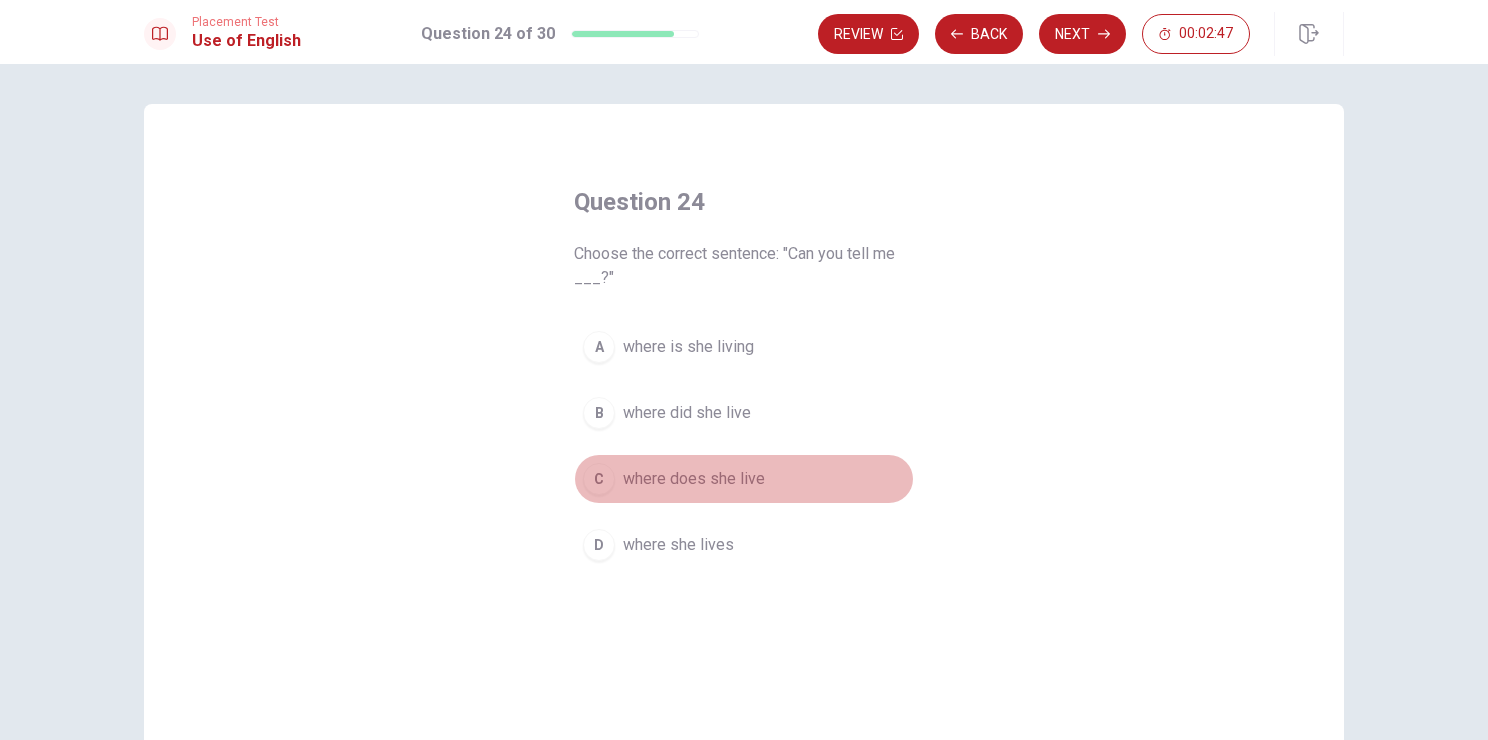 click on "C" at bounding box center (599, 479) 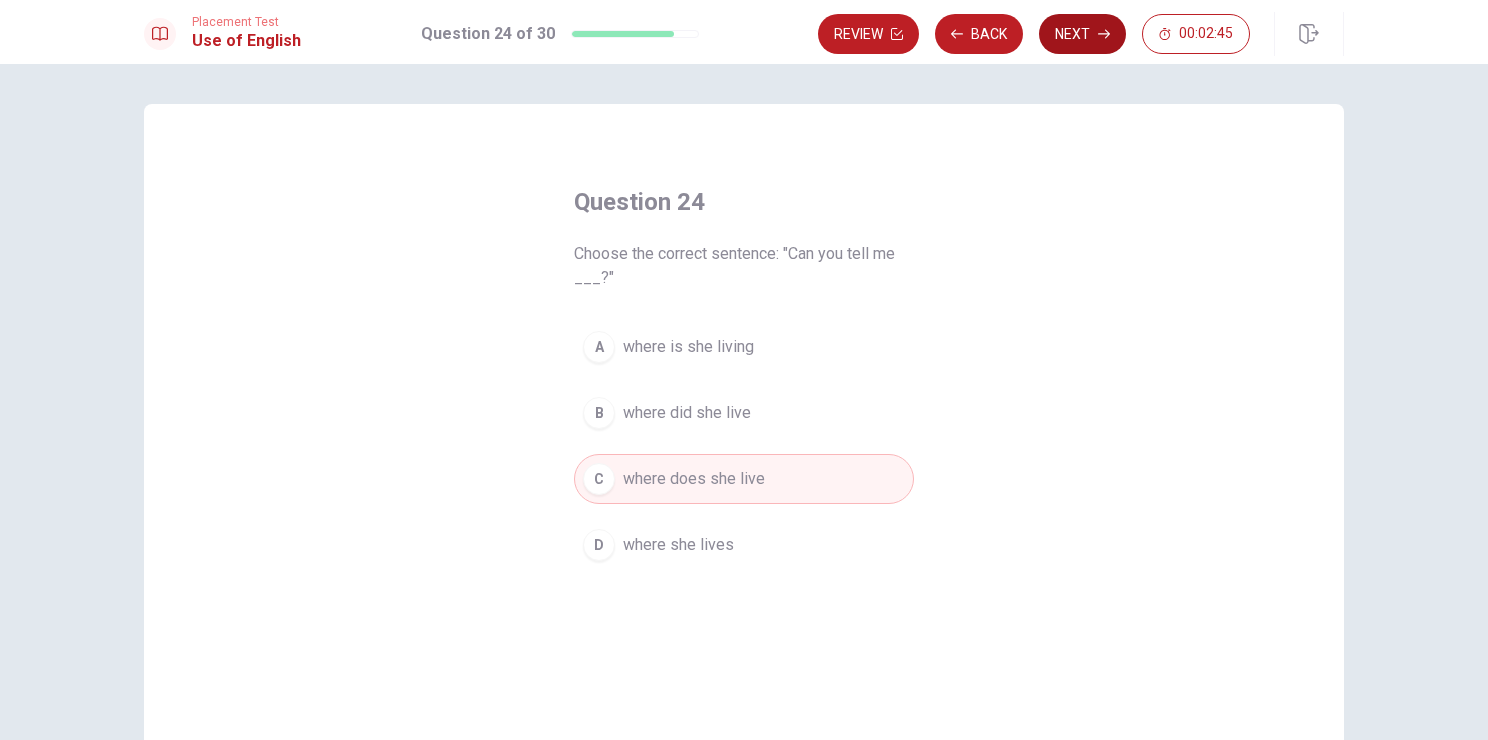 click on "Next" at bounding box center (1082, 34) 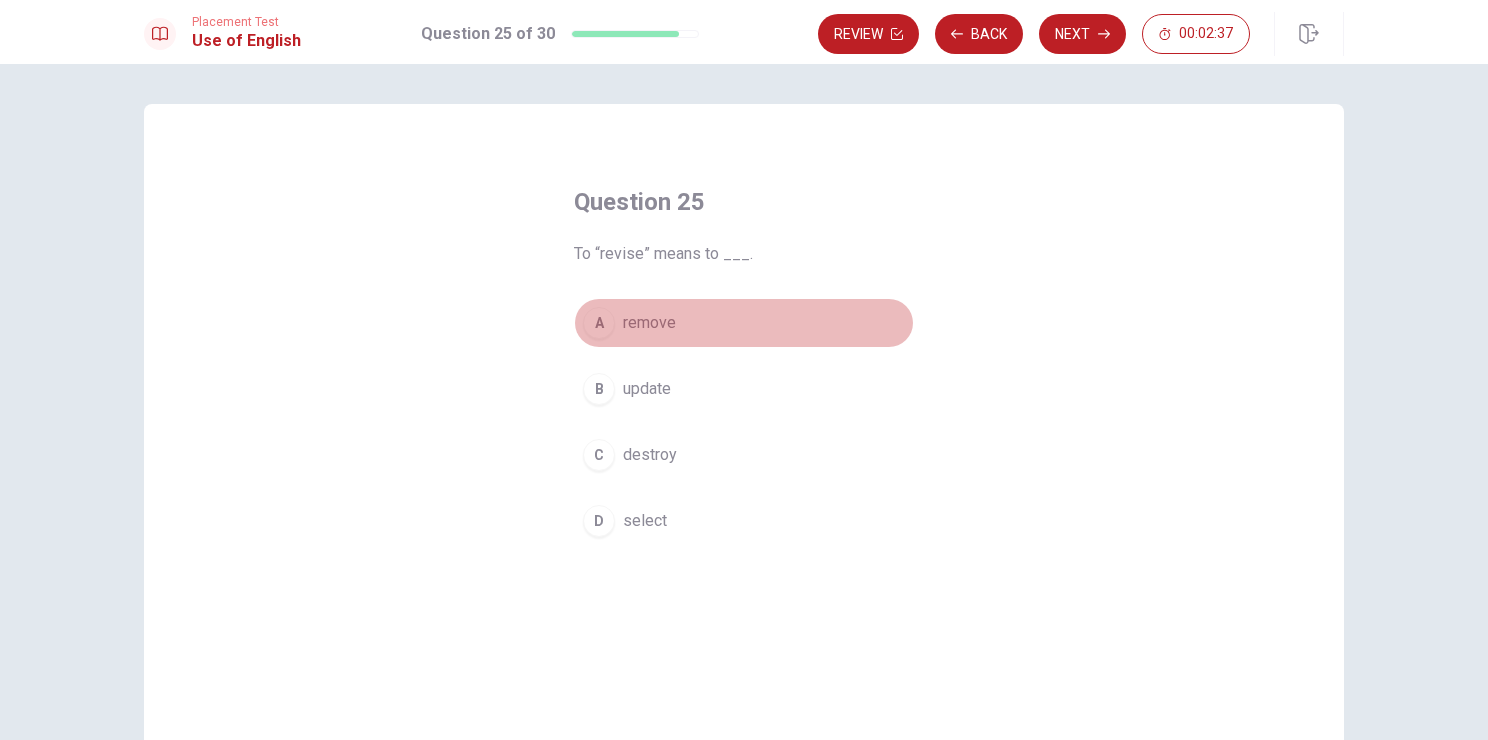 drag, startPoint x: 604, startPoint y: 312, endPoint x: 644, endPoint y: 270, distance: 58 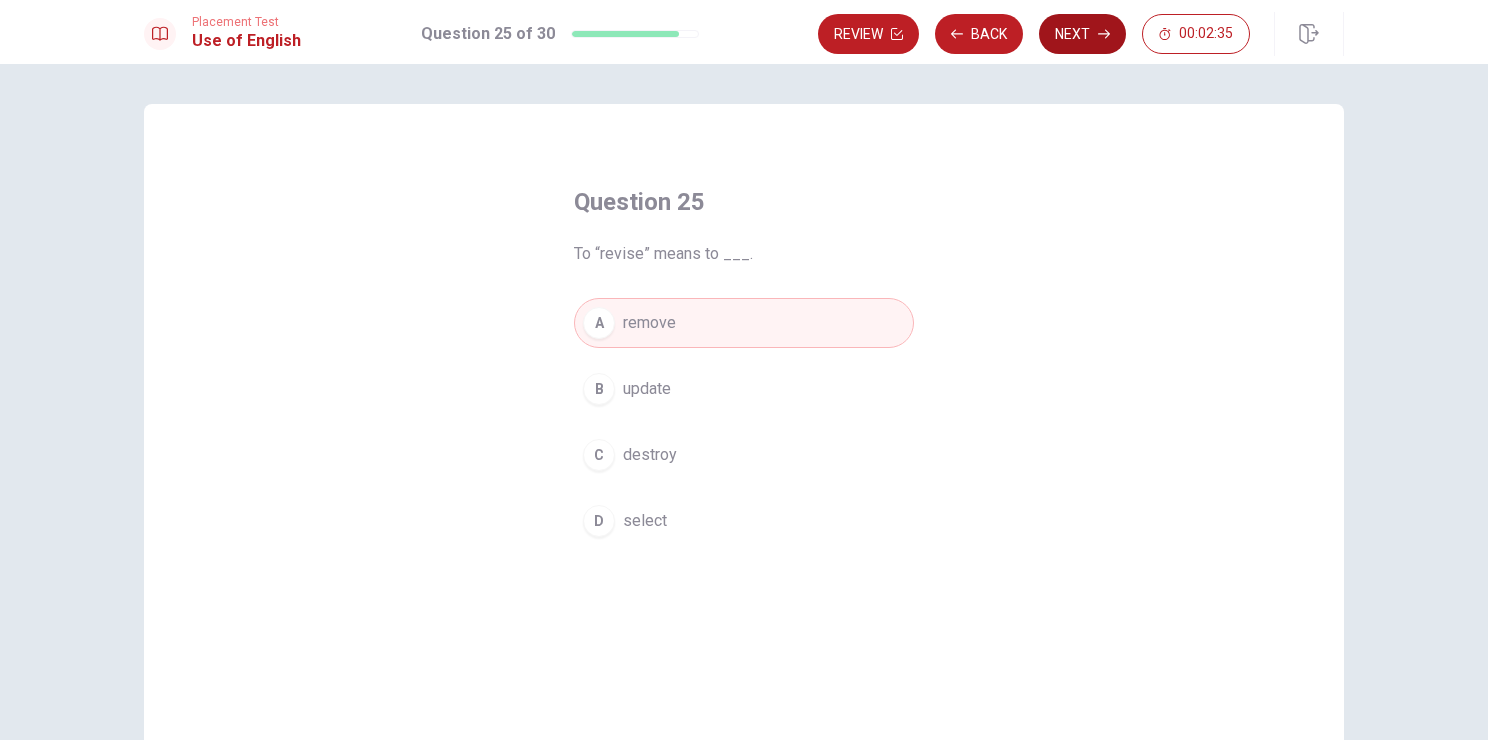click on "Next" at bounding box center (1082, 34) 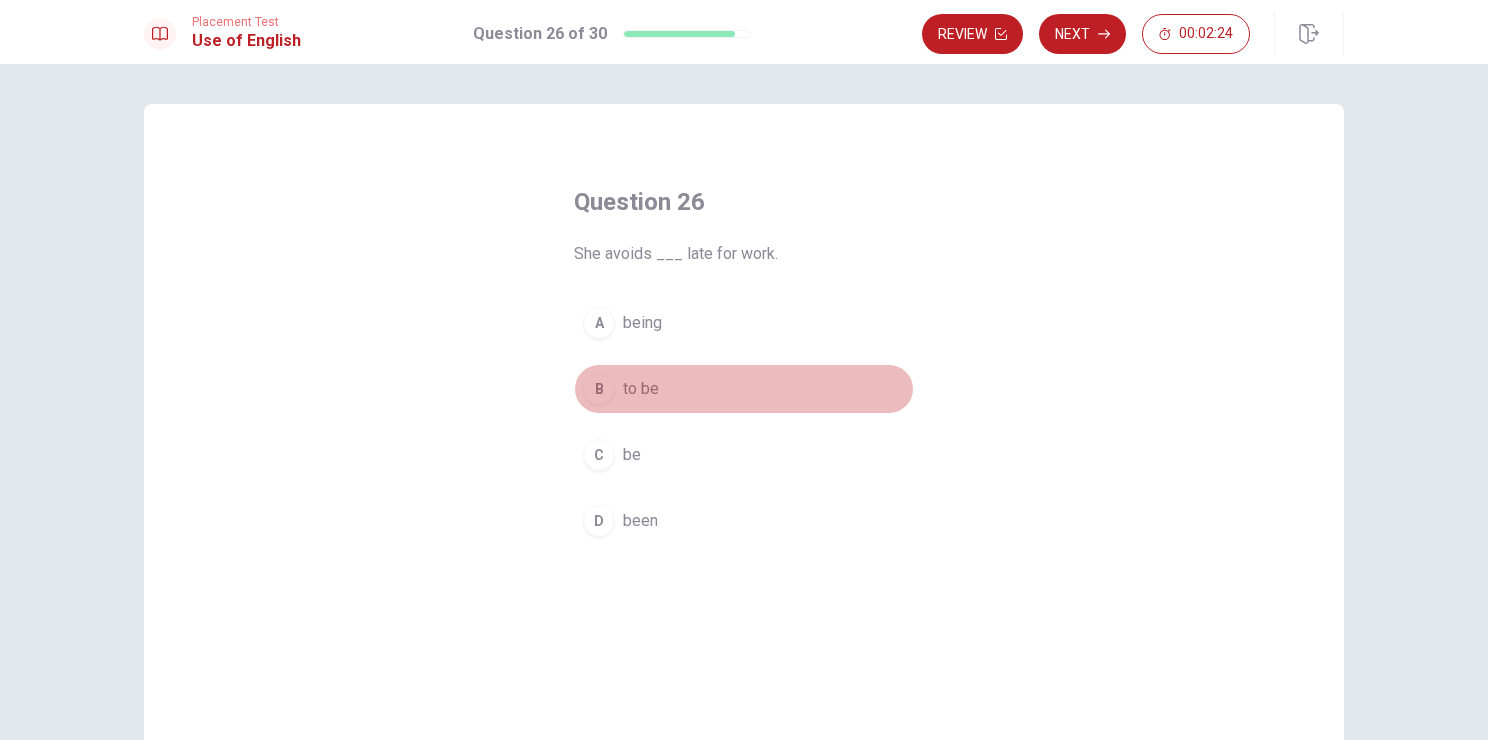 click on "to be" at bounding box center (641, 389) 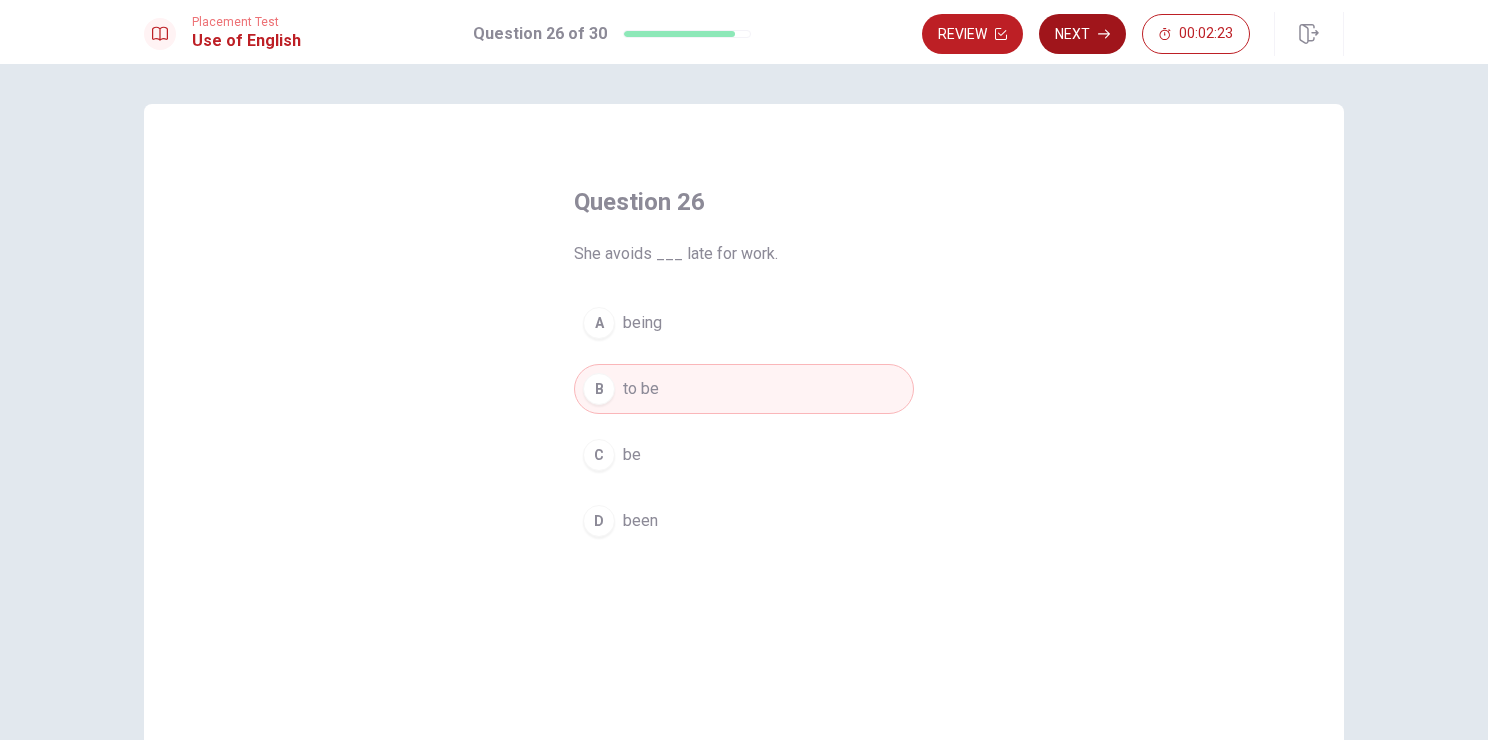 click on "Next" at bounding box center (1082, 34) 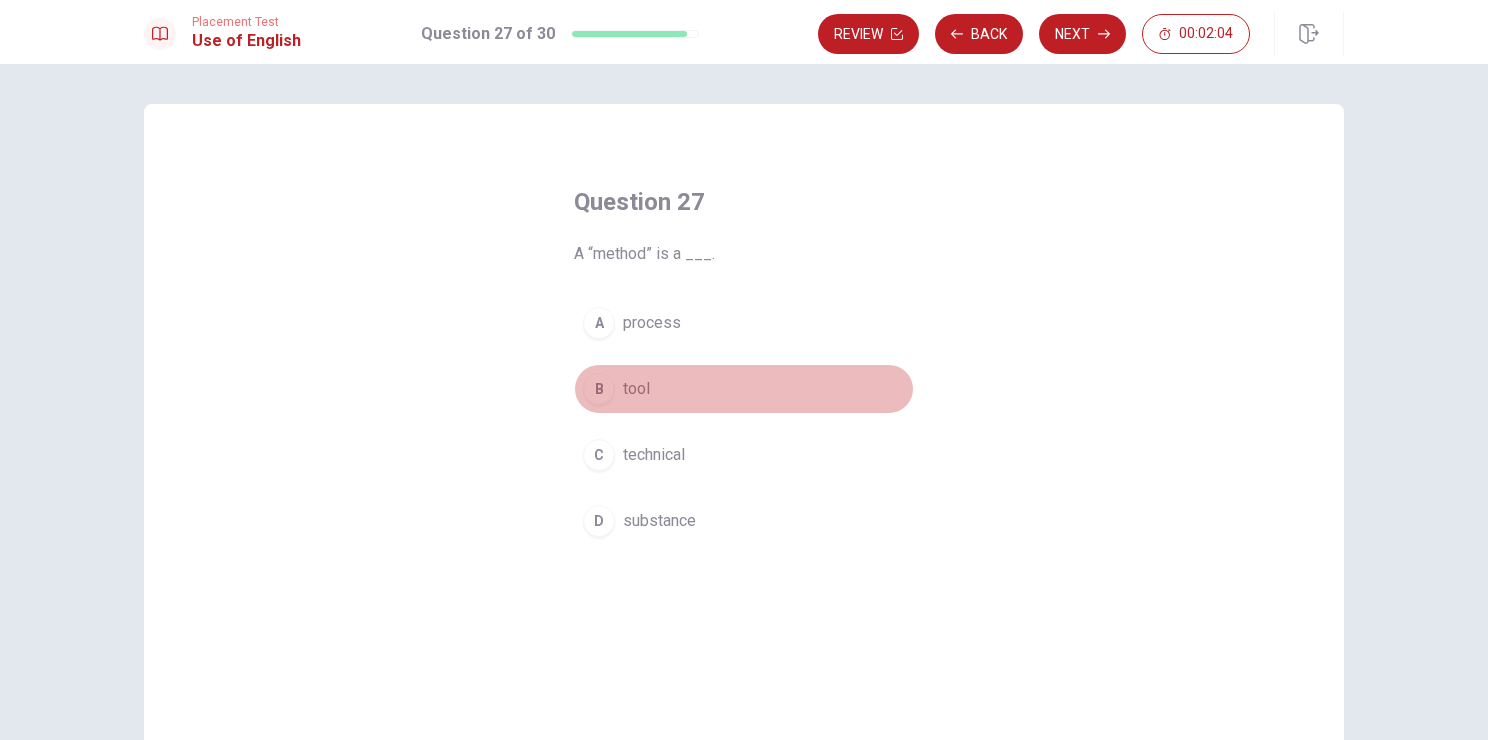 click on "B tool" at bounding box center (744, 389) 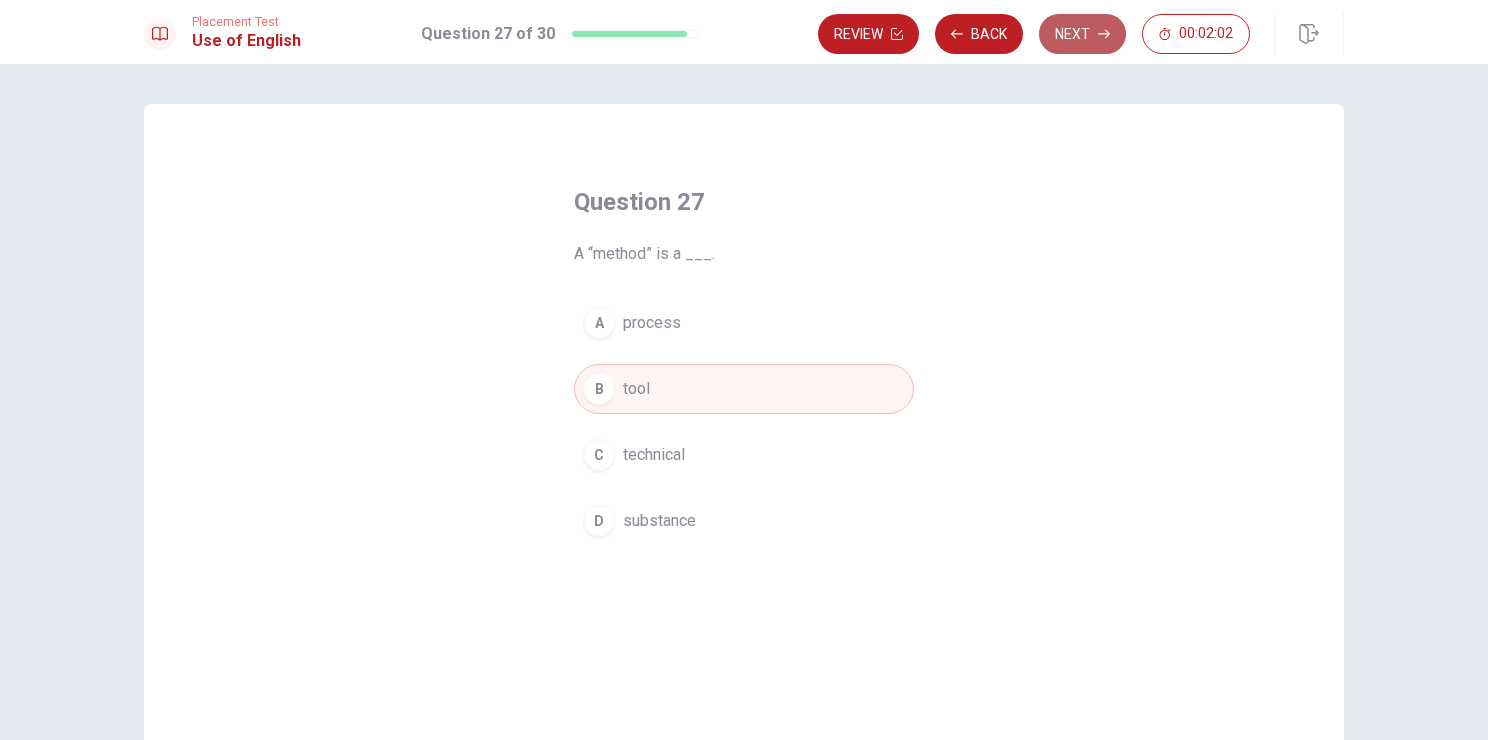 click on "Next" at bounding box center (1082, 34) 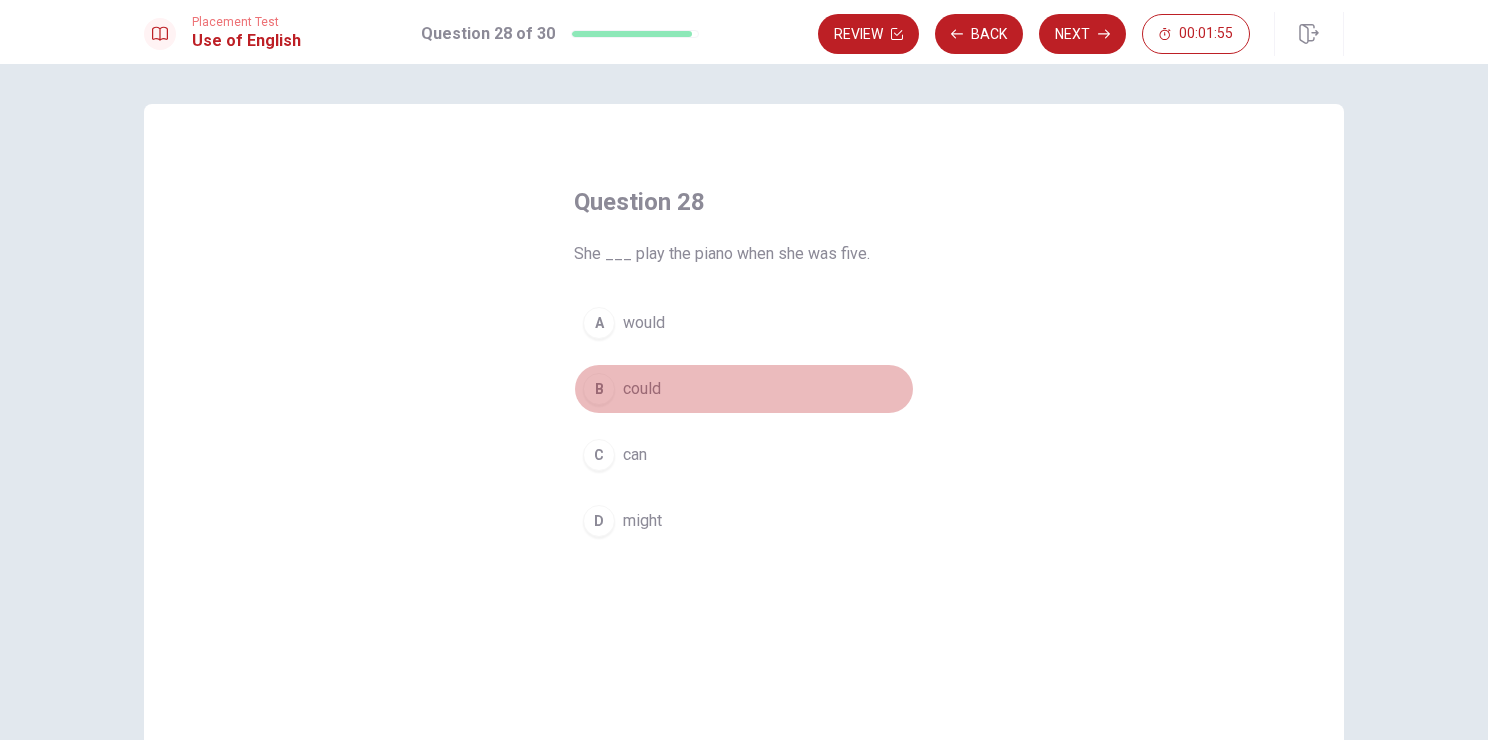 click on "could" at bounding box center (642, 389) 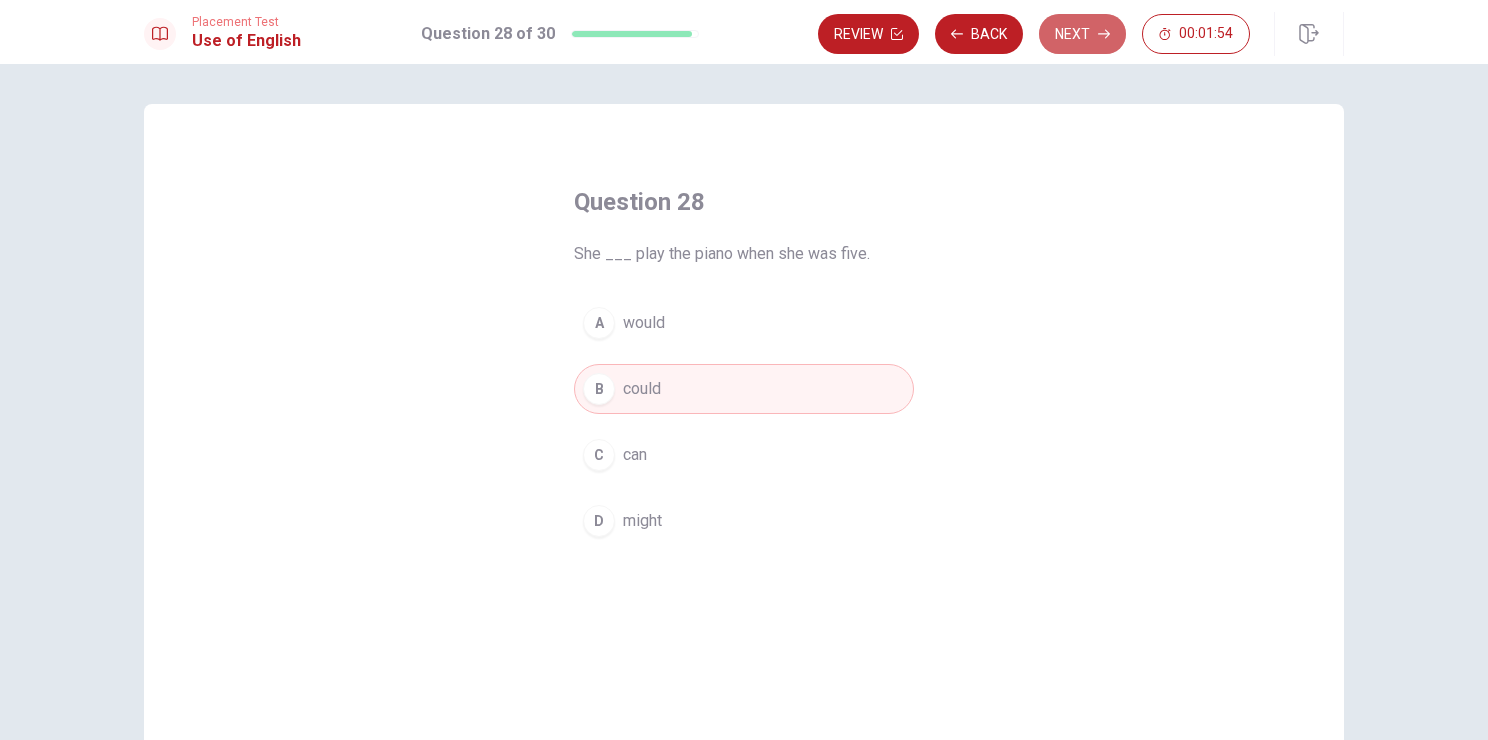 click on "Next" at bounding box center (1082, 34) 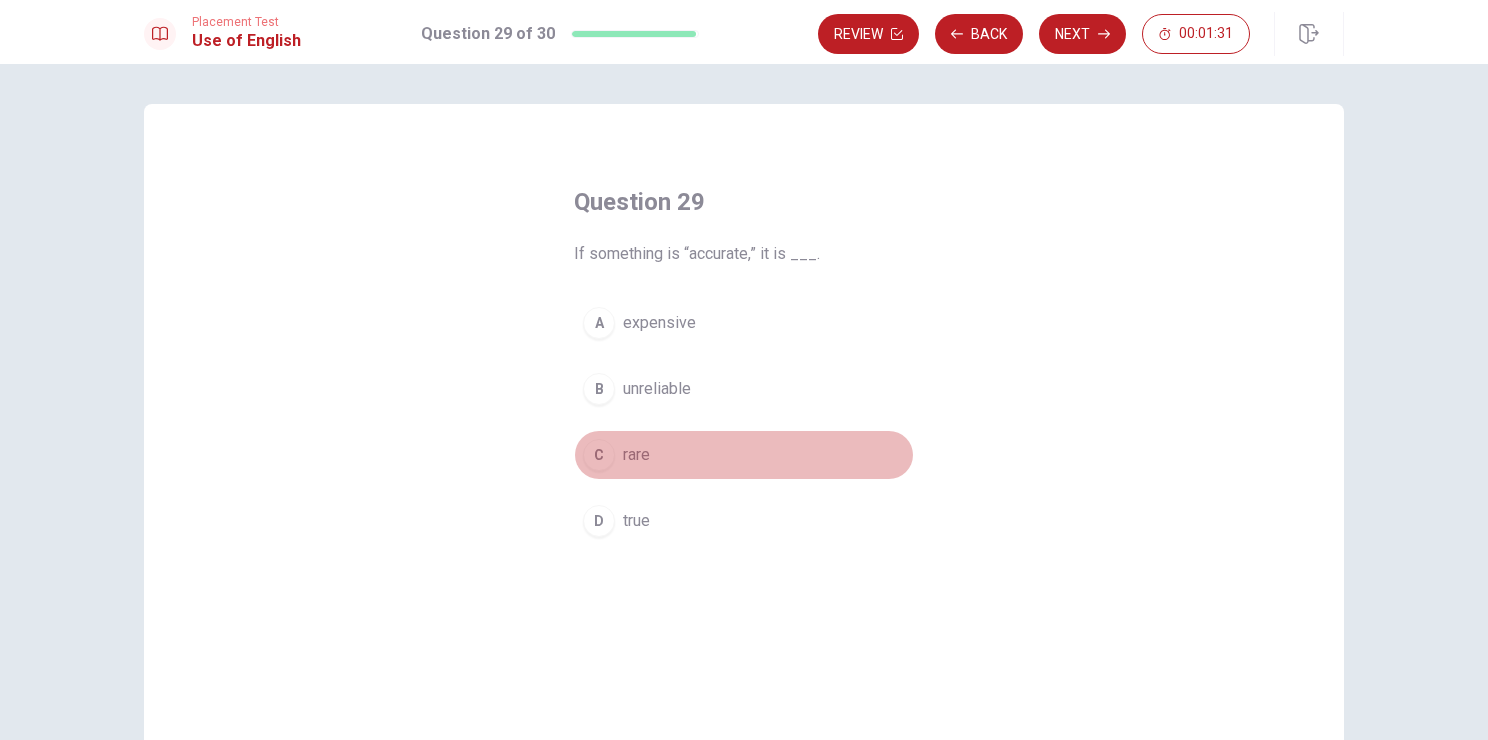 click on "rare" at bounding box center [636, 455] 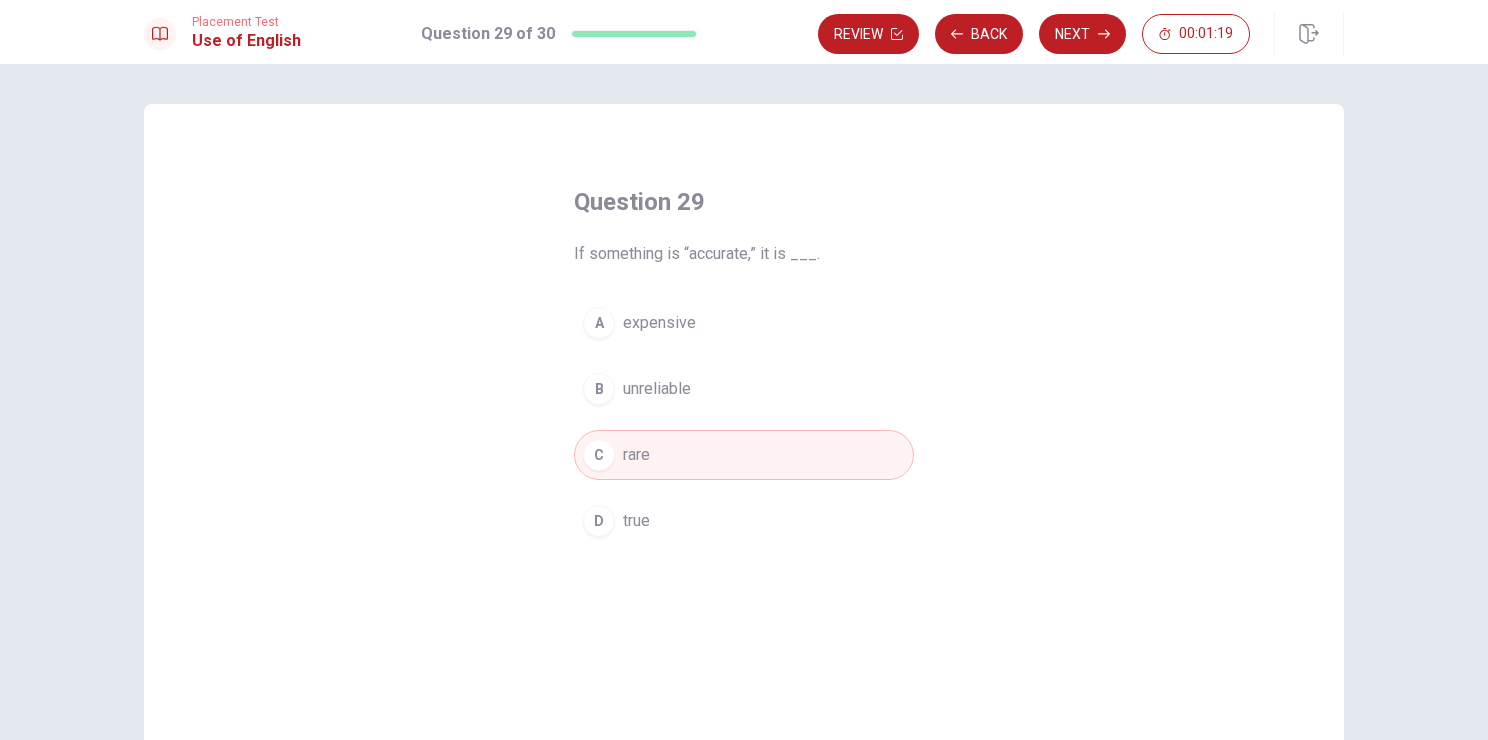 click on "D true" at bounding box center (744, 521) 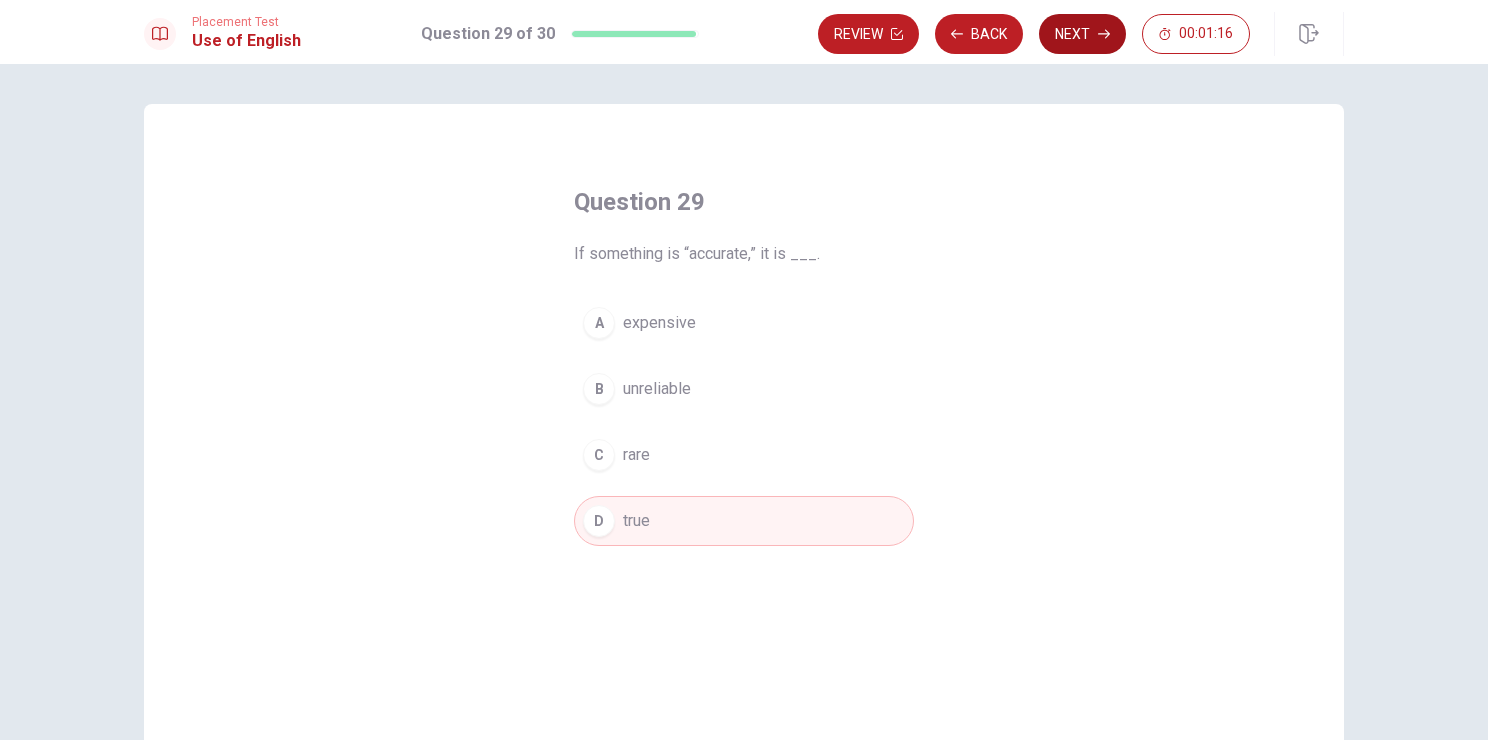 click on "Next" at bounding box center (1082, 34) 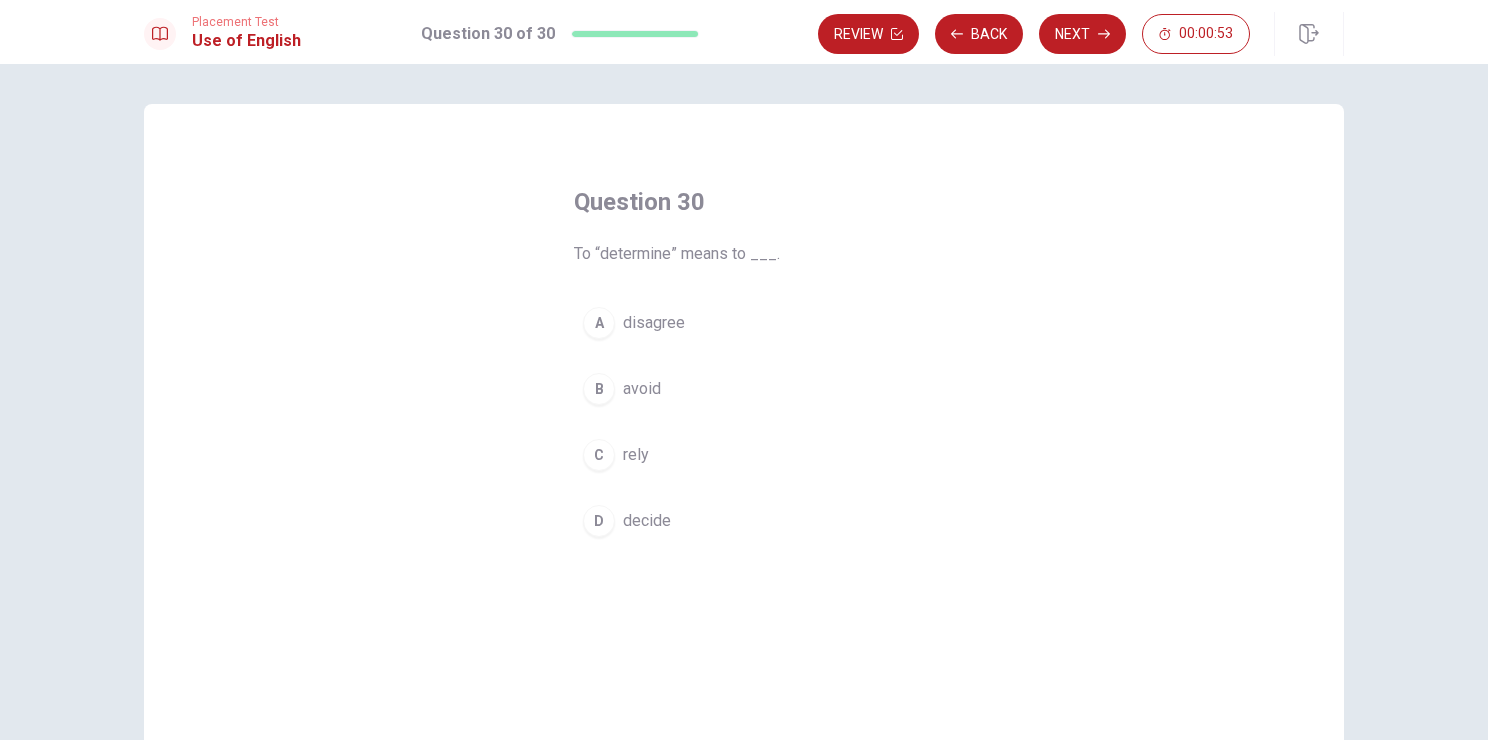 click on "A disagree" at bounding box center [744, 323] 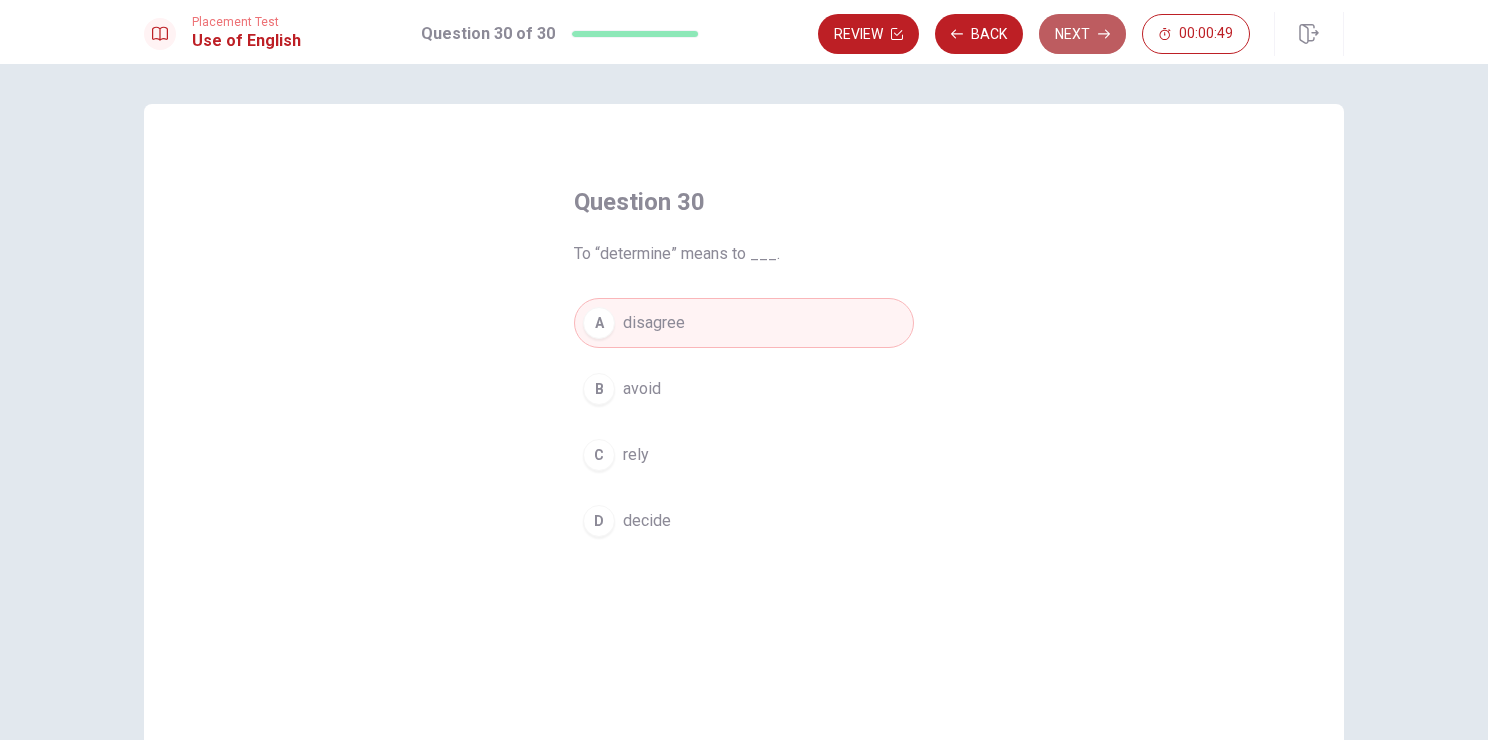 click on "Next" at bounding box center [1082, 34] 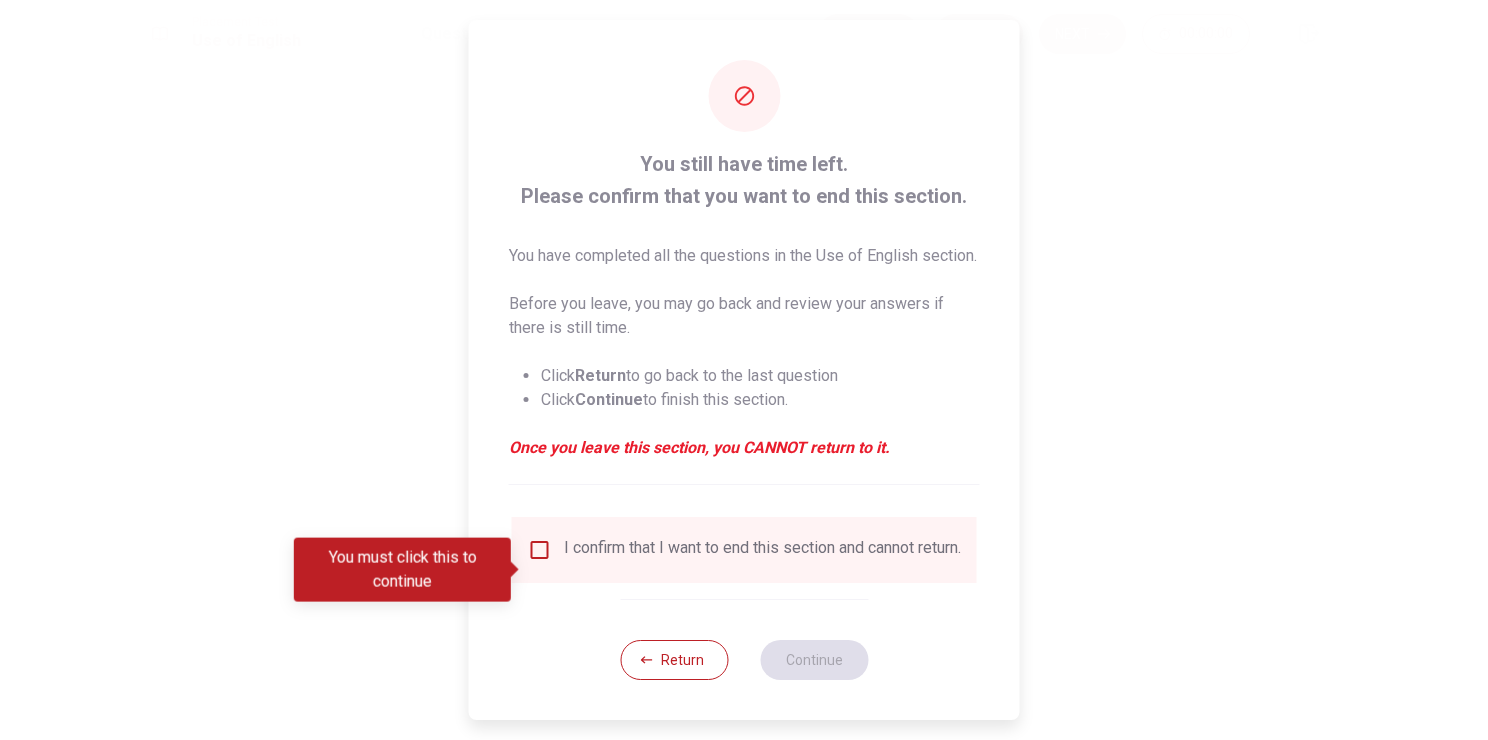 click on "I confirm that I want to end this section and cannot return." at bounding box center [744, 550] 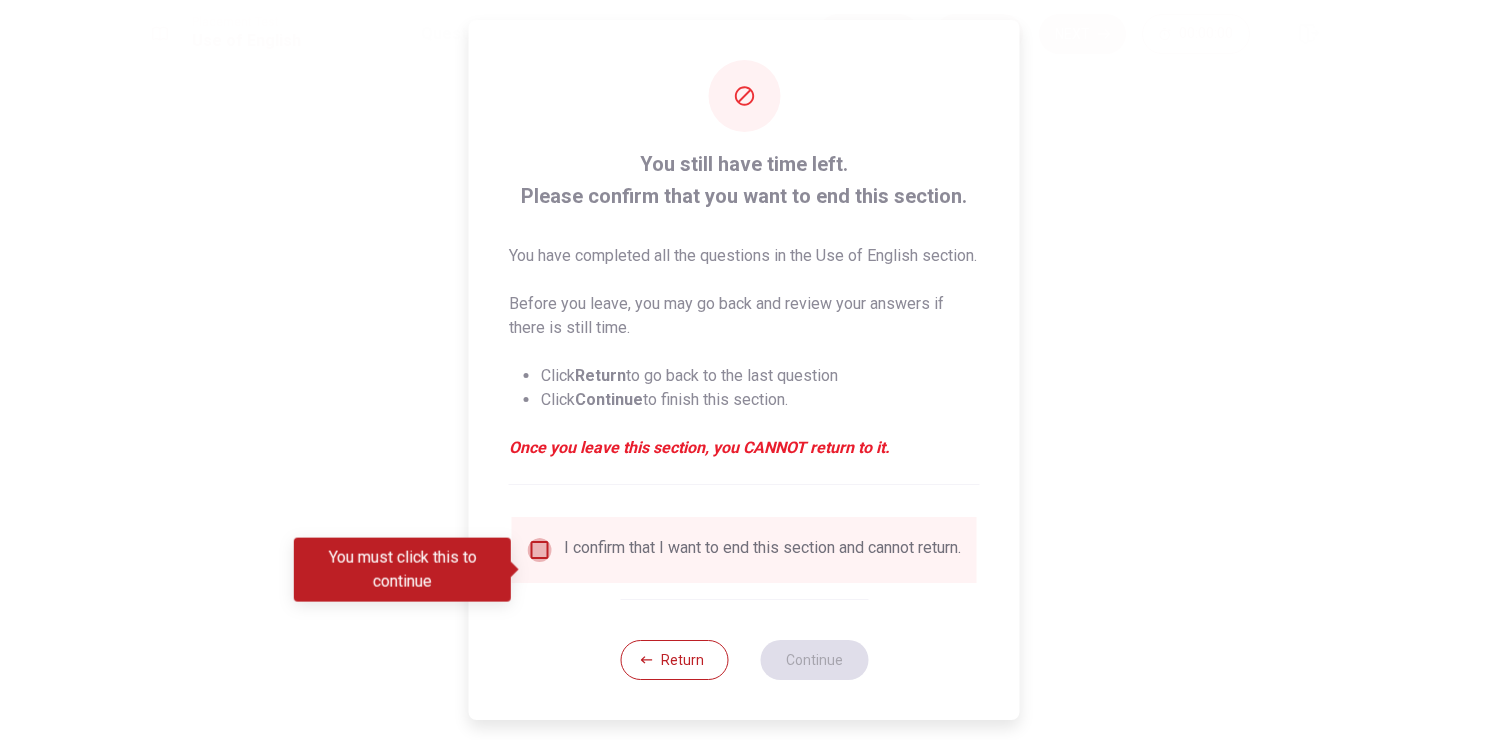 click at bounding box center (540, 550) 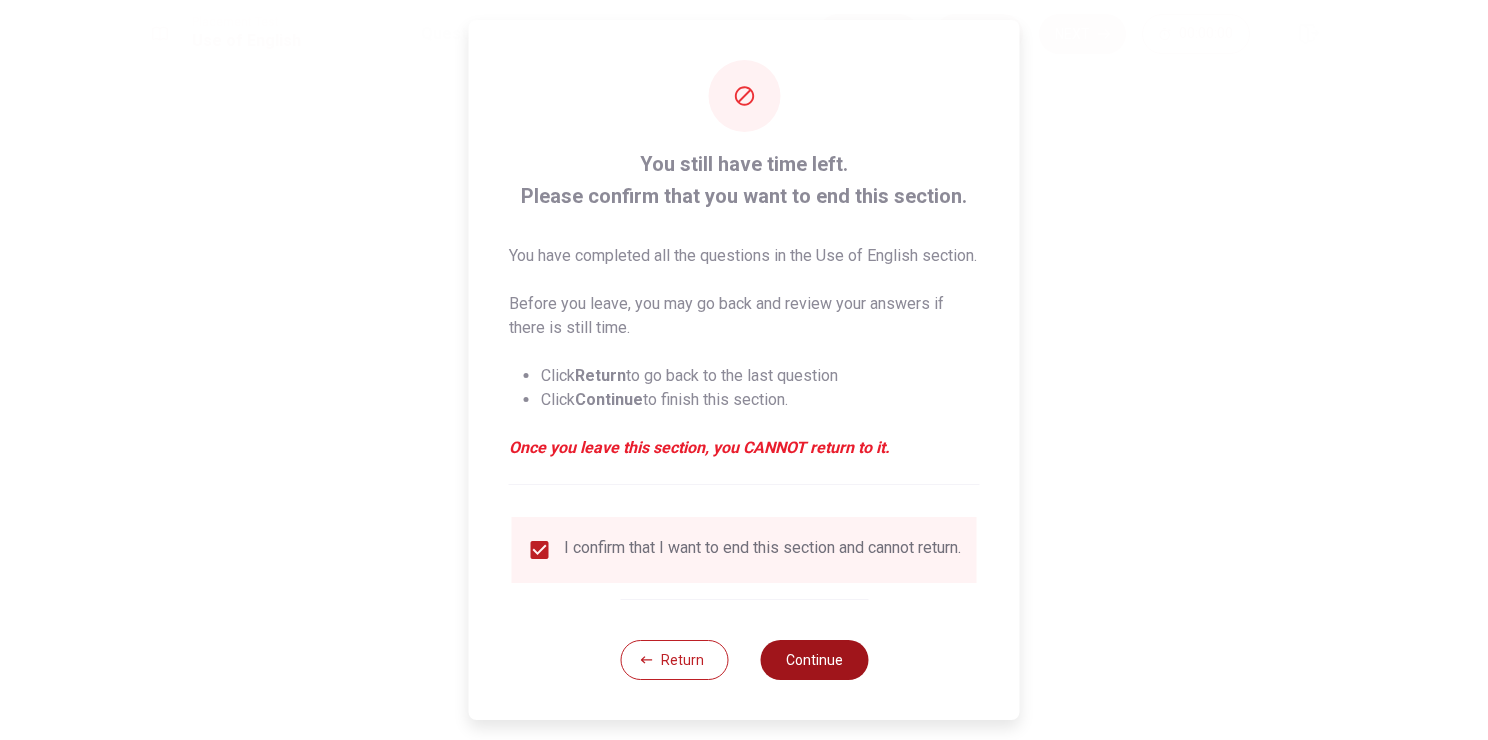 click on "Continue" at bounding box center (814, 660) 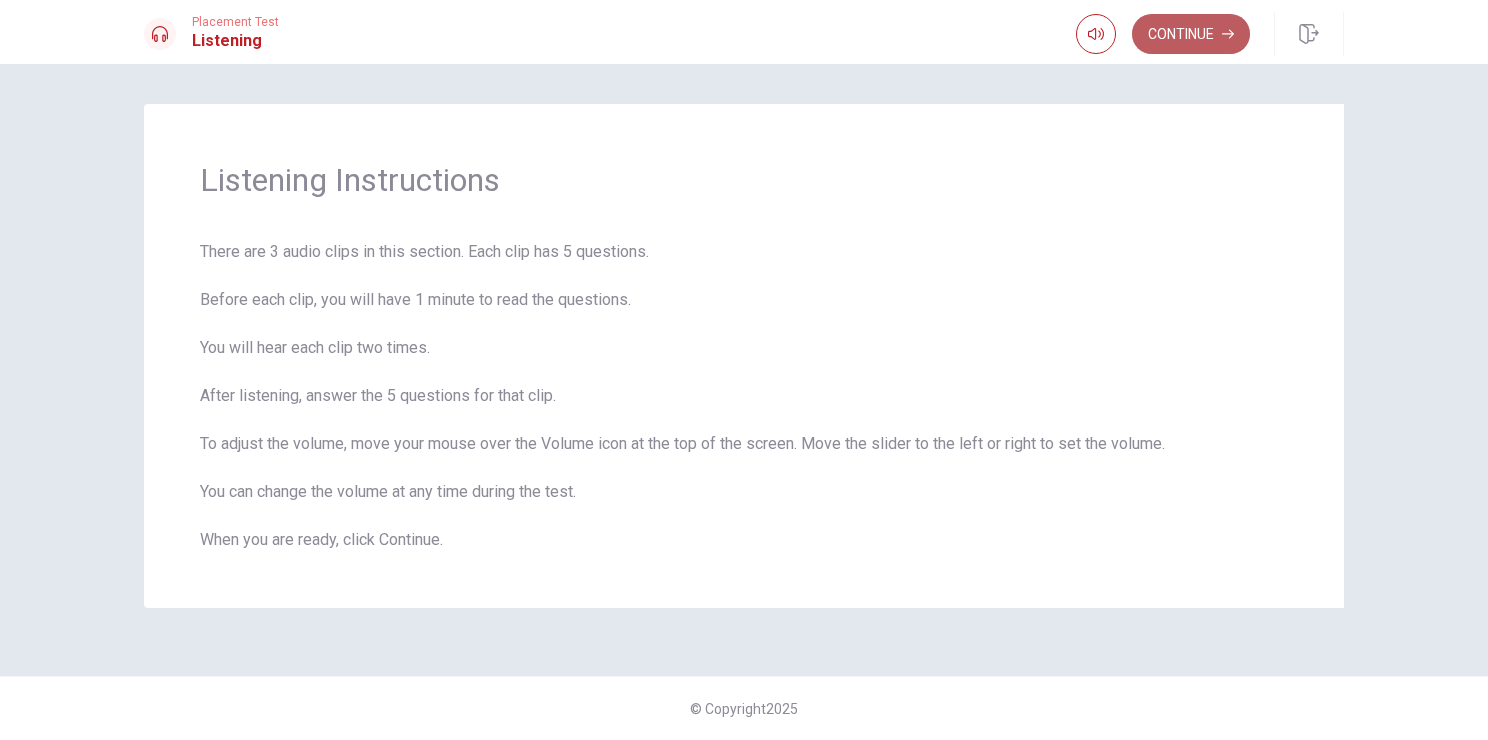 click on "Continue" at bounding box center (1191, 34) 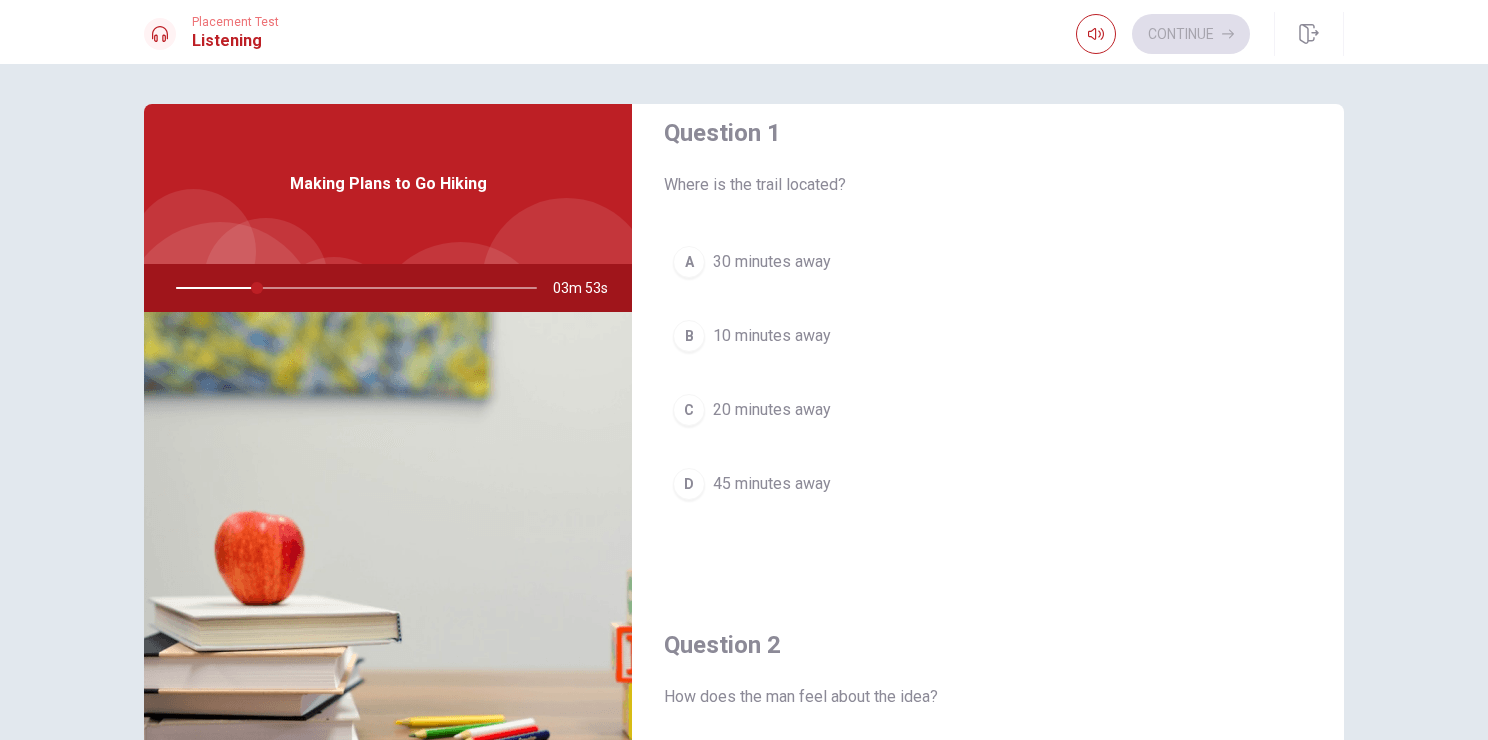 scroll, scrollTop: 0, scrollLeft: 0, axis: both 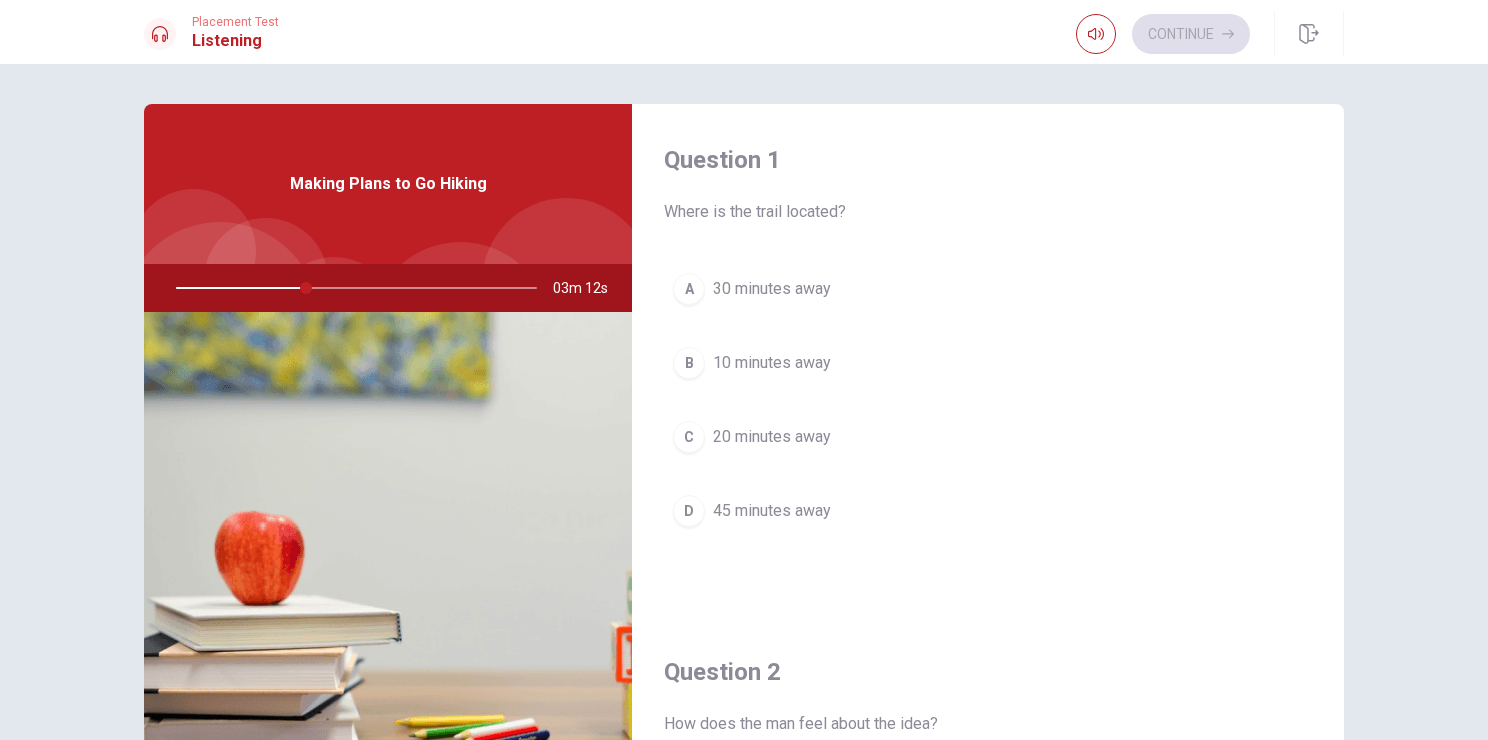 click on "A" at bounding box center (689, 289) 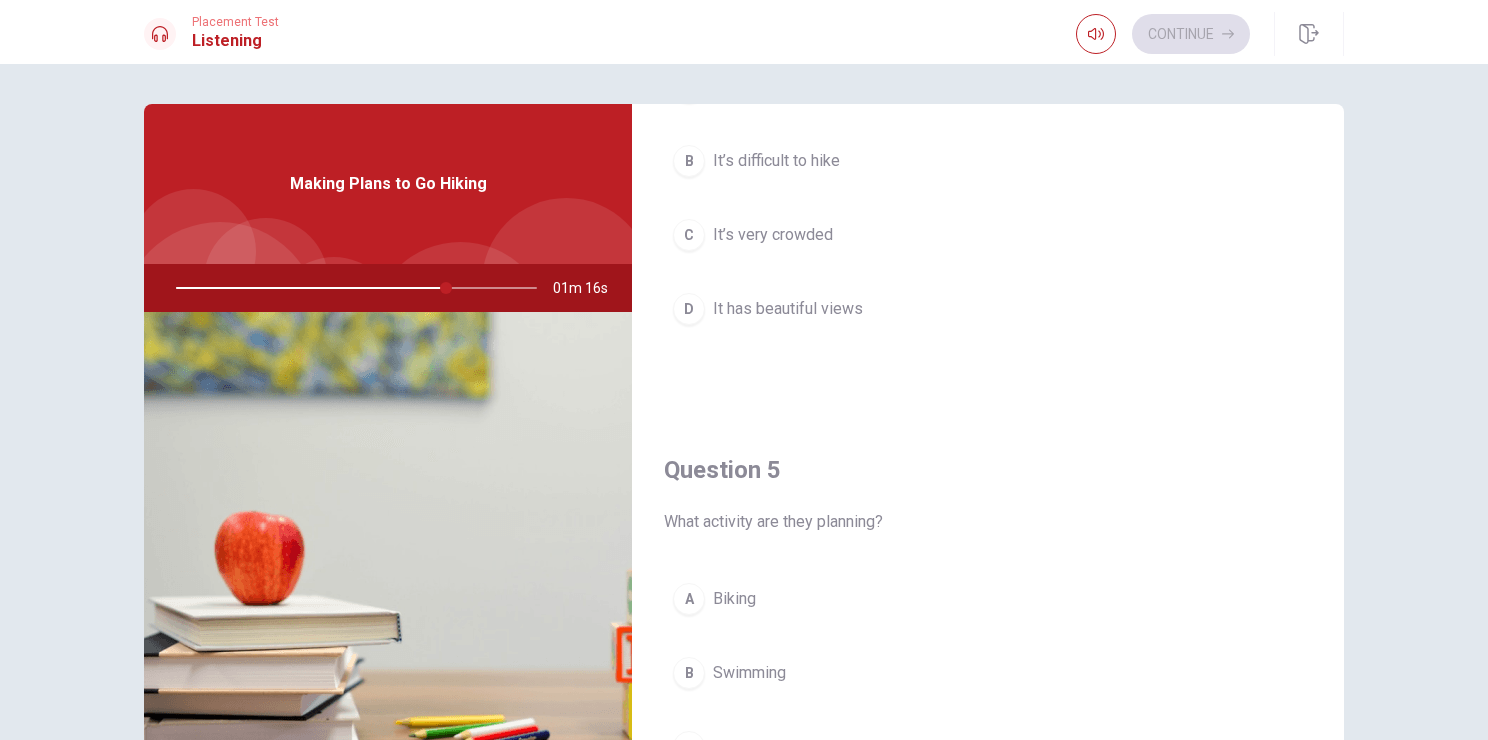 scroll, scrollTop: 1856, scrollLeft: 0, axis: vertical 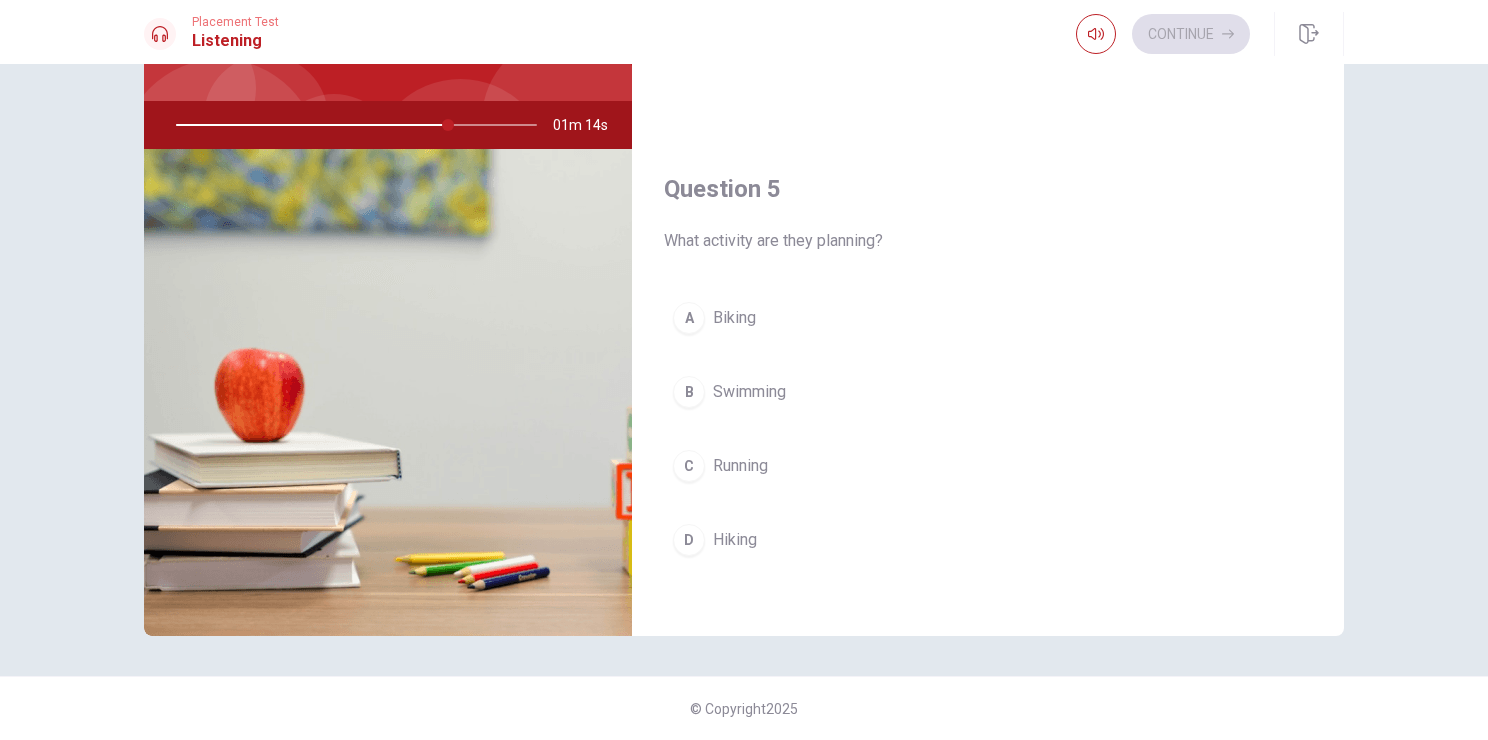 click on "D" at bounding box center (689, 540) 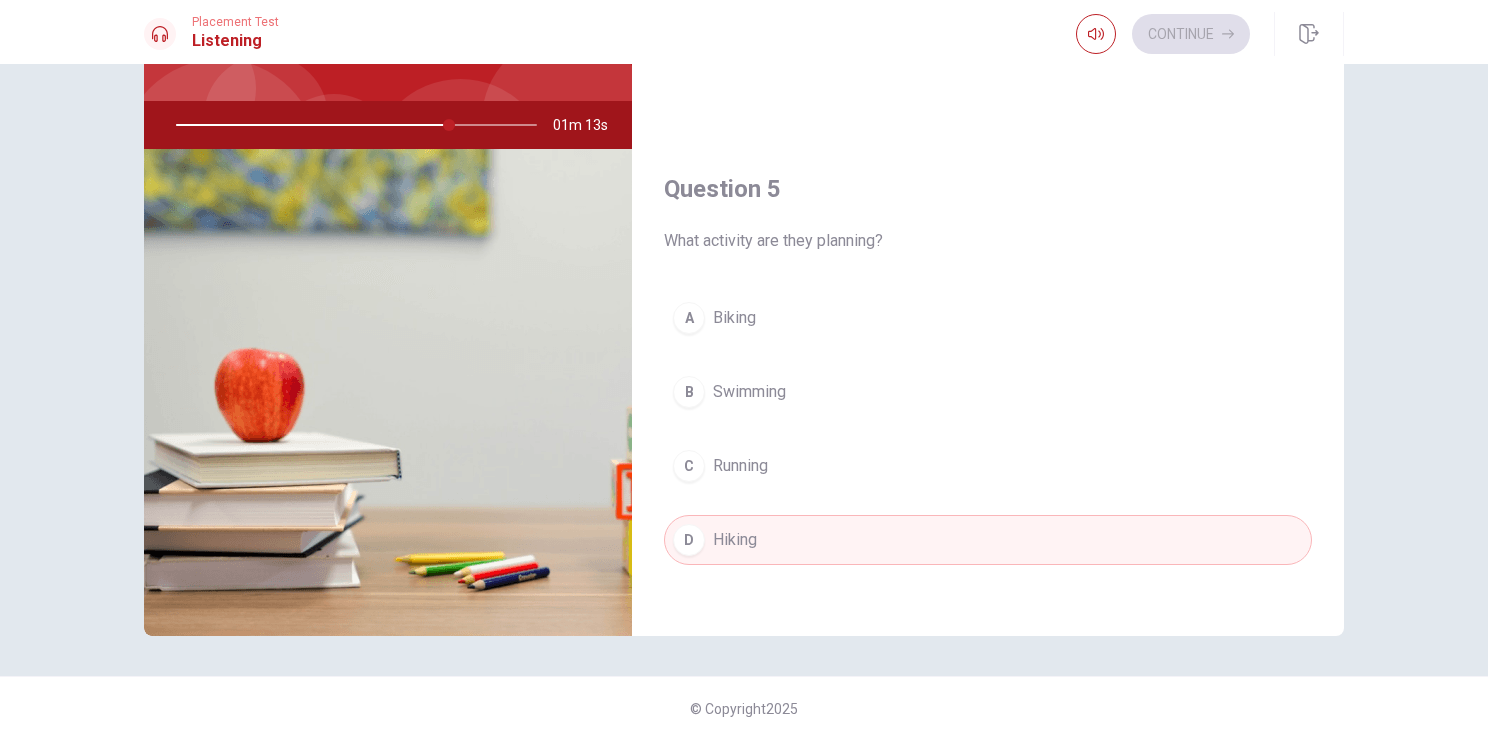 scroll, scrollTop: 1656, scrollLeft: 0, axis: vertical 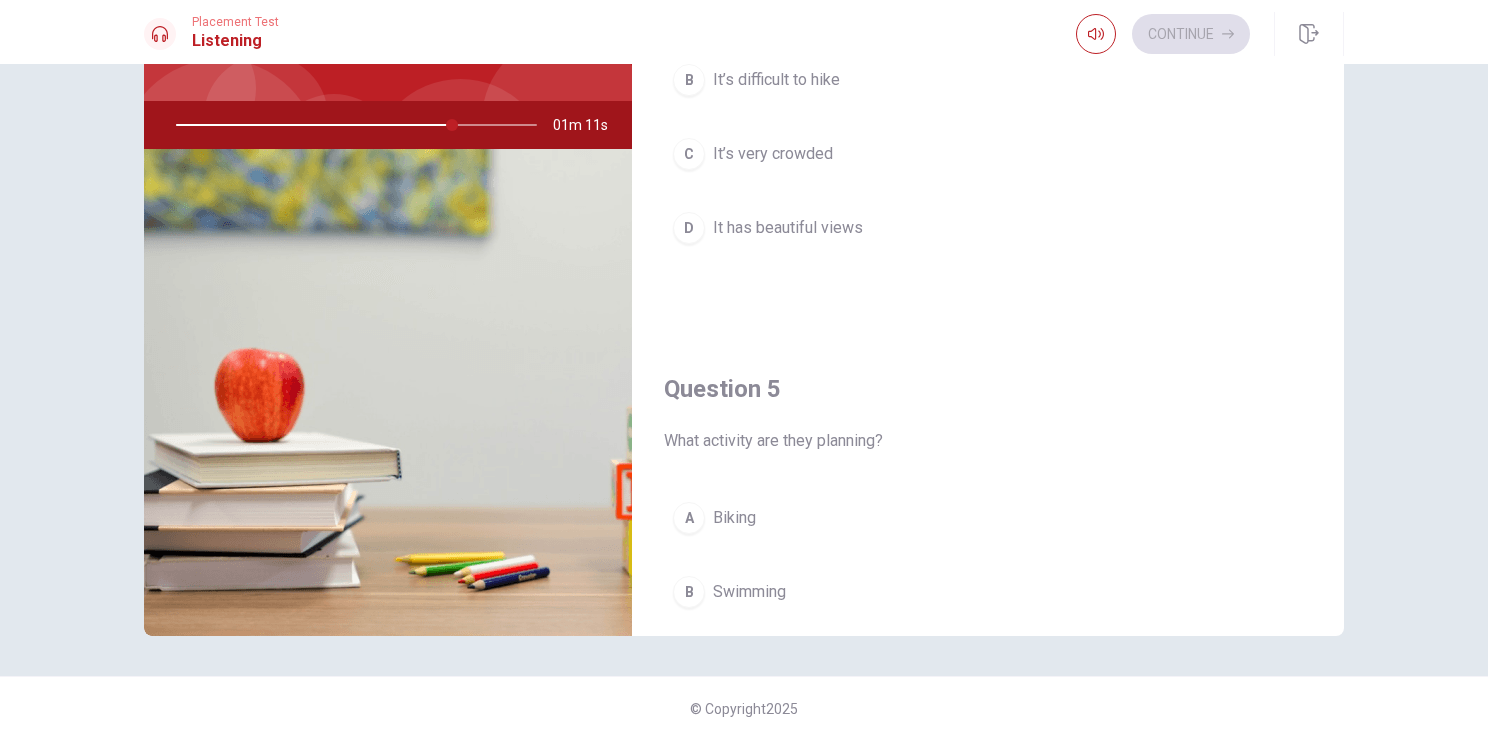 drag, startPoint x: 316, startPoint y: 122, endPoint x: 324, endPoint y: 130, distance: 11.313708 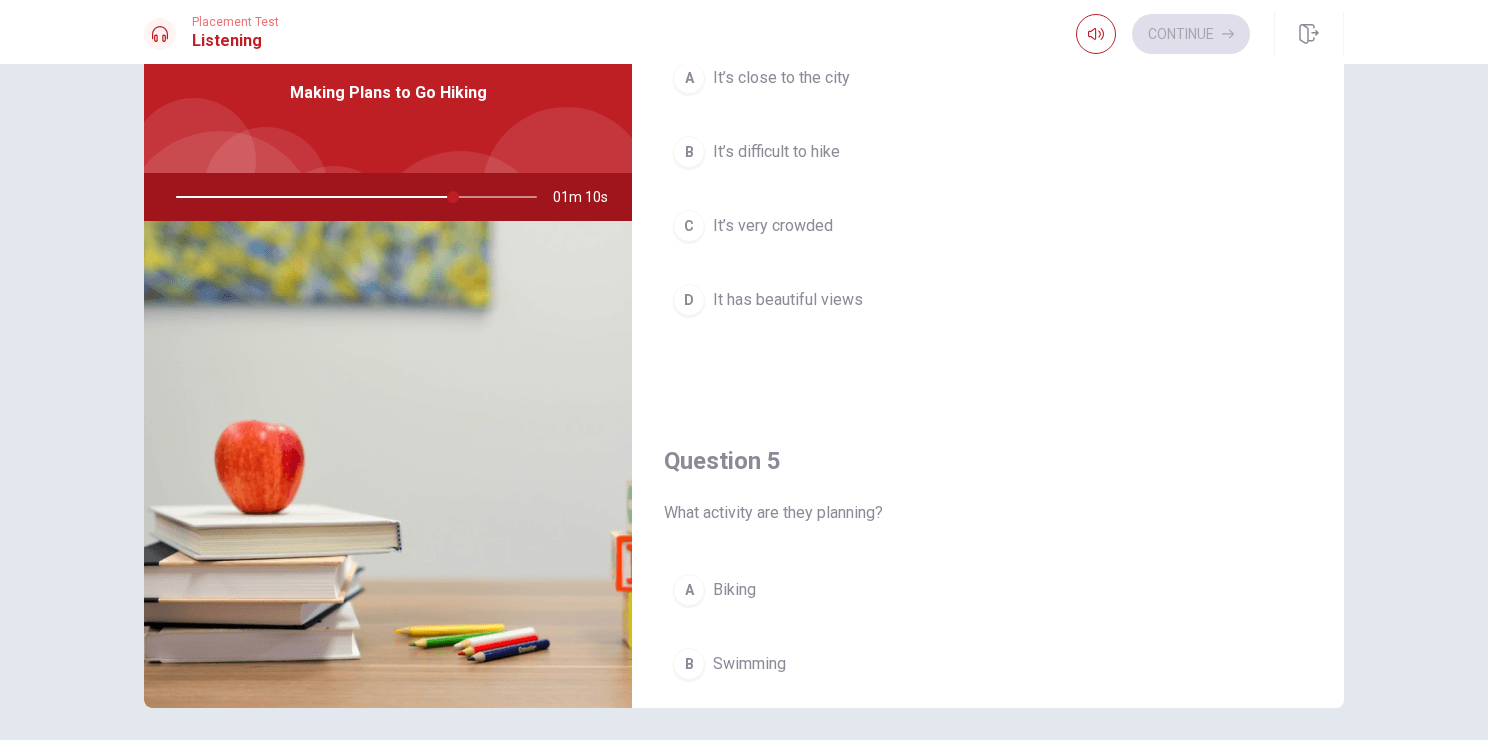 scroll, scrollTop: 0, scrollLeft: 0, axis: both 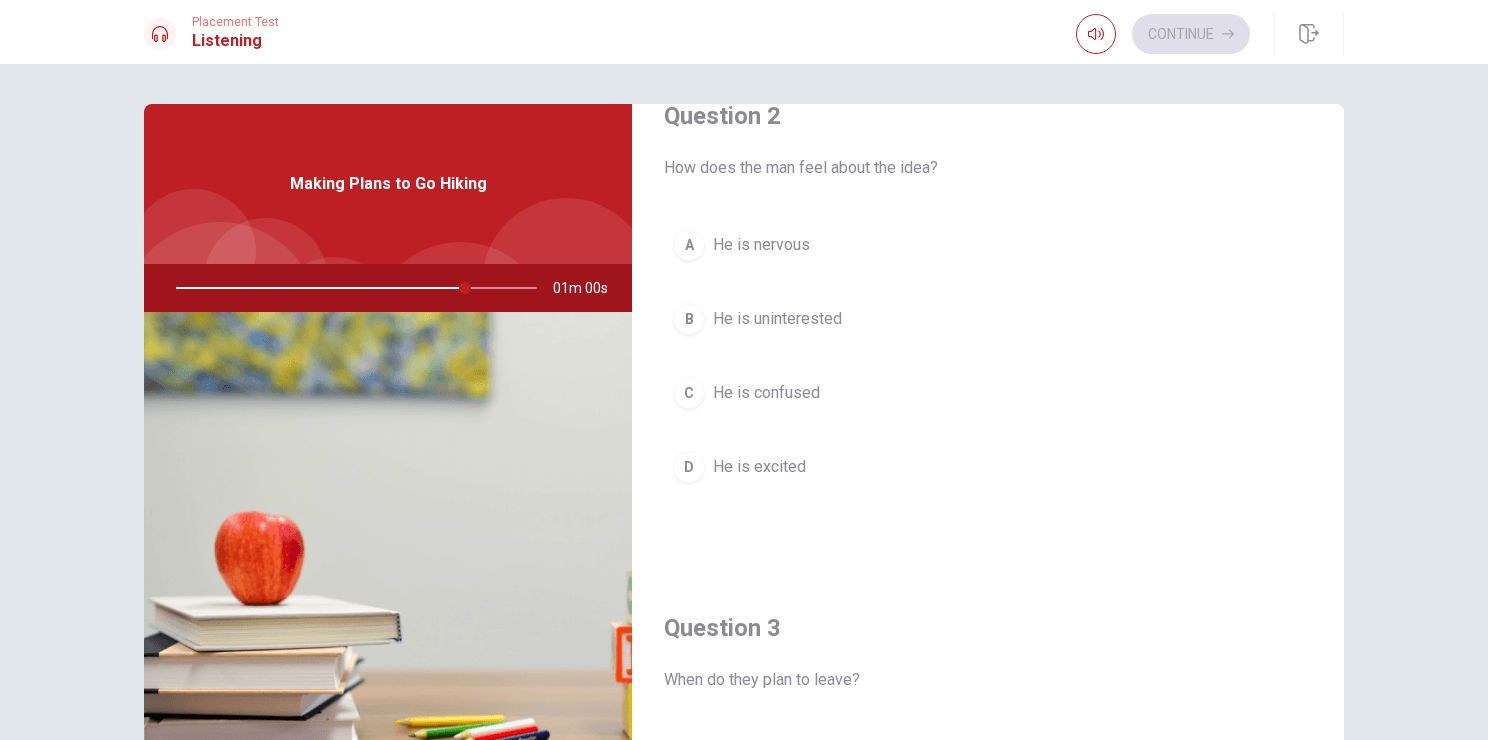 click on "He is excited" at bounding box center [759, 467] 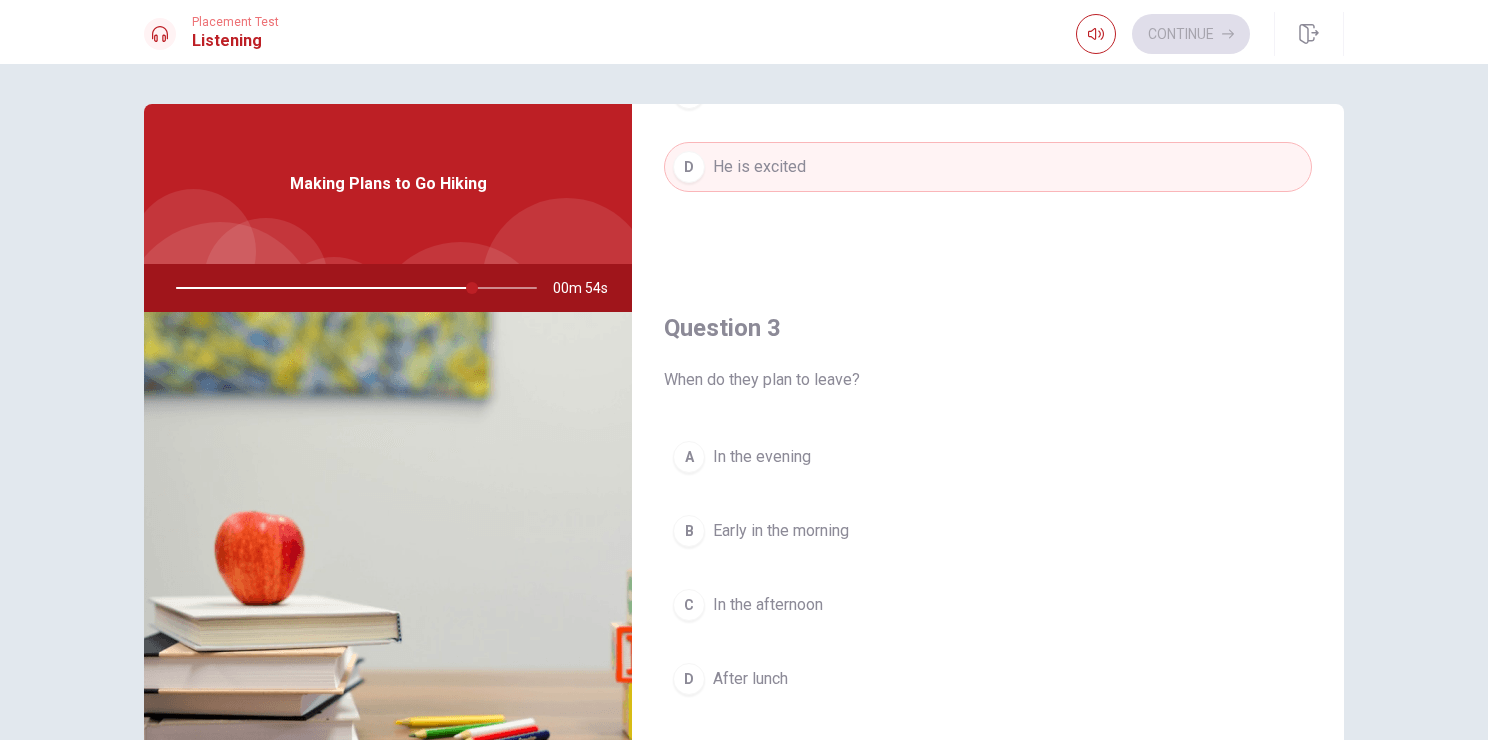 scroll, scrollTop: 956, scrollLeft: 0, axis: vertical 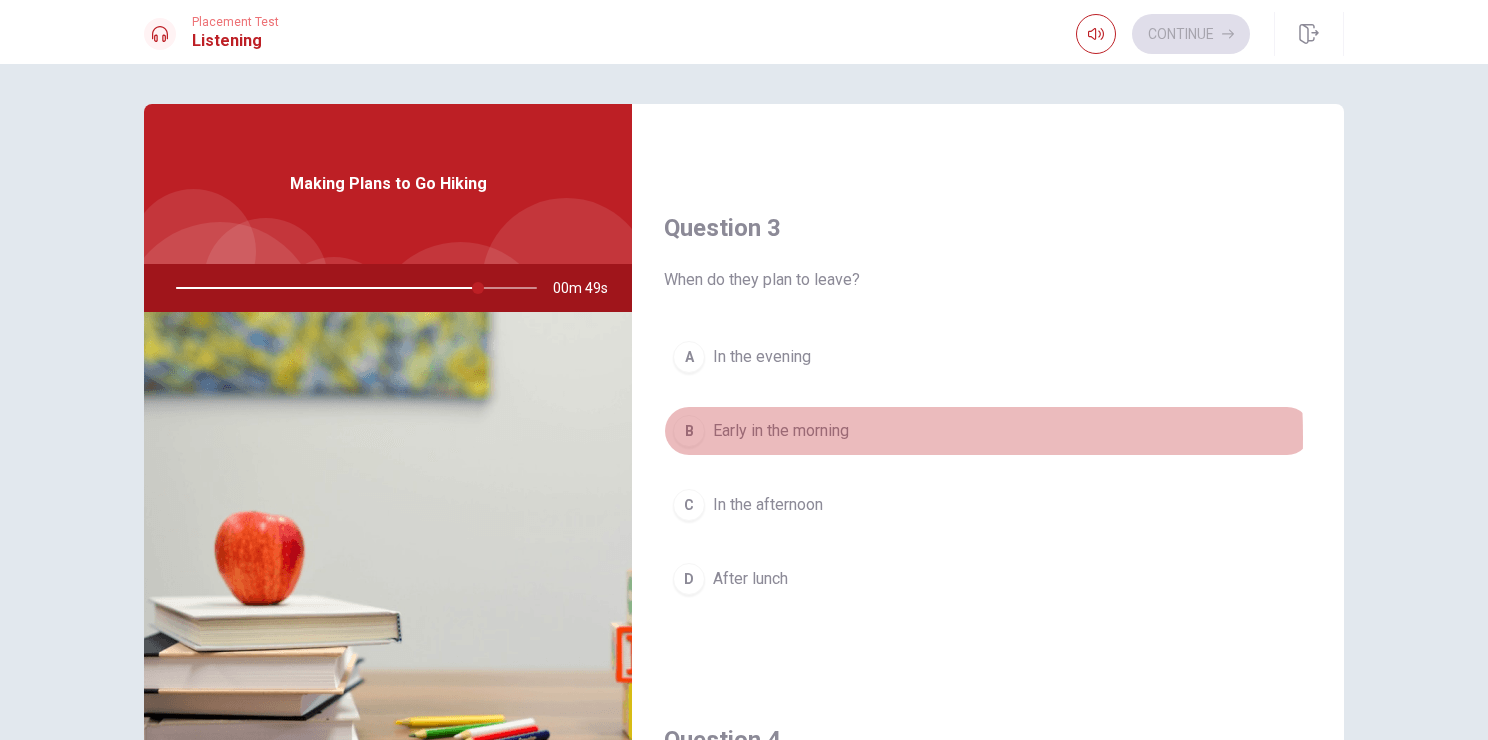 click on "B Early in the morning" at bounding box center (988, 431) 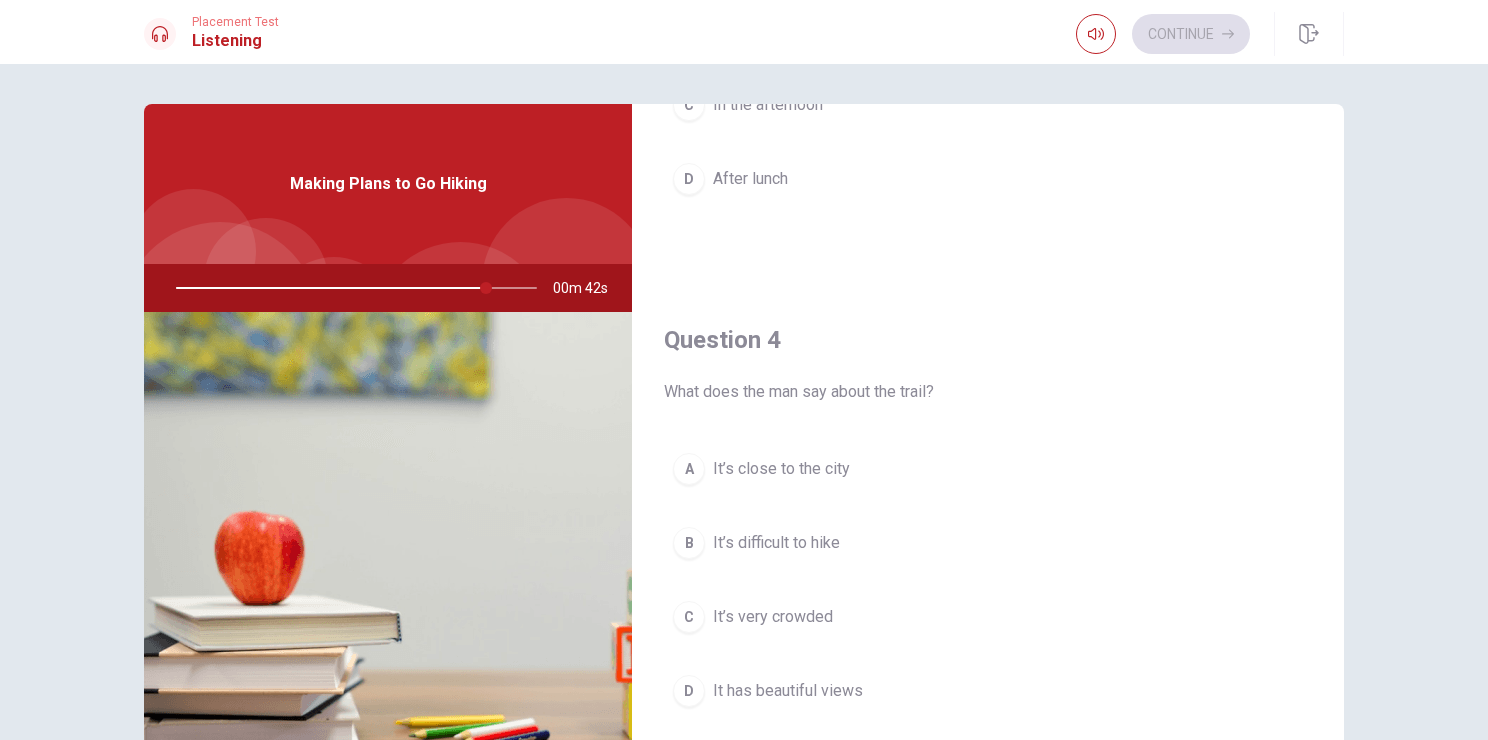 scroll, scrollTop: 1456, scrollLeft: 0, axis: vertical 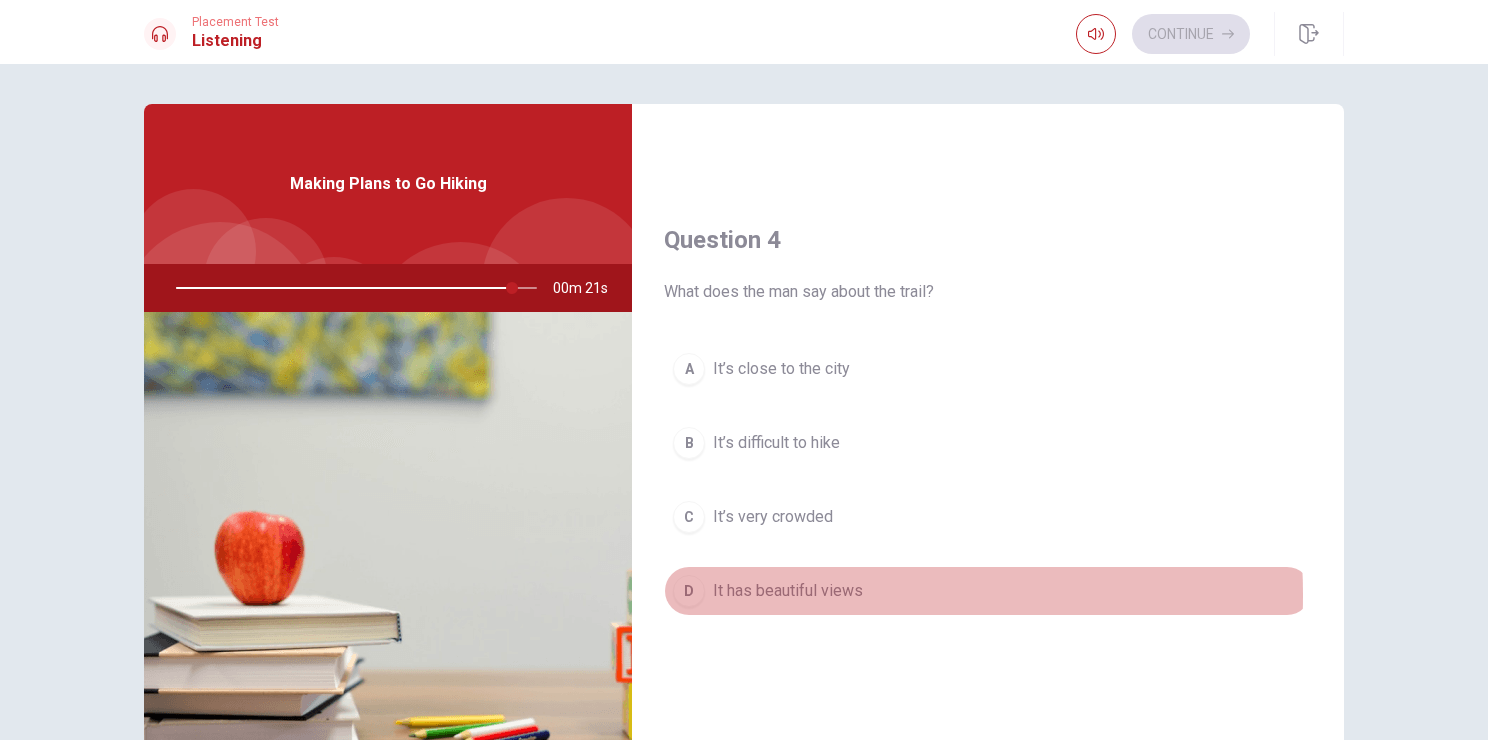 click on "It has beautiful views" at bounding box center (788, 591) 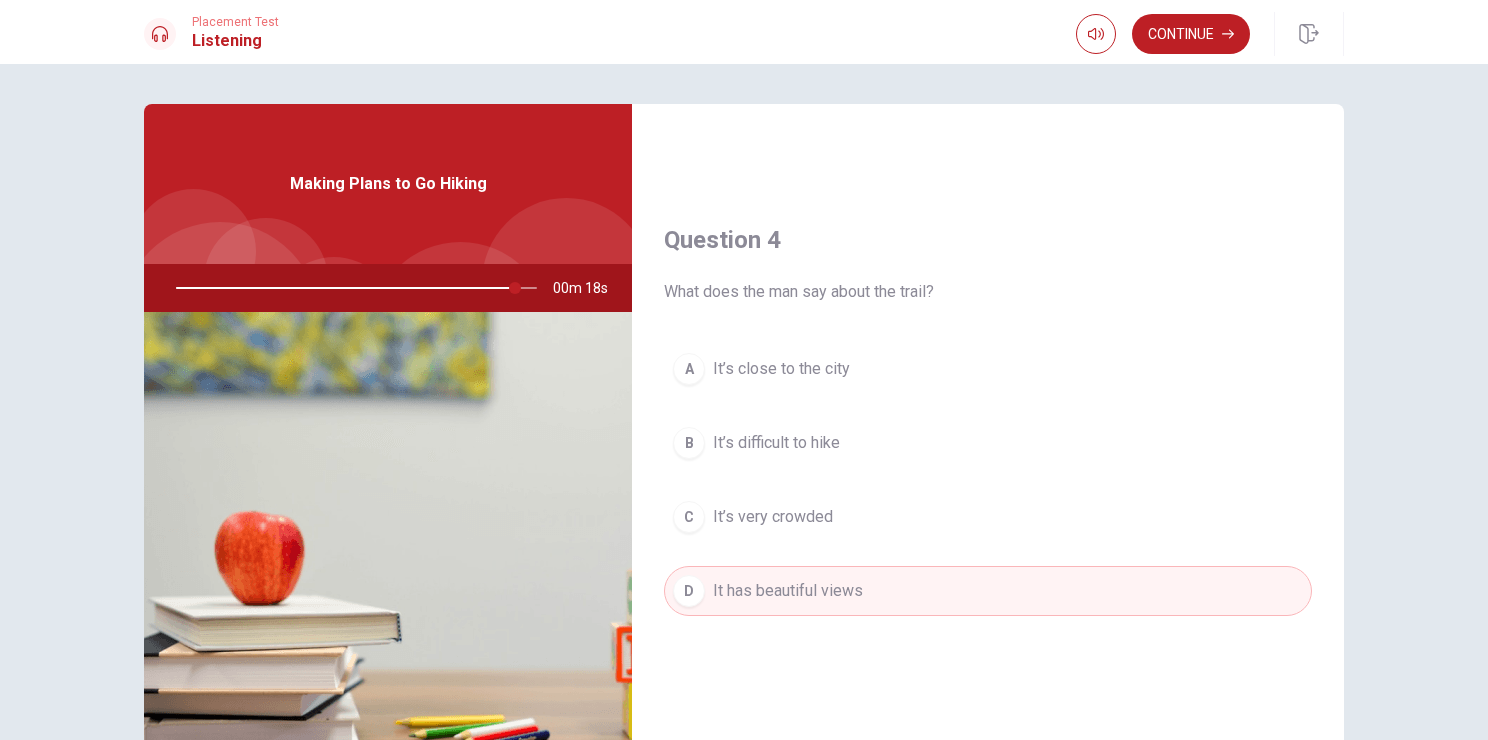 scroll, scrollTop: 163, scrollLeft: 0, axis: vertical 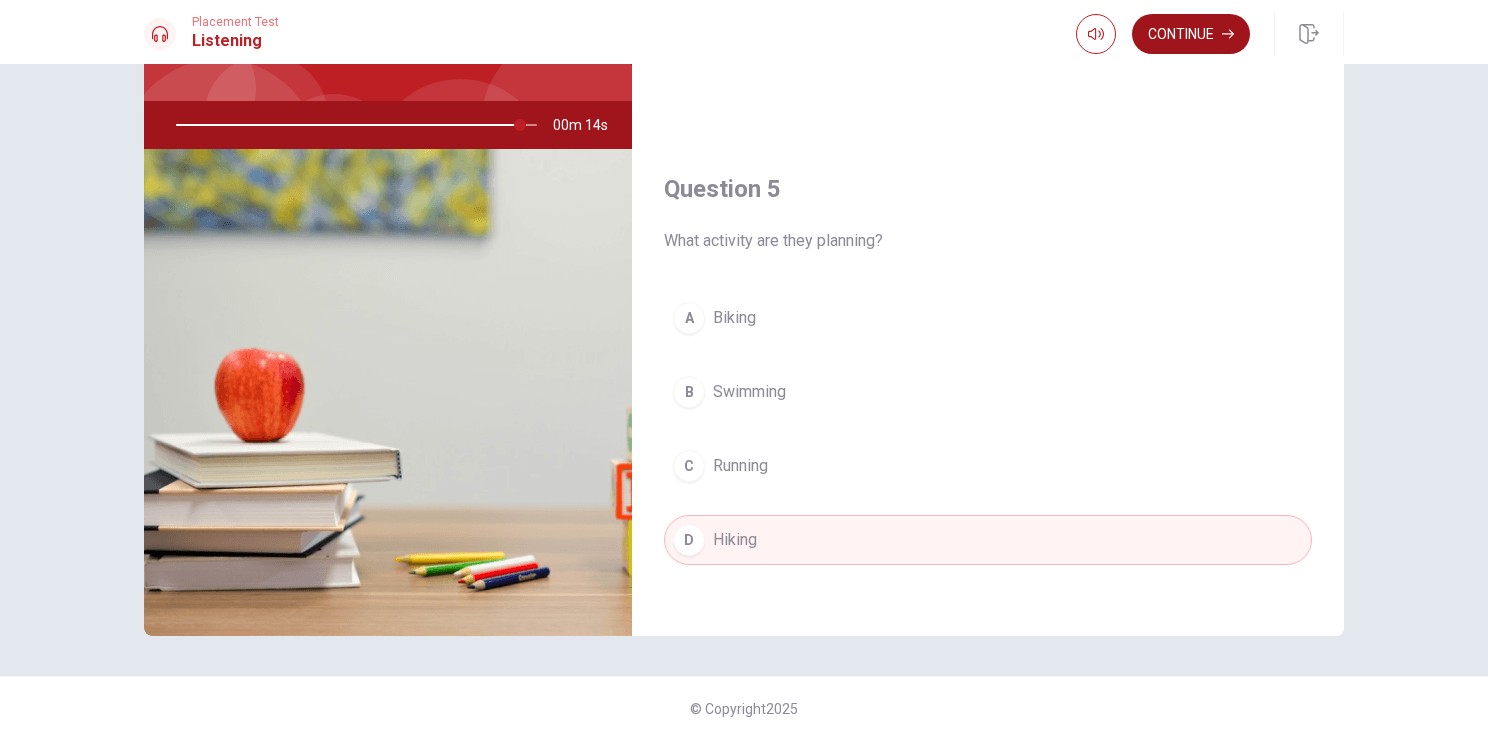 click on "Continue" at bounding box center [1191, 34] 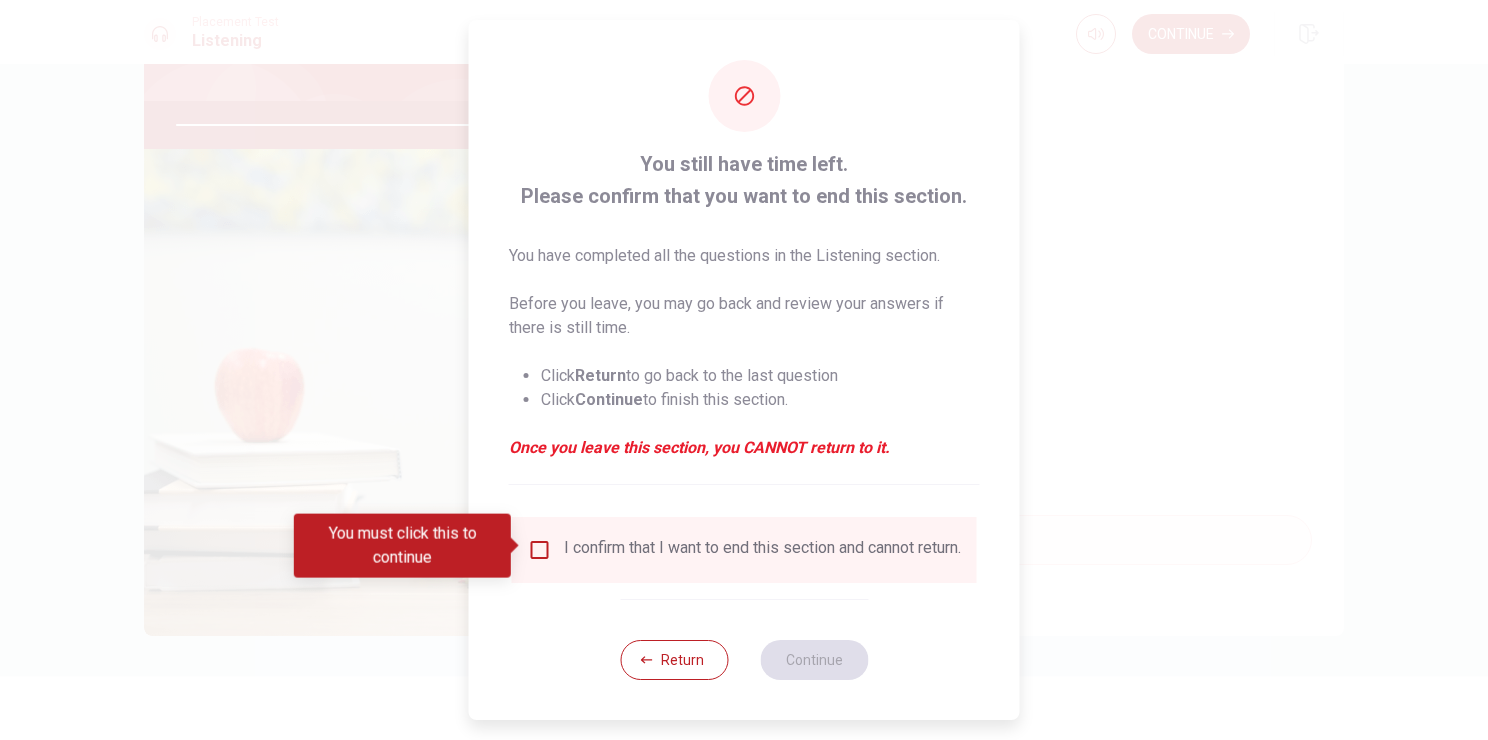 click at bounding box center [540, 550] 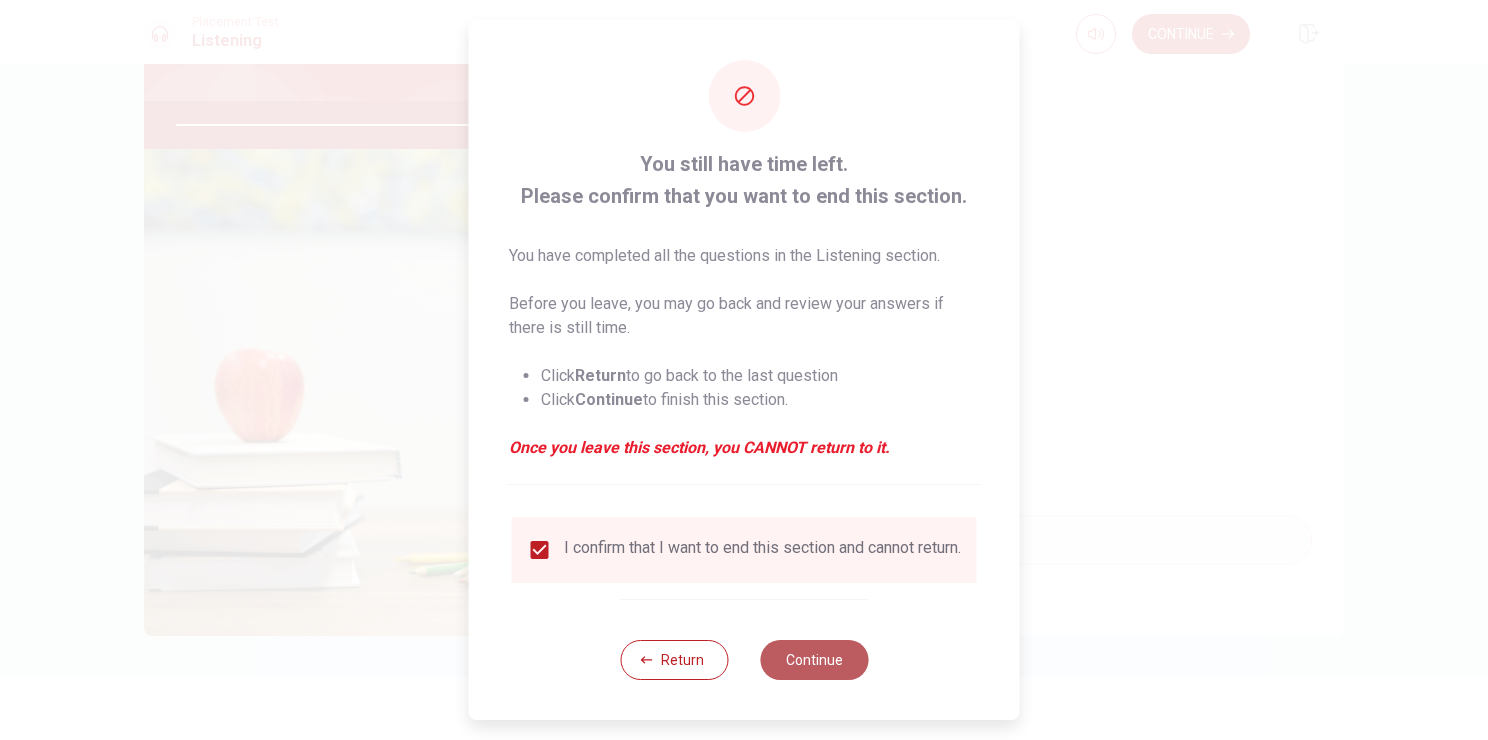 click on "Continue" at bounding box center [814, 660] 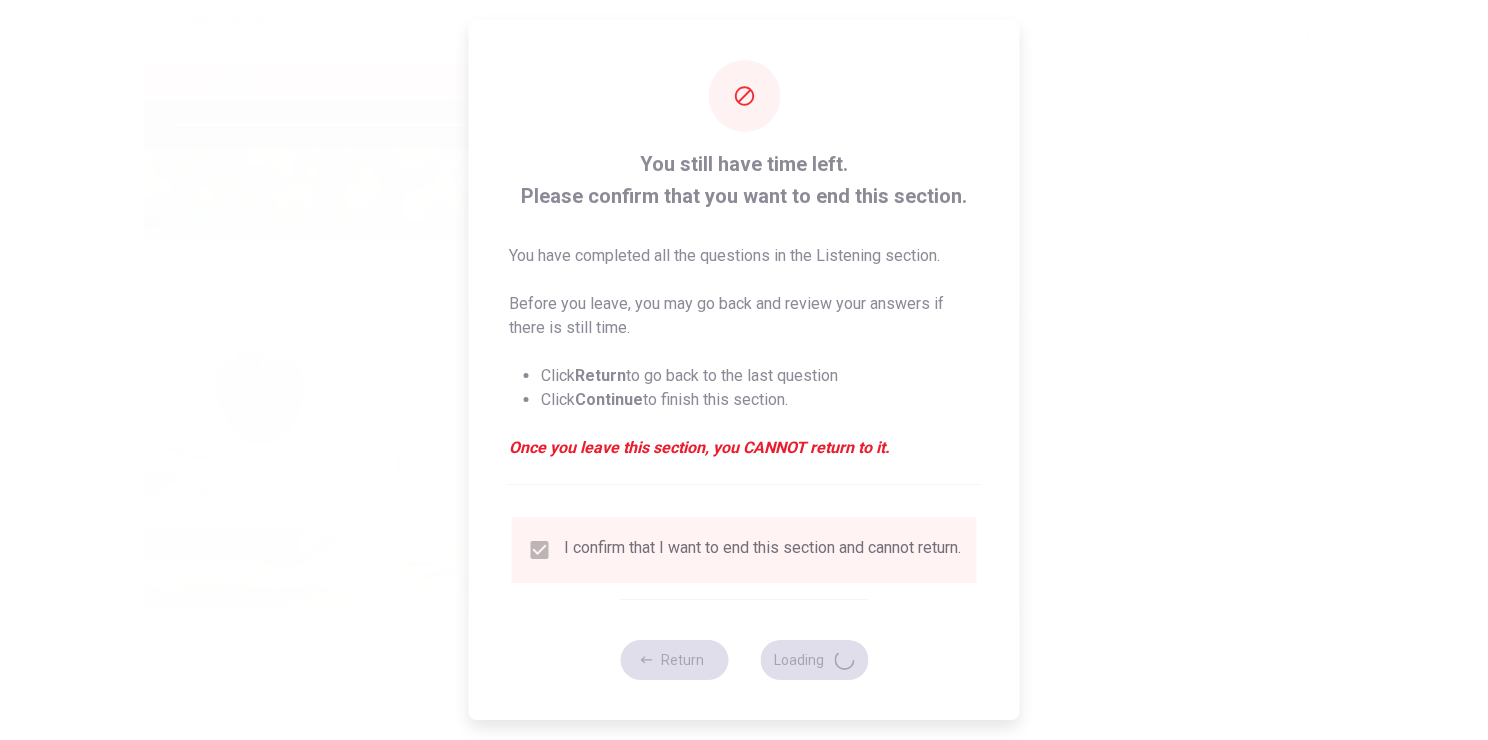 type on "98" 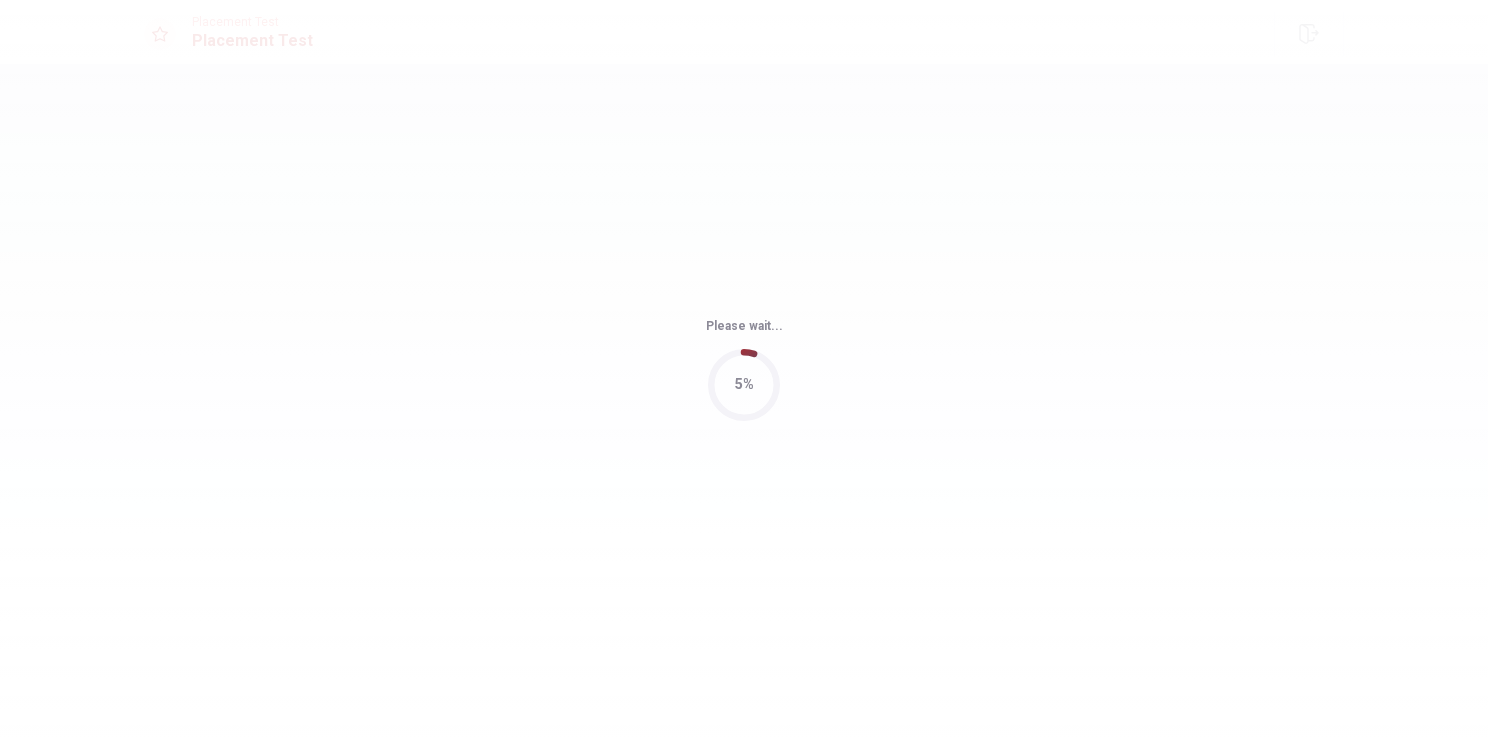 scroll, scrollTop: 0, scrollLeft: 0, axis: both 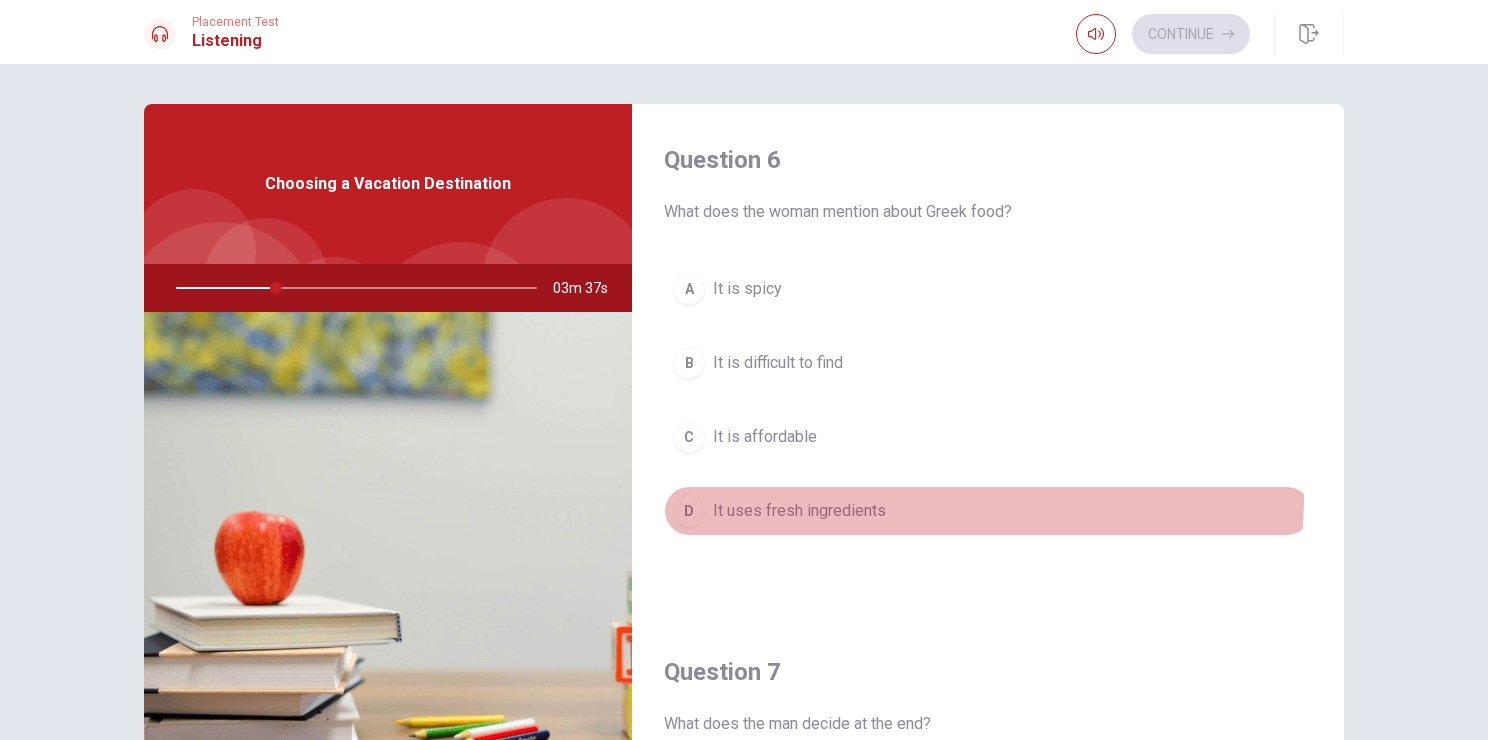 drag, startPoint x: 795, startPoint y: 492, endPoint x: 768, endPoint y: 408, distance: 88.23265 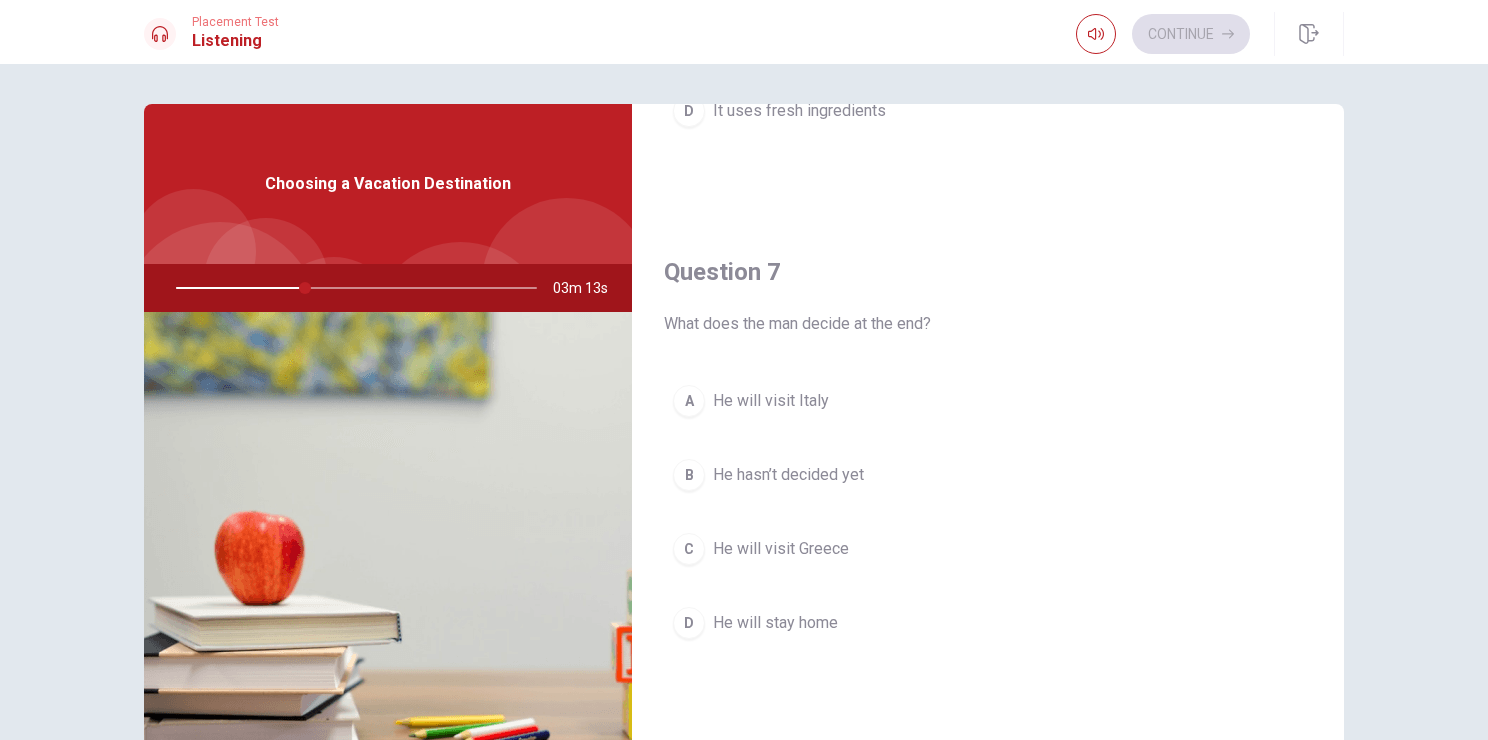 scroll, scrollTop: 0, scrollLeft: 0, axis: both 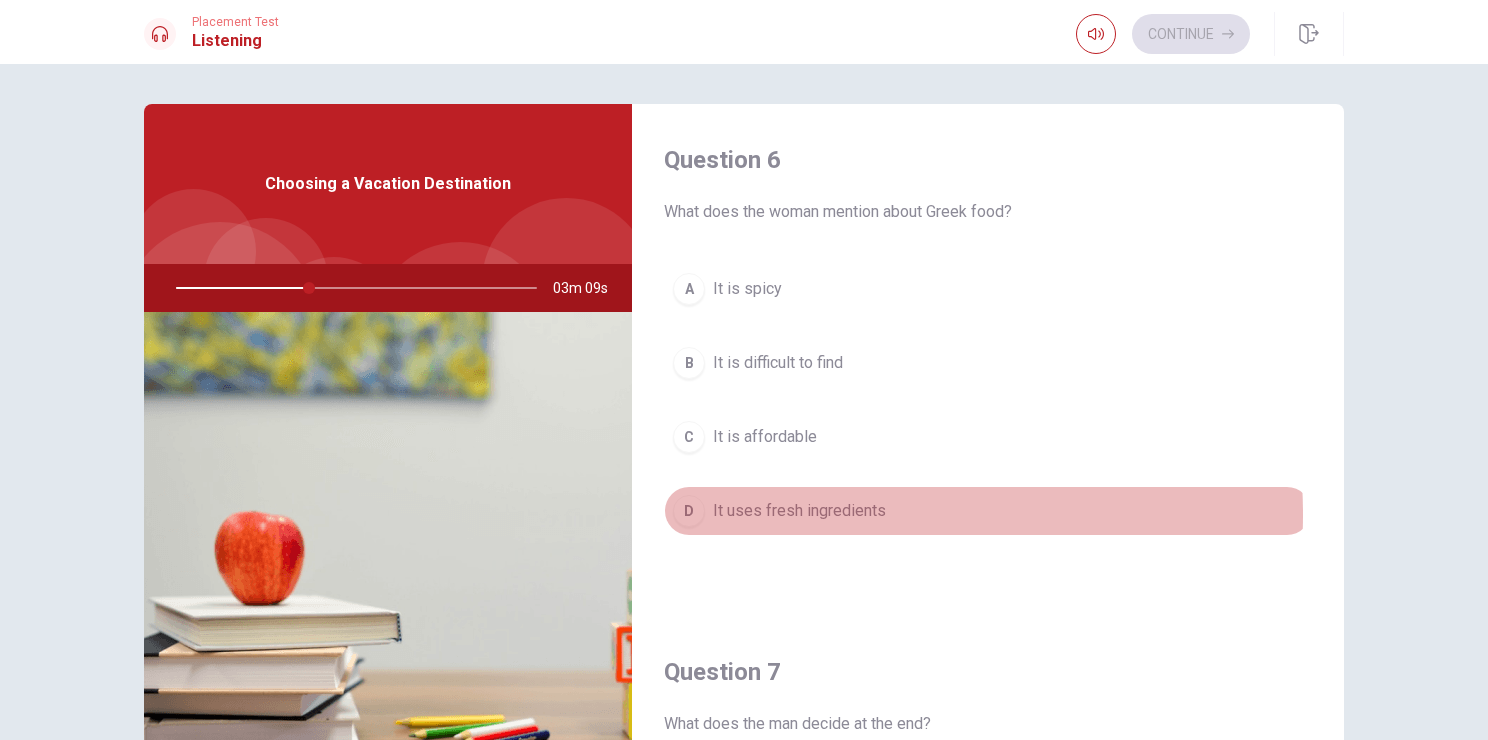 click on "It uses fresh ingredients" at bounding box center [799, 511] 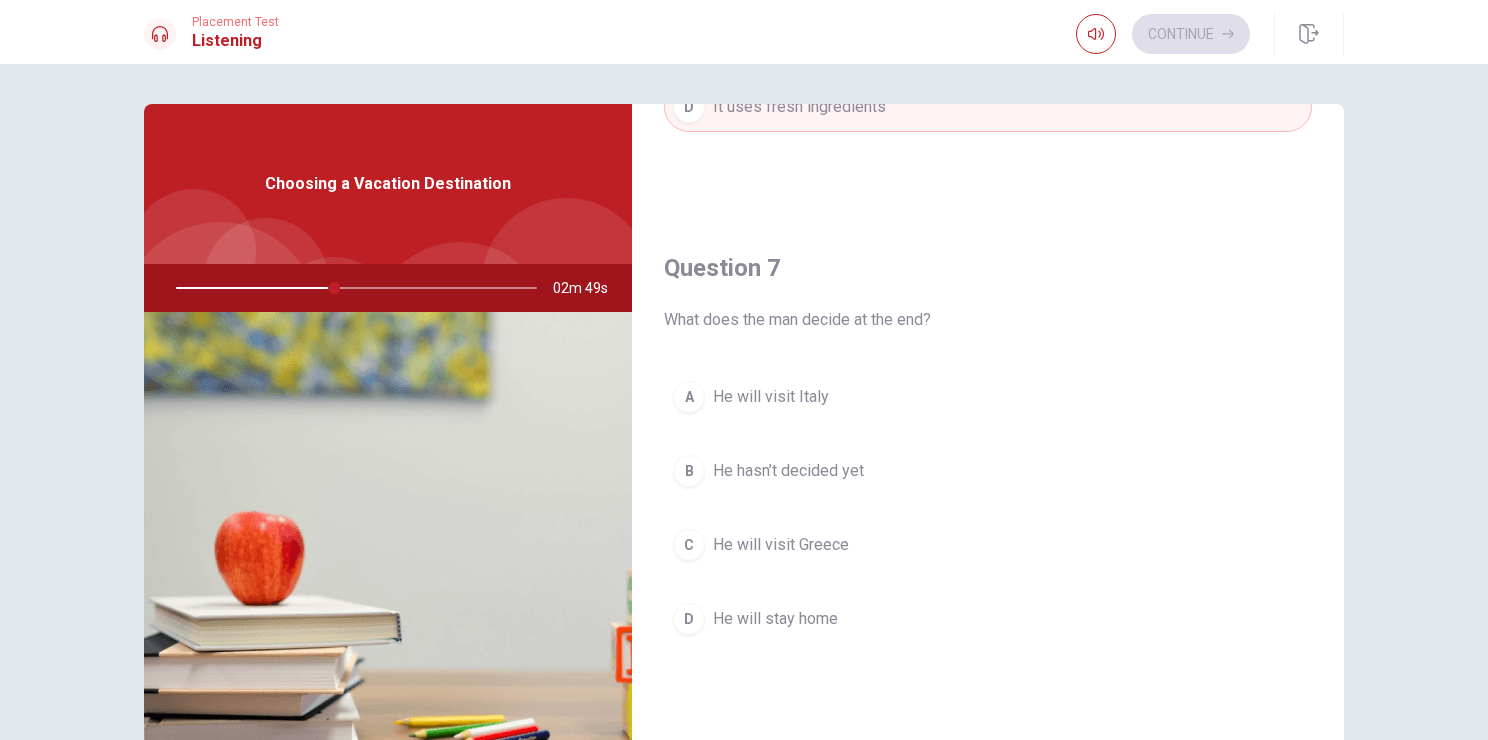 scroll, scrollTop: 500, scrollLeft: 0, axis: vertical 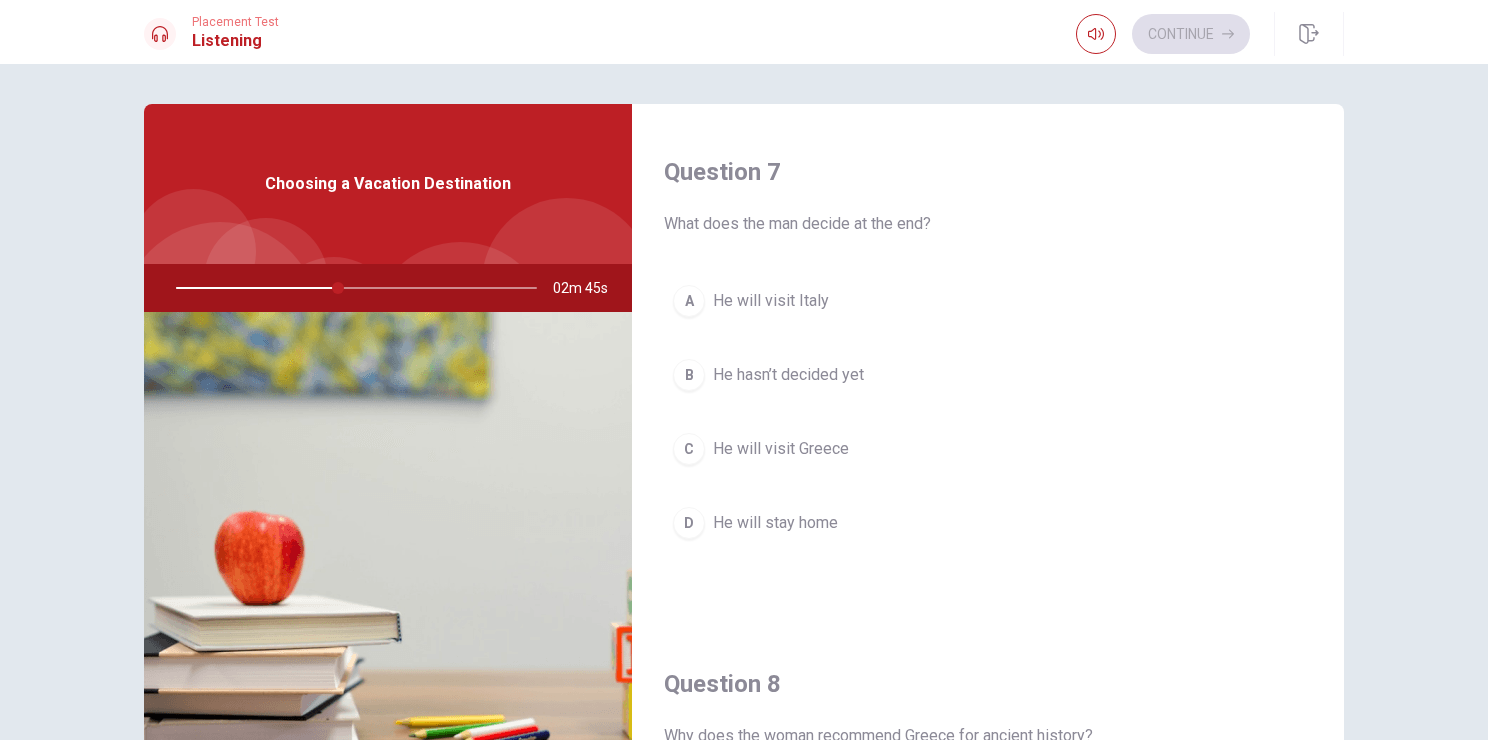 click on "He will visit Greece" at bounding box center [781, 449] 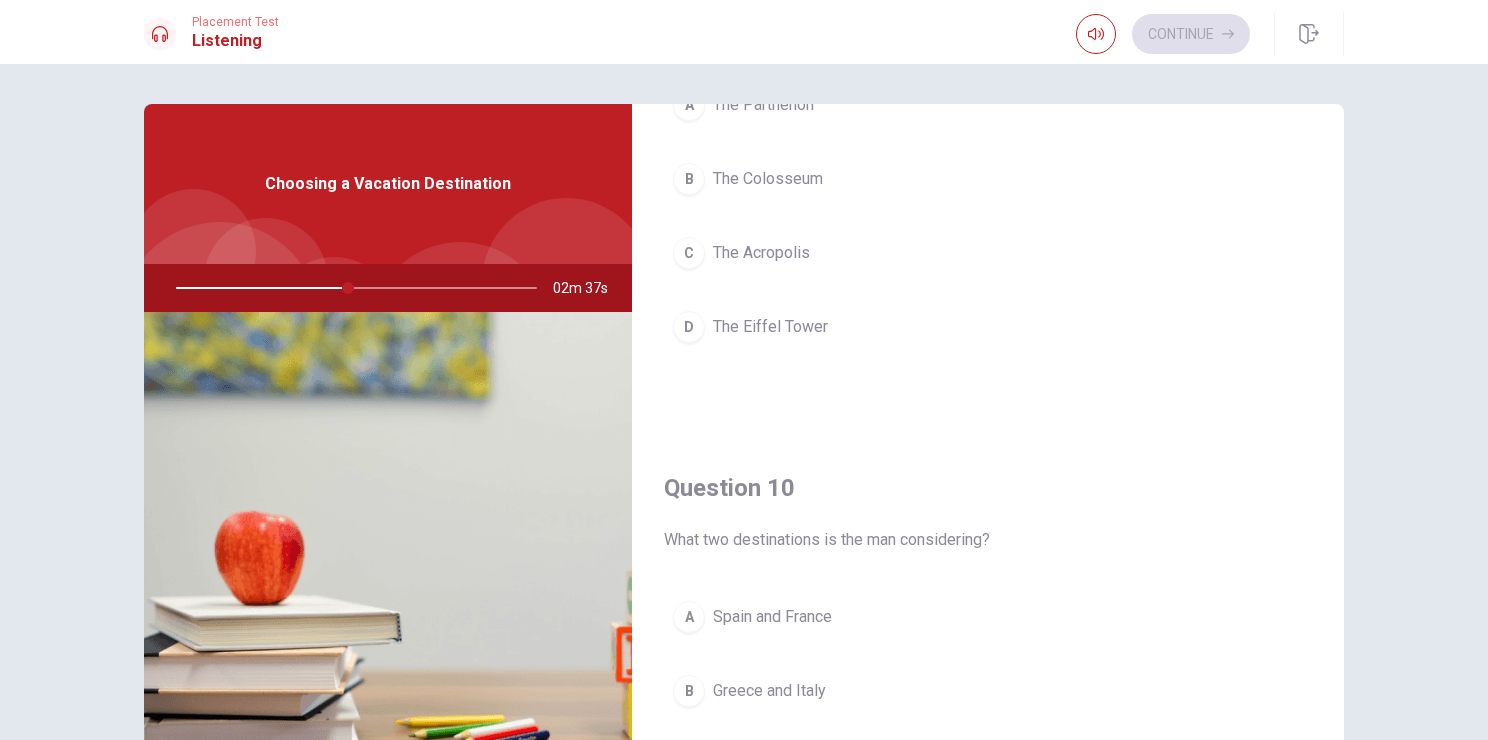 scroll, scrollTop: 1656, scrollLeft: 0, axis: vertical 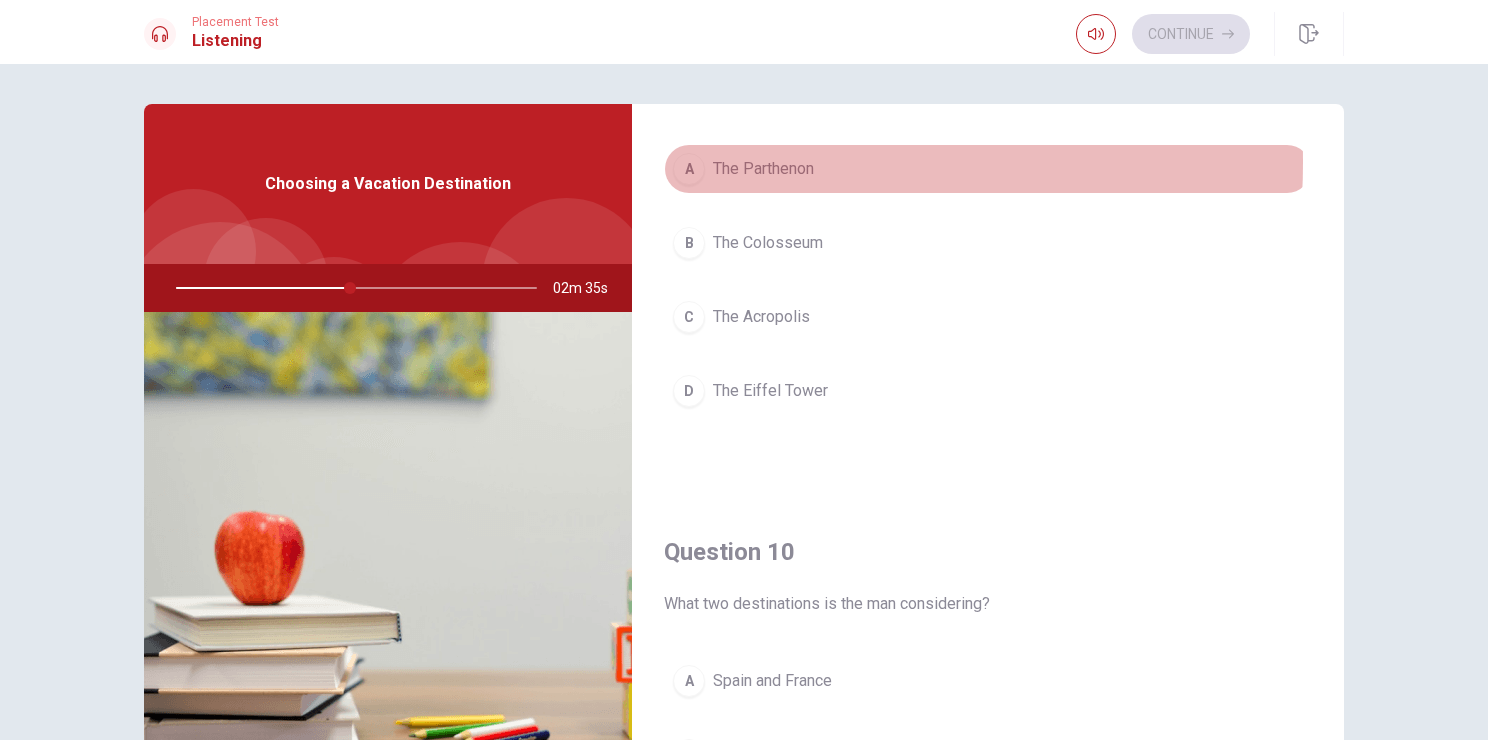 click on "A" at bounding box center [689, 169] 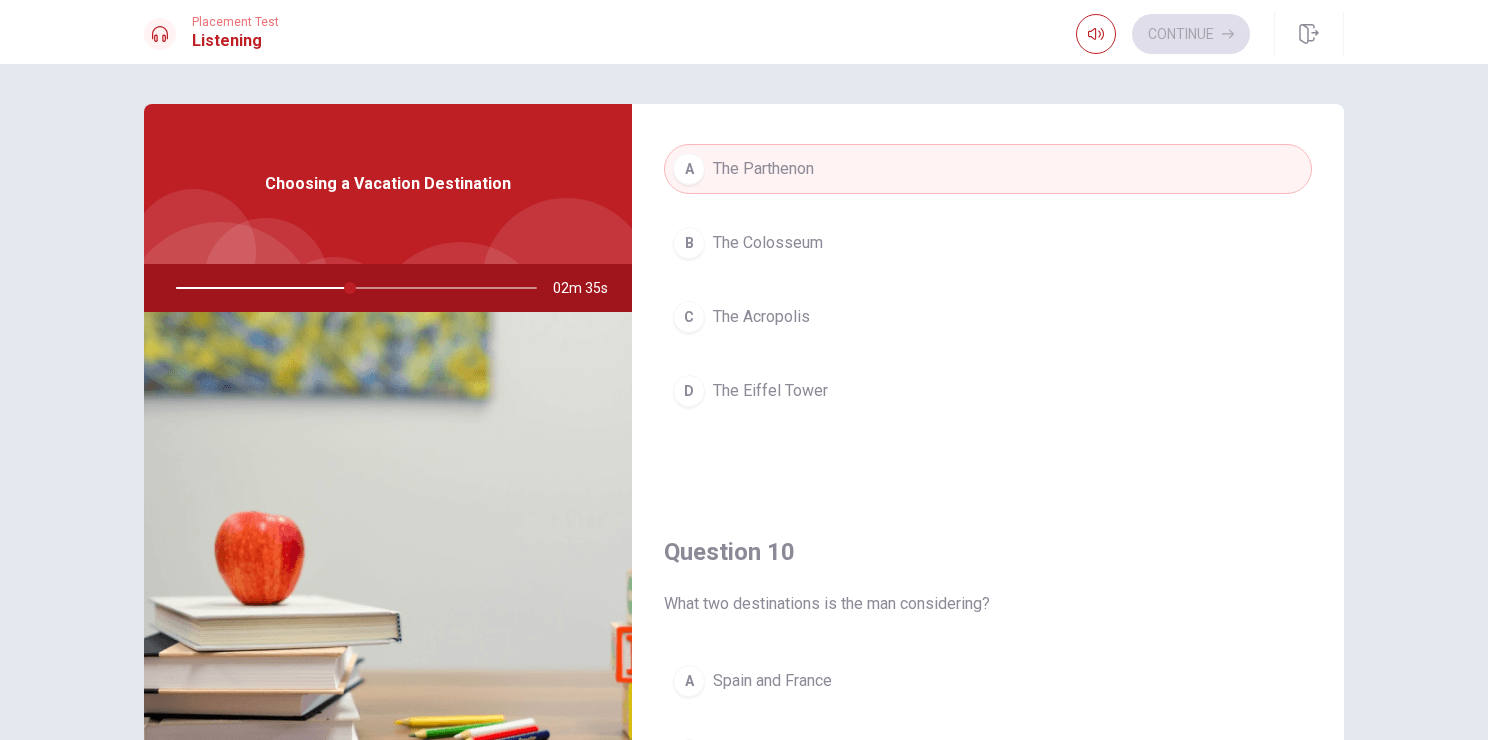scroll, scrollTop: 1856, scrollLeft: 0, axis: vertical 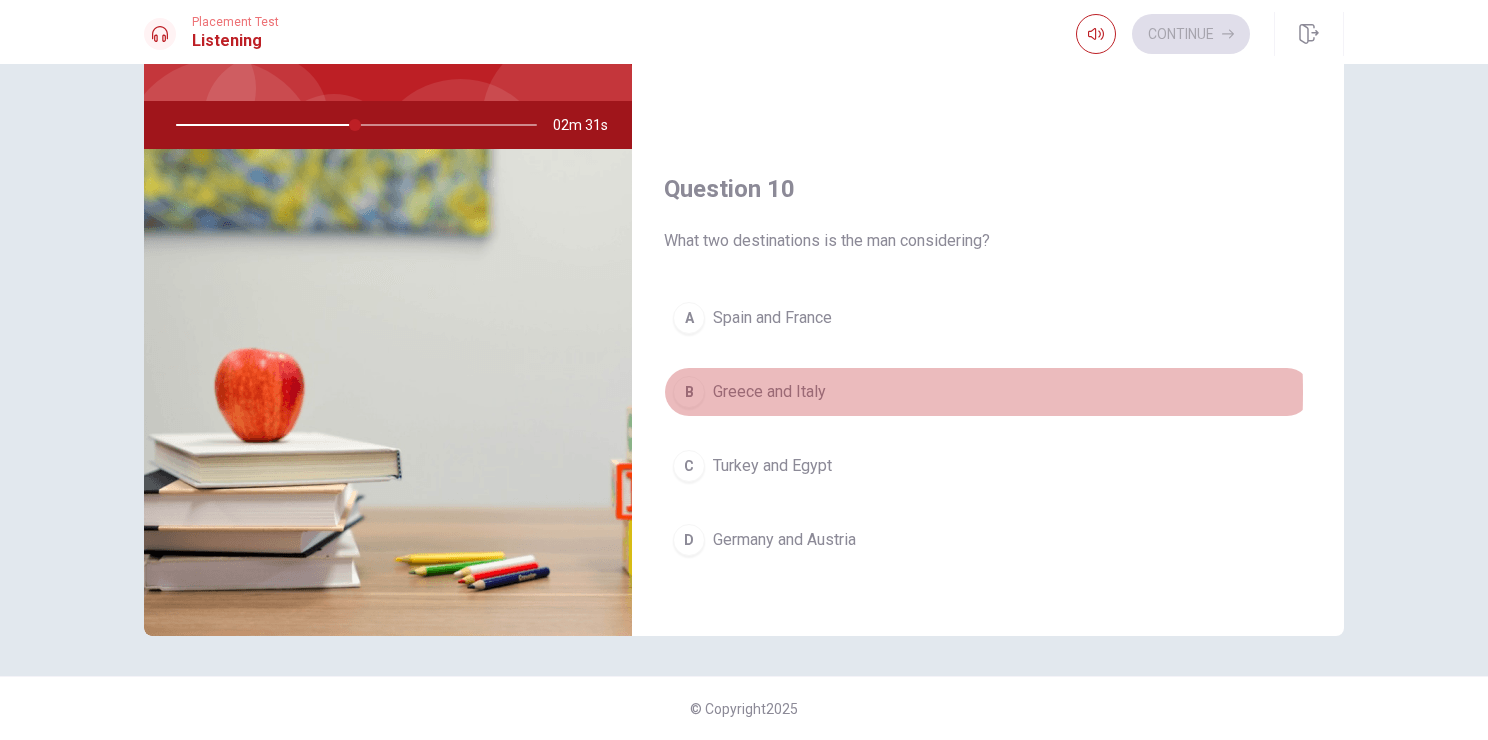 click on "B" at bounding box center [689, 392] 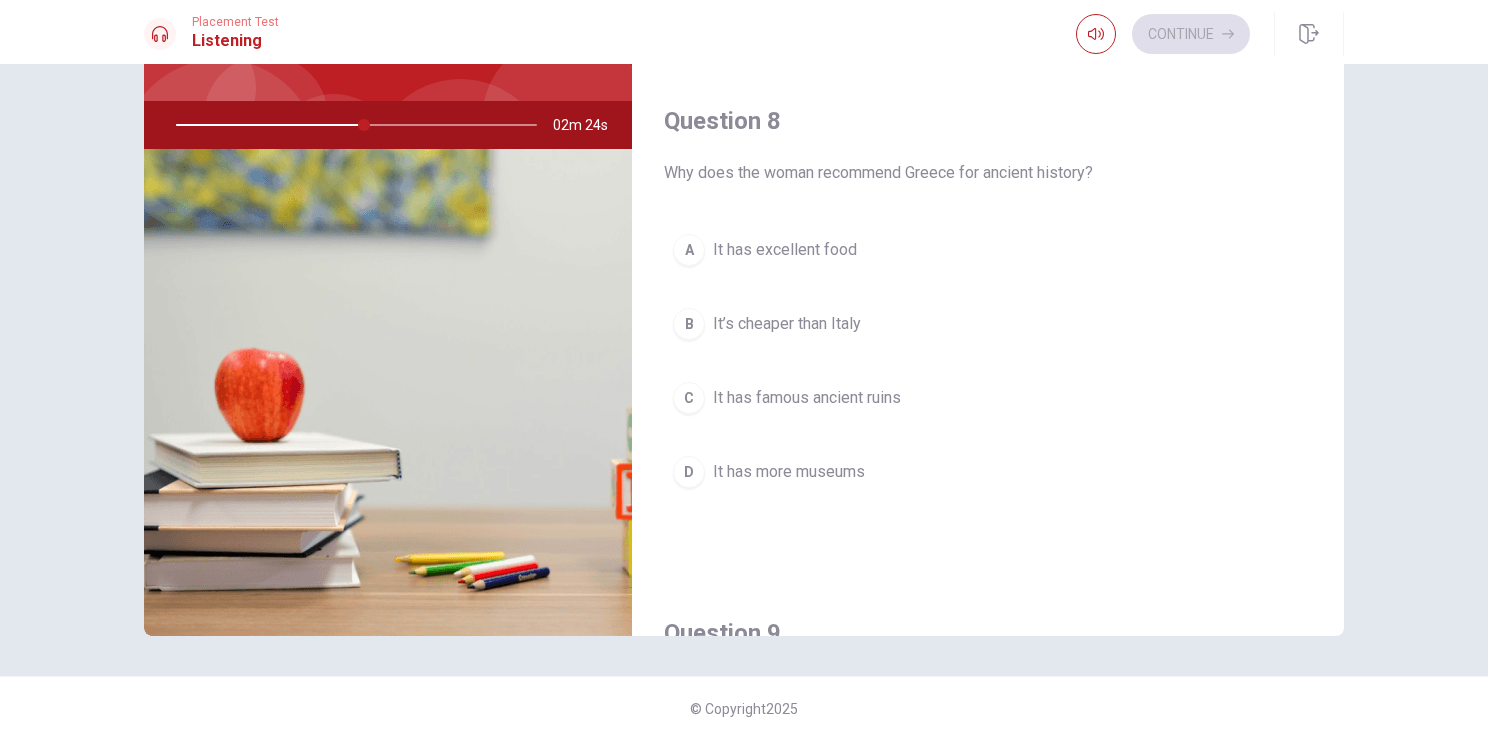 scroll, scrollTop: 856, scrollLeft: 0, axis: vertical 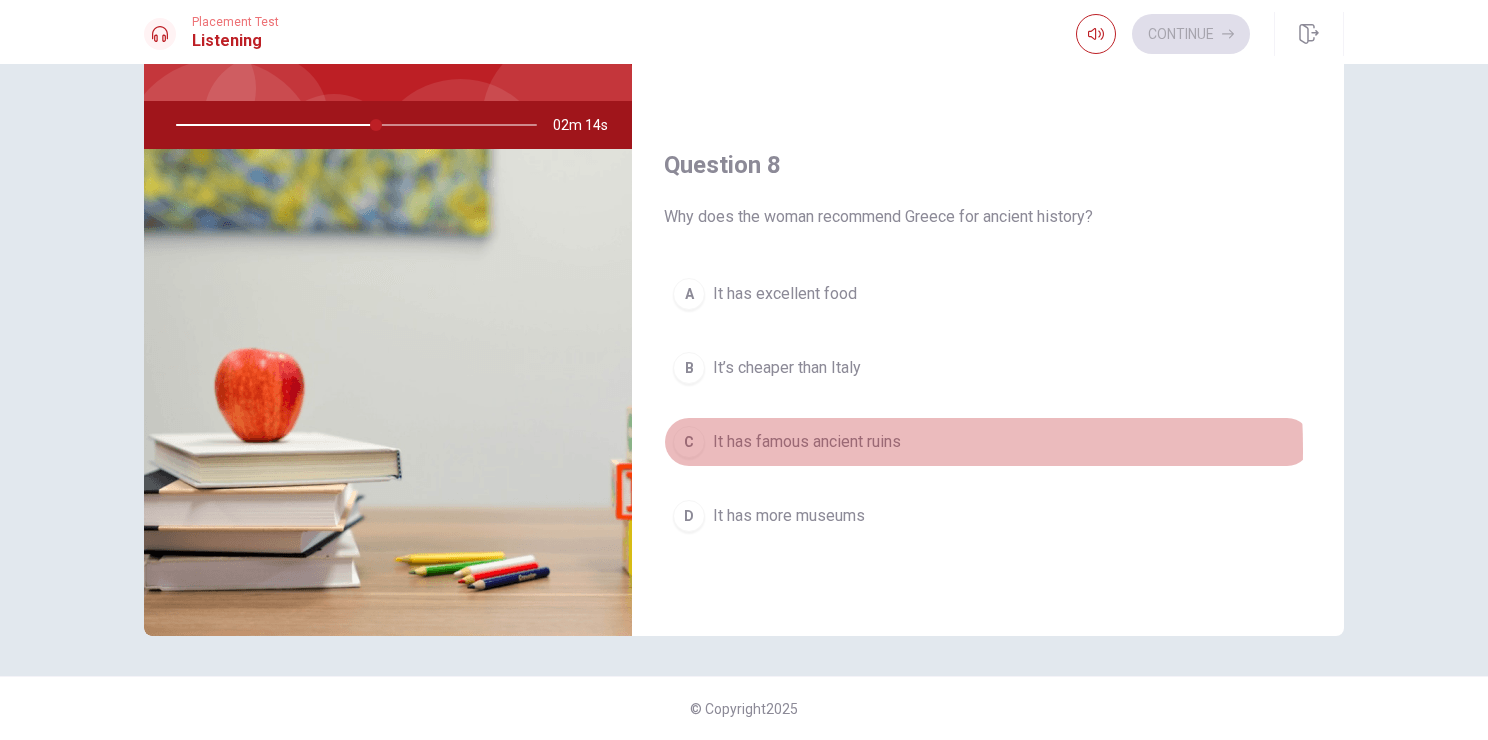 click on "C" at bounding box center [689, 442] 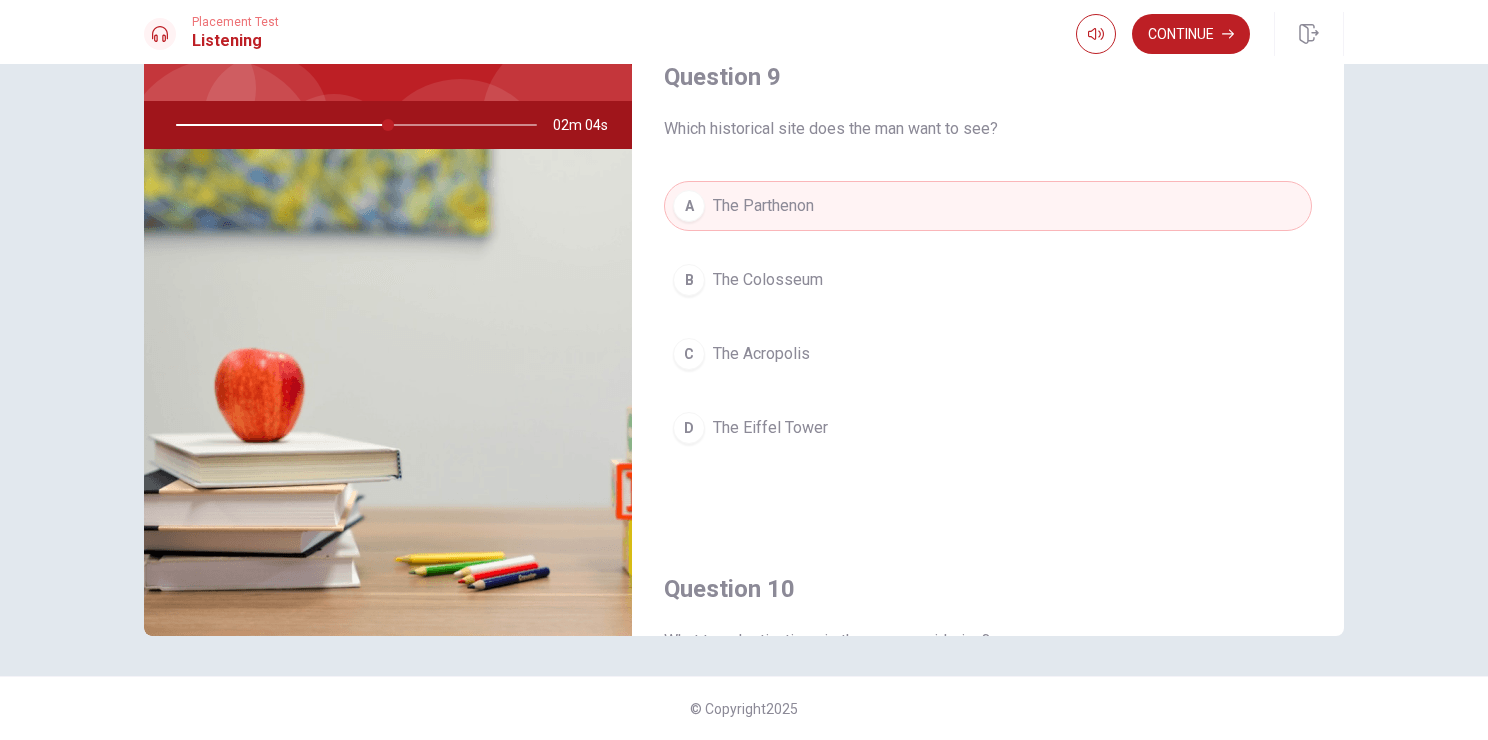 scroll, scrollTop: 1356, scrollLeft: 0, axis: vertical 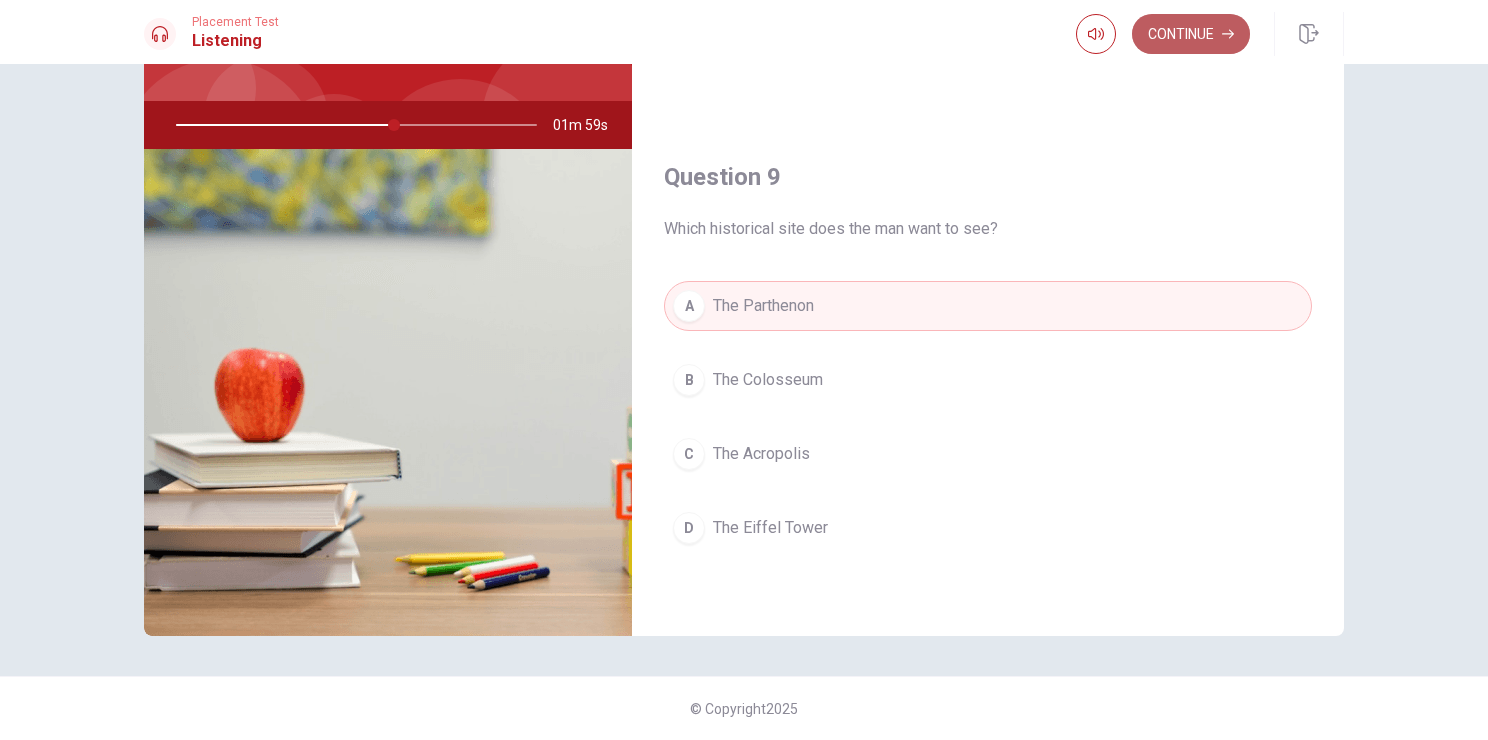 click on "Continue" at bounding box center [1191, 34] 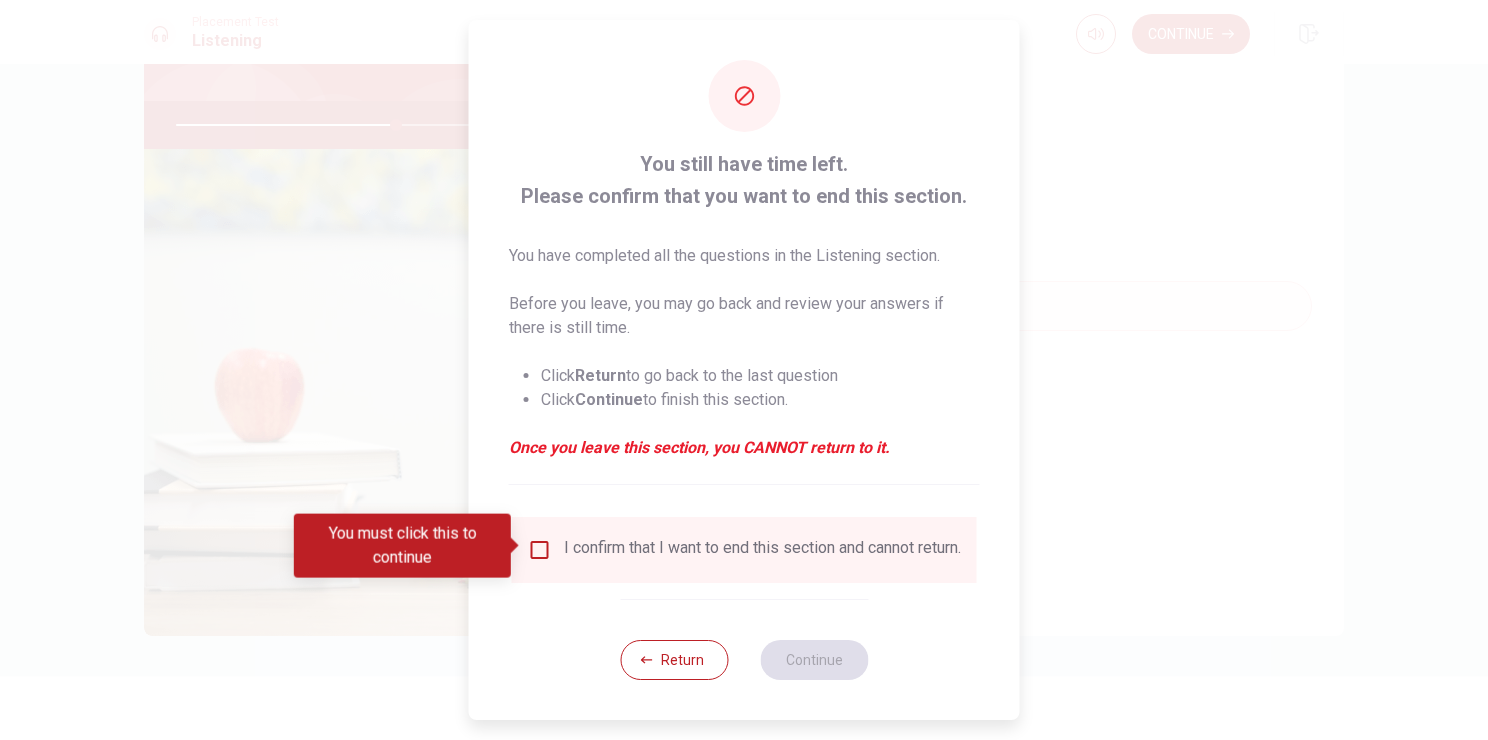 click at bounding box center (540, 550) 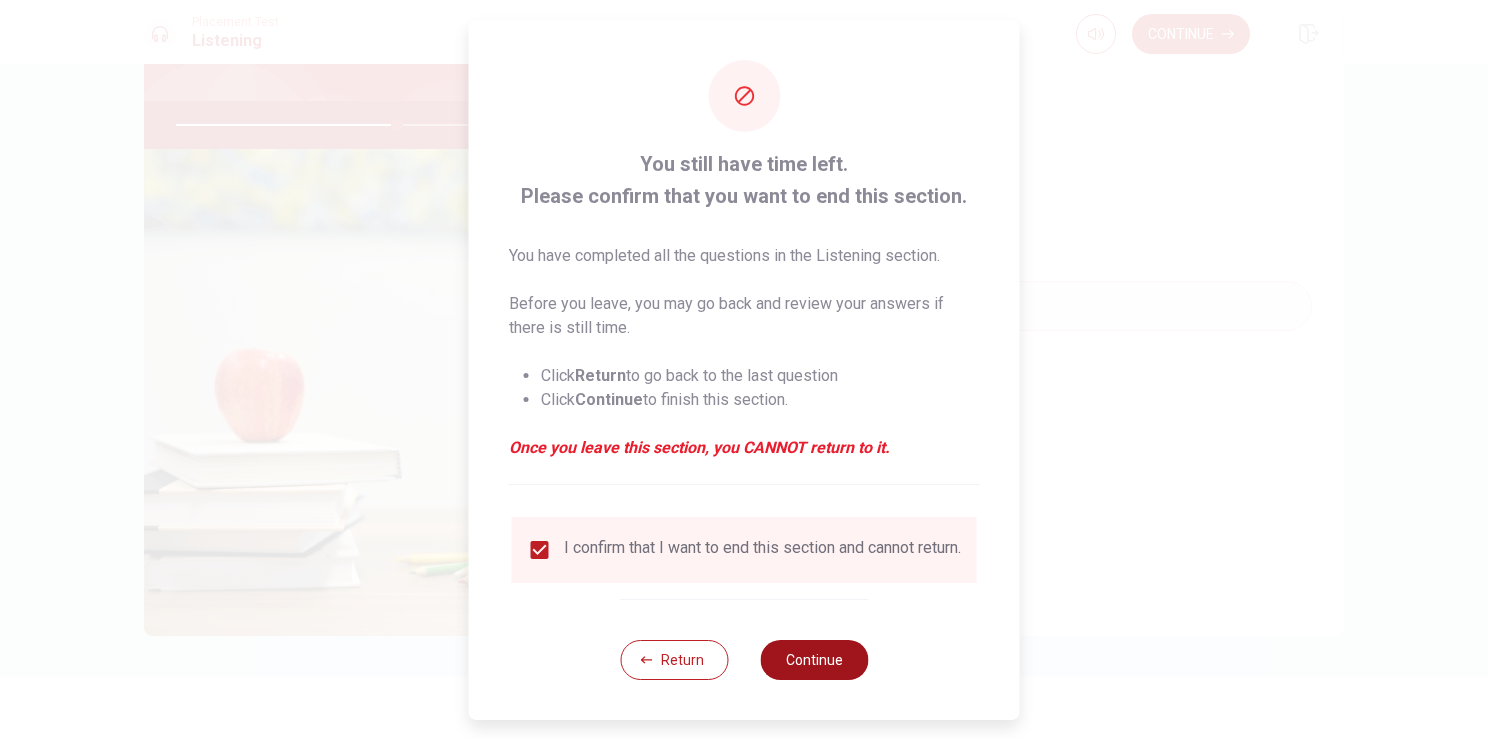 click on "Continue" at bounding box center [814, 660] 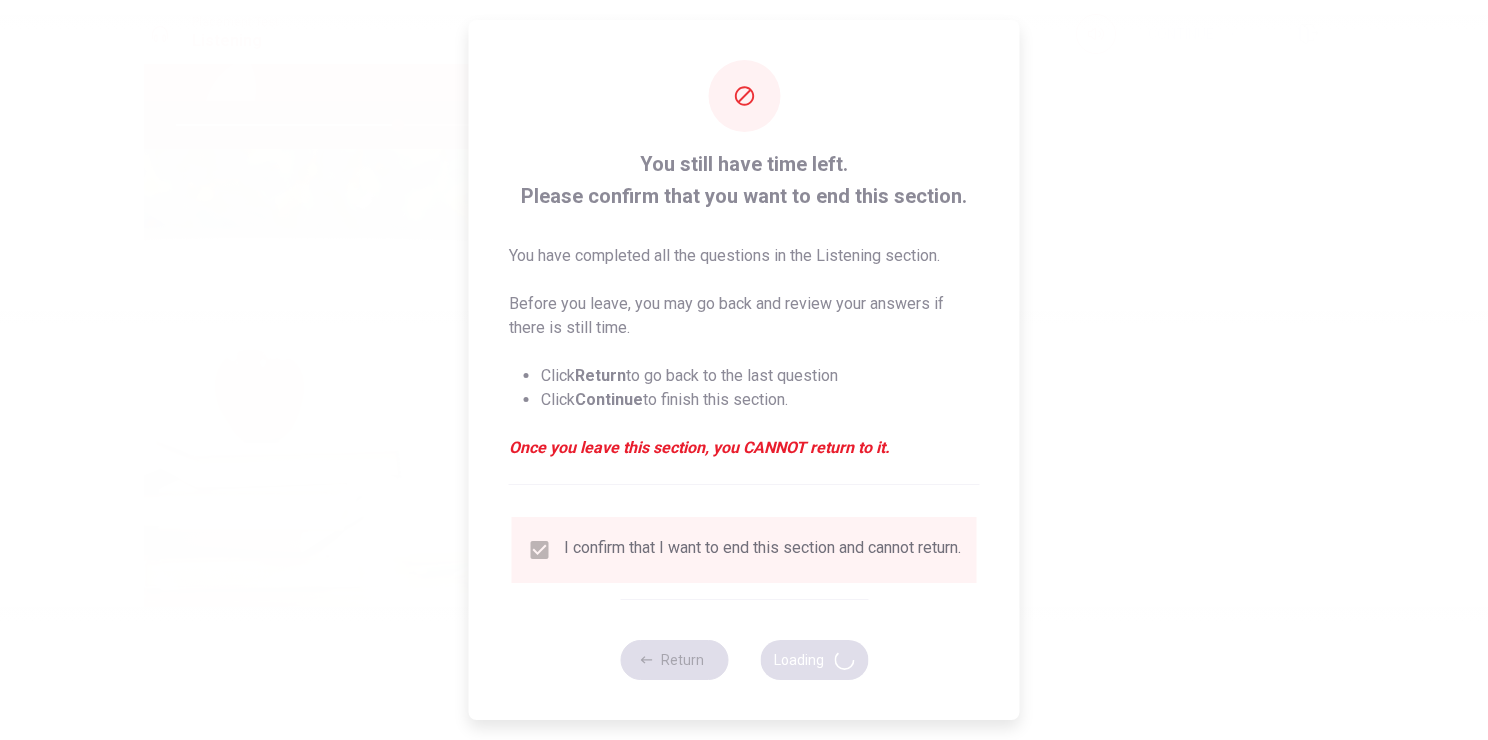 type on "62" 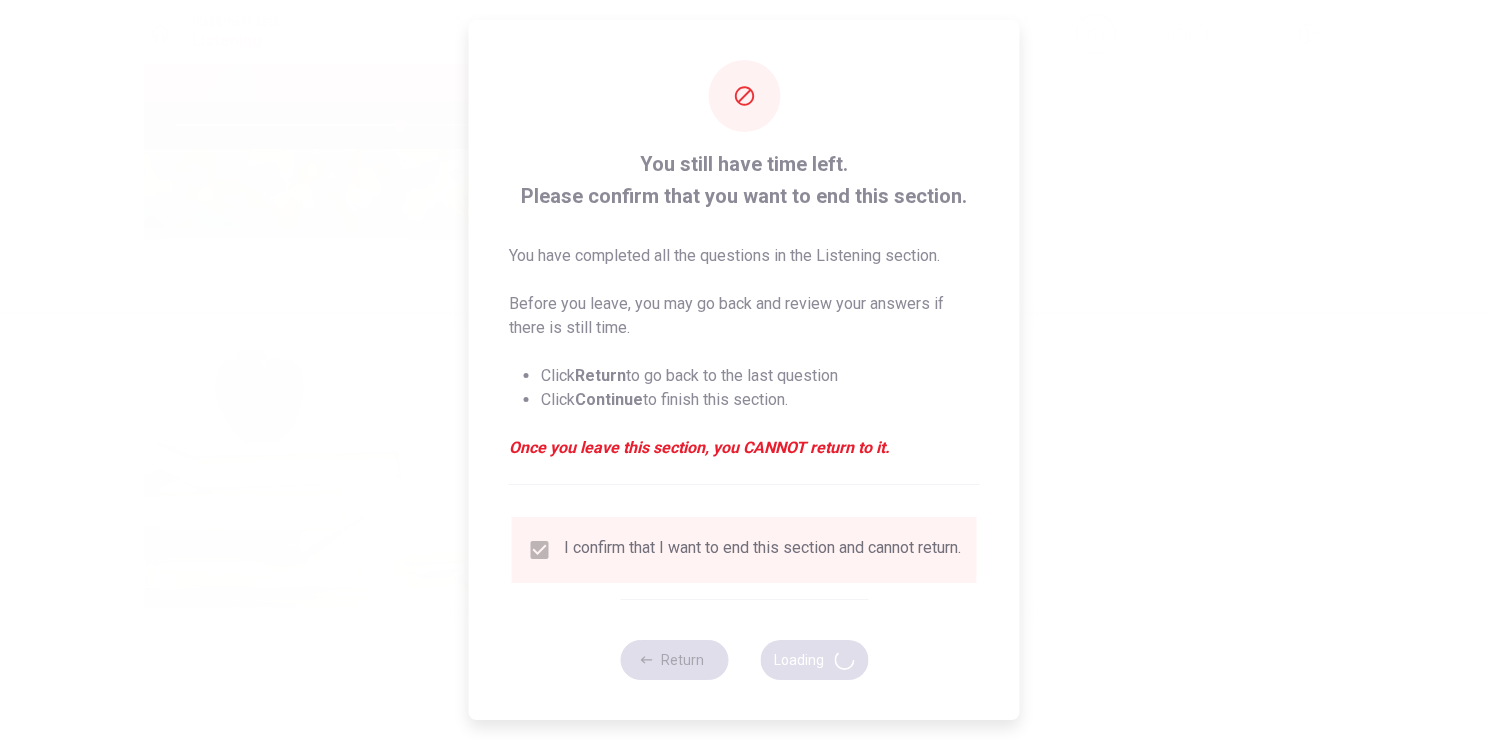 scroll, scrollTop: 0, scrollLeft: 0, axis: both 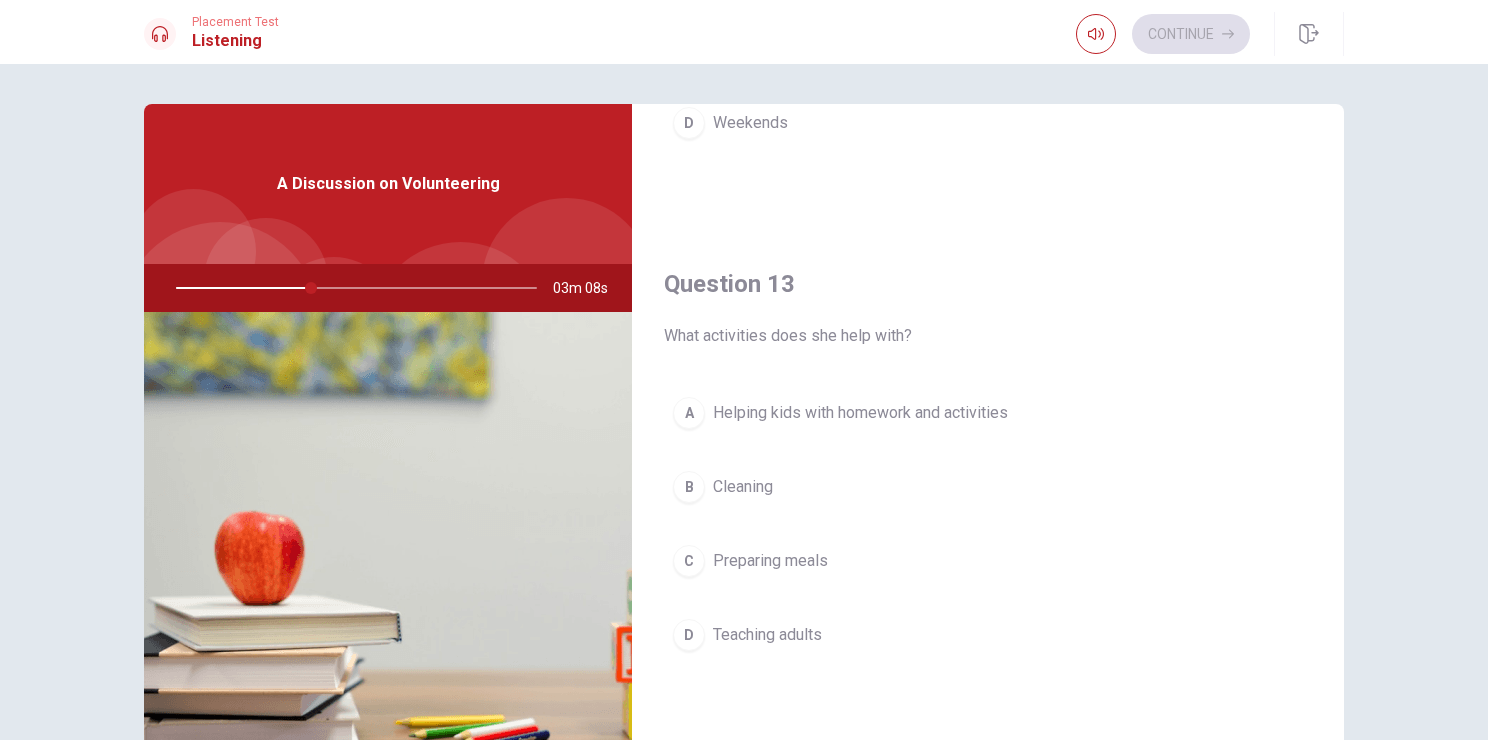 click on "Helping kids with homework and activities" at bounding box center [860, 413] 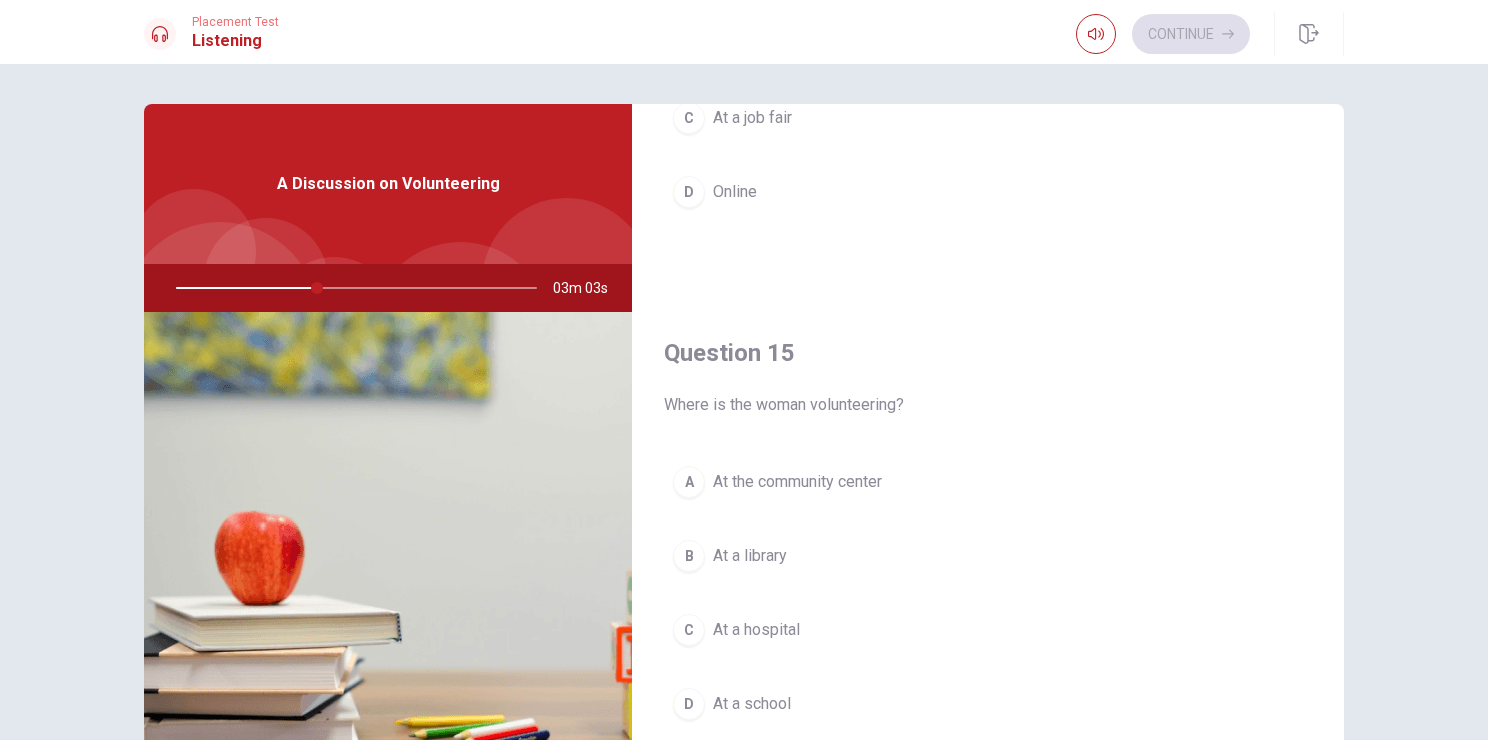 scroll, scrollTop: 1856, scrollLeft: 0, axis: vertical 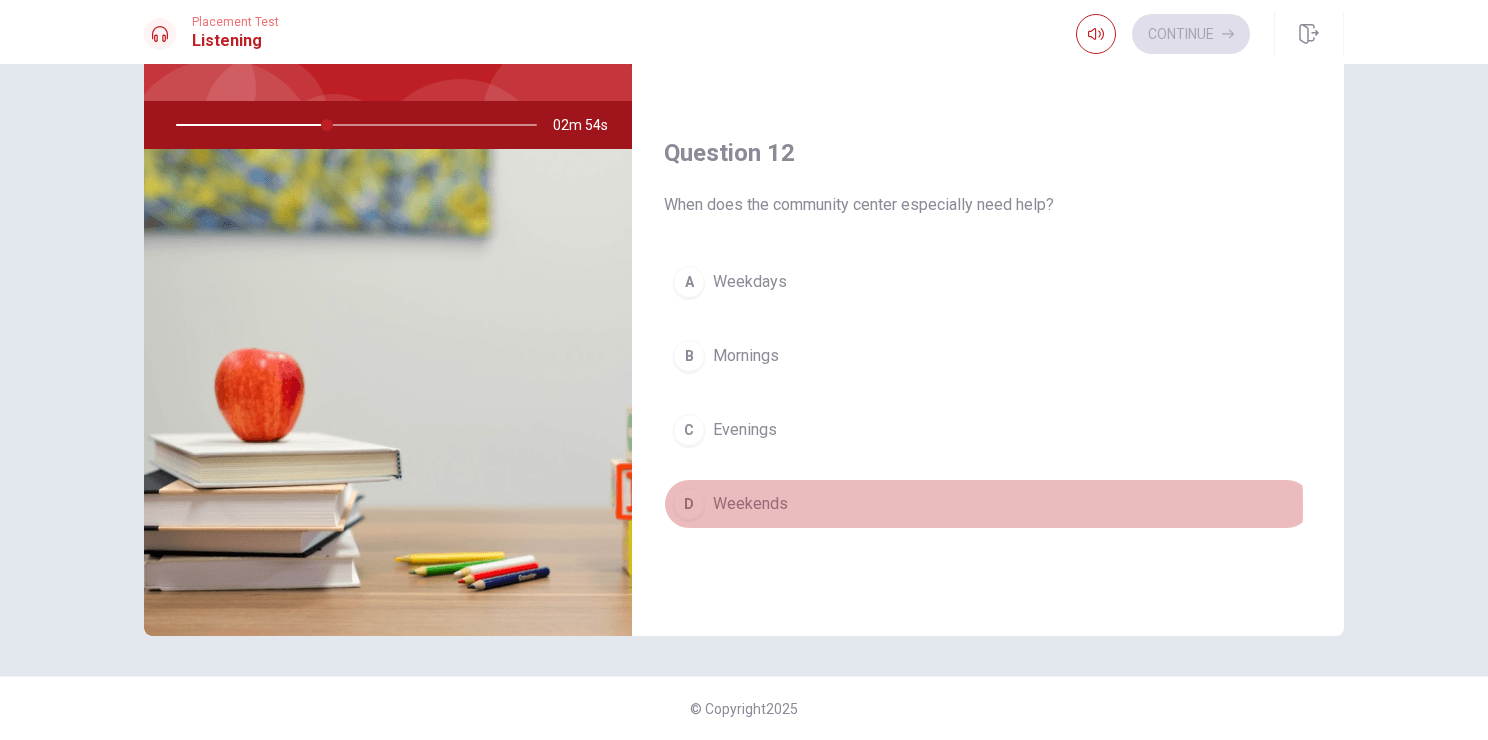 click on "Weekends" at bounding box center [750, 504] 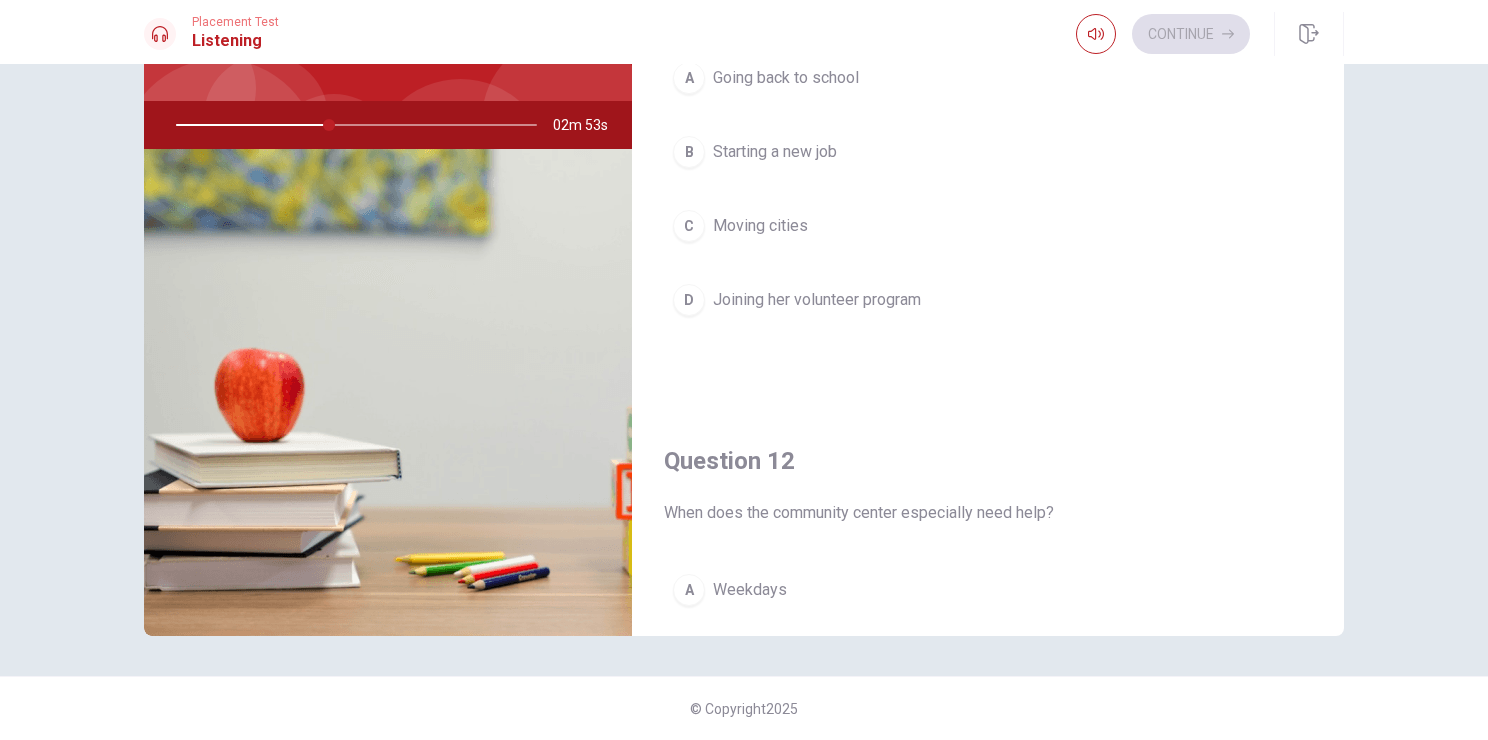 scroll, scrollTop: 0, scrollLeft: 0, axis: both 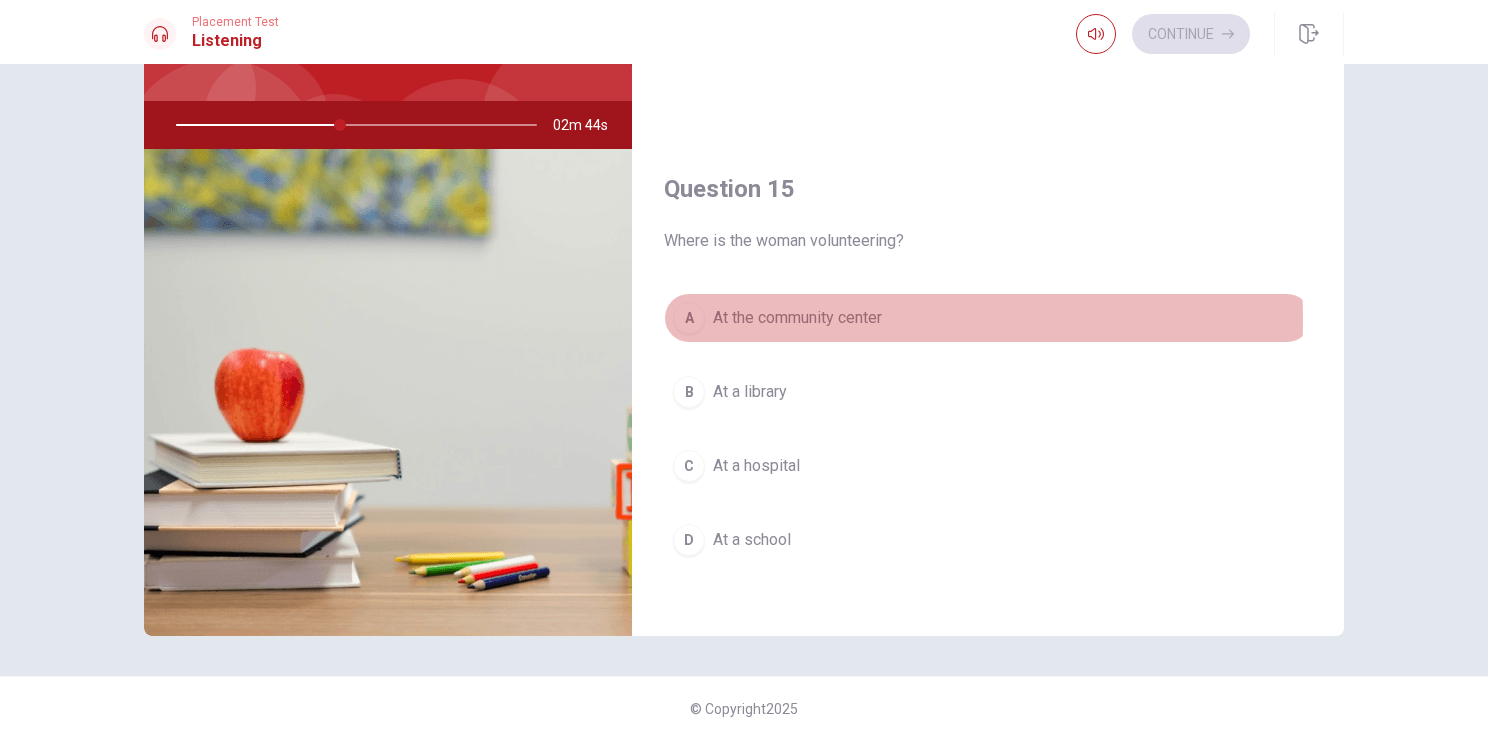 click on "At the community center" at bounding box center (797, 318) 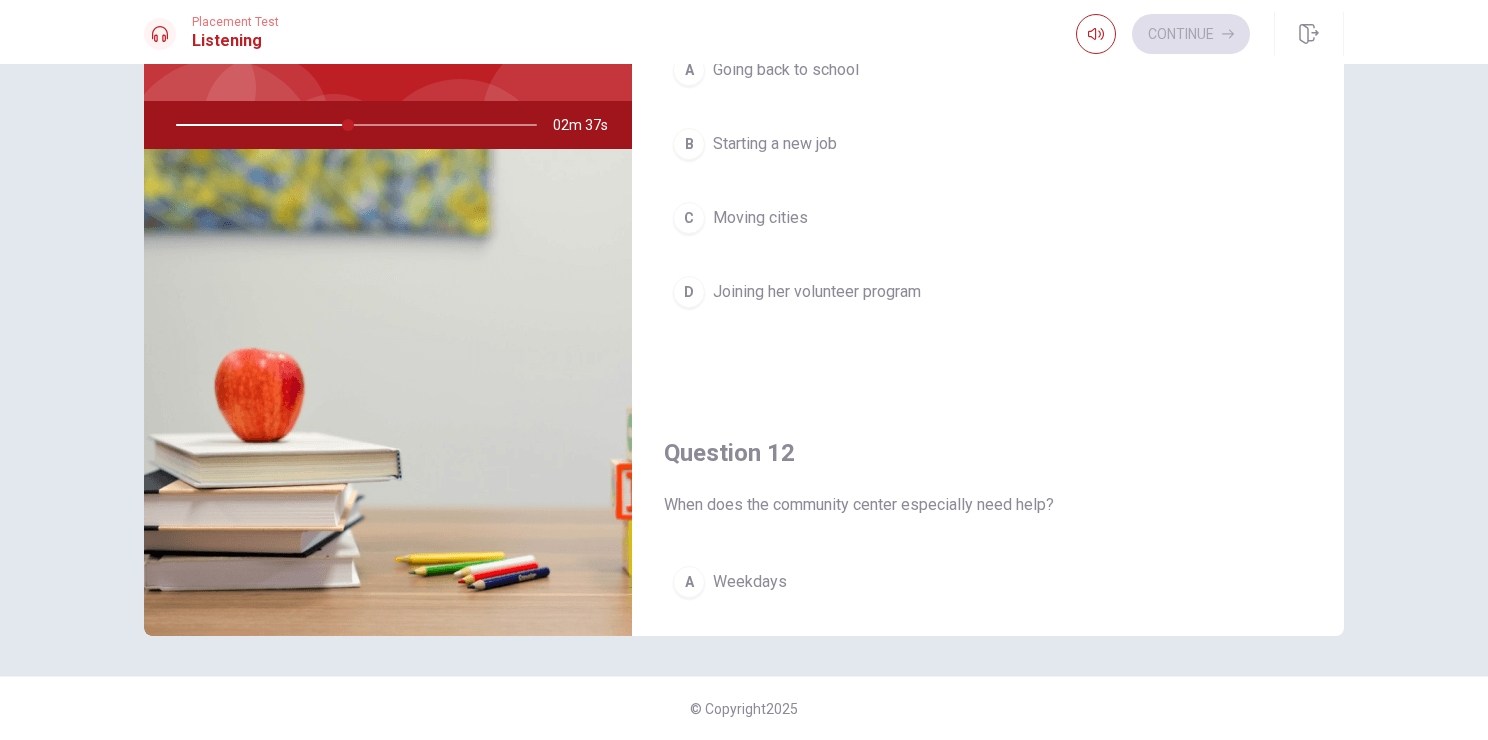 scroll, scrollTop: 0, scrollLeft: 0, axis: both 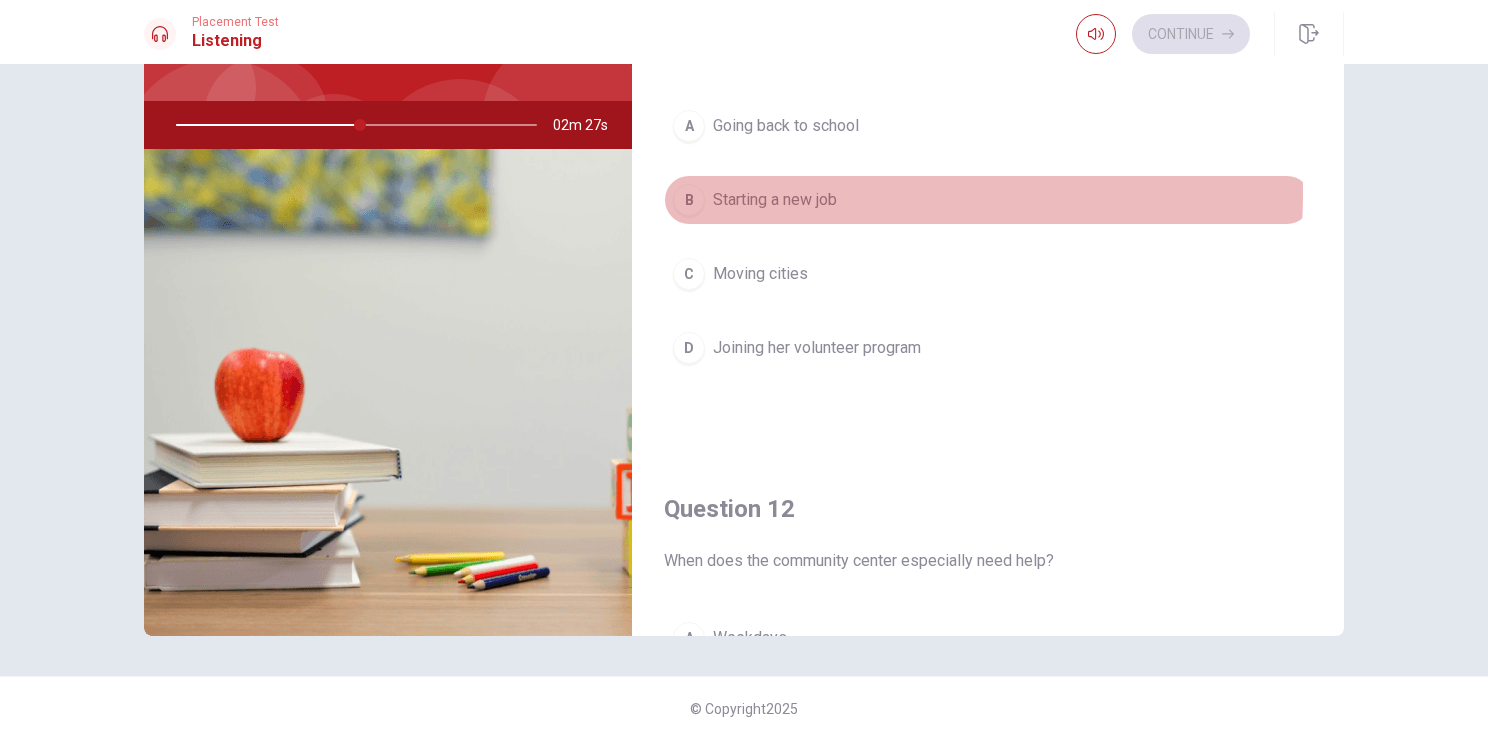 drag, startPoint x: 772, startPoint y: 192, endPoint x: 771, endPoint y: 228, distance: 36.013885 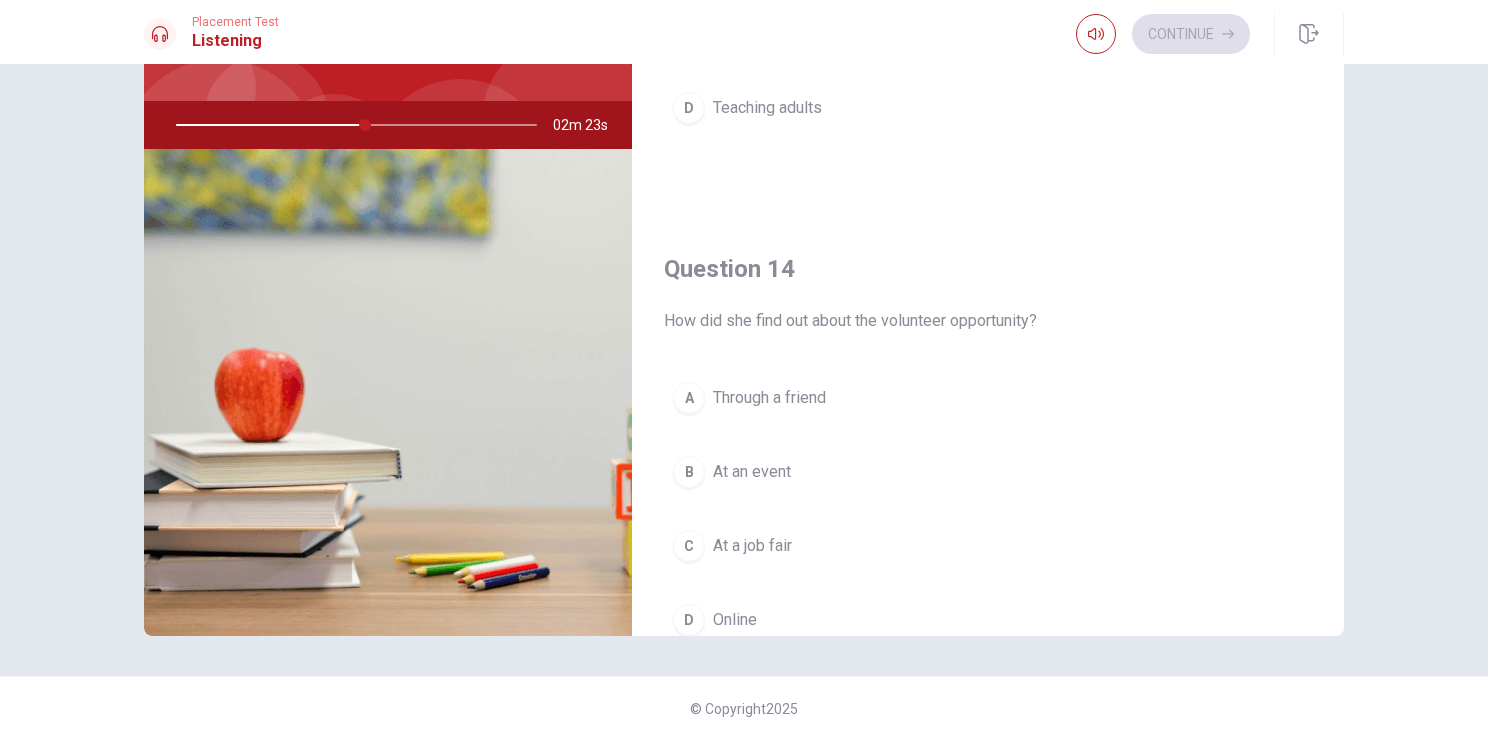scroll, scrollTop: 1400, scrollLeft: 0, axis: vertical 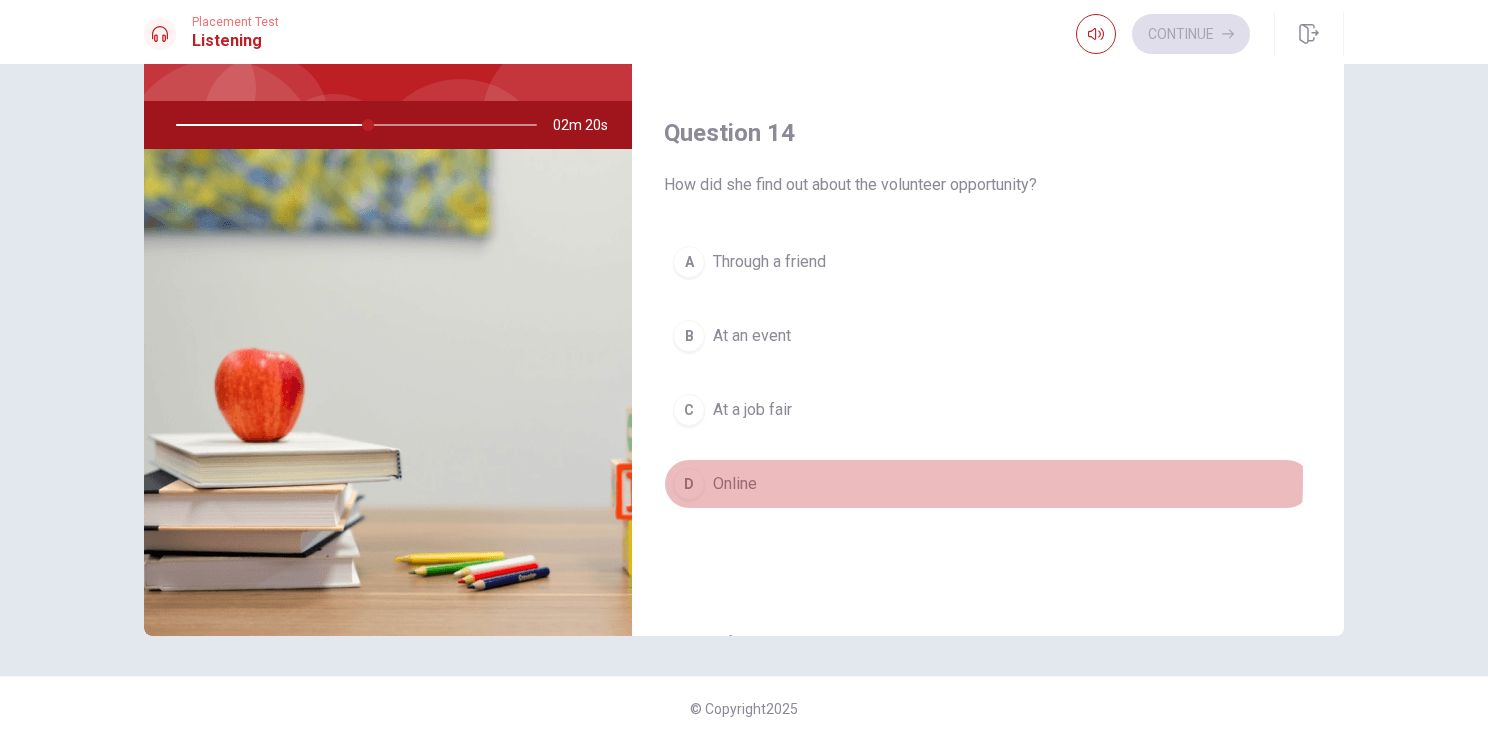 click on "Online" at bounding box center [735, 484] 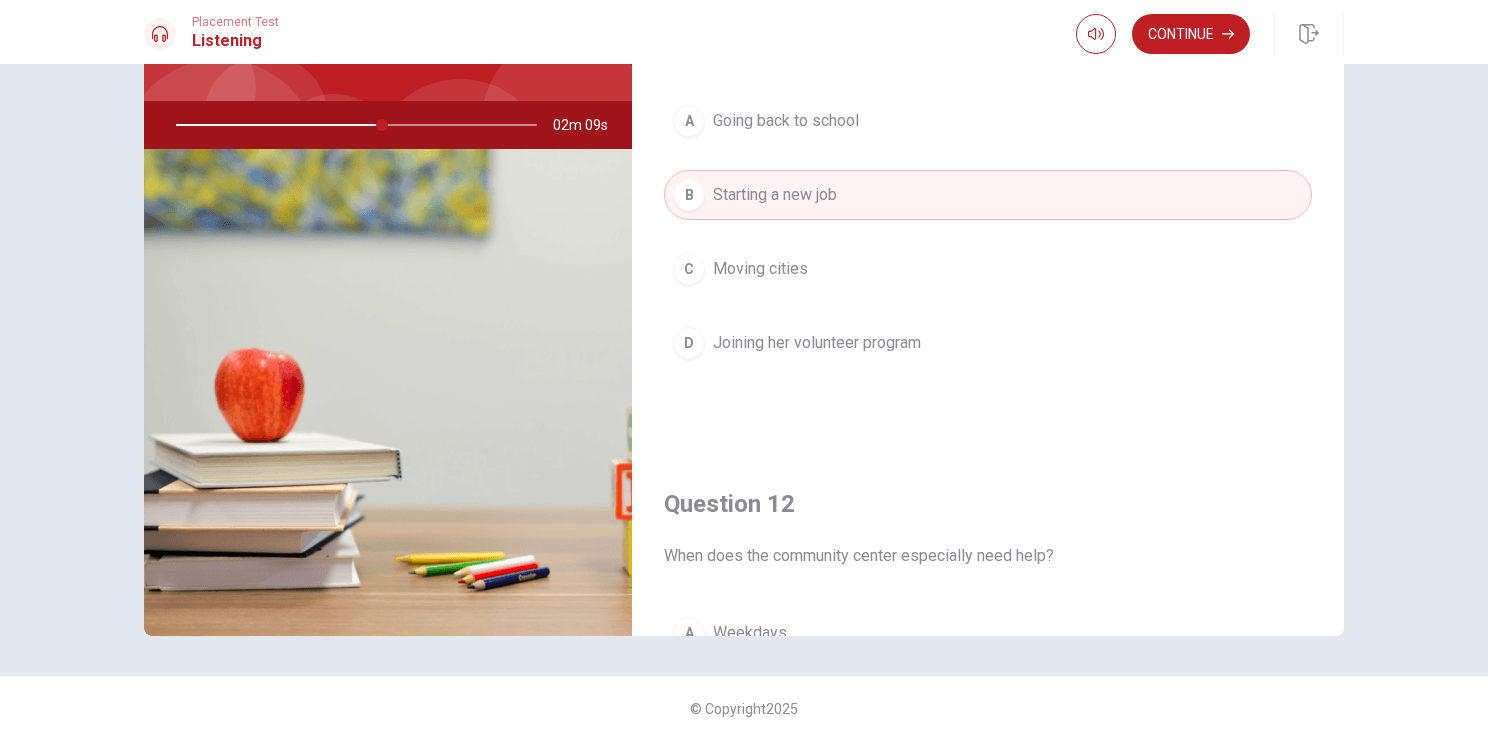 scroll, scrollTop: 0, scrollLeft: 0, axis: both 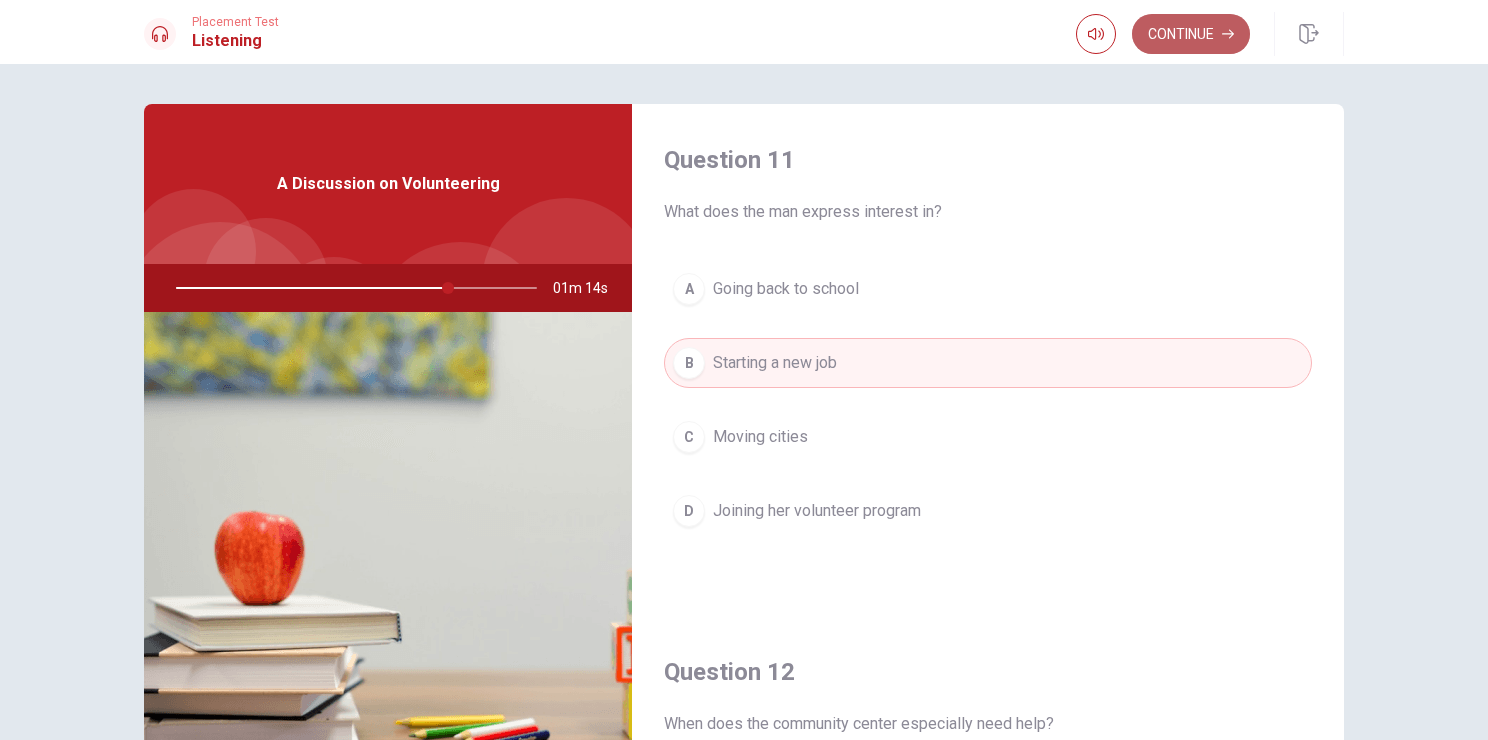 click on "Continue" at bounding box center (1191, 34) 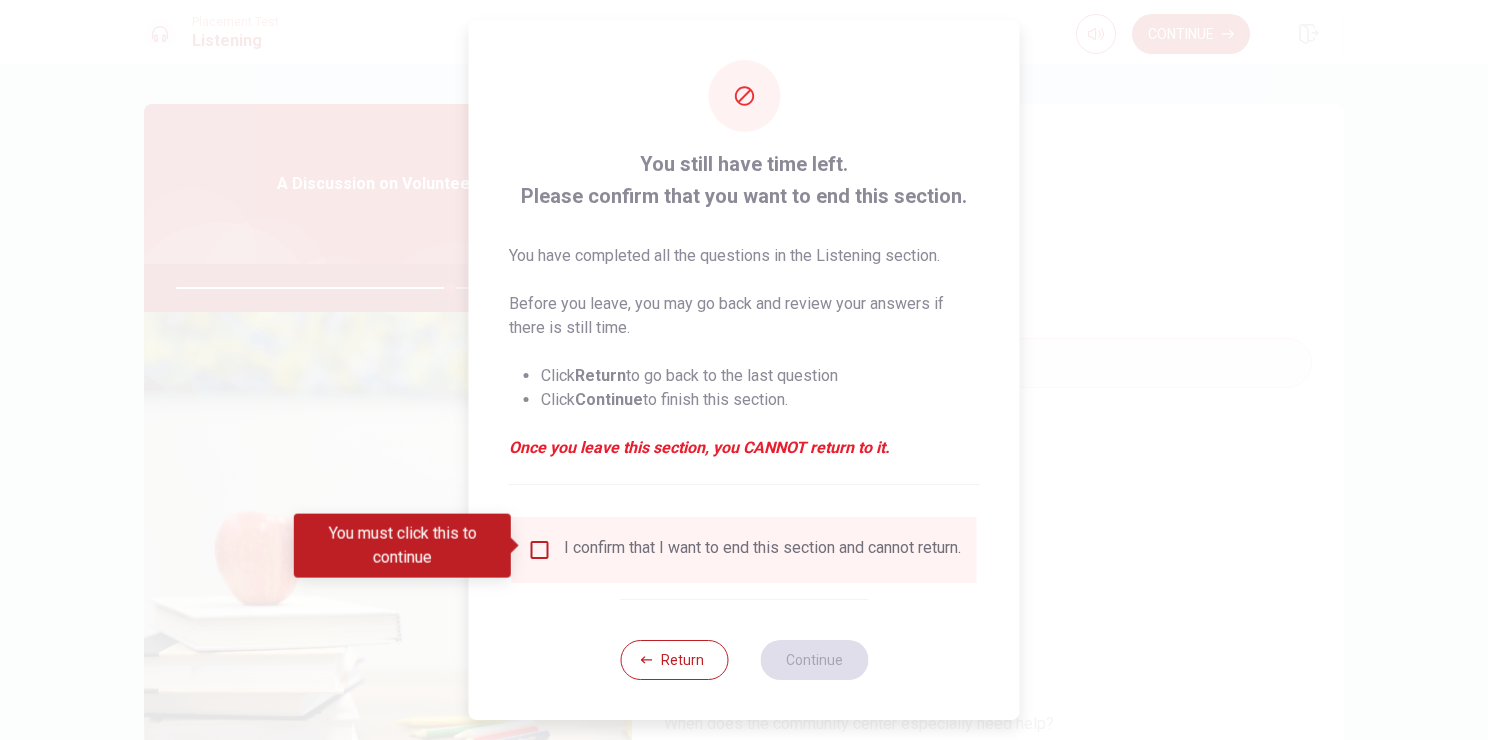 click at bounding box center (540, 550) 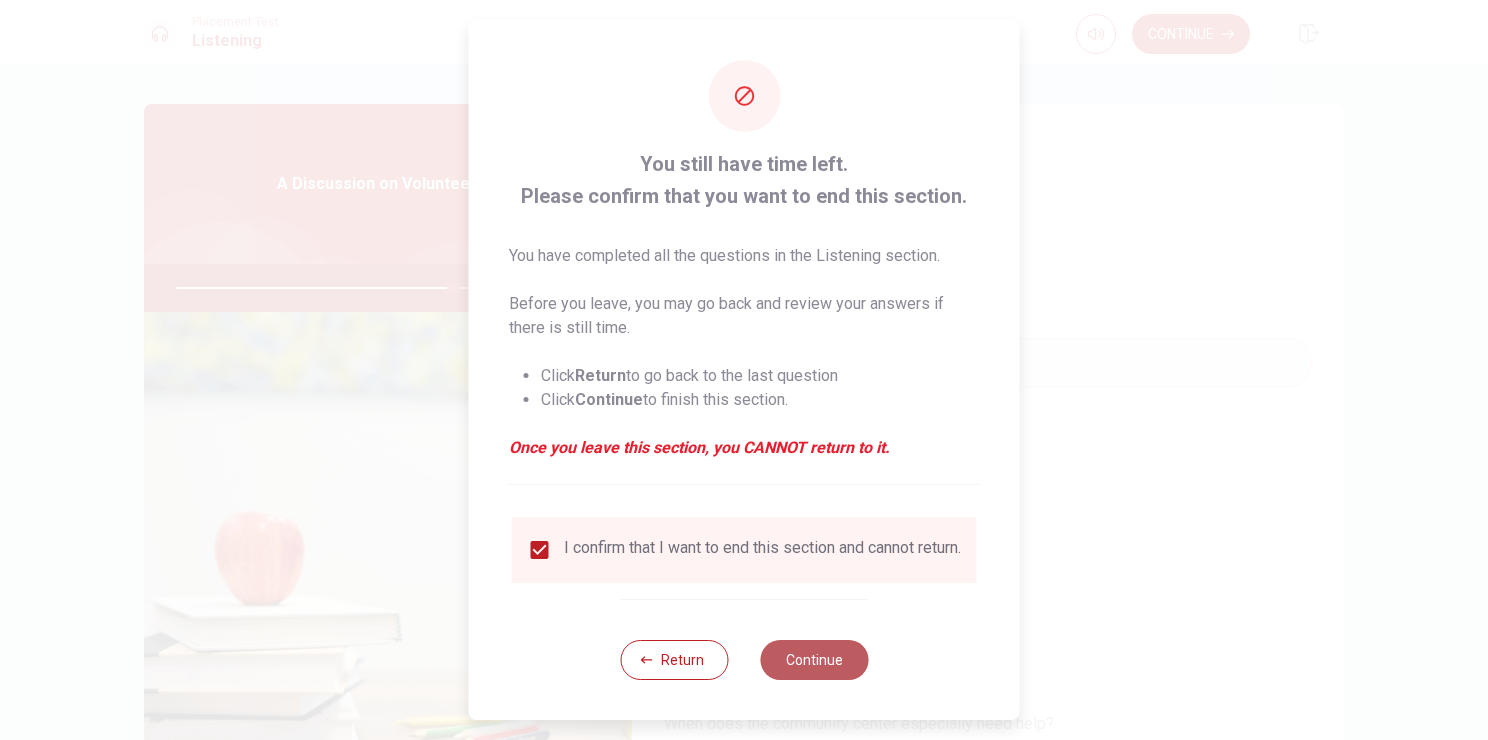 click on "Continue" at bounding box center (814, 660) 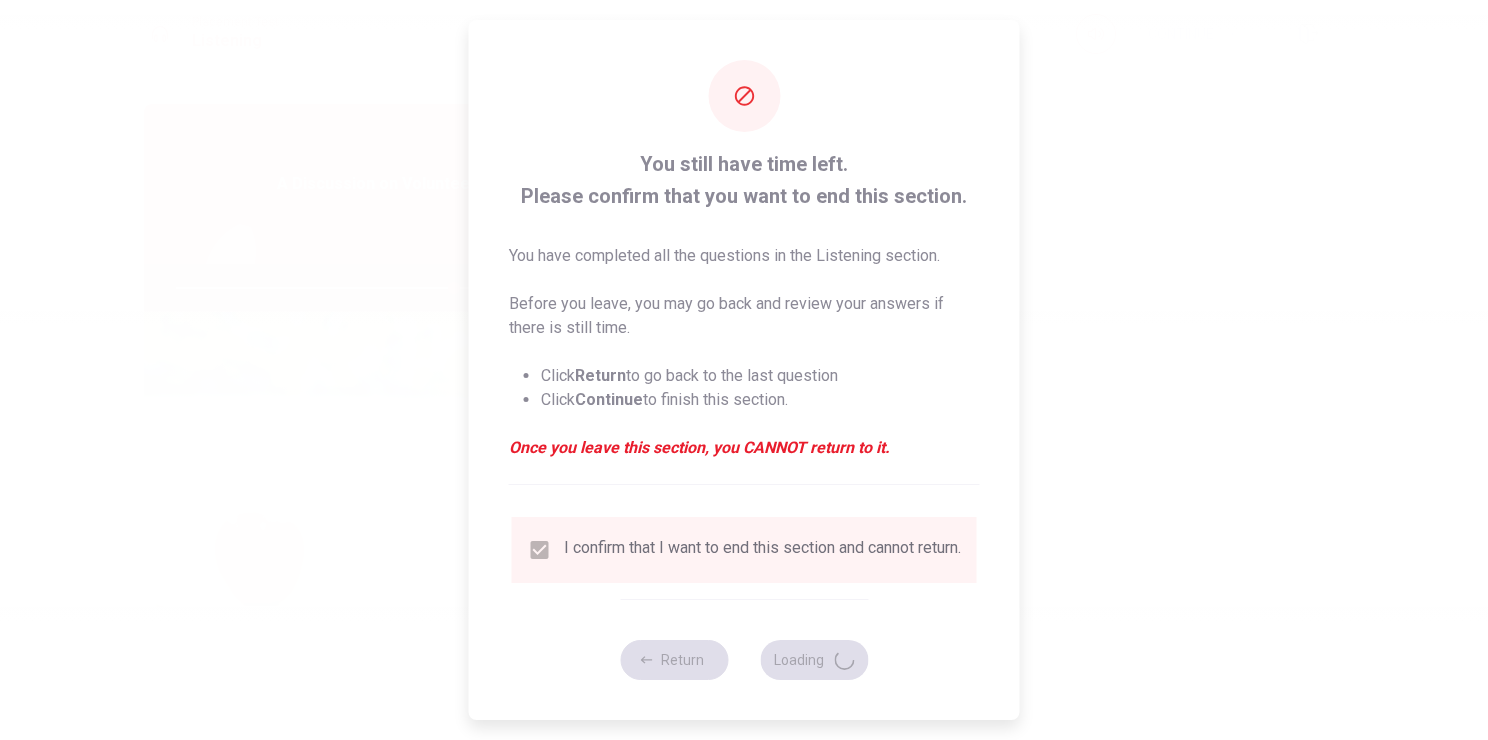 type on "77" 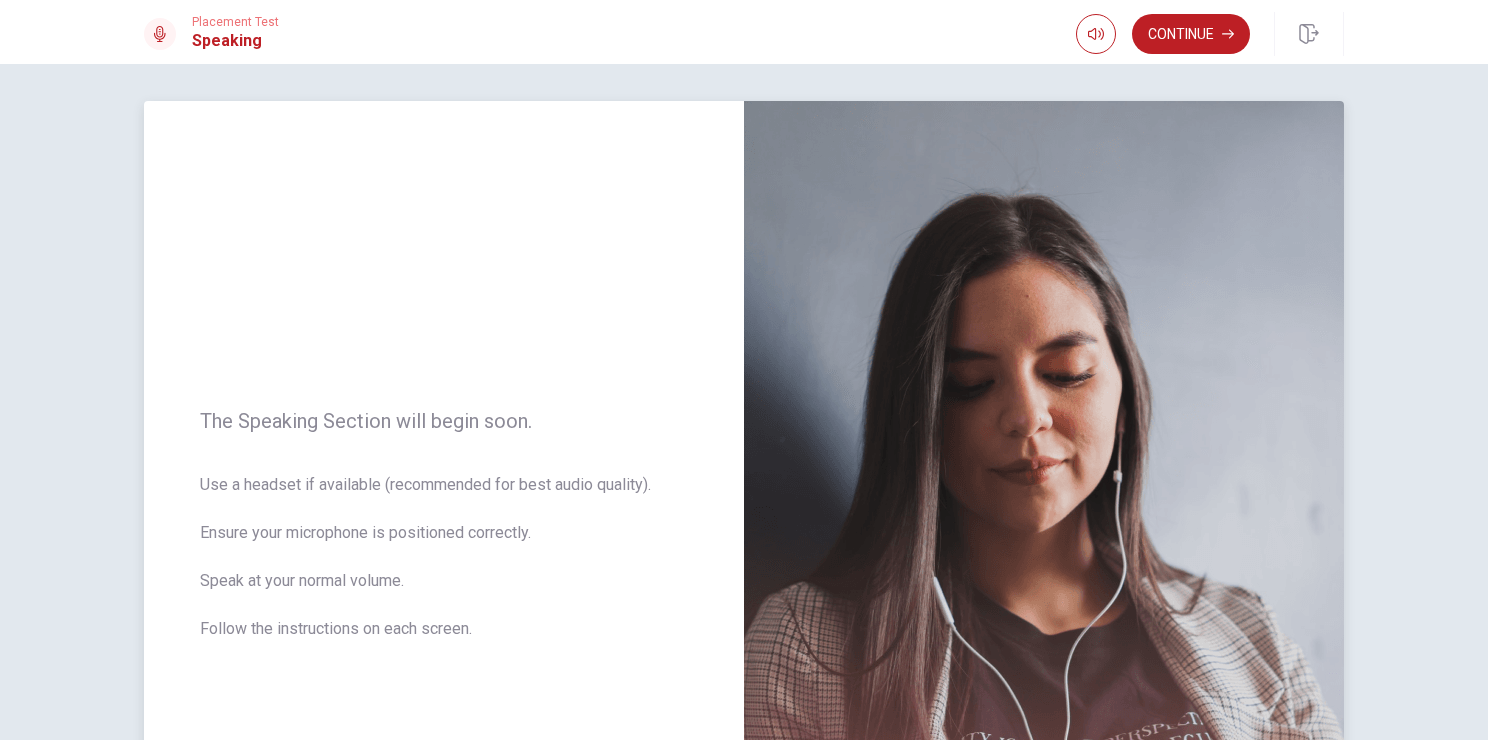 scroll, scrollTop: 0, scrollLeft: 0, axis: both 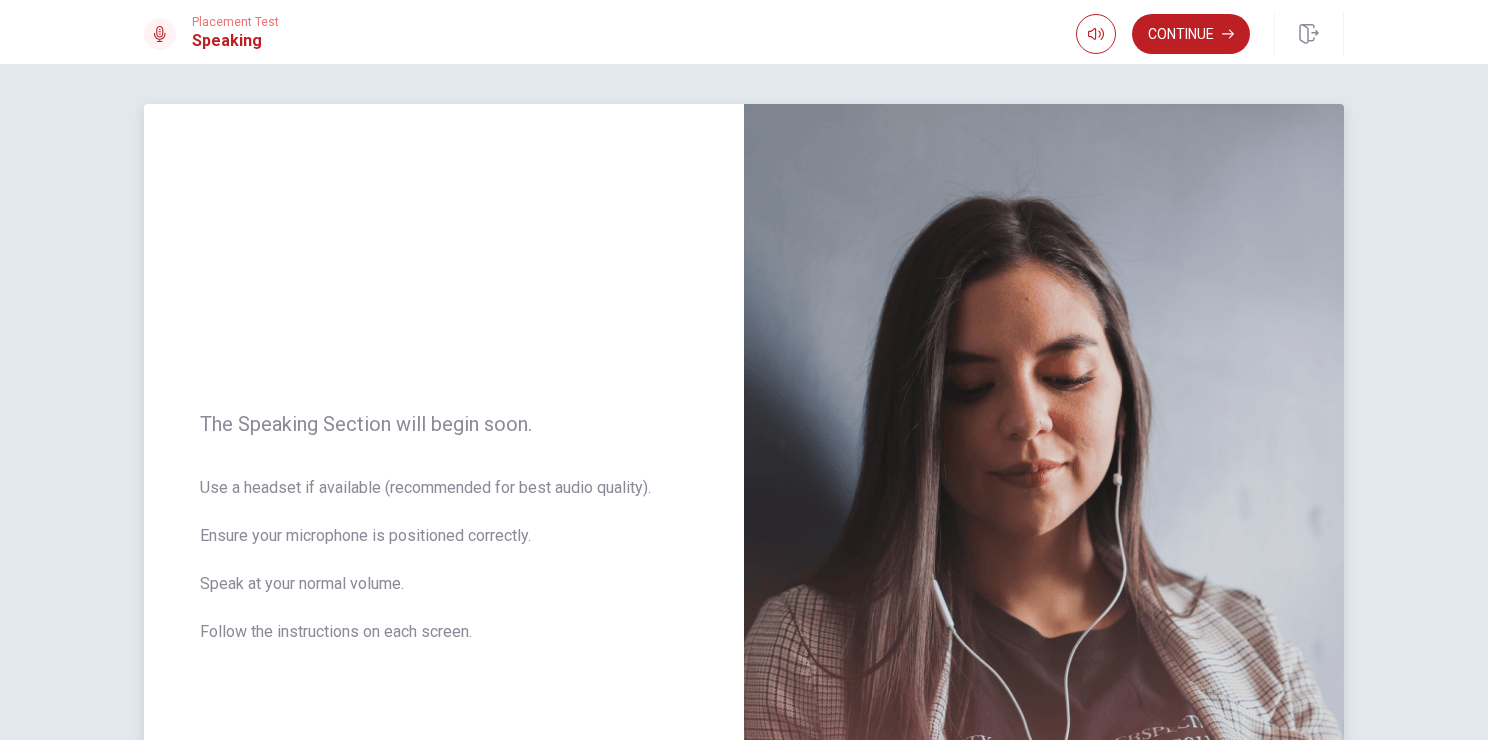 click at bounding box center (1044, 540) 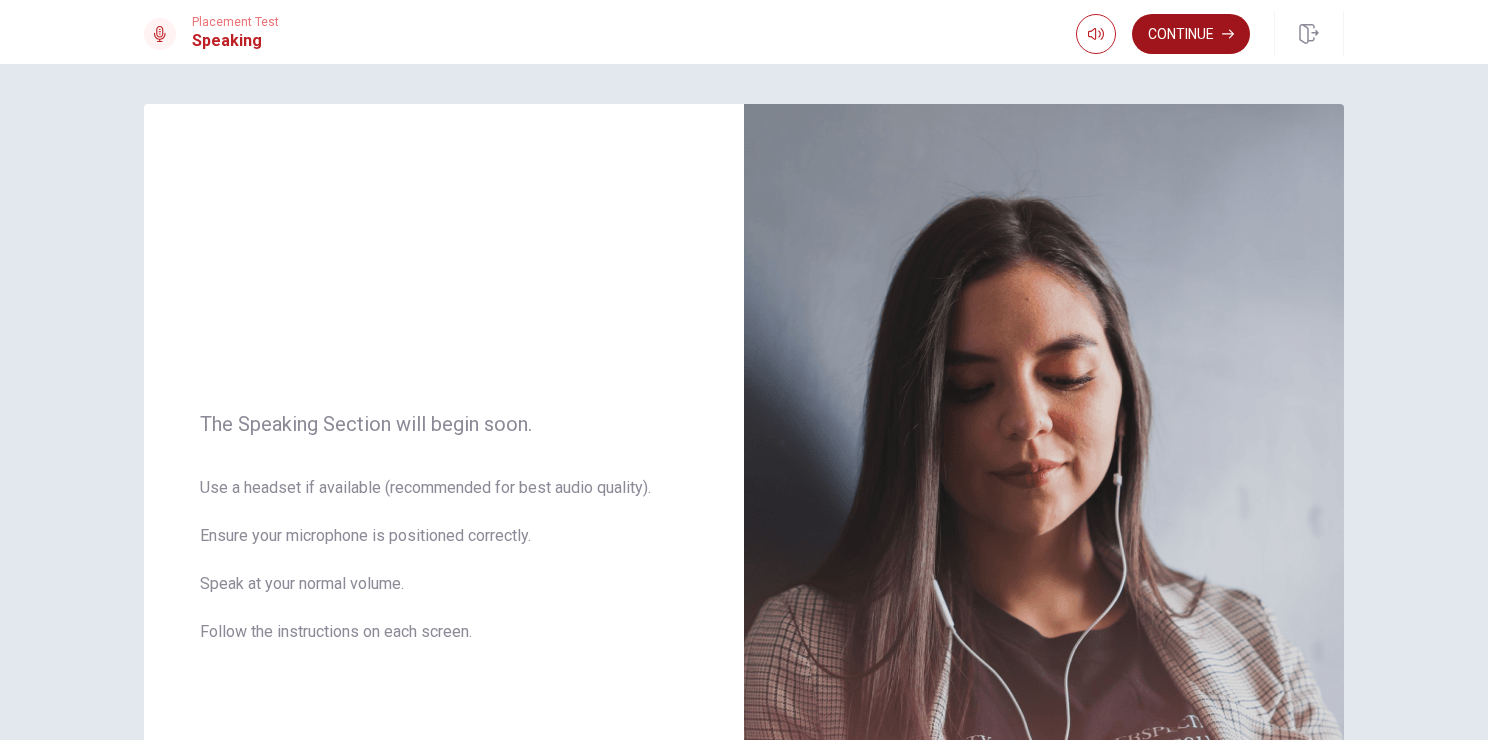 click on "Continue" at bounding box center [1191, 34] 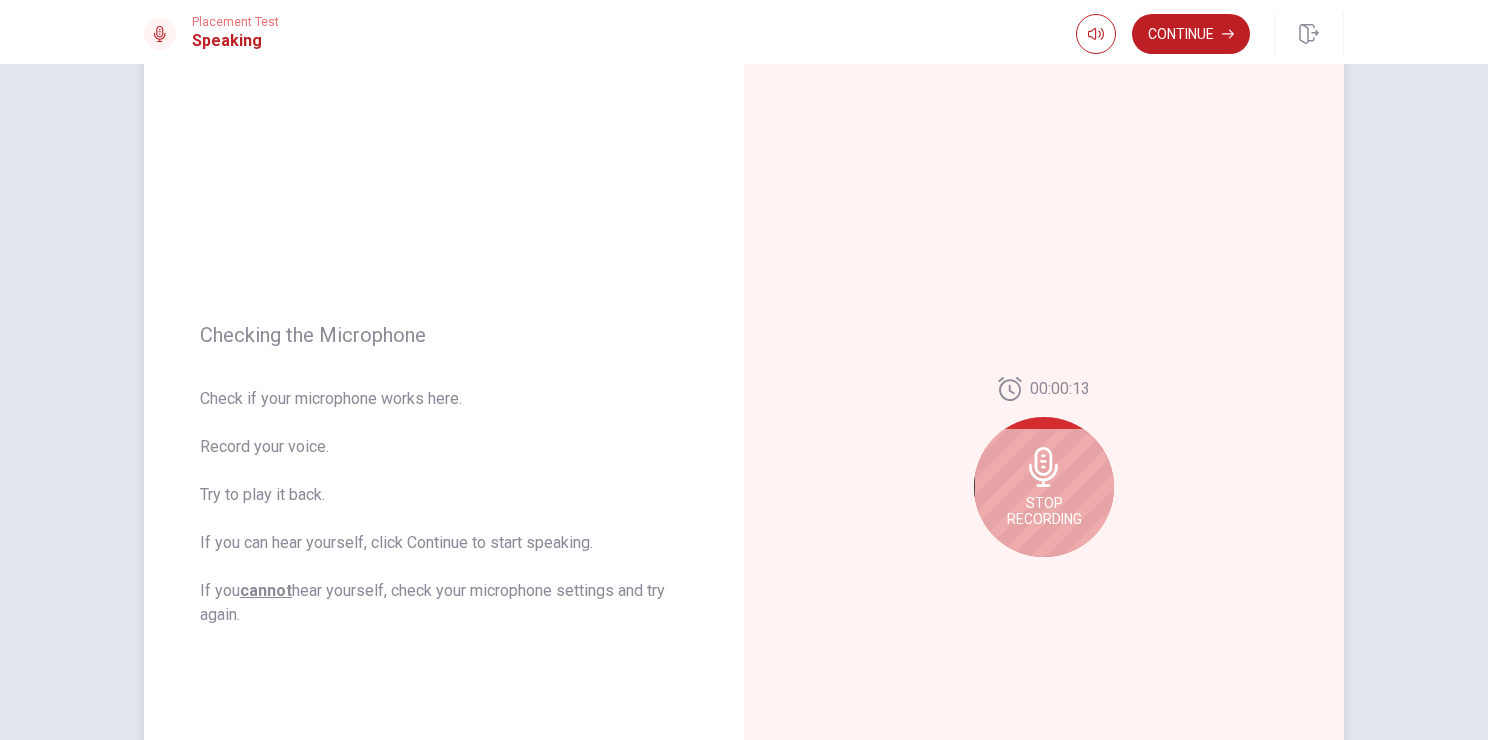scroll, scrollTop: 100, scrollLeft: 0, axis: vertical 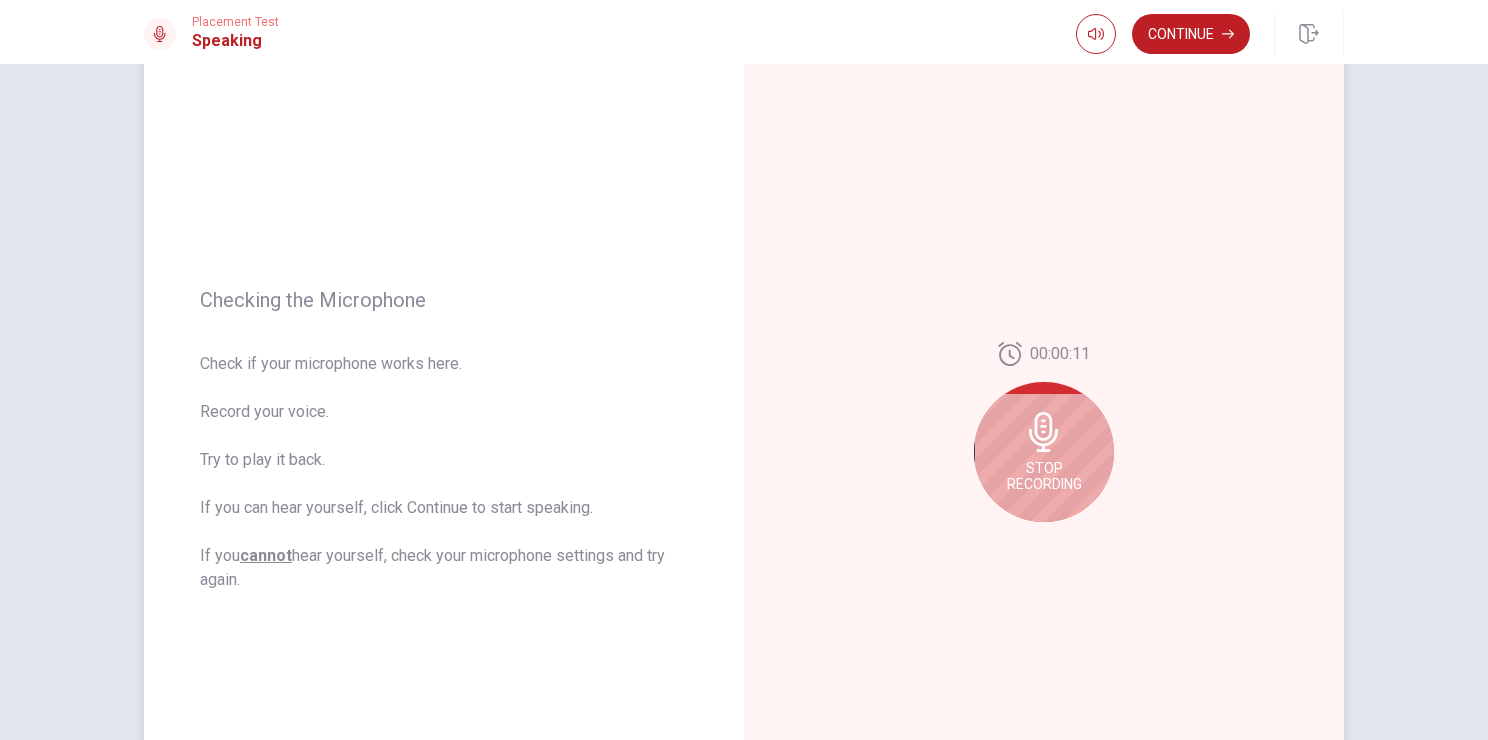 click on "Stop   Recording" at bounding box center (1044, 476) 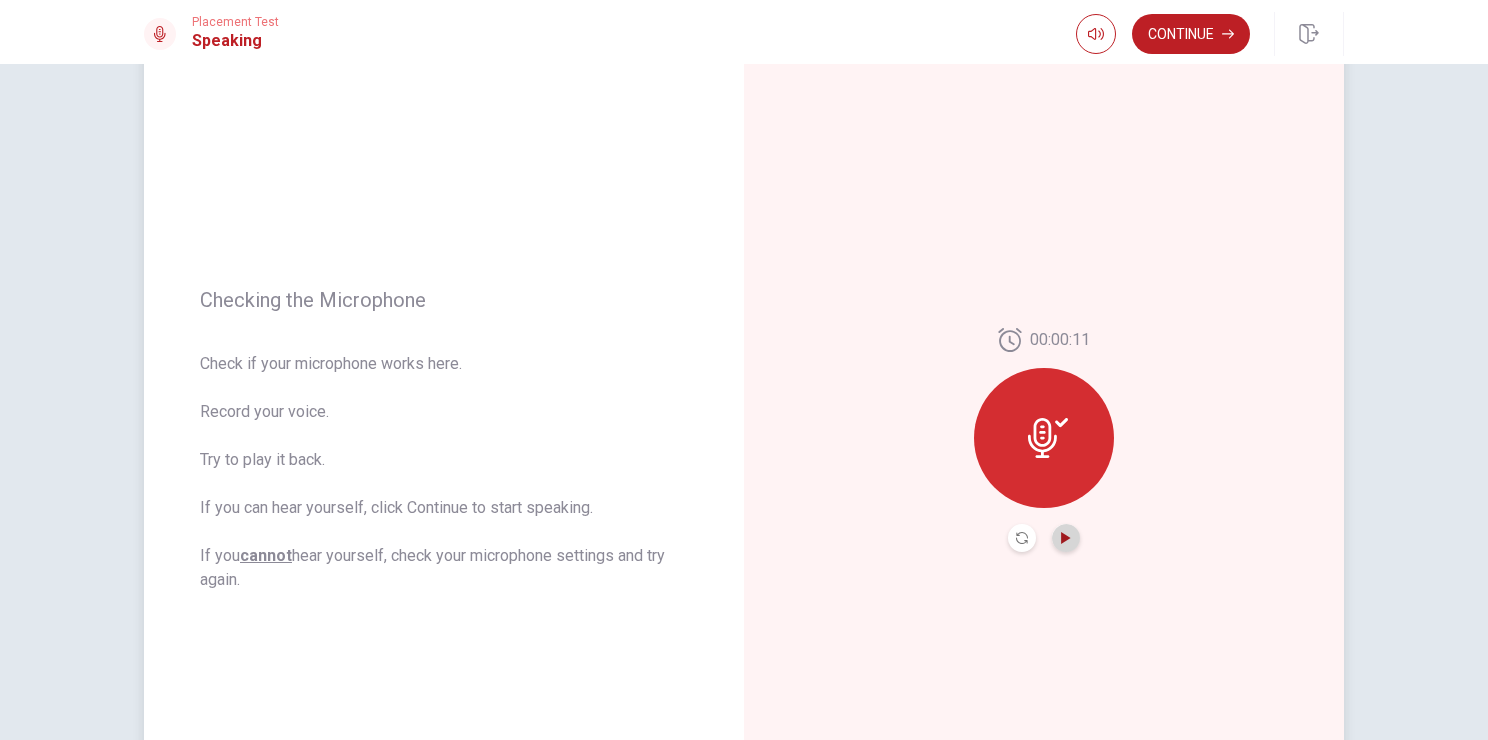 click 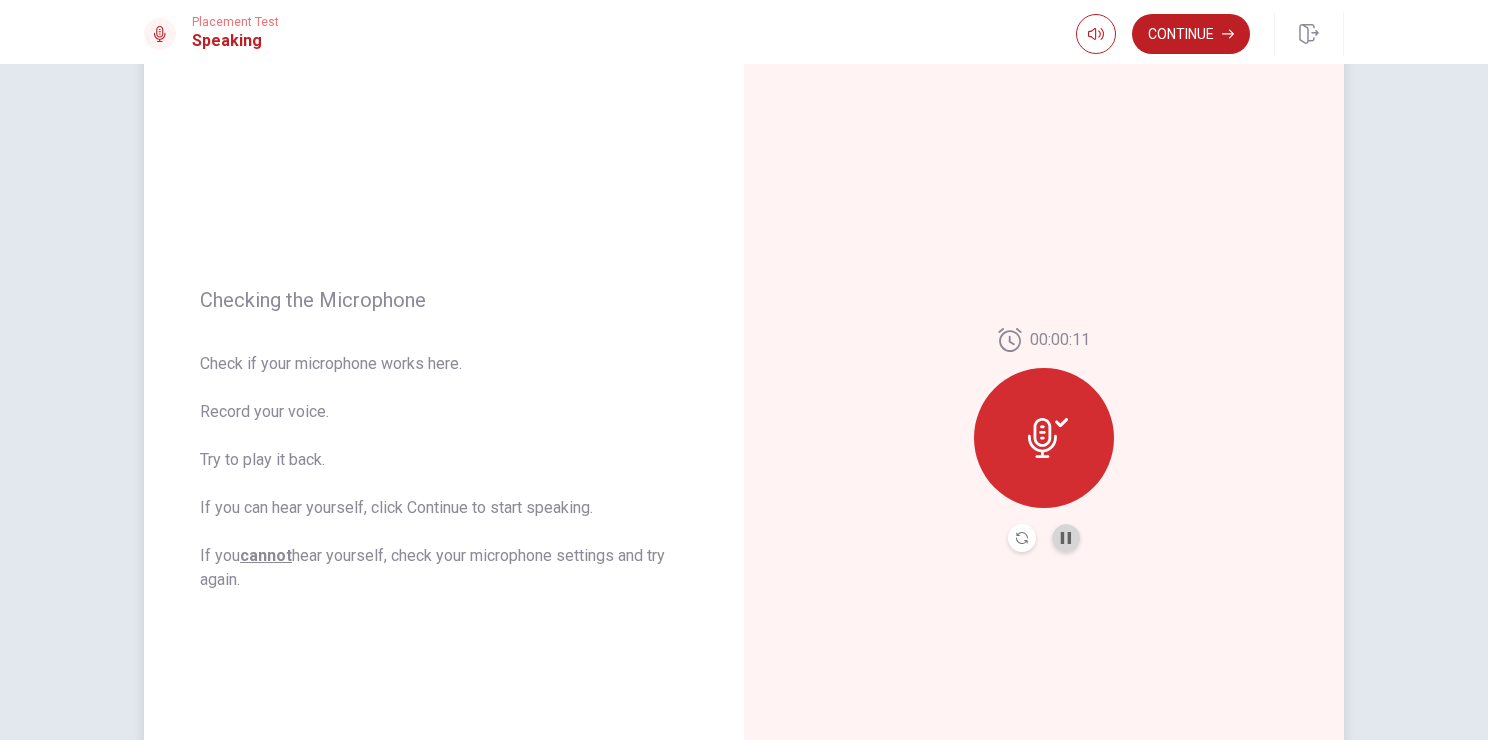 click at bounding box center (1066, 538) 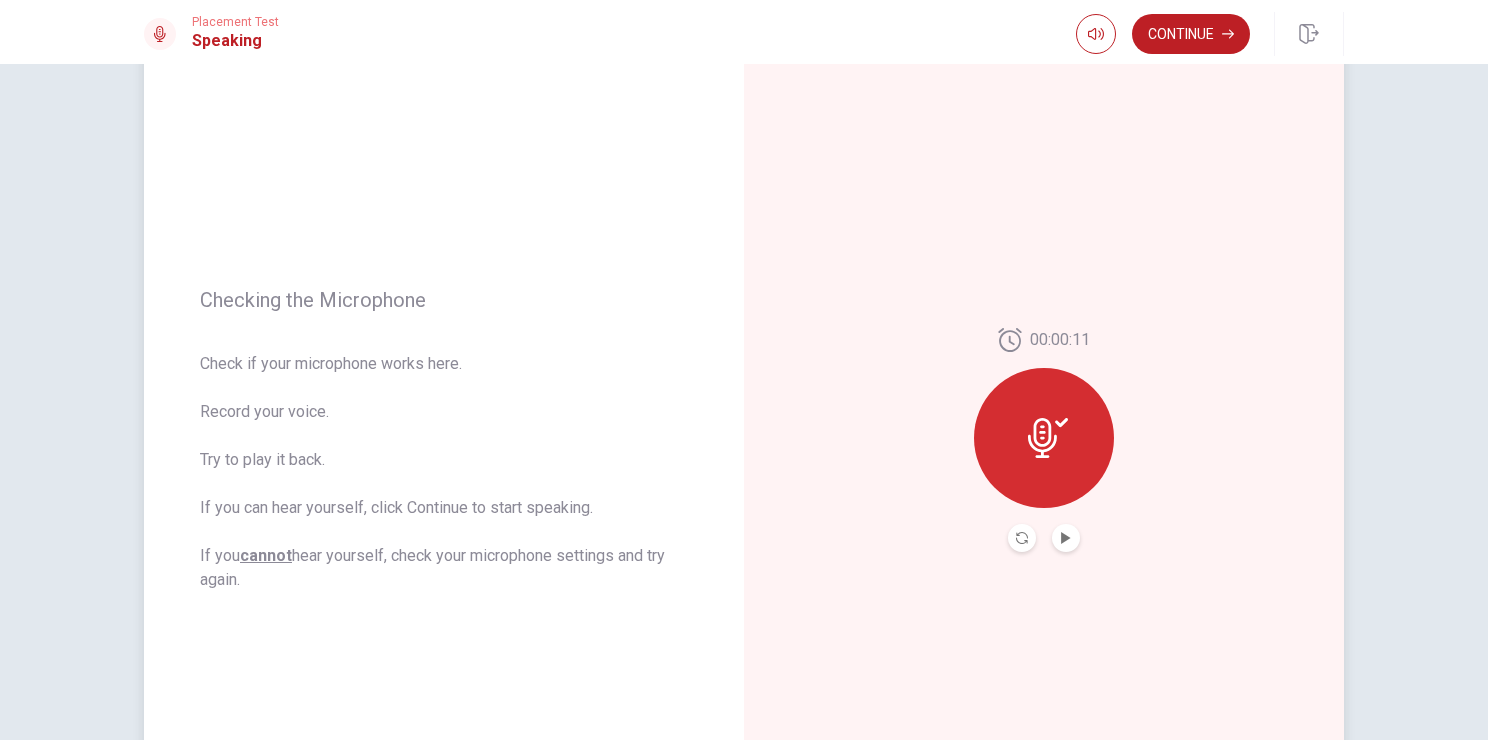 click 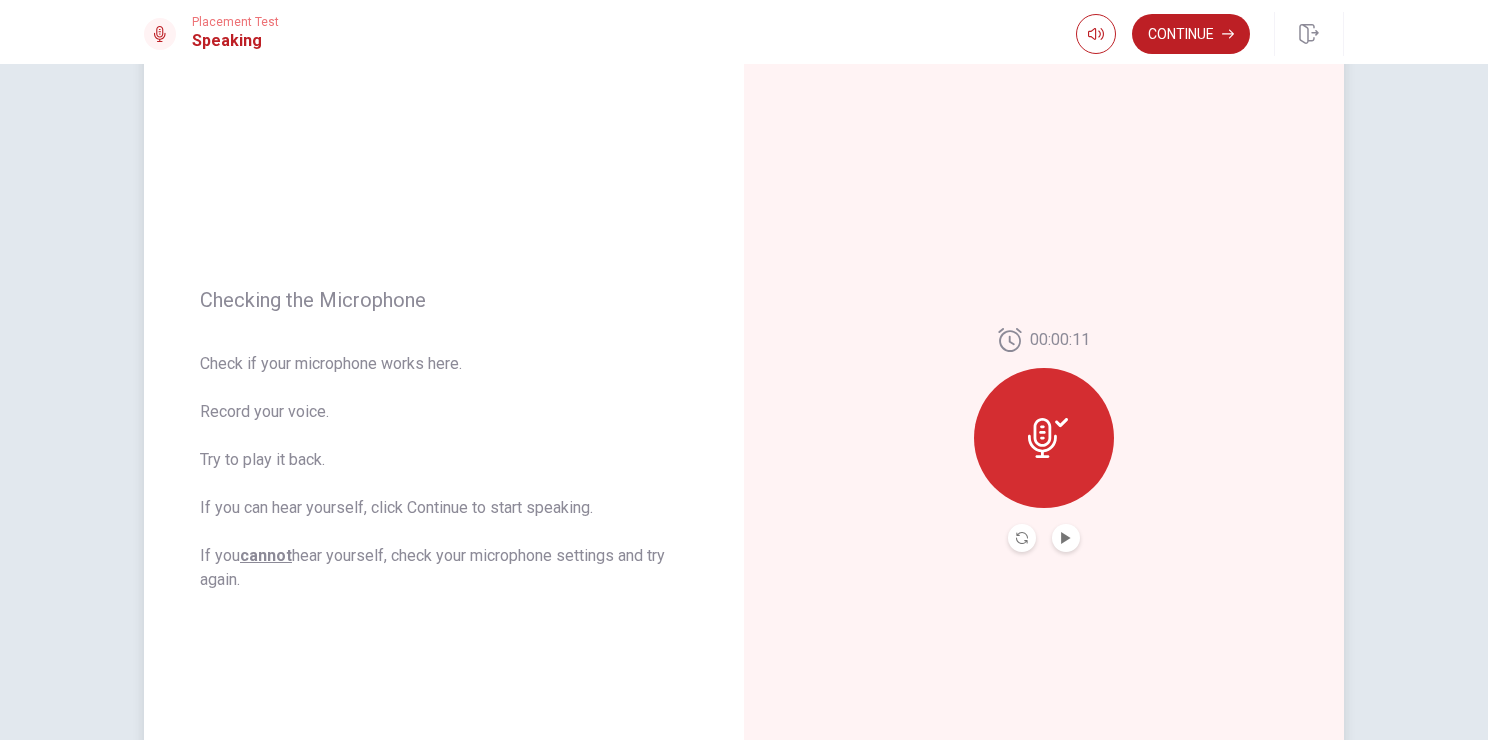 click at bounding box center [1044, 438] 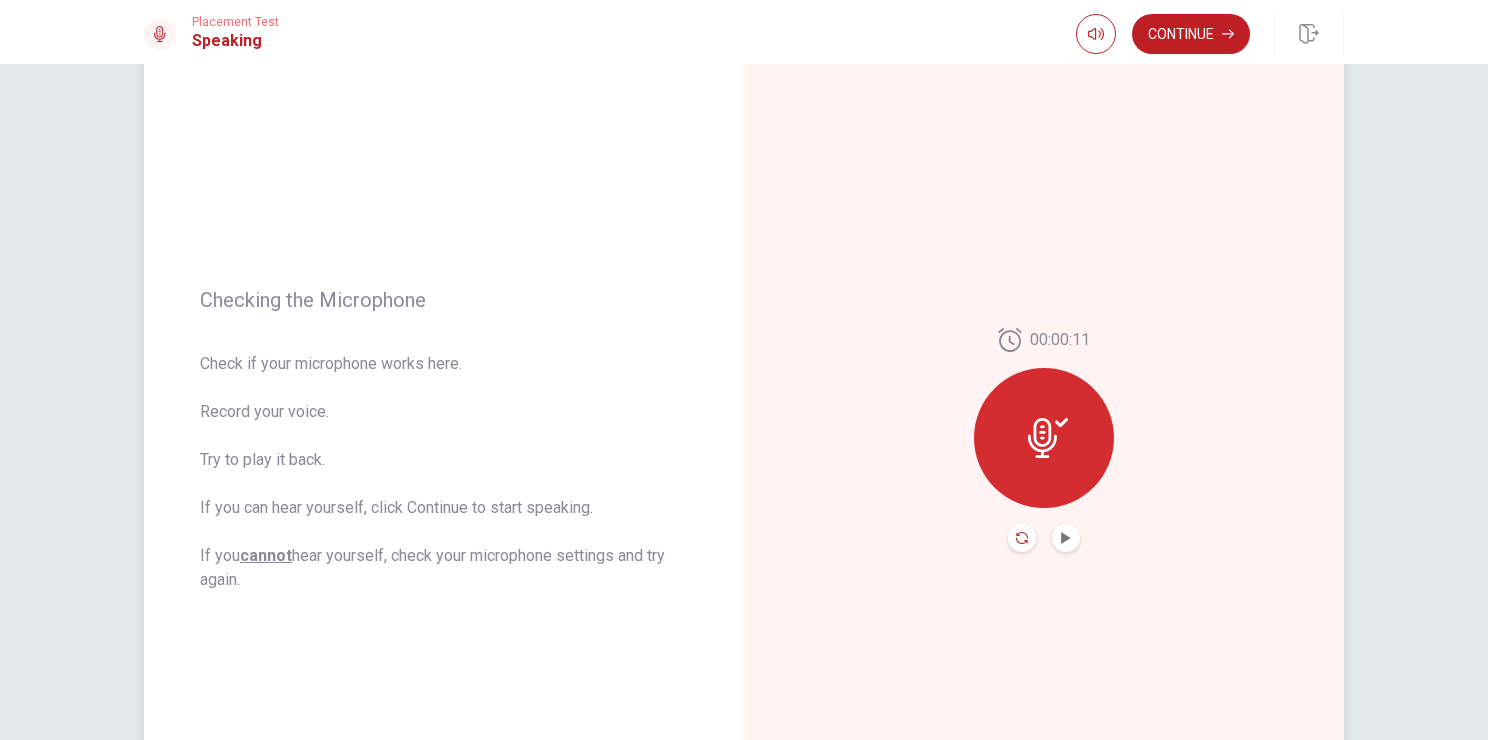 click 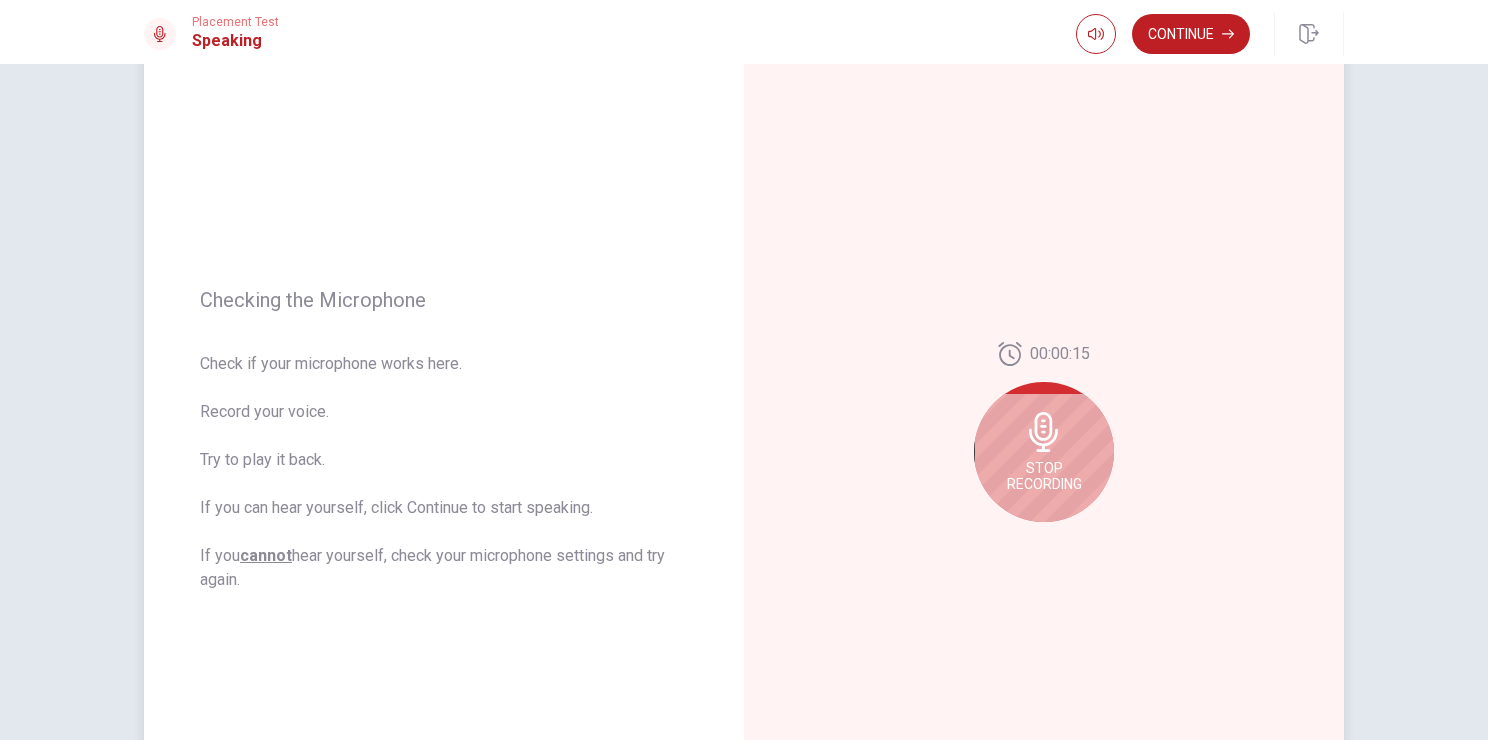 click on "Stop   Recording" at bounding box center [1044, 476] 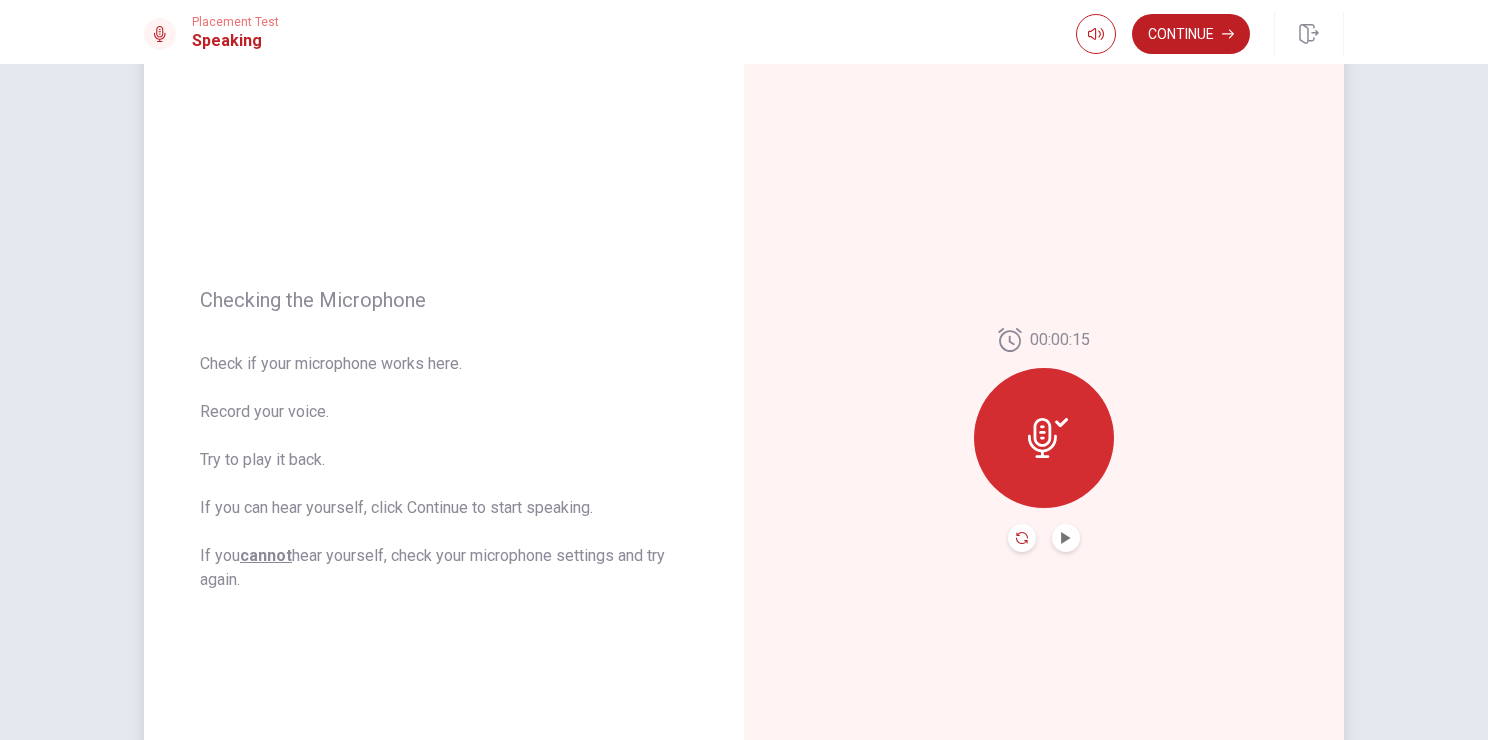 click 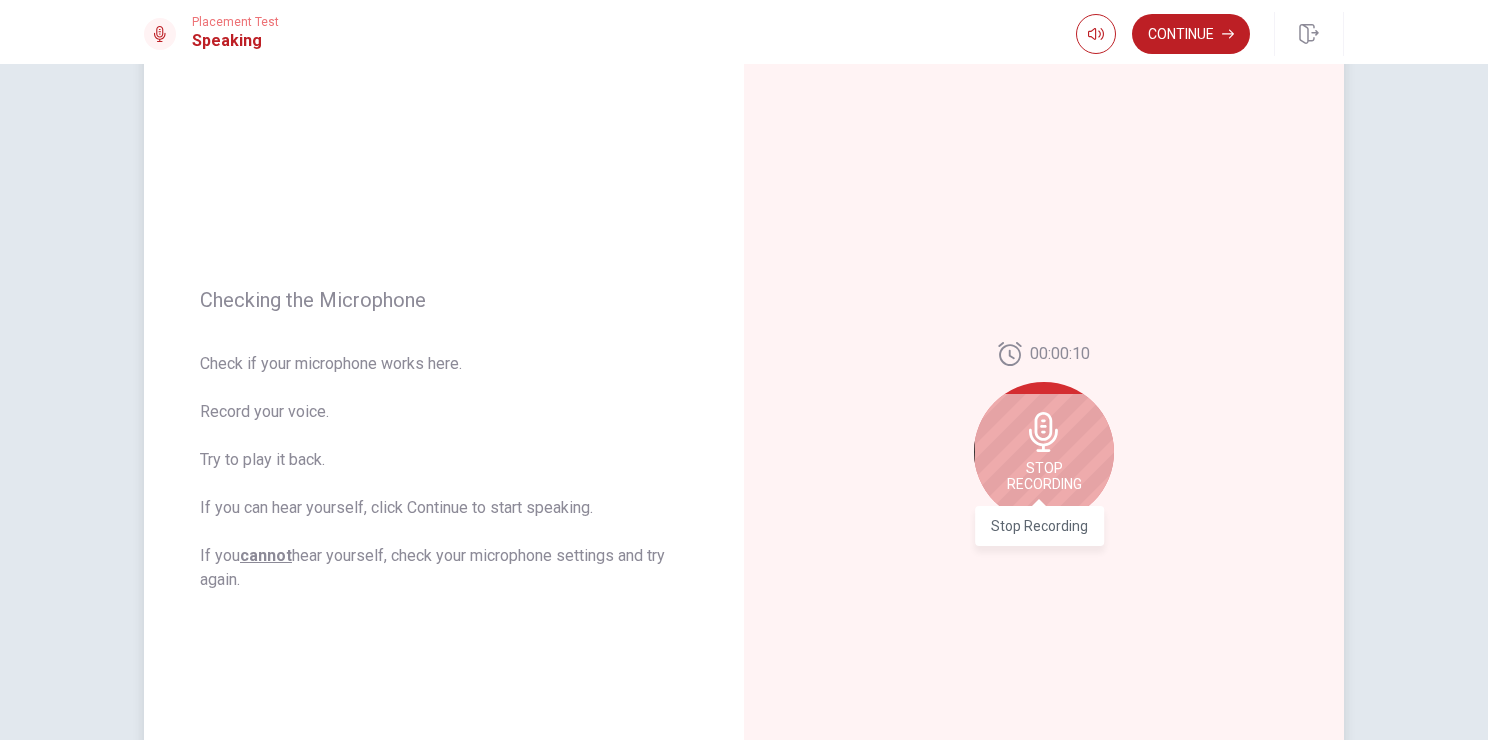 click on "Stop   Recording" at bounding box center (1044, 476) 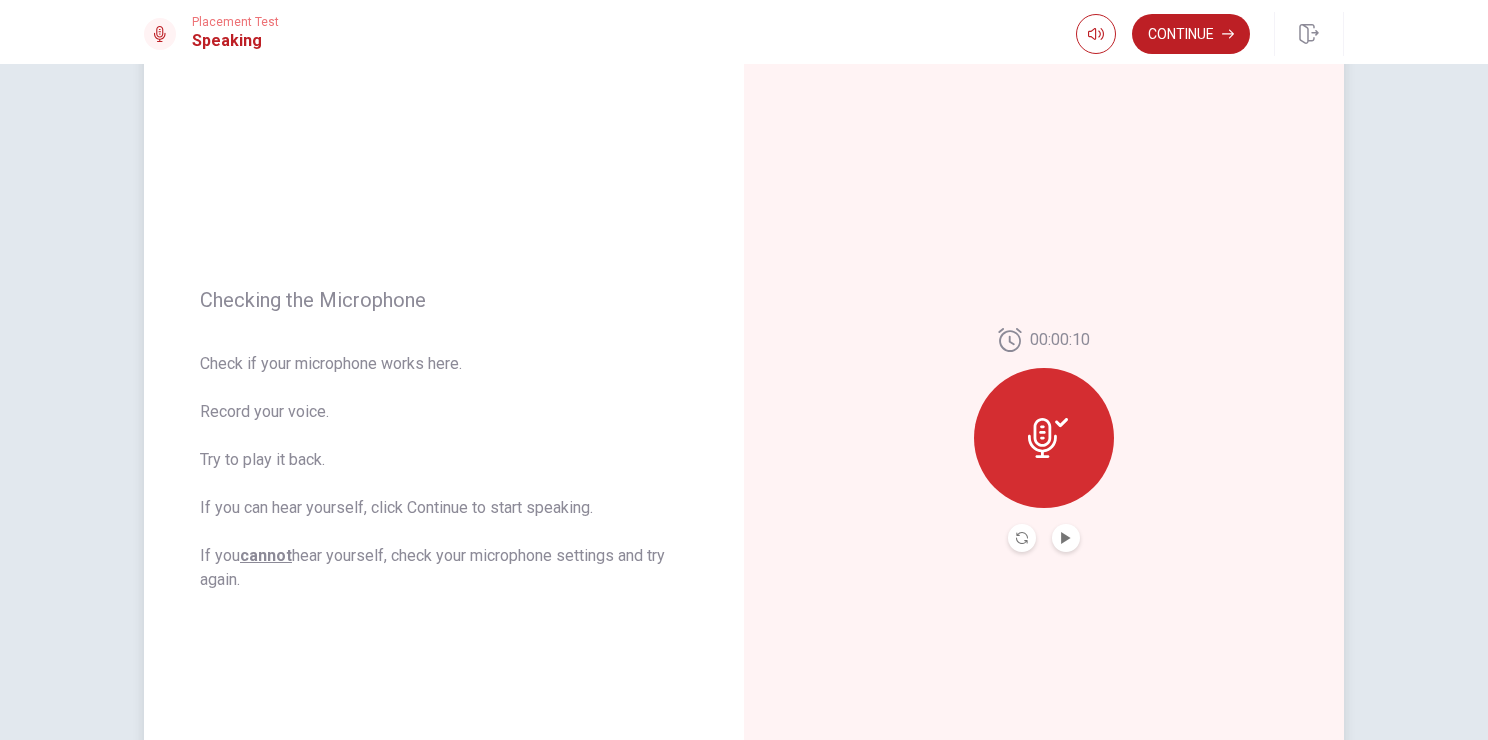 click at bounding box center [1044, 538] 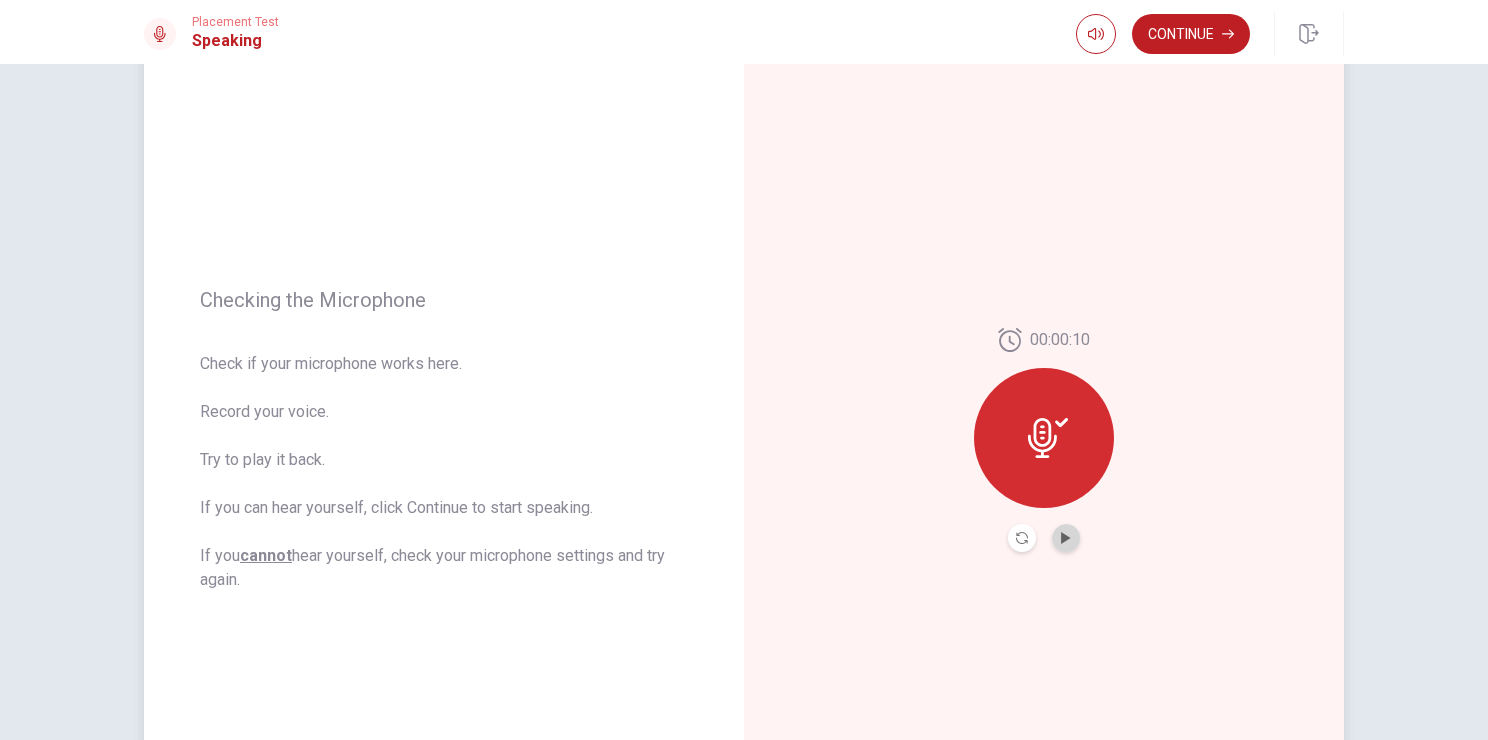 click at bounding box center (1066, 538) 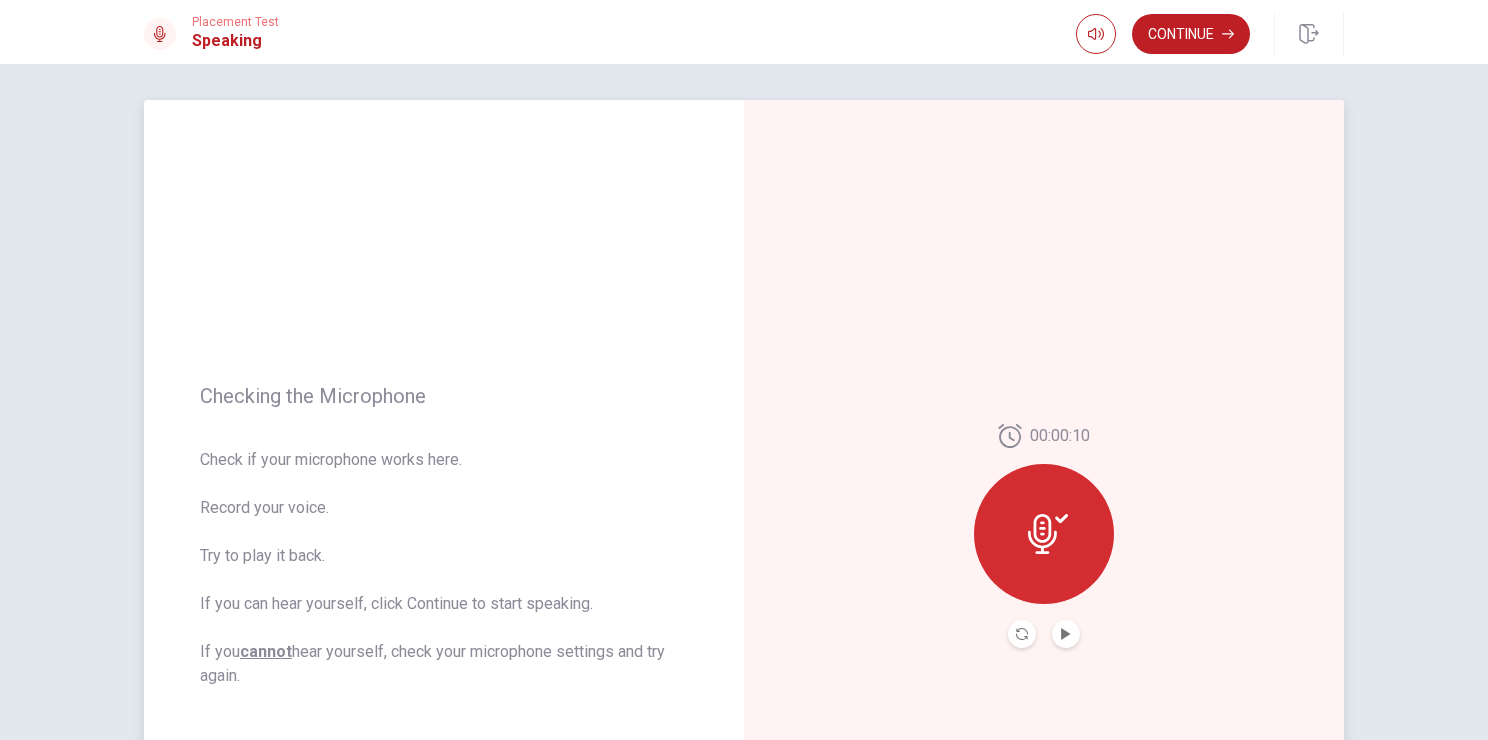 scroll, scrollTop: 0, scrollLeft: 0, axis: both 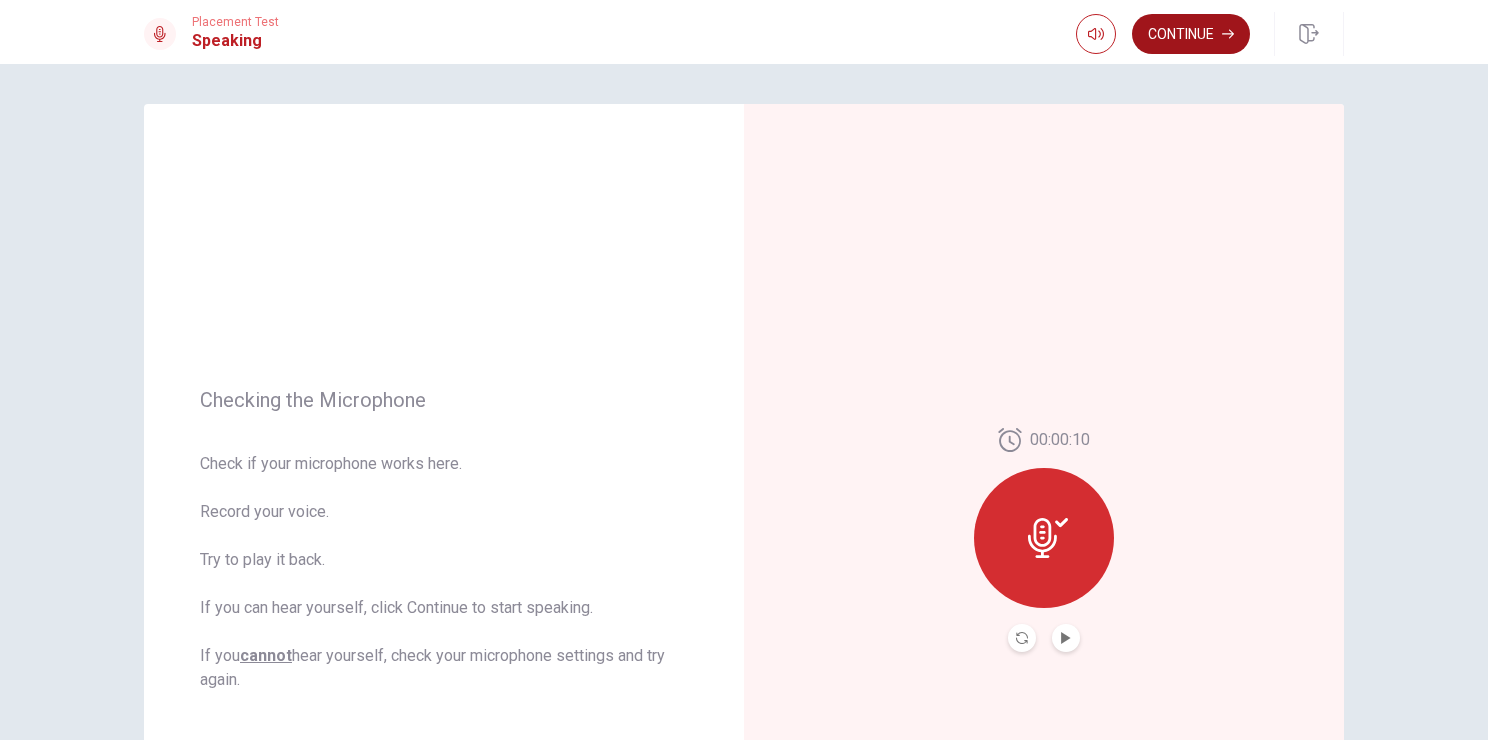 click on "Continue" at bounding box center (1191, 34) 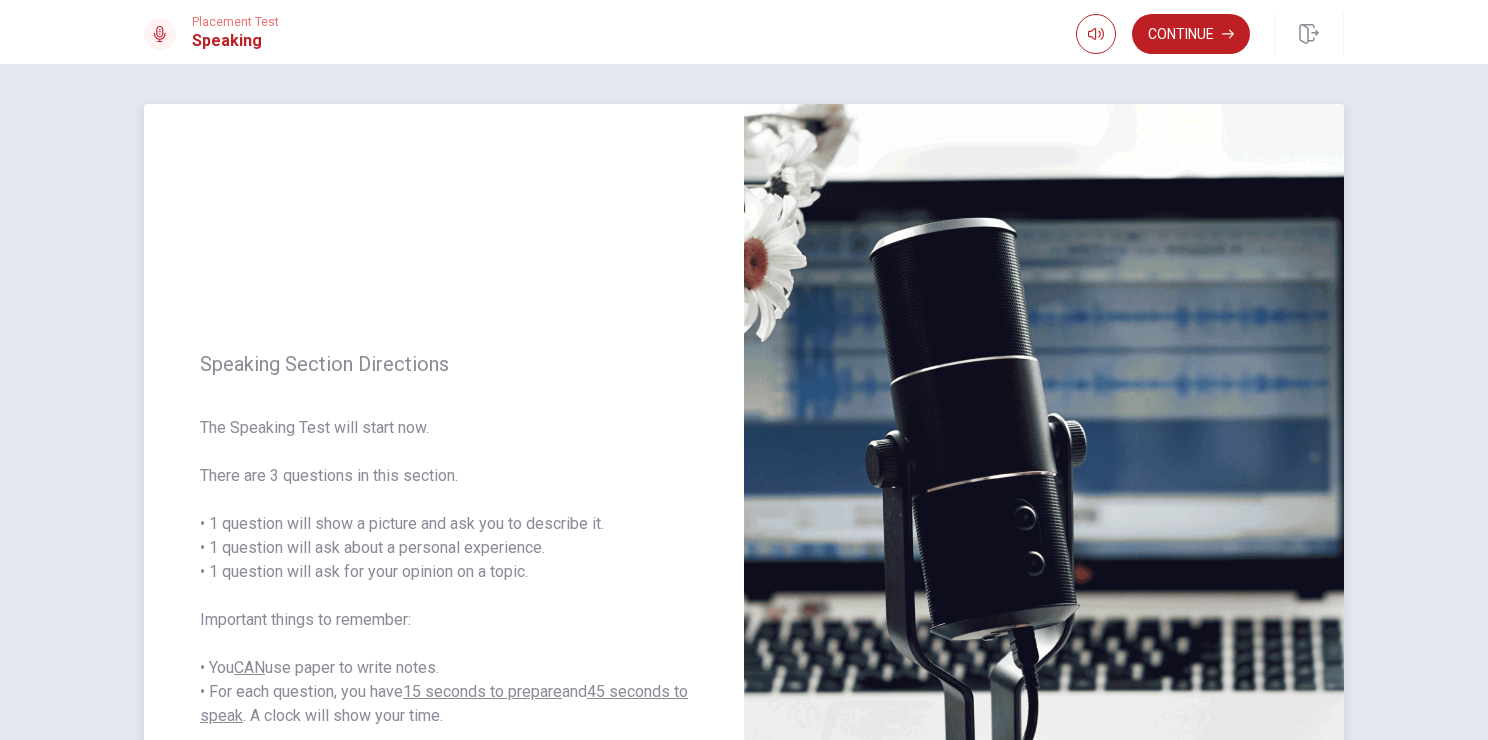 scroll, scrollTop: 100, scrollLeft: 0, axis: vertical 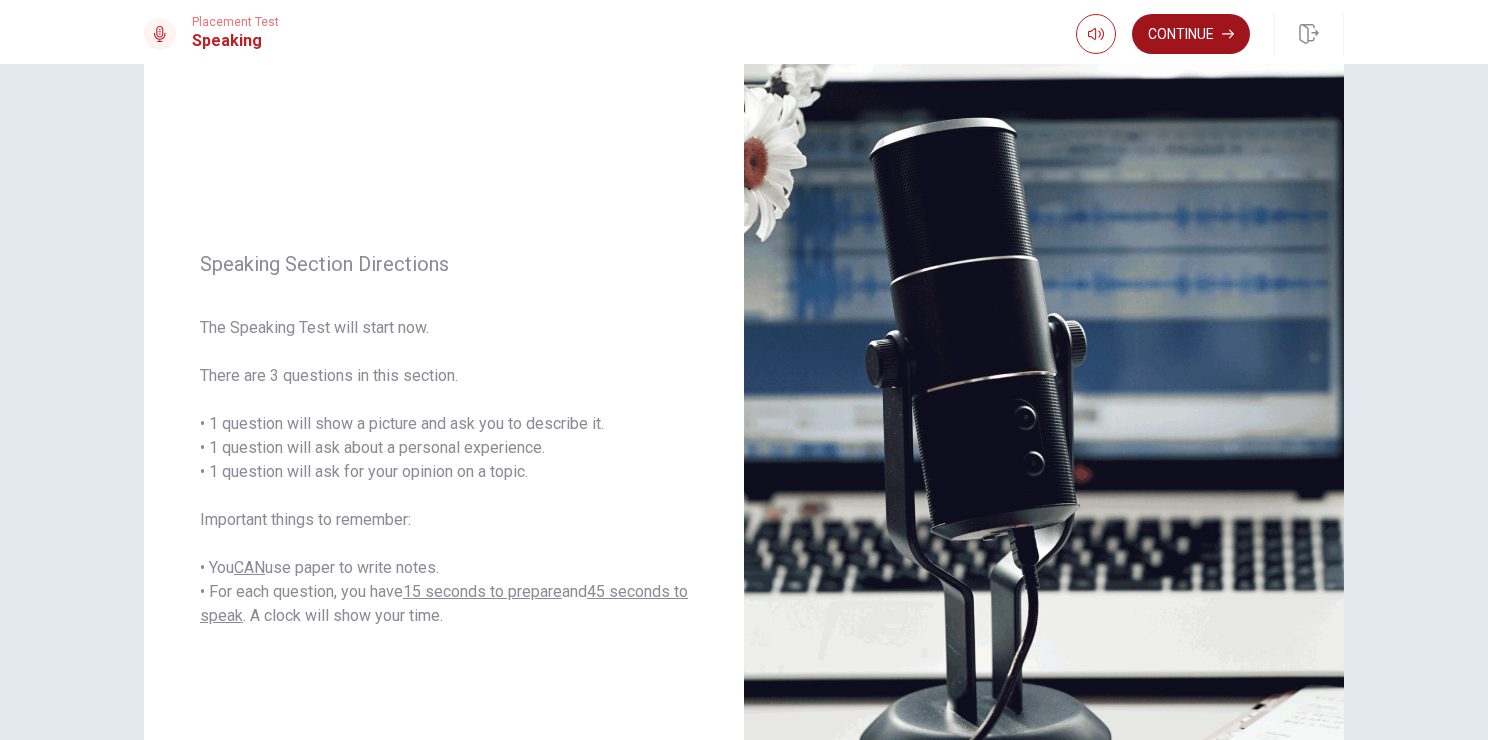 click on "Continue" at bounding box center [1191, 34] 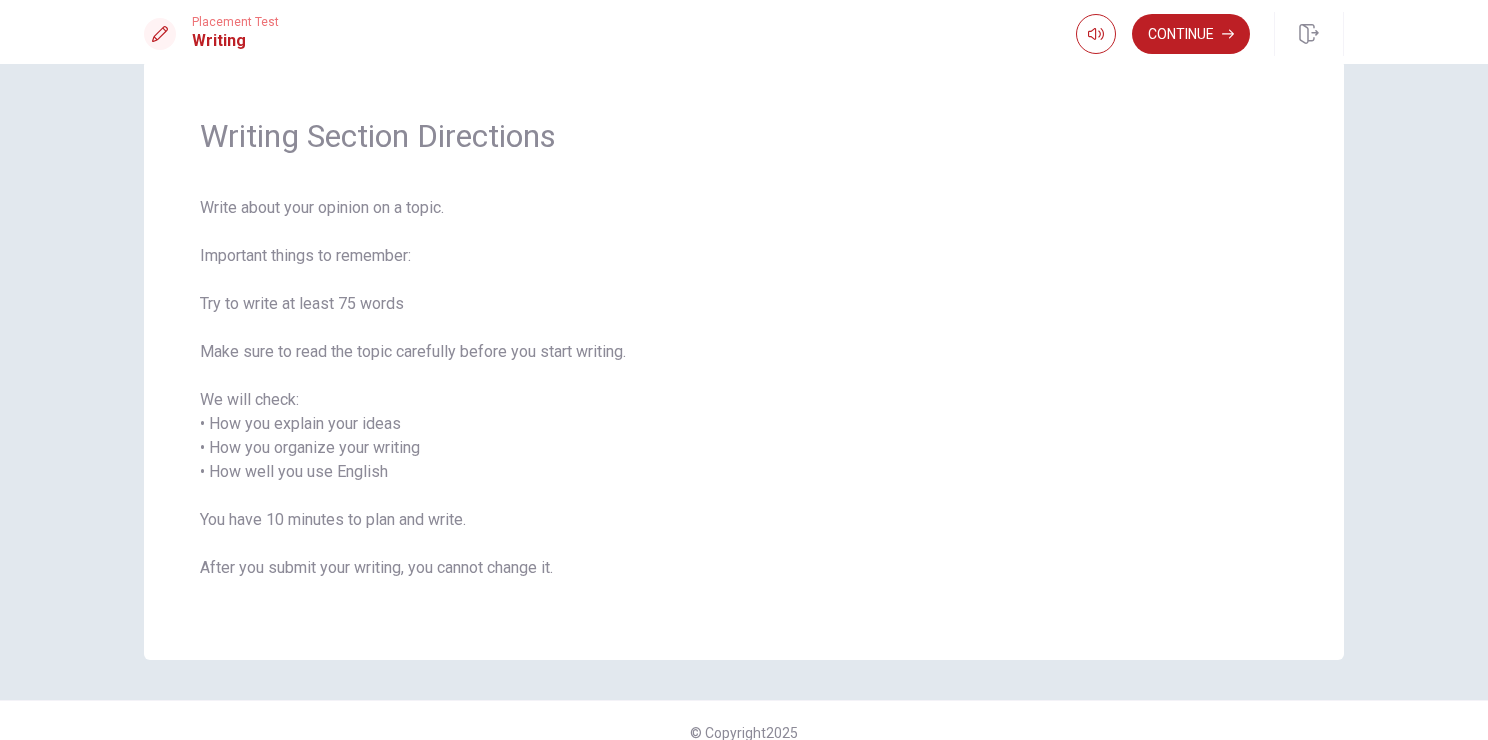 scroll, scrollTop: 68, scrollLeft: 0, axis: vertical 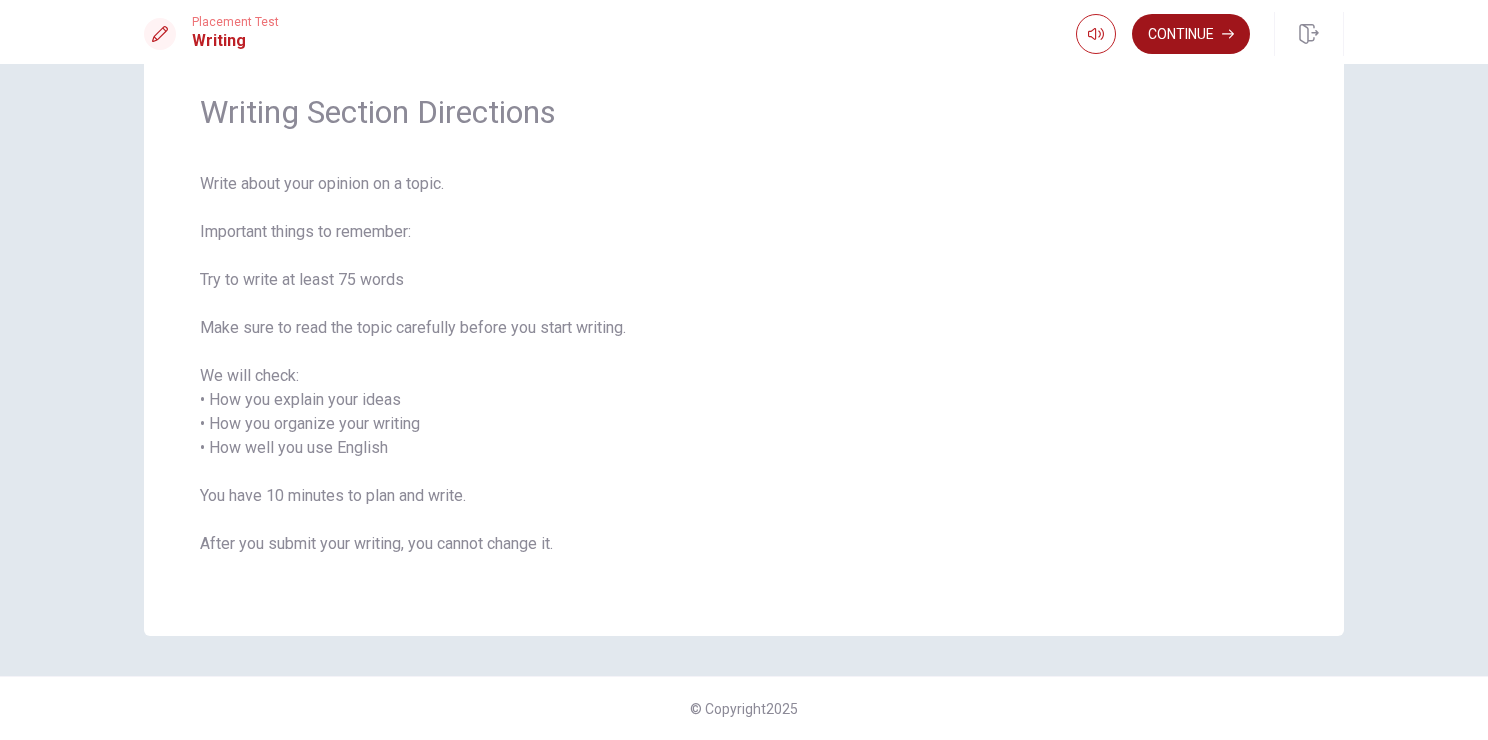 click on "Continue" at bounding box center [1191, 34] 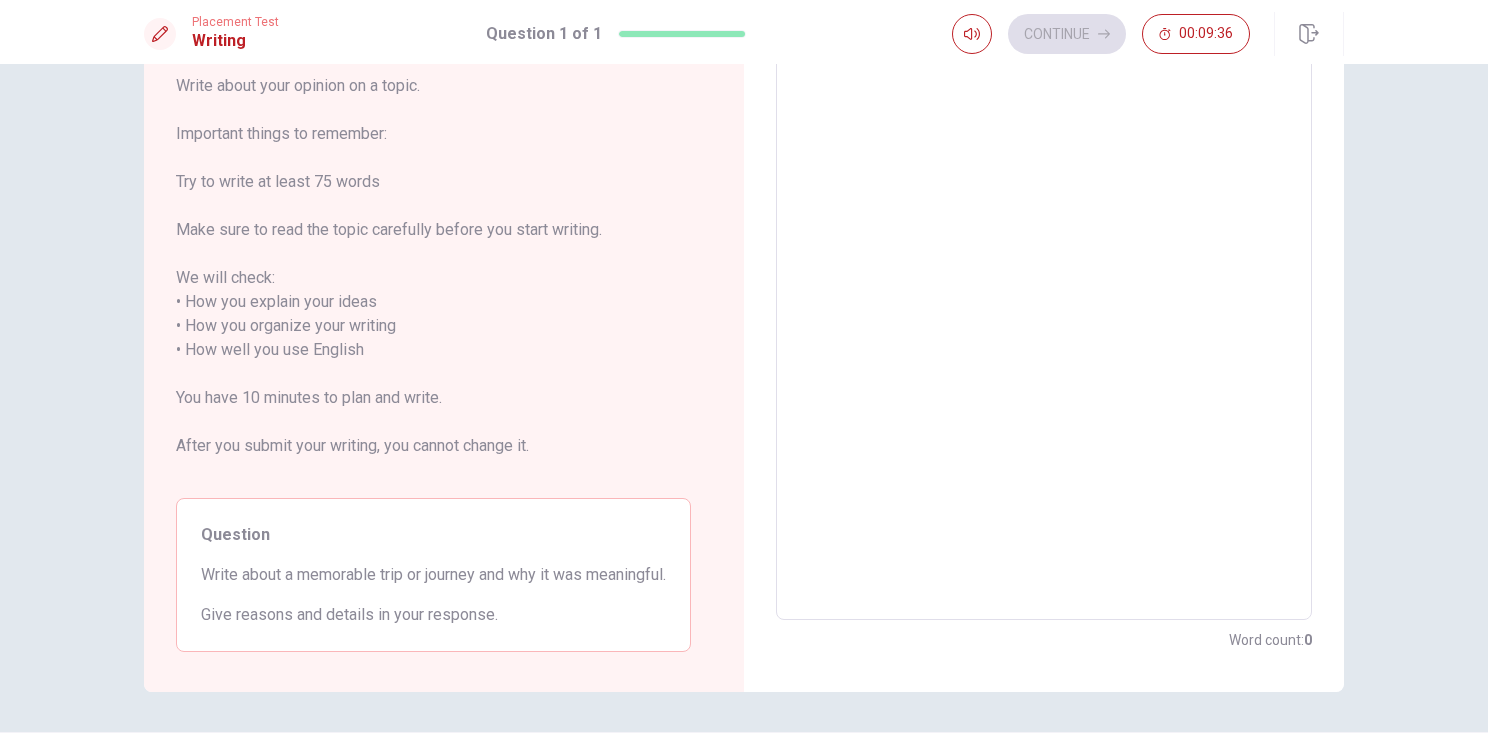 scroll, scrollTop: 73, scrollLeft: 0, axis: vertical 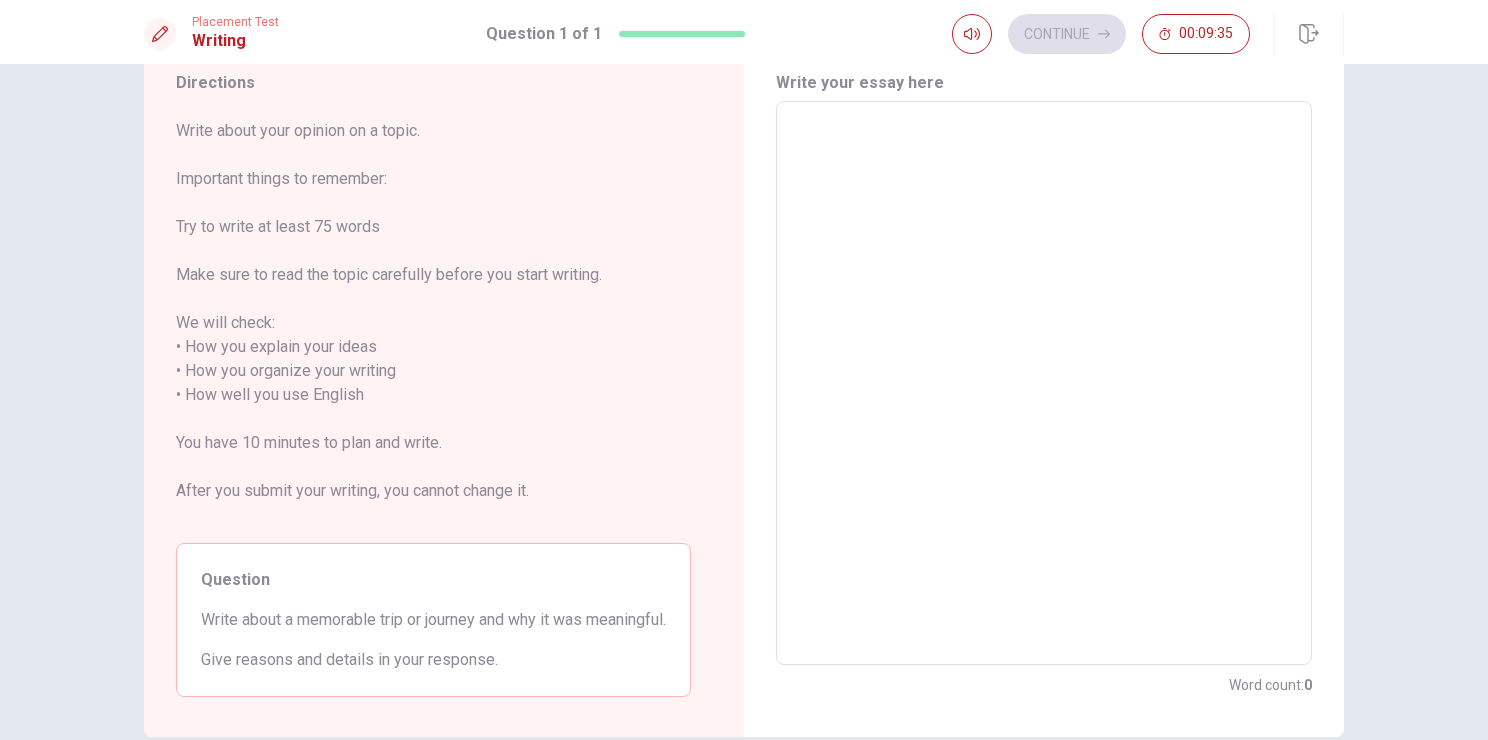 click at bounding box center (1044, 383) 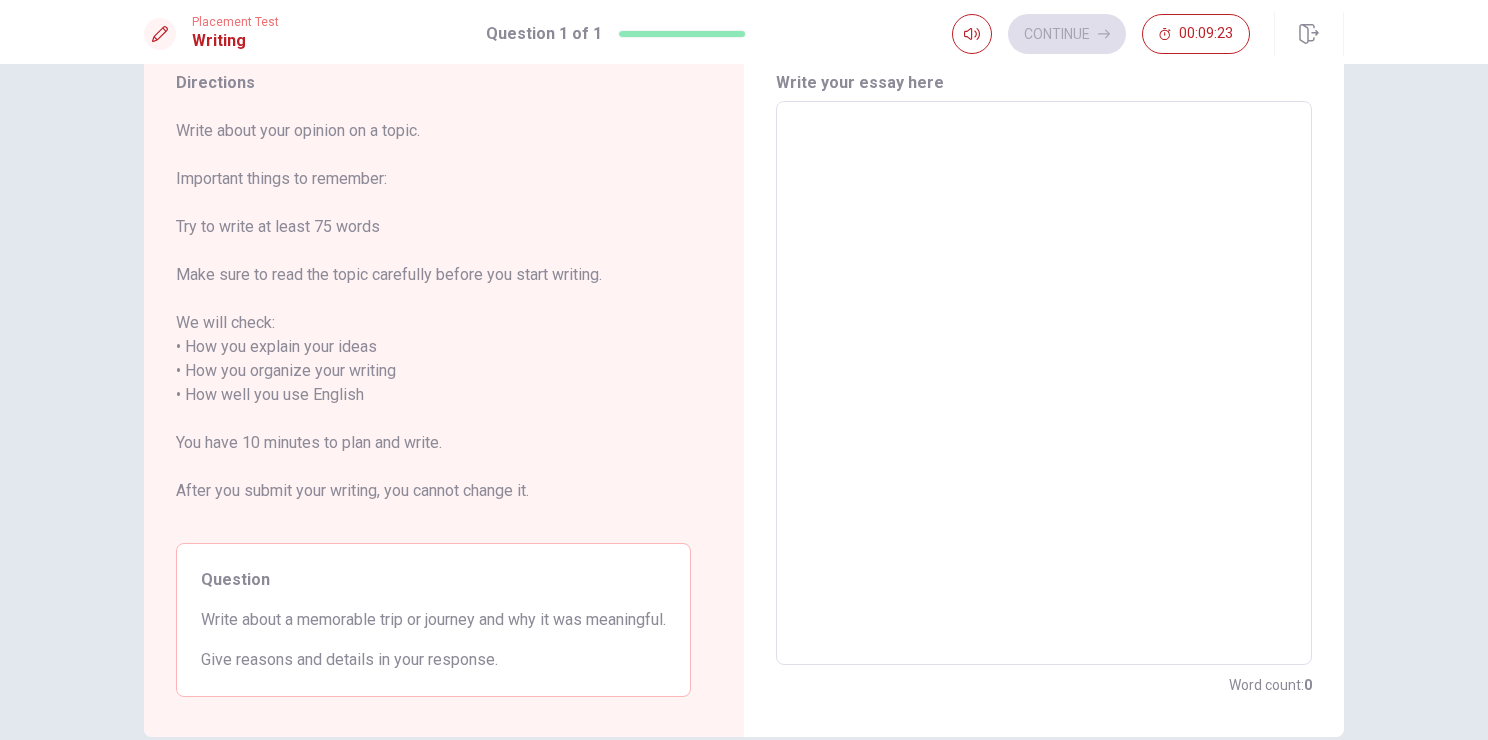 type on "t" 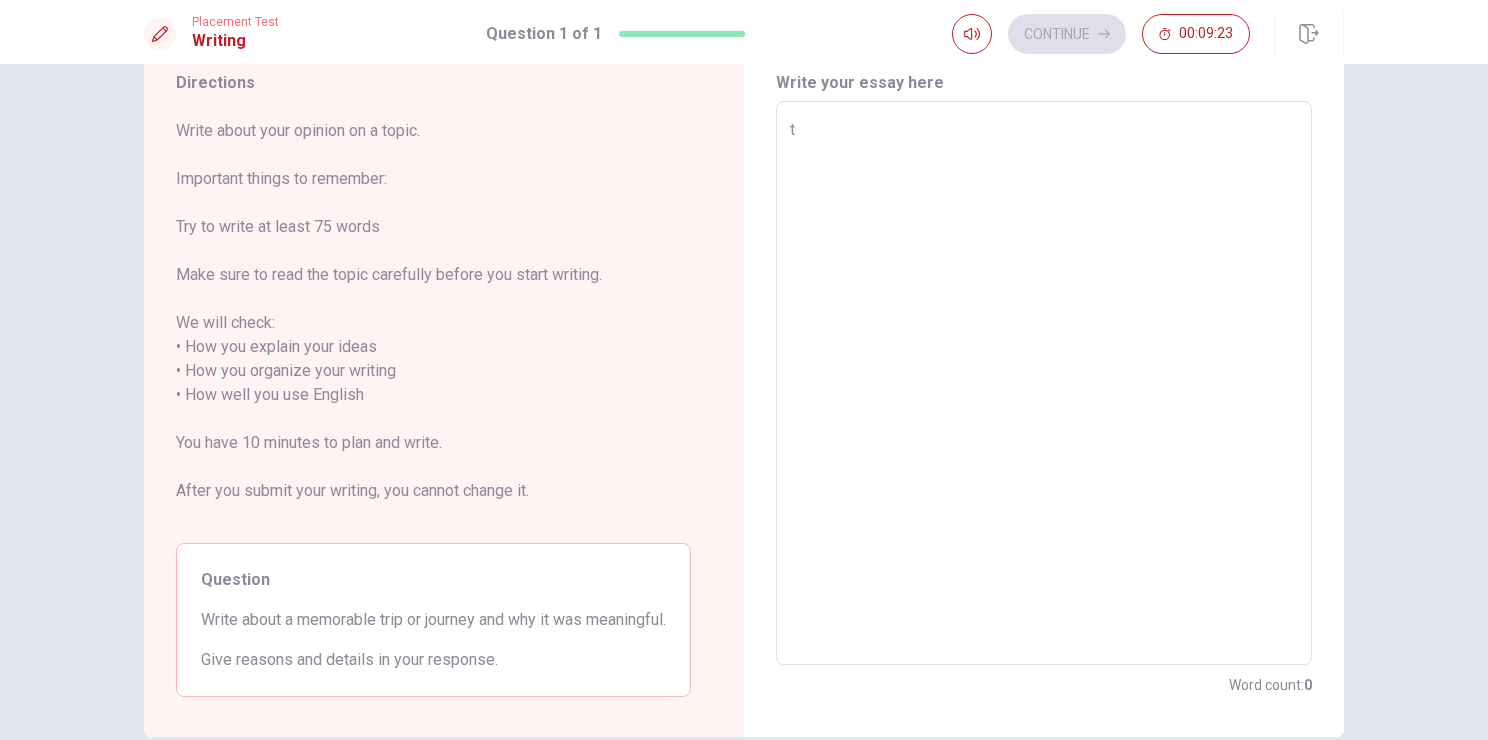 type on "x" 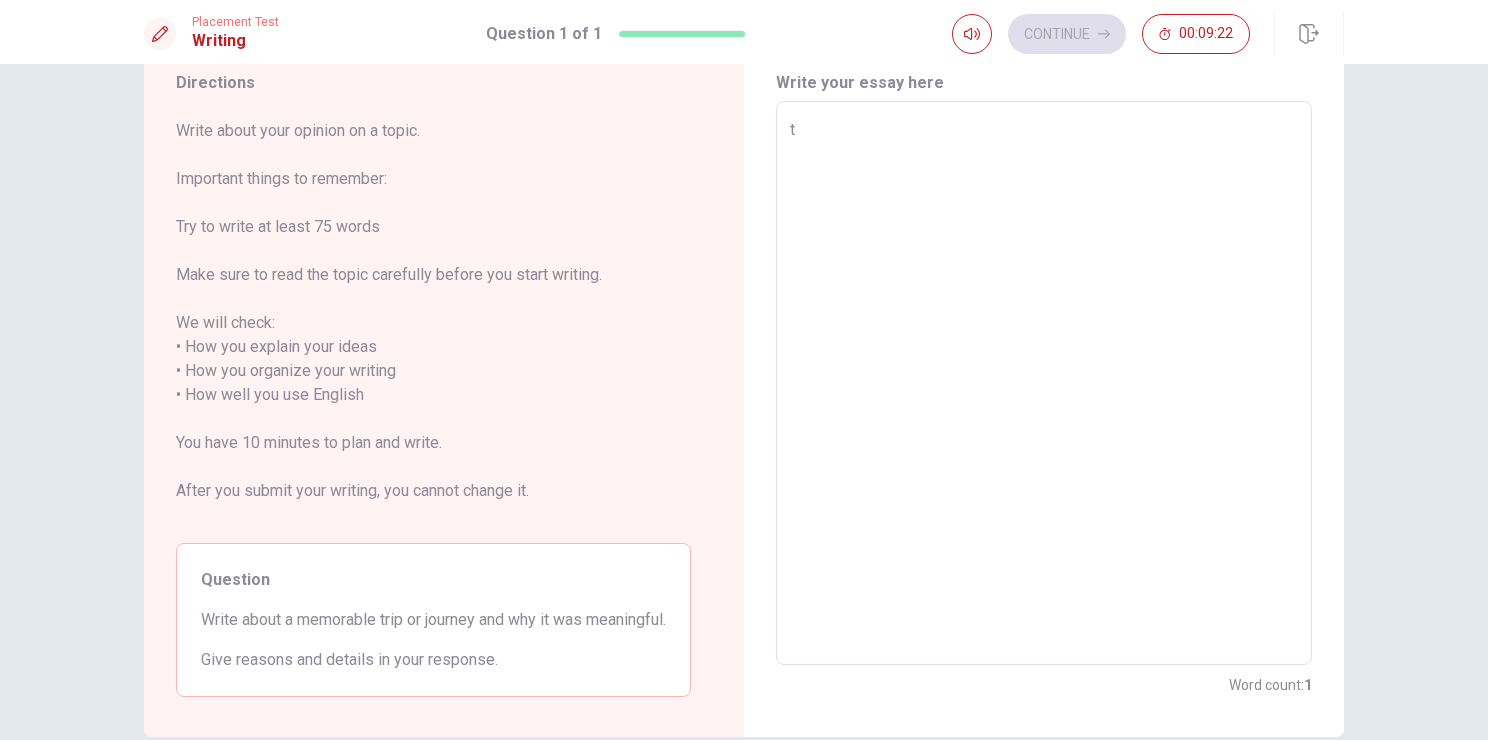 type on "th" 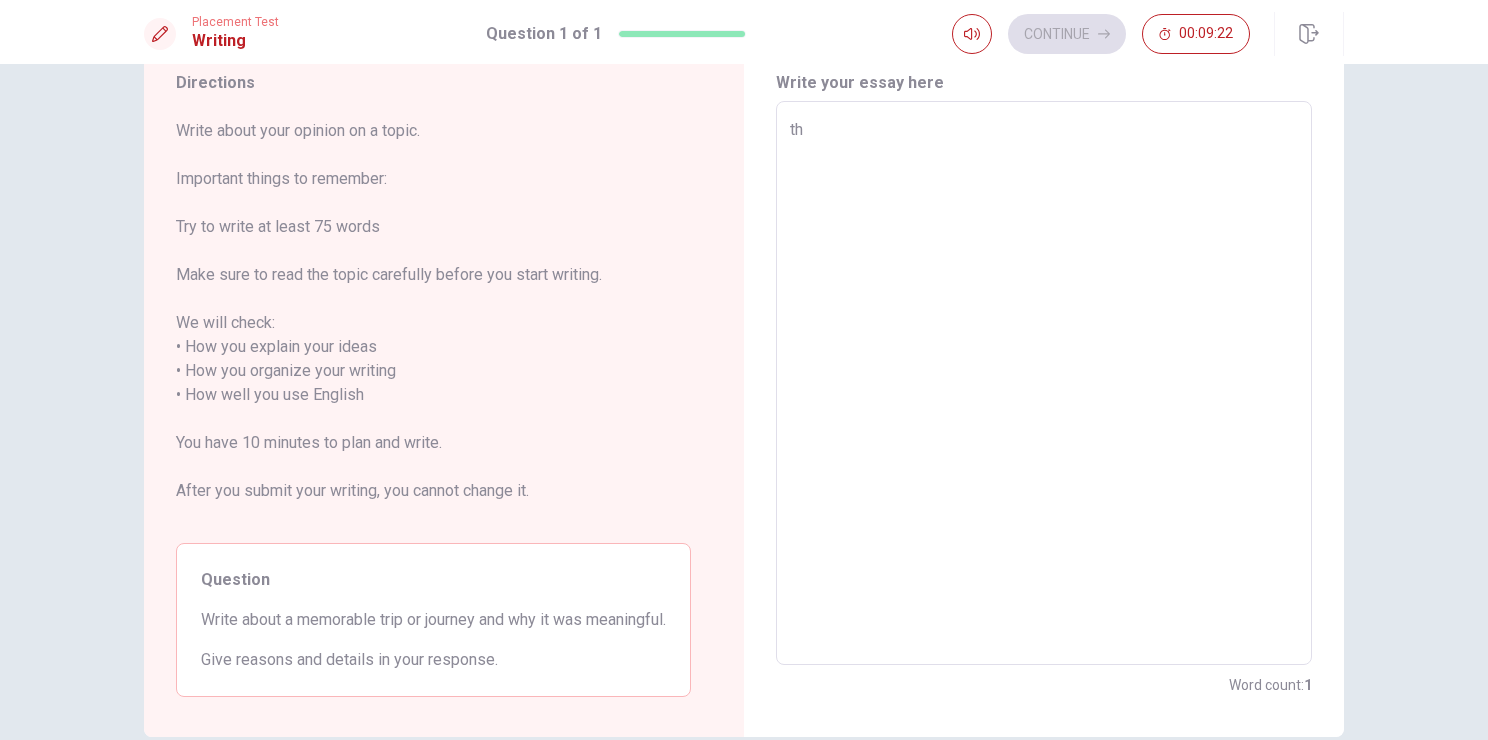 type on "the" 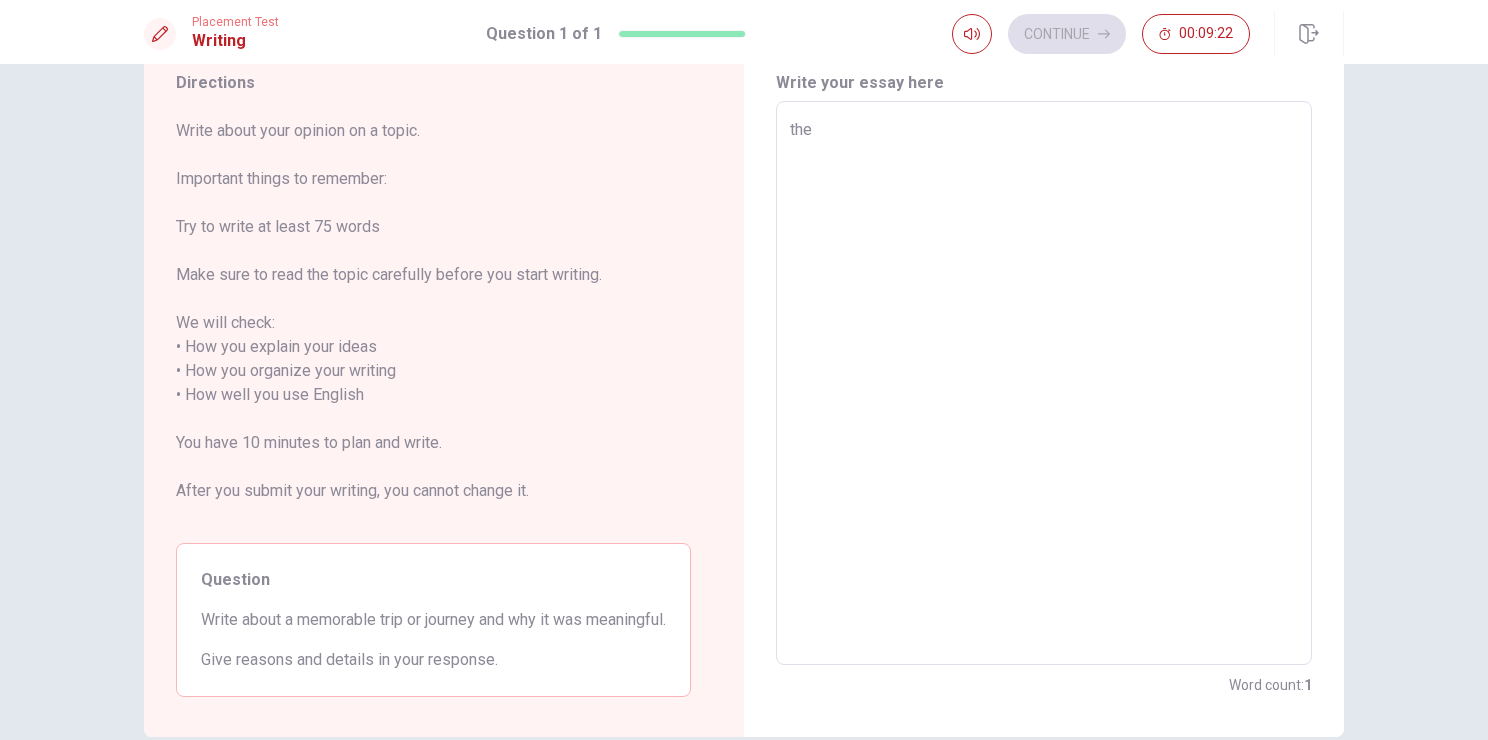 type on "x" 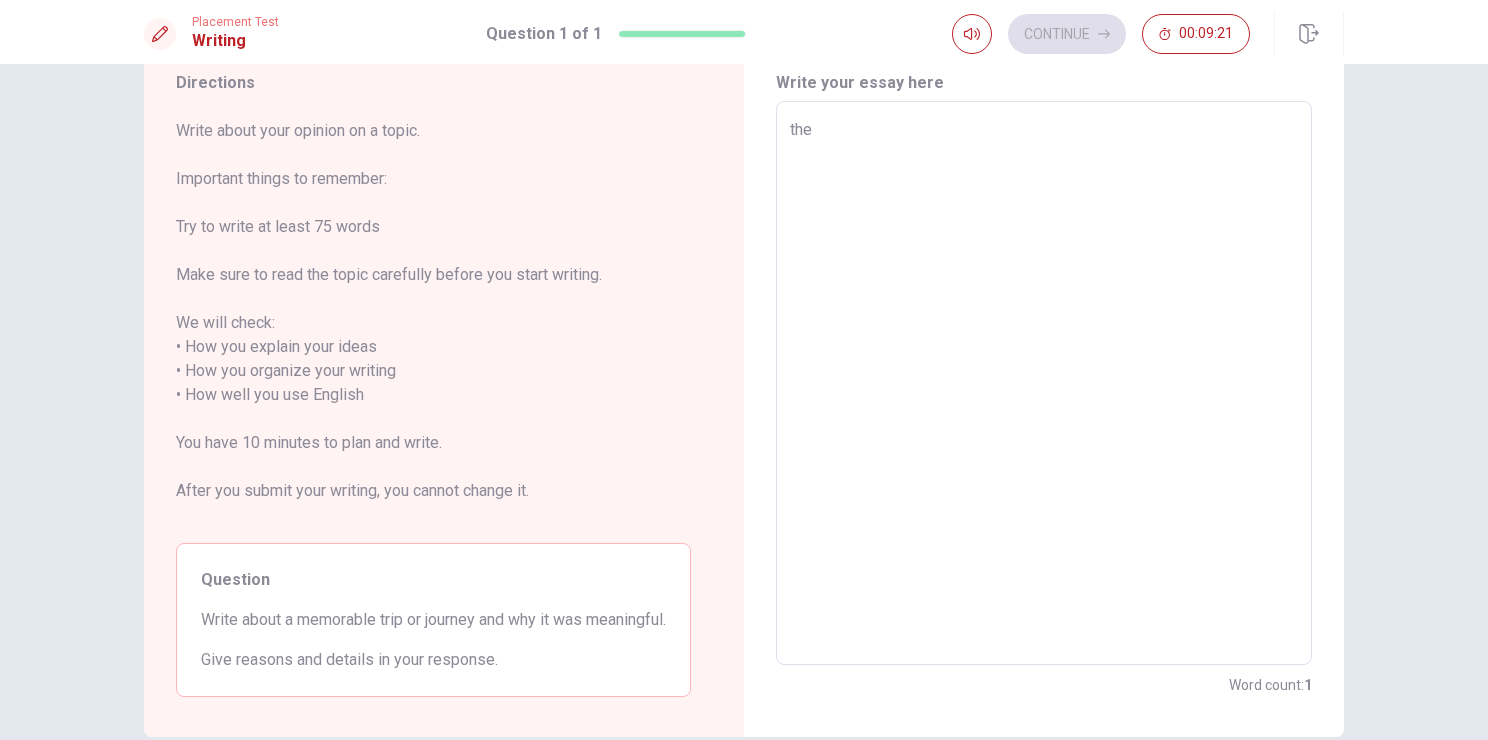 type on "the" 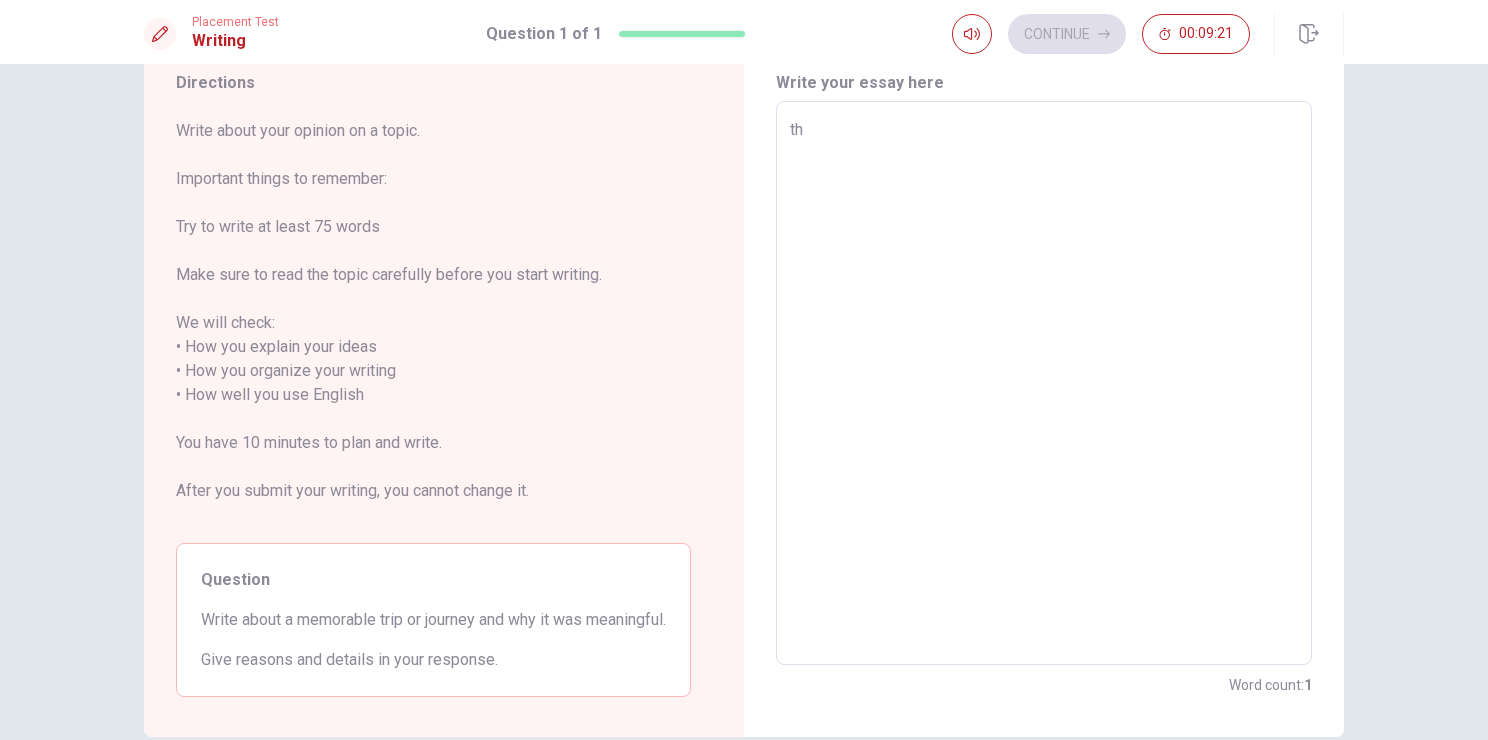 type on "x" 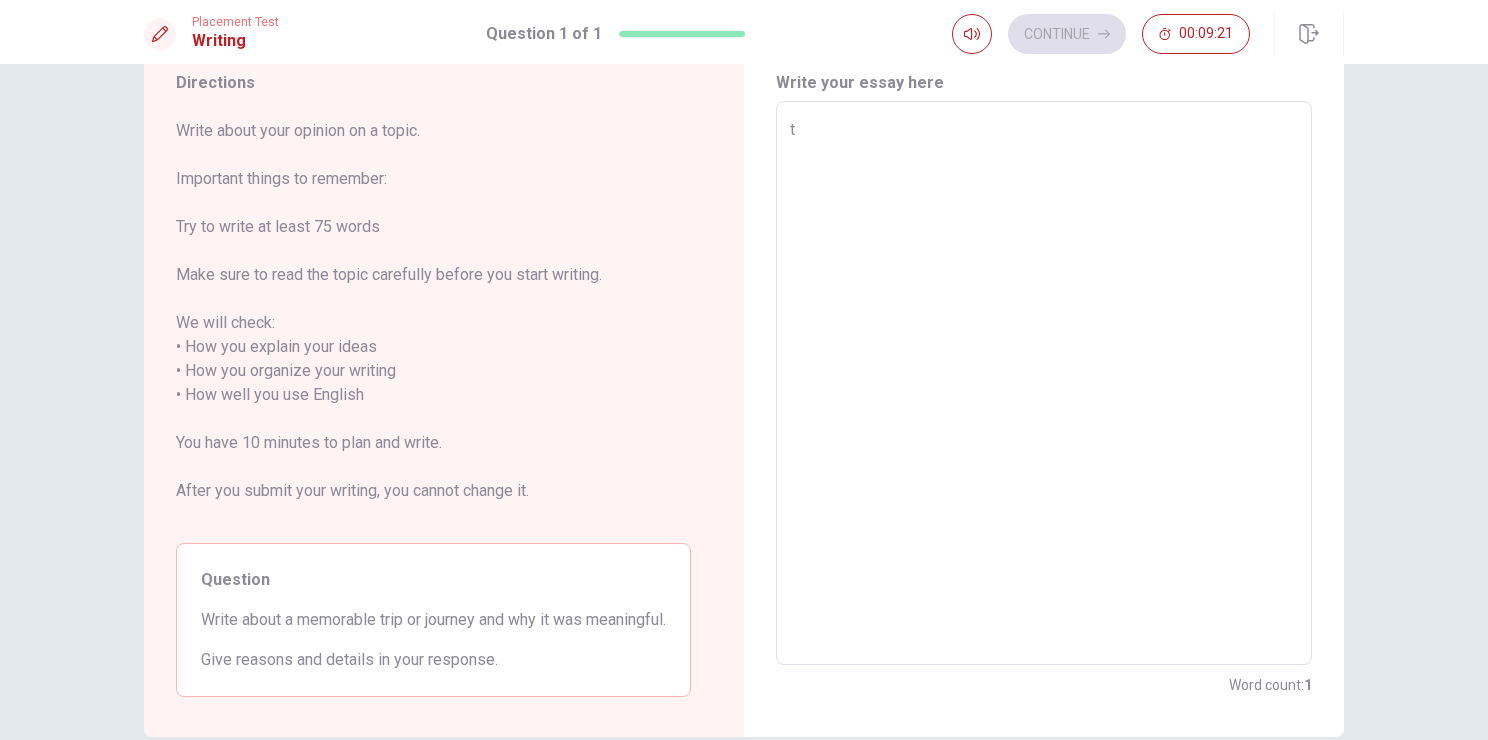 type on "x" 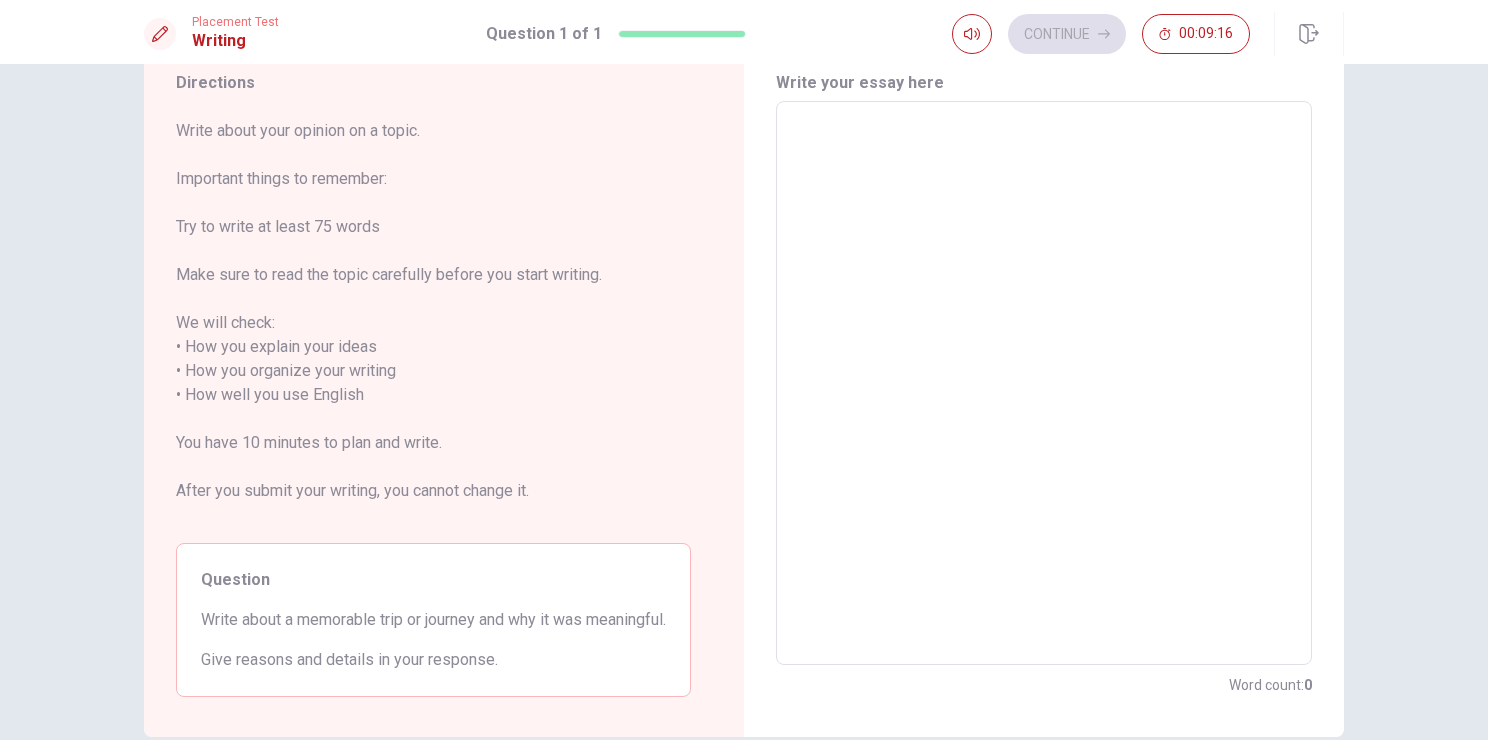 type on "L" 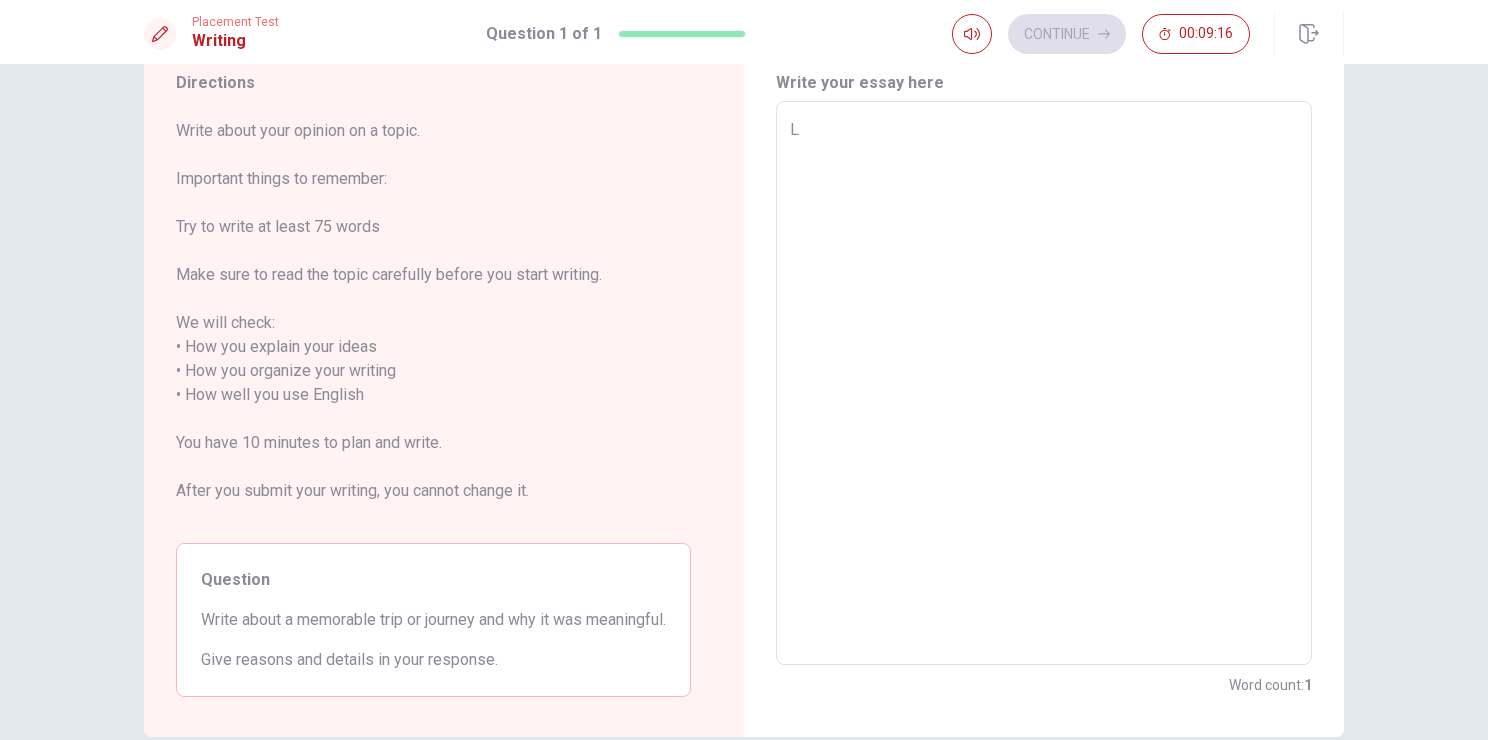type on "x" 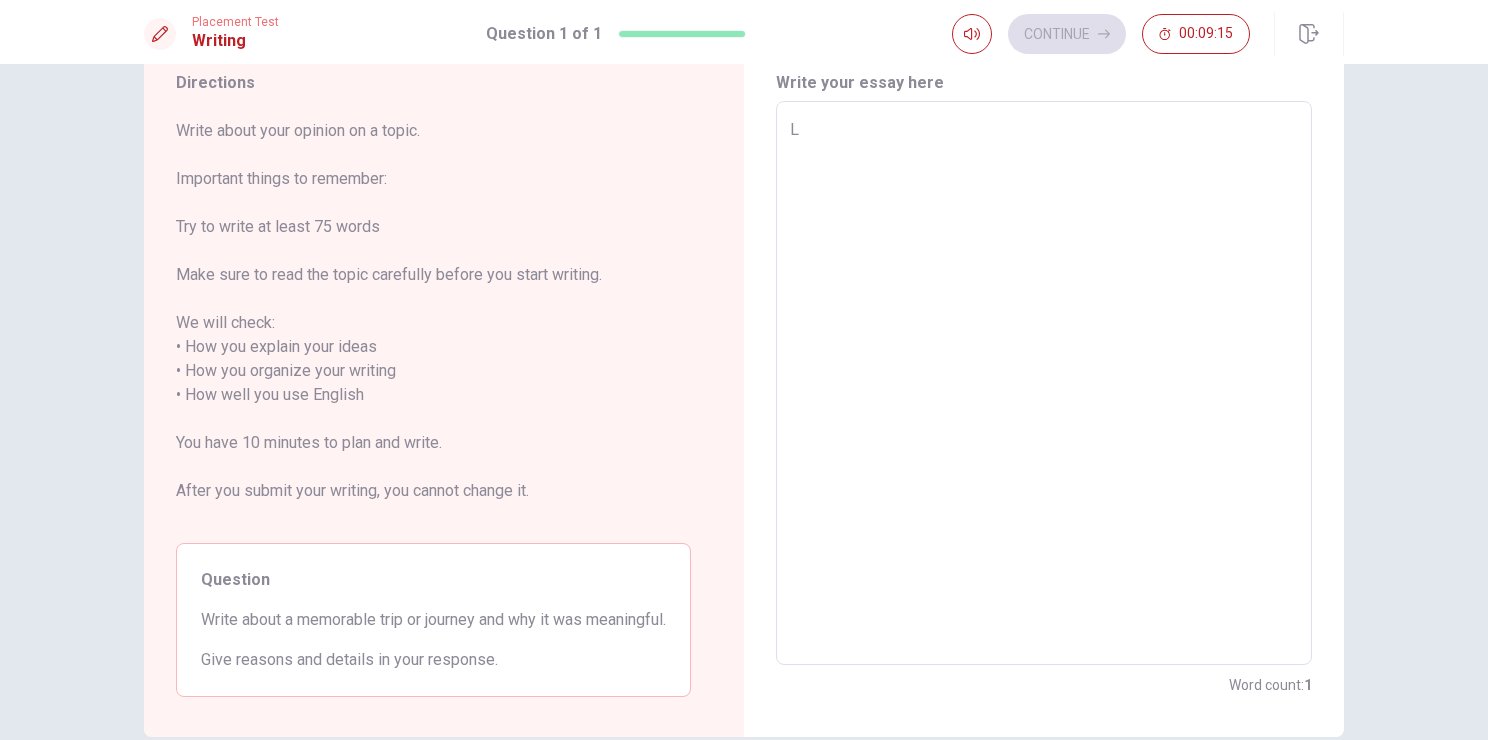 type on "La" 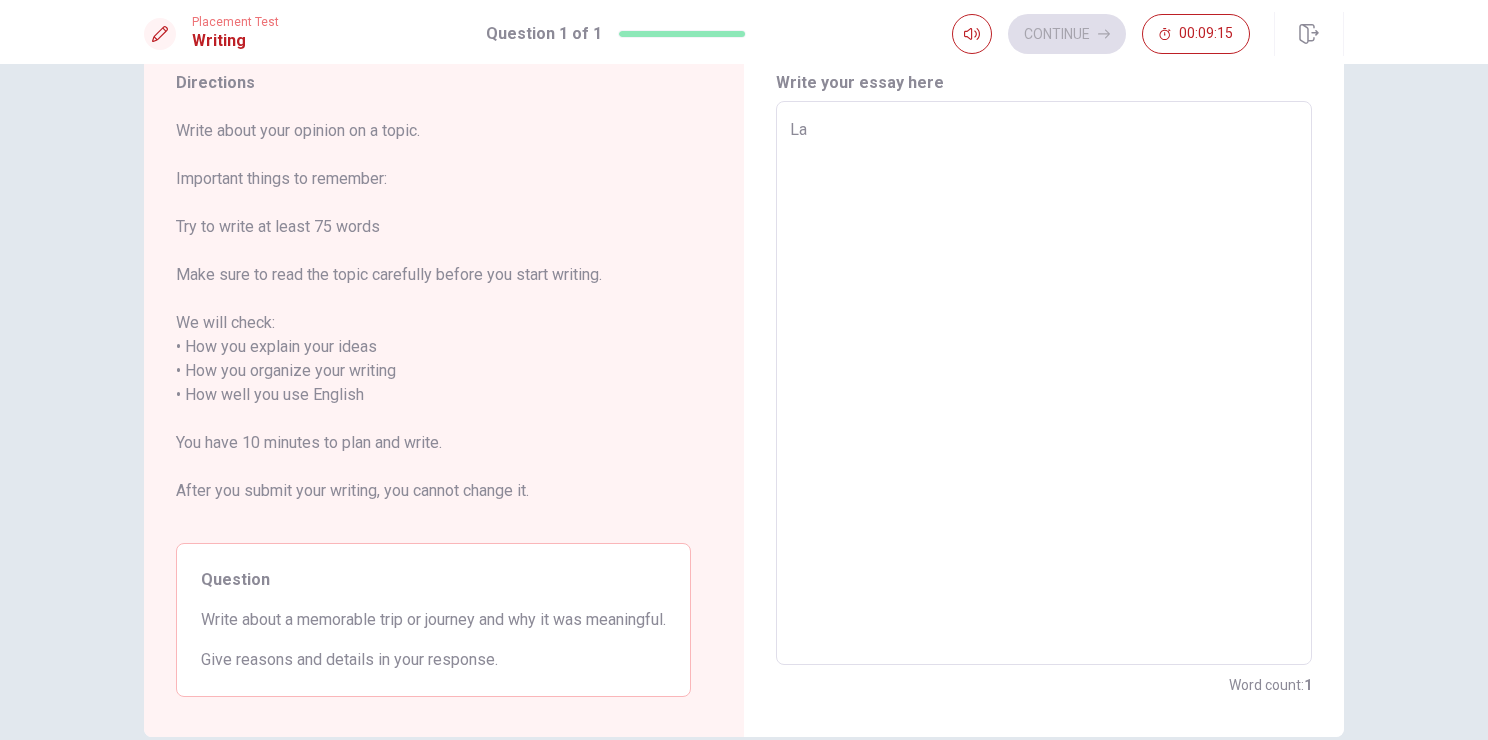 type on "x" 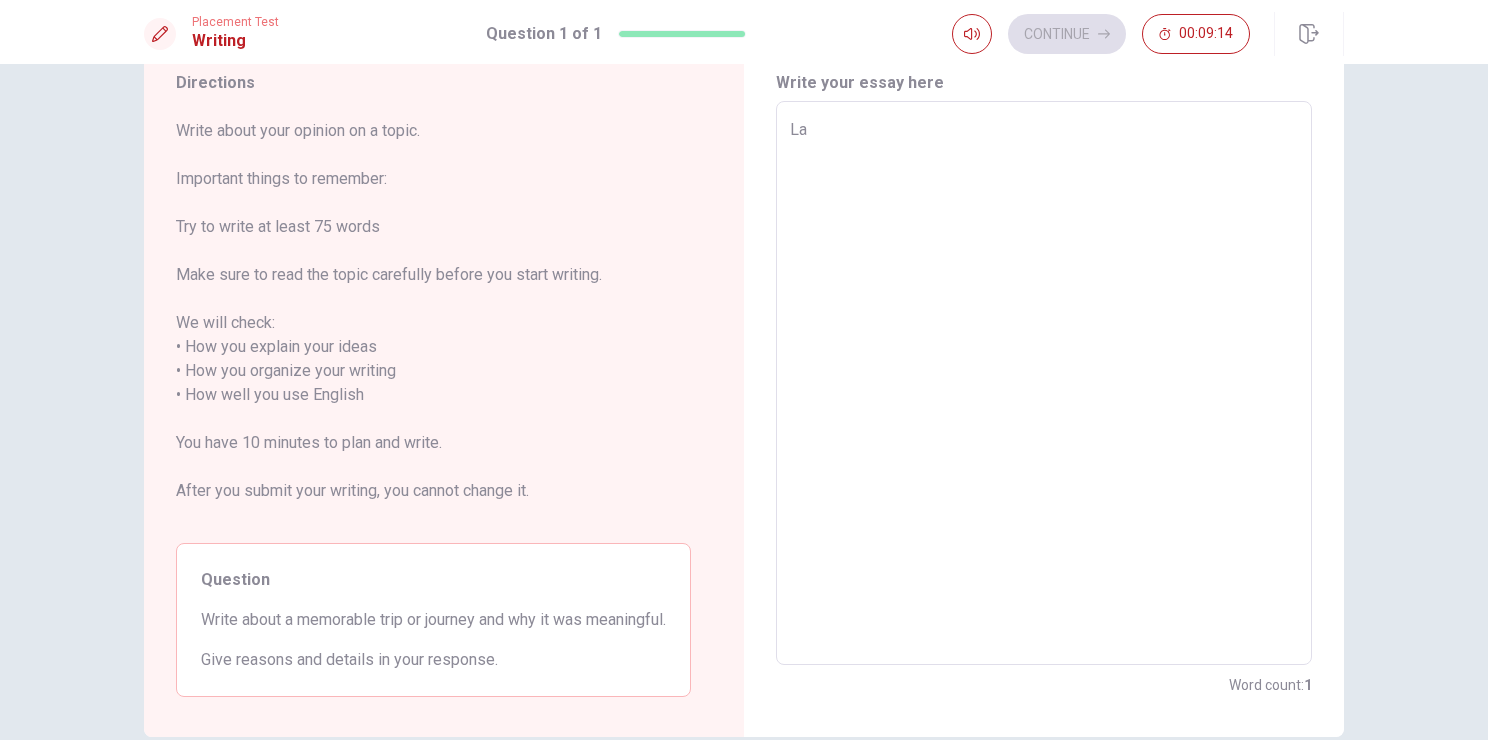 type on "Las" 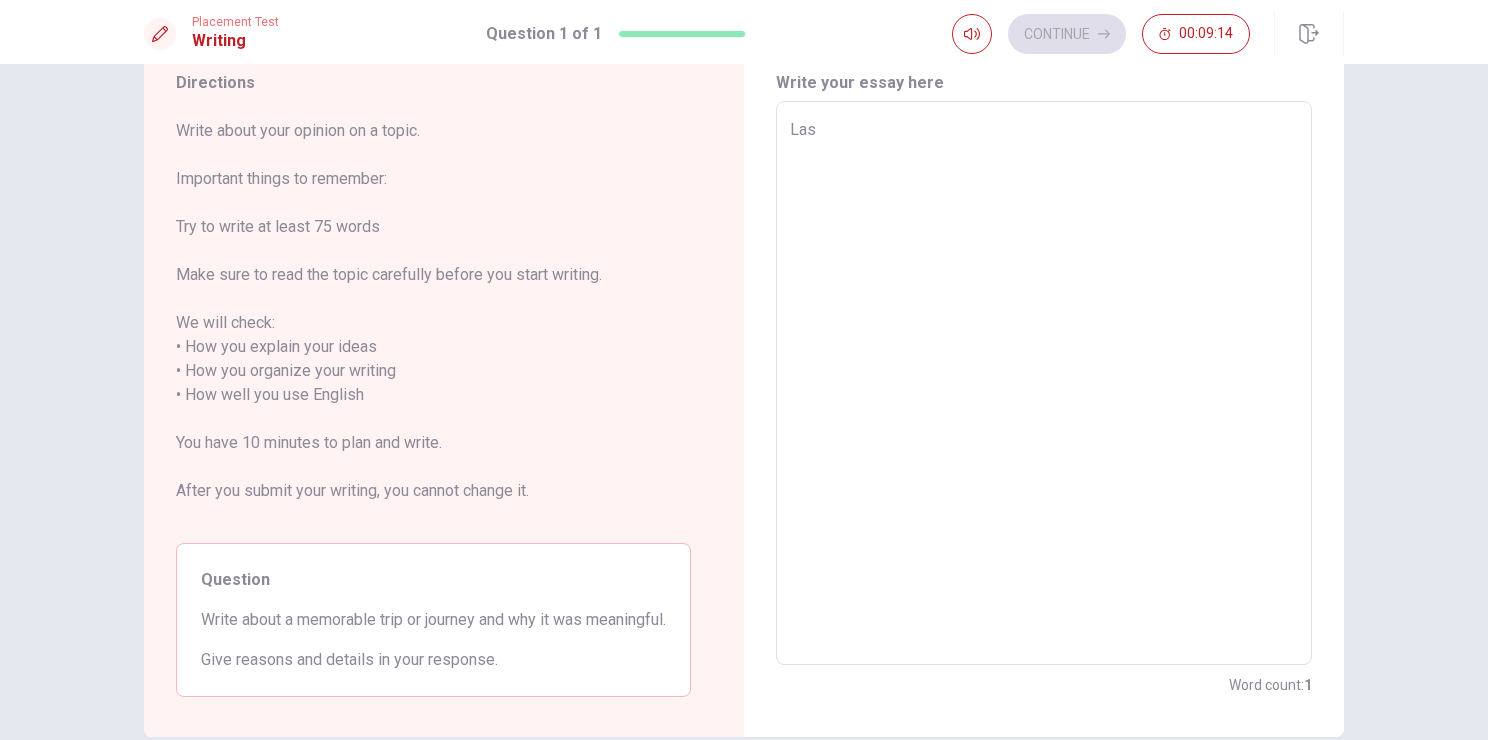 type on "x" 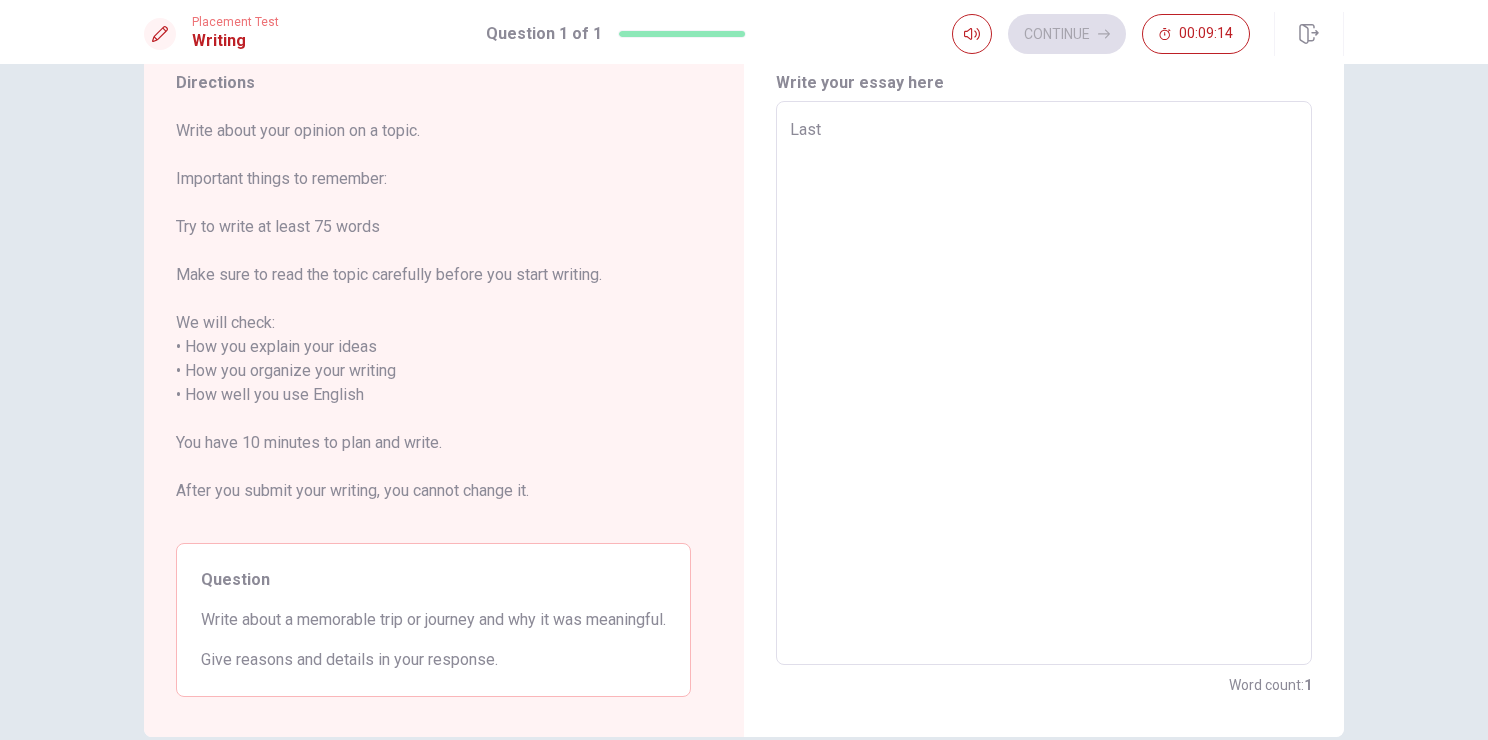 type on "x" 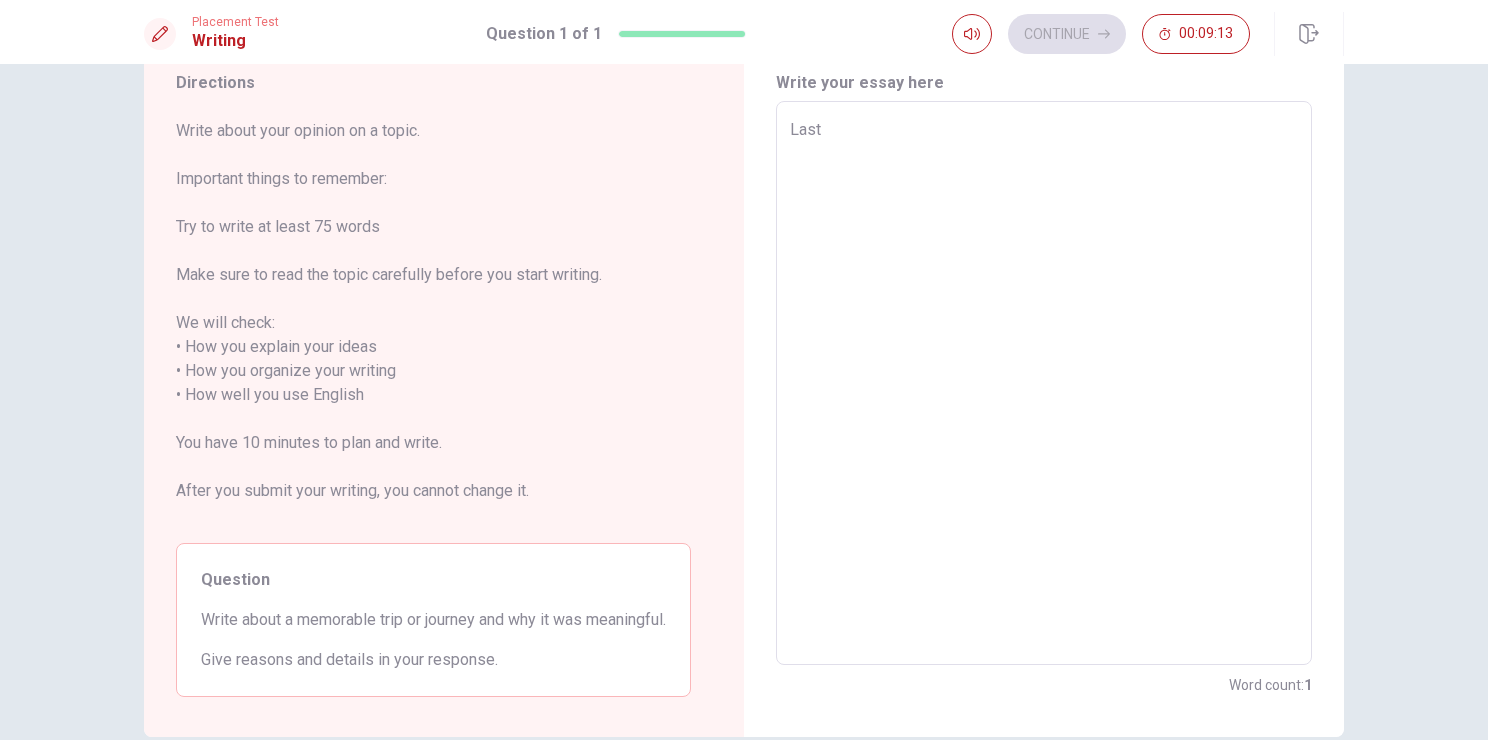type on "Last" 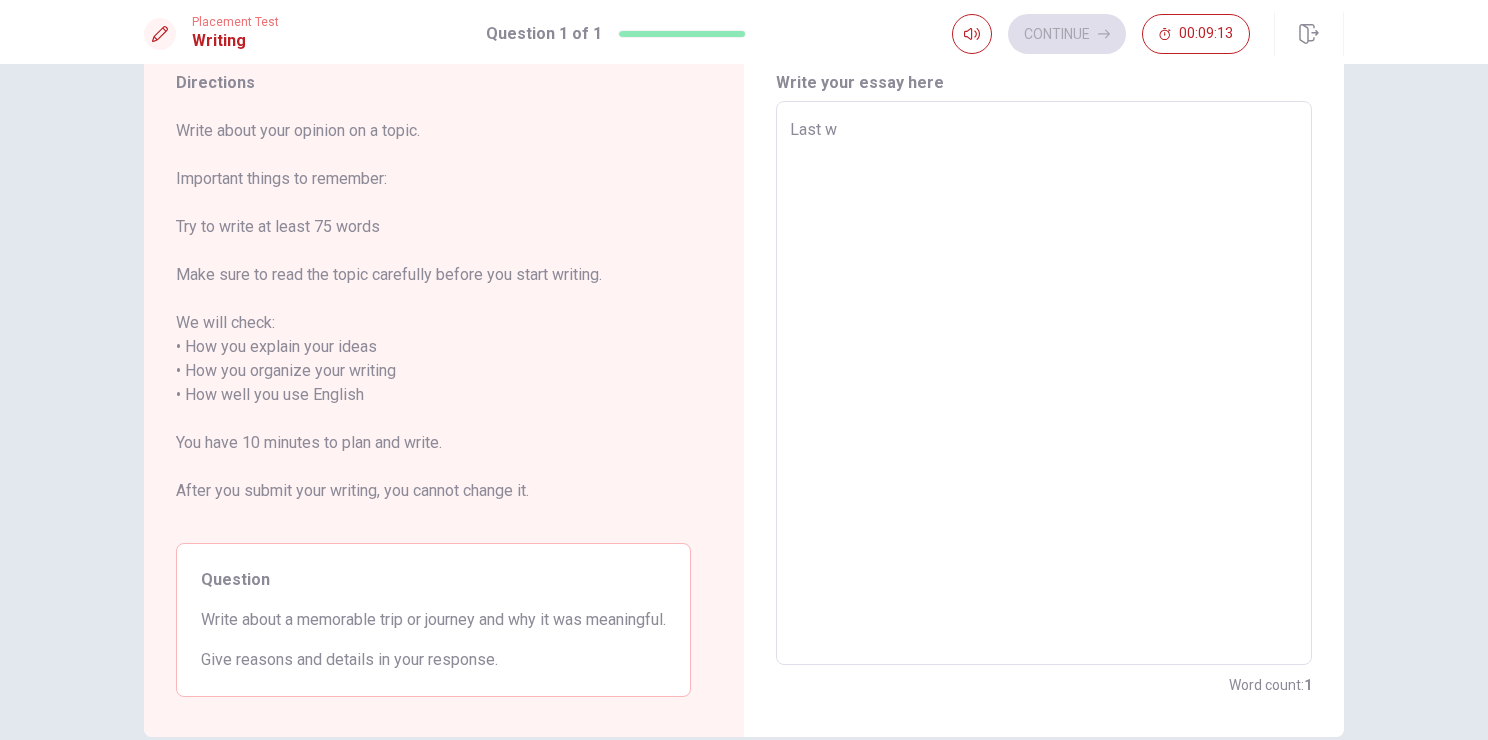 type on "x" 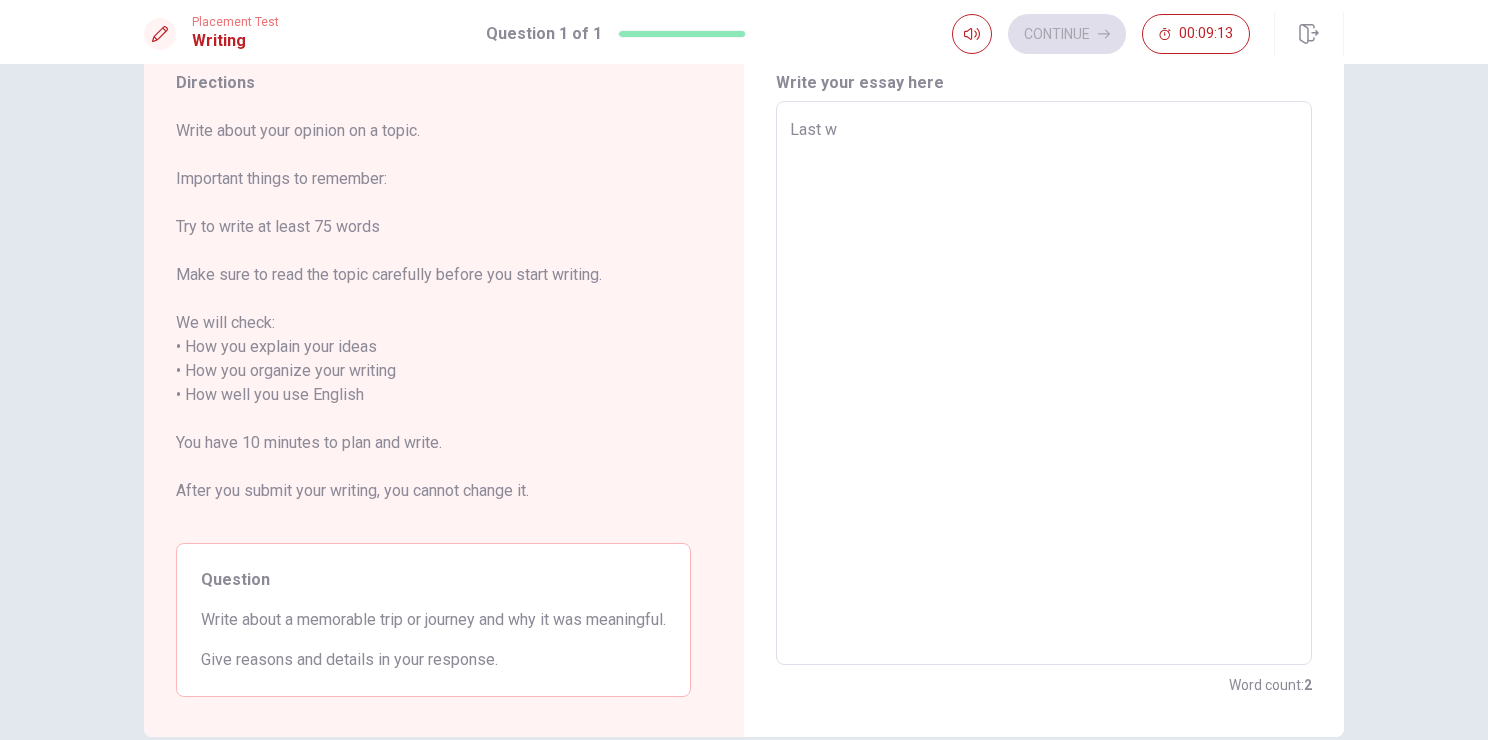 type on "Last we" 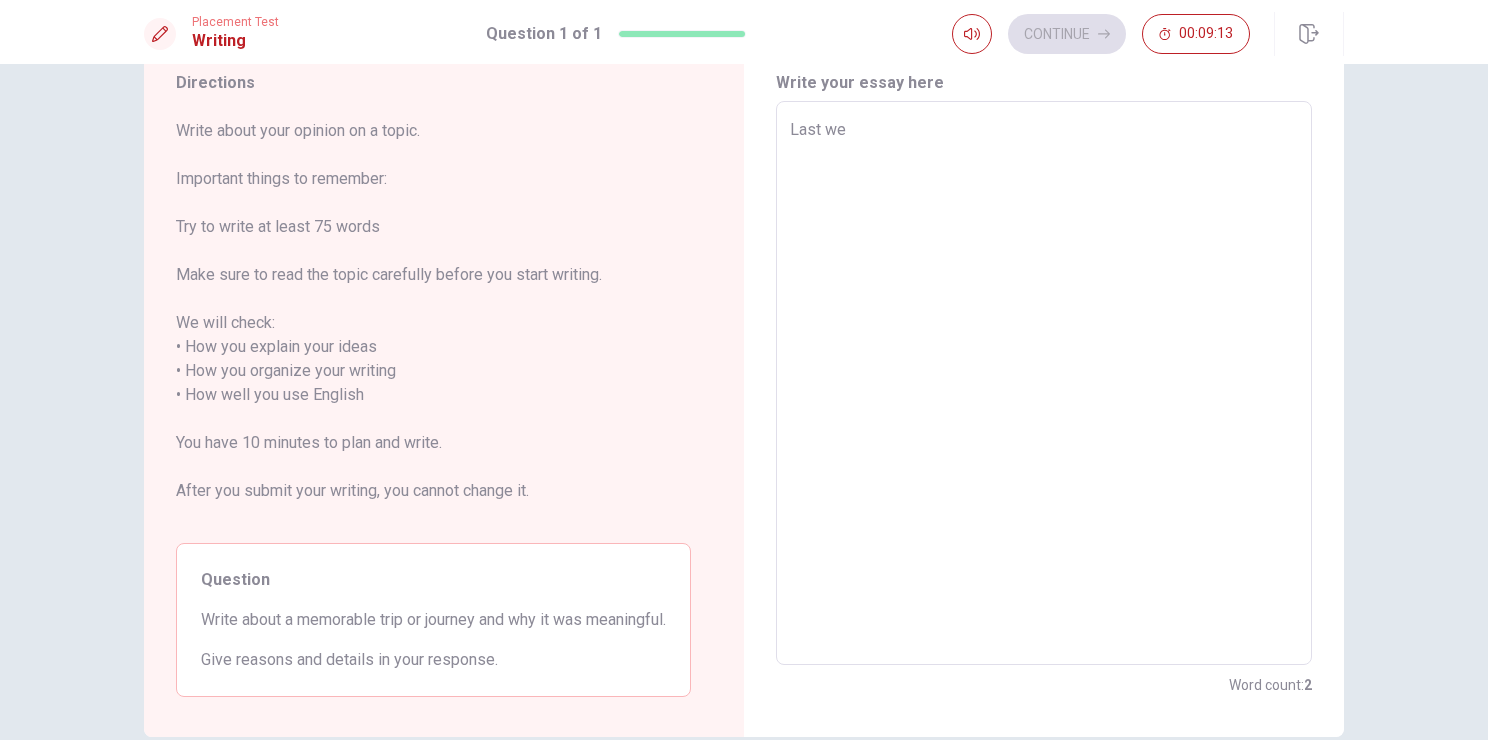 type on "x" 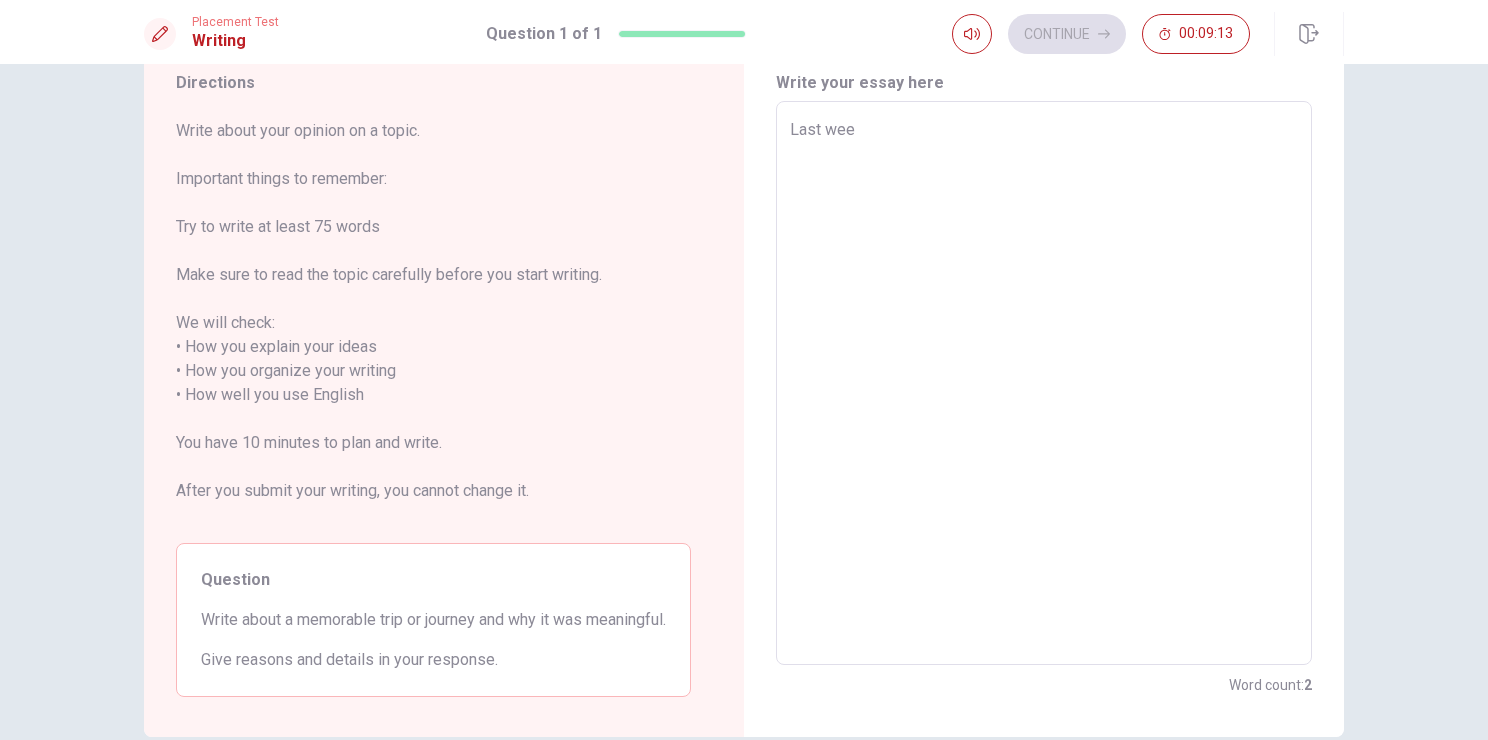 type on "x" 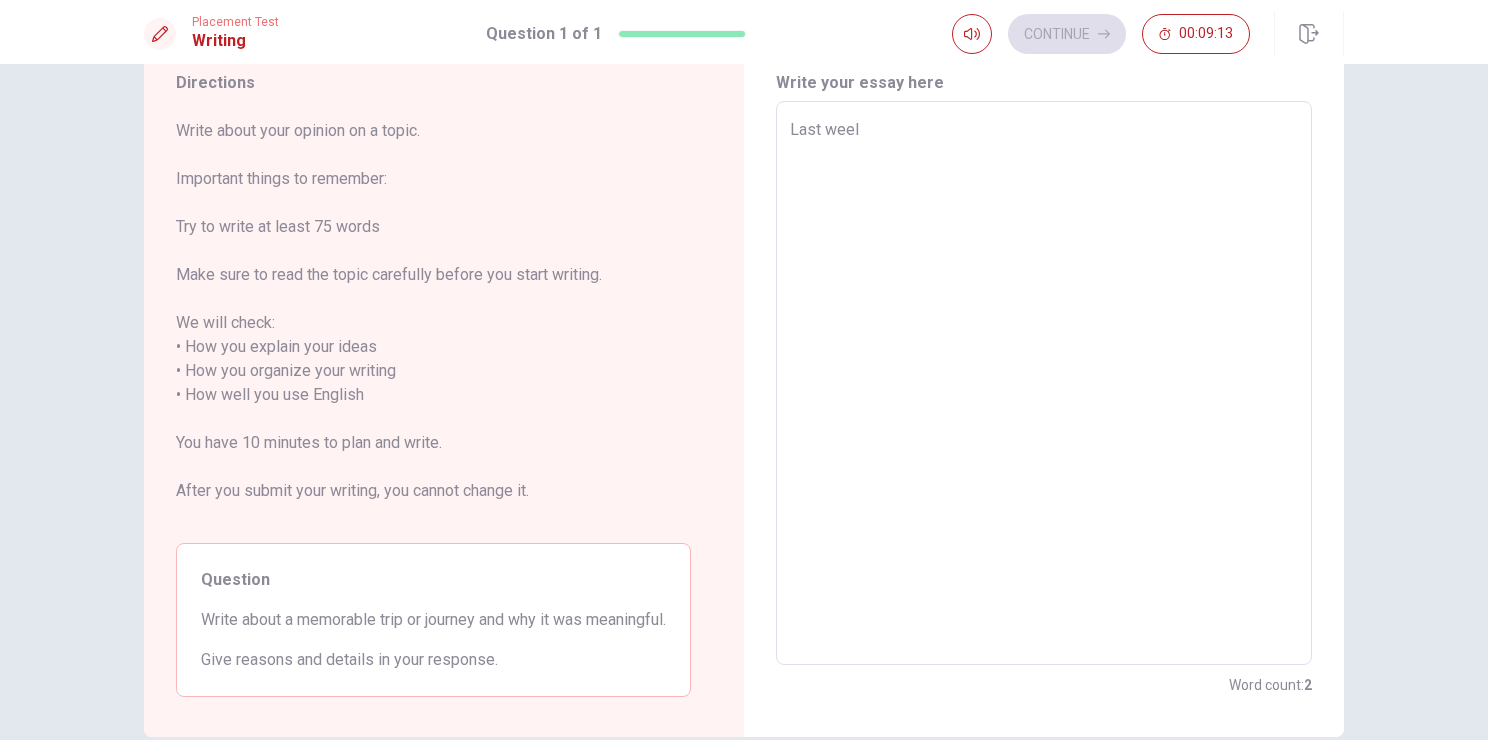 type on "x" 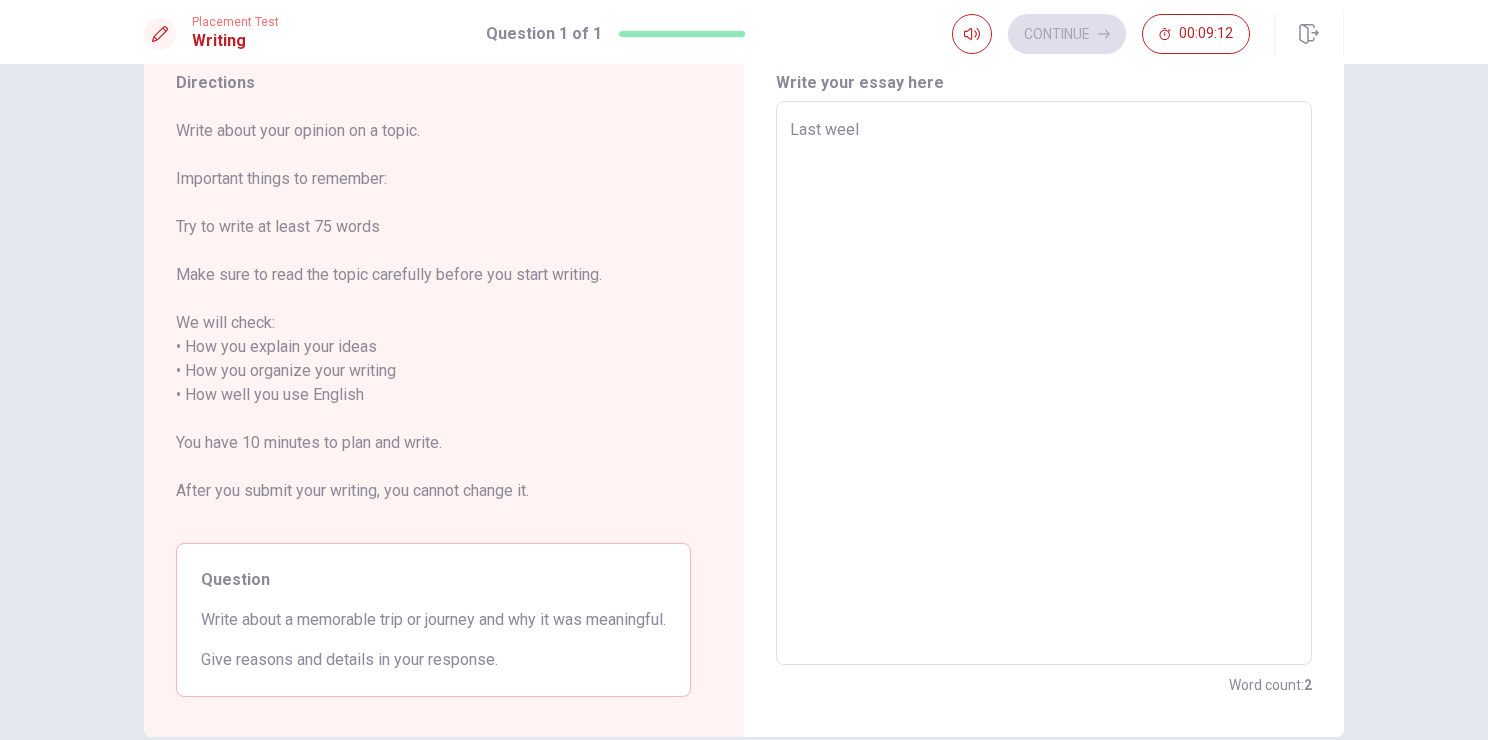 type on "Last wee" 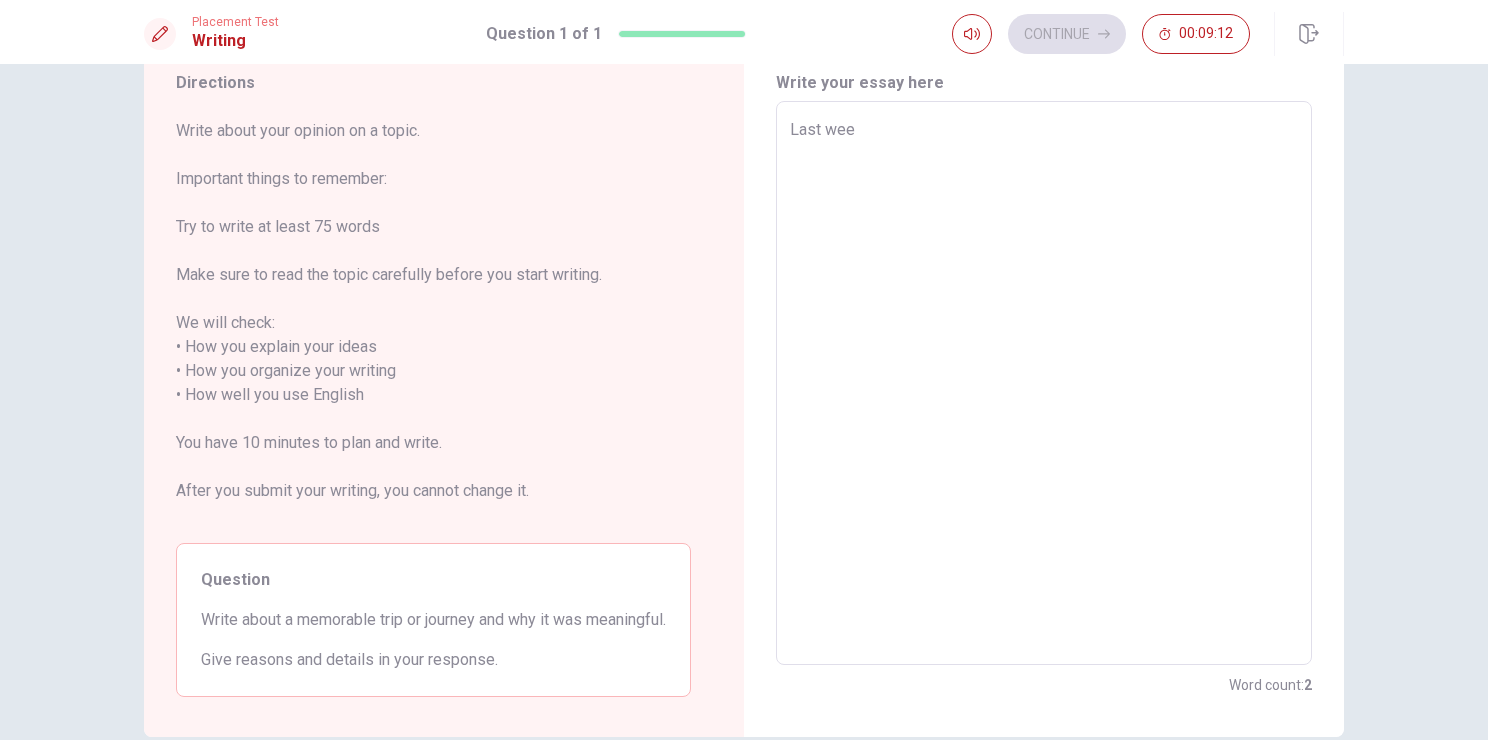 type on "x" 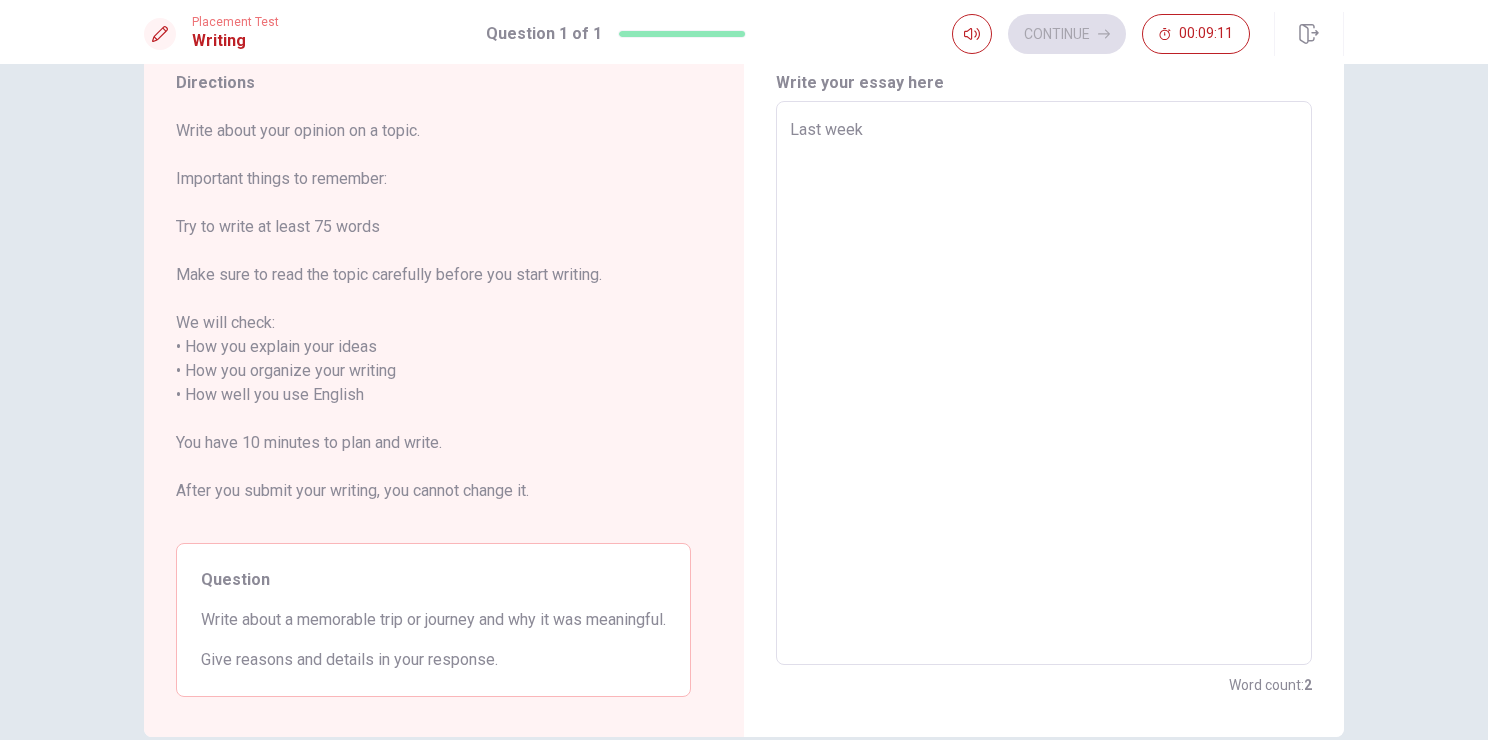 type on "x" 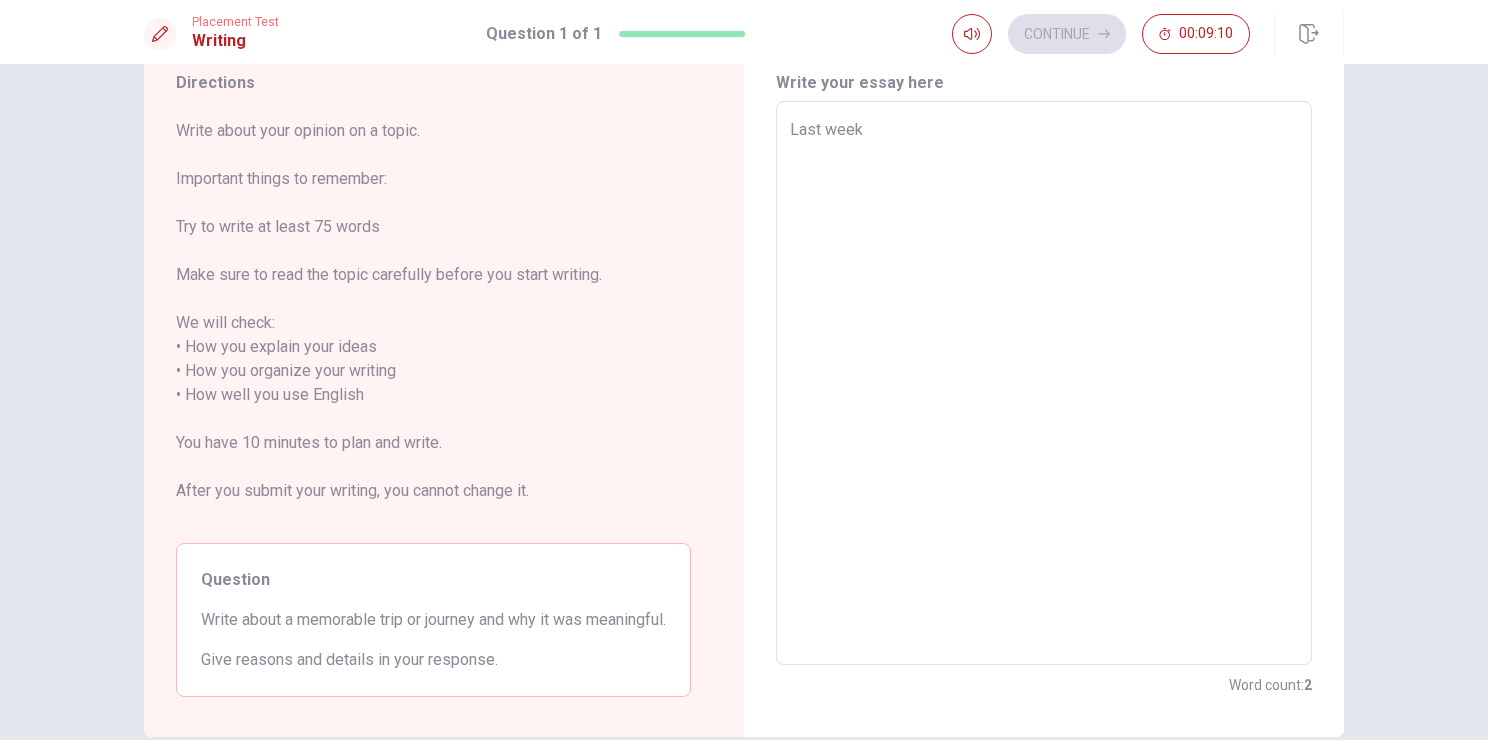 type on "Last week i" 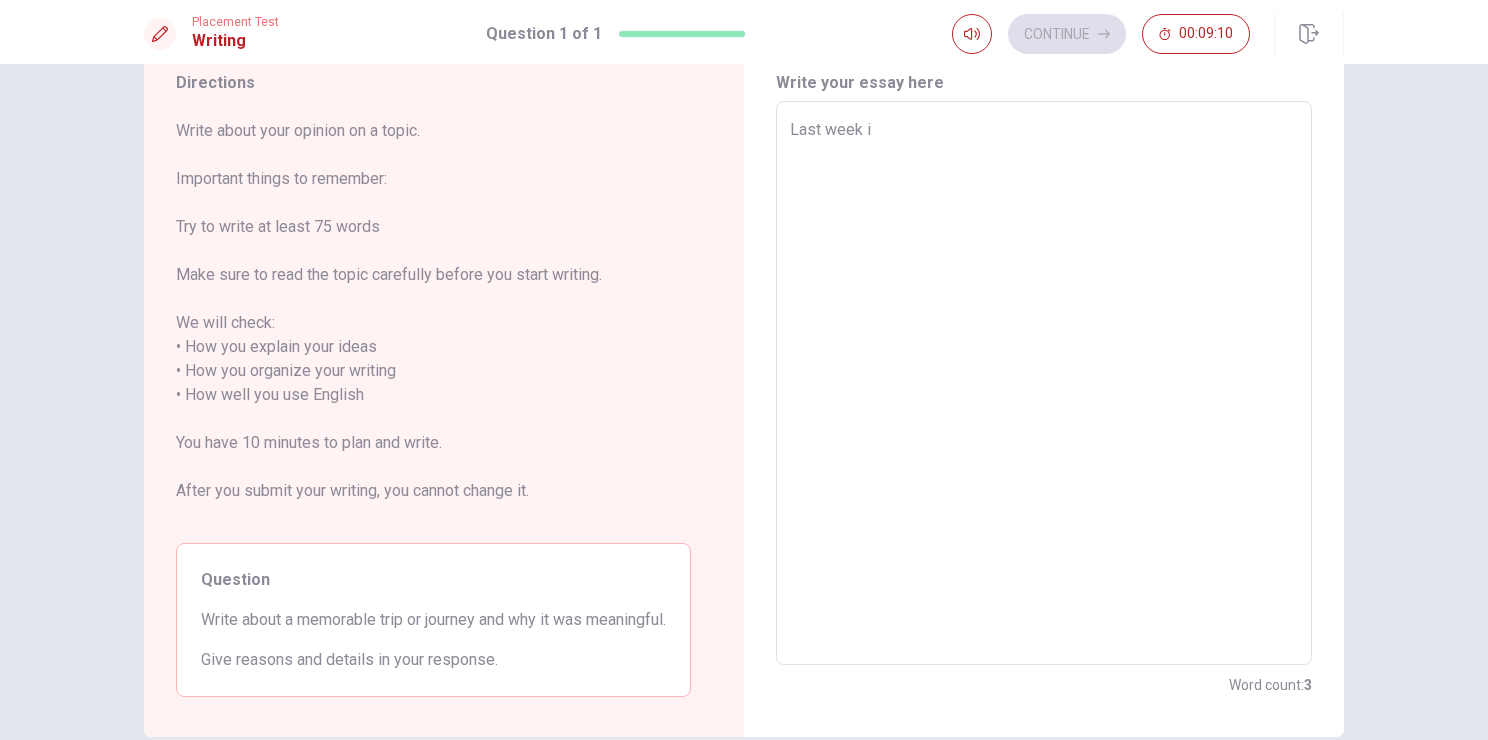 type on "x" 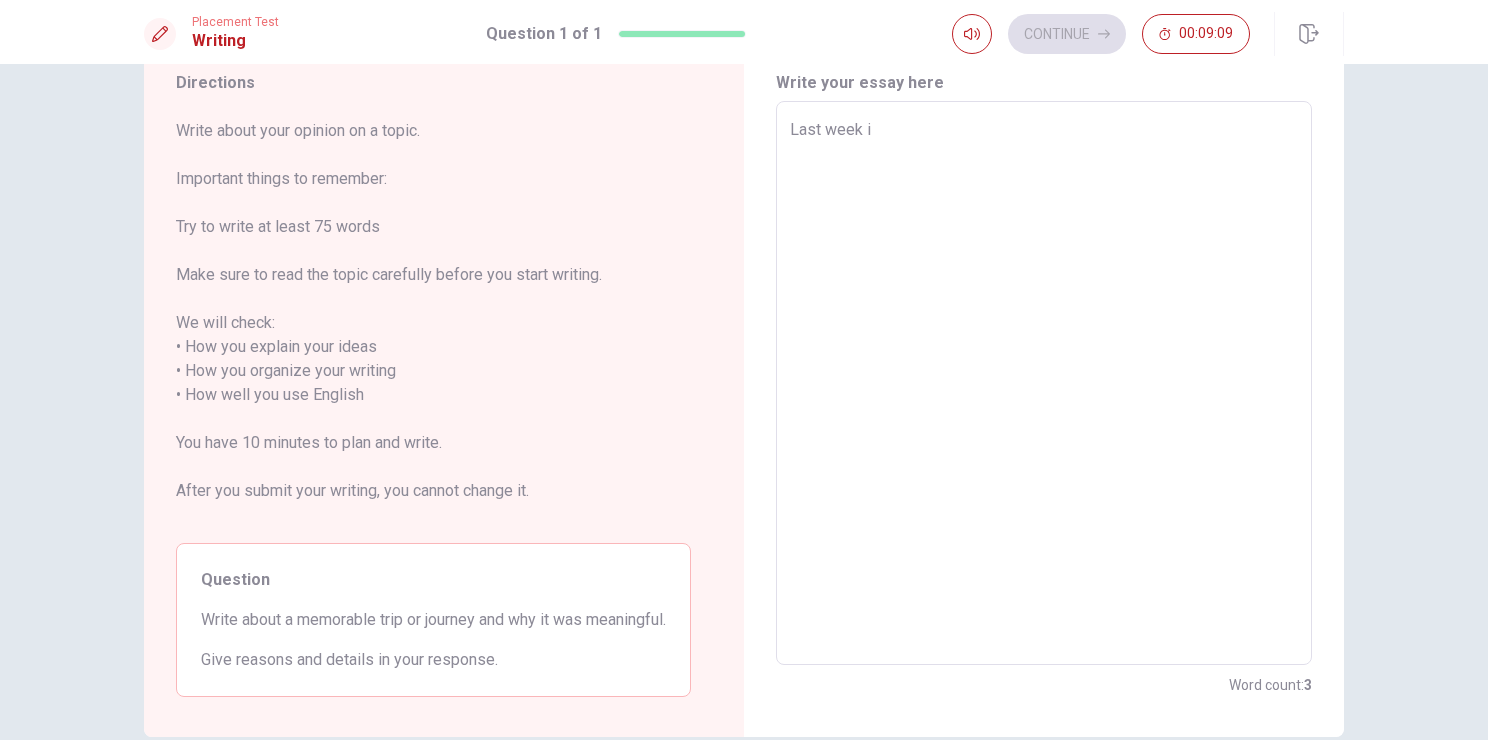 type on "Last week" 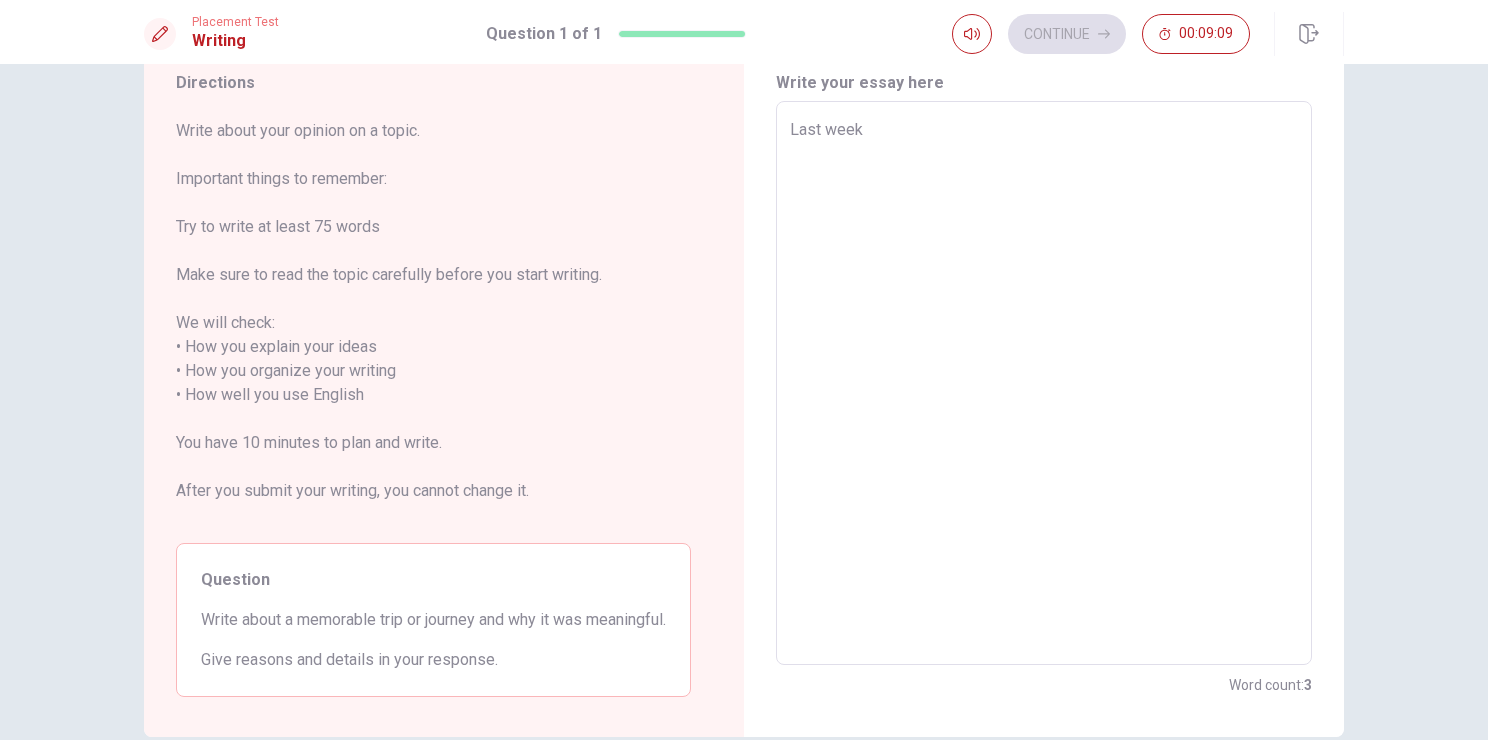 type on "x" 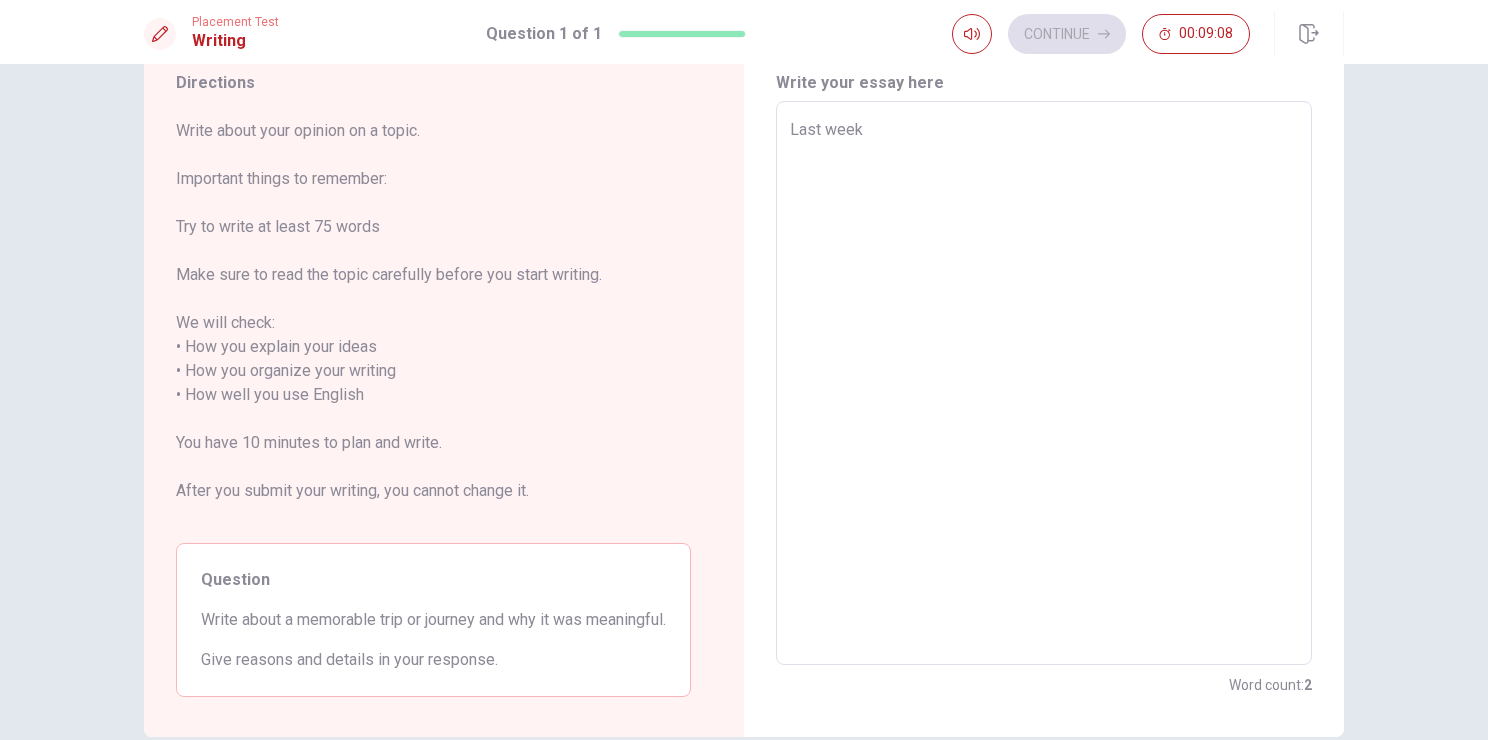 type on "Last week I" 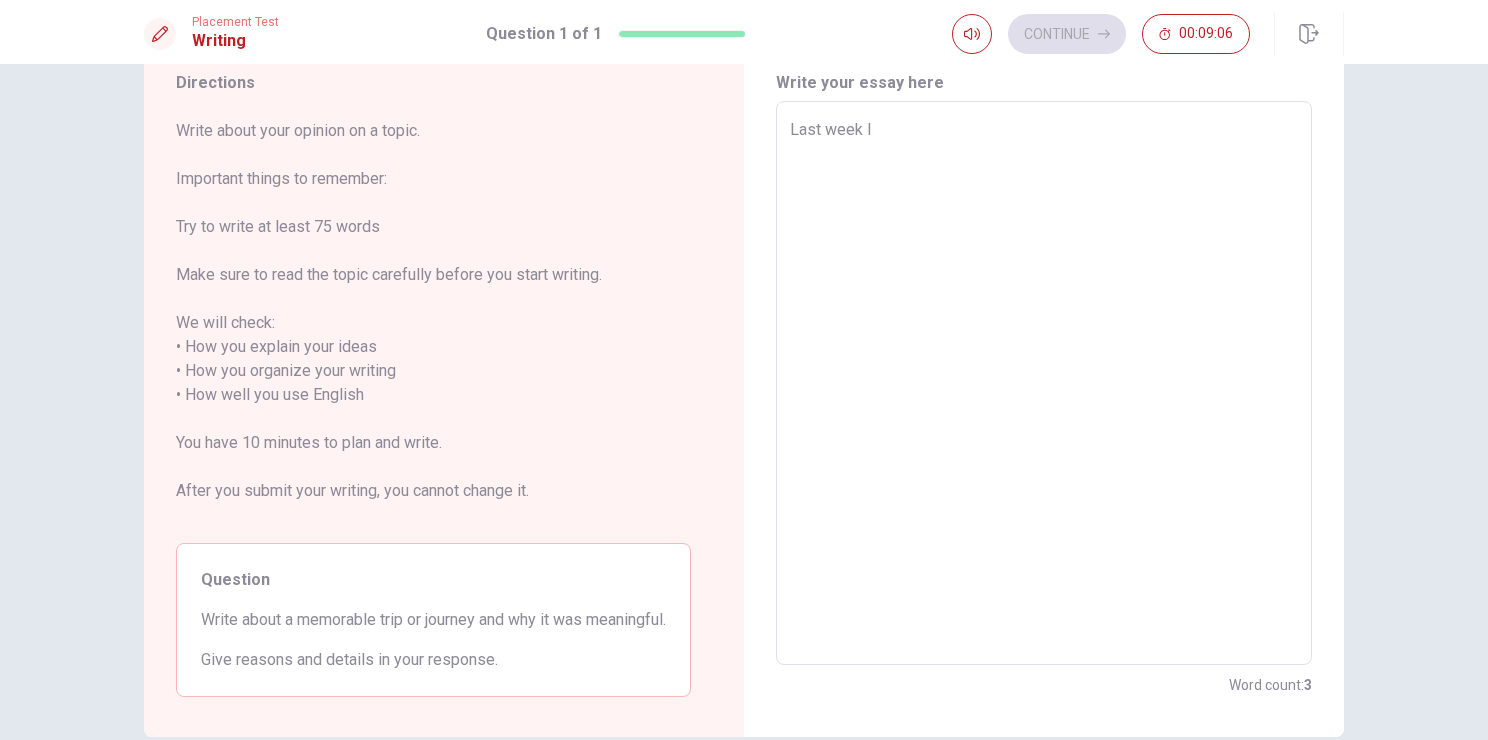 type on "x" 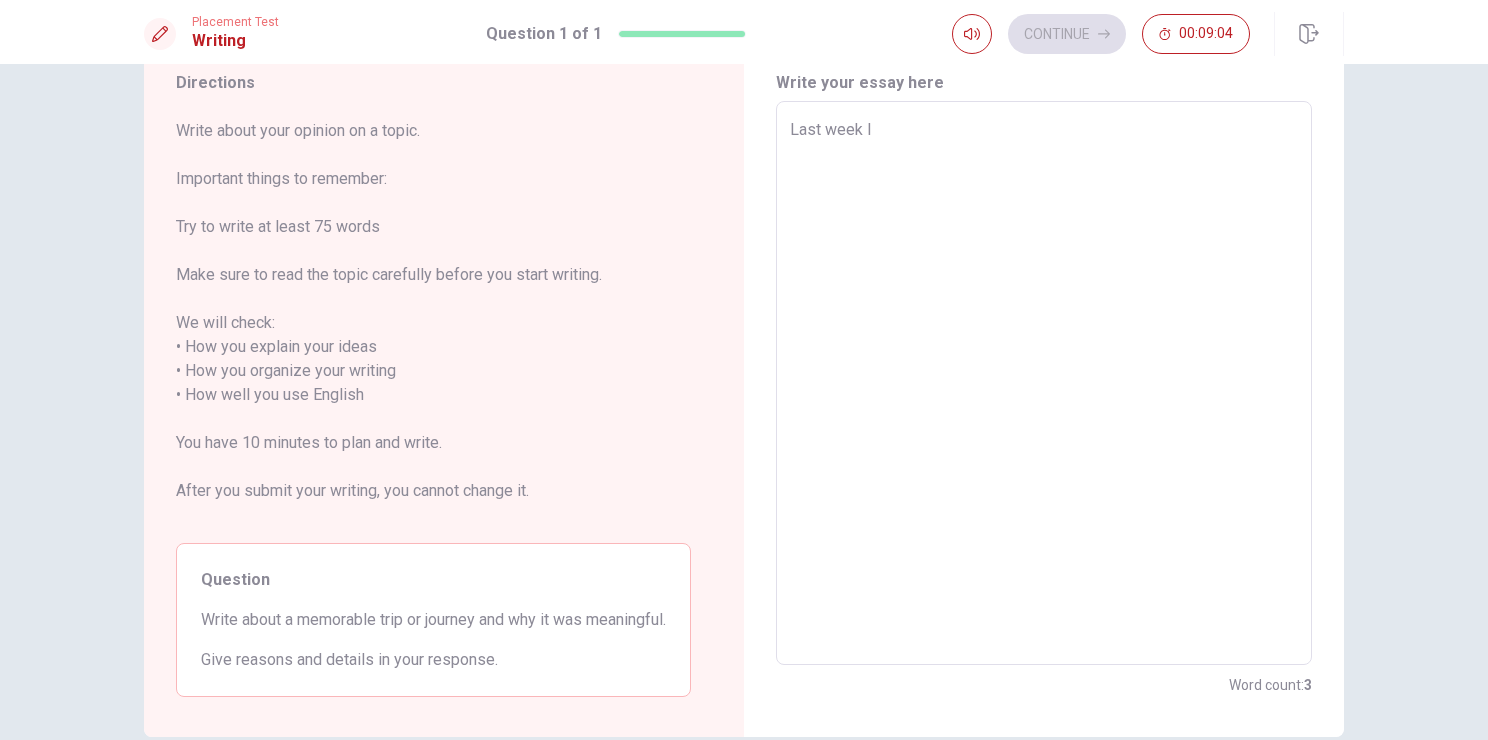 type on "x" 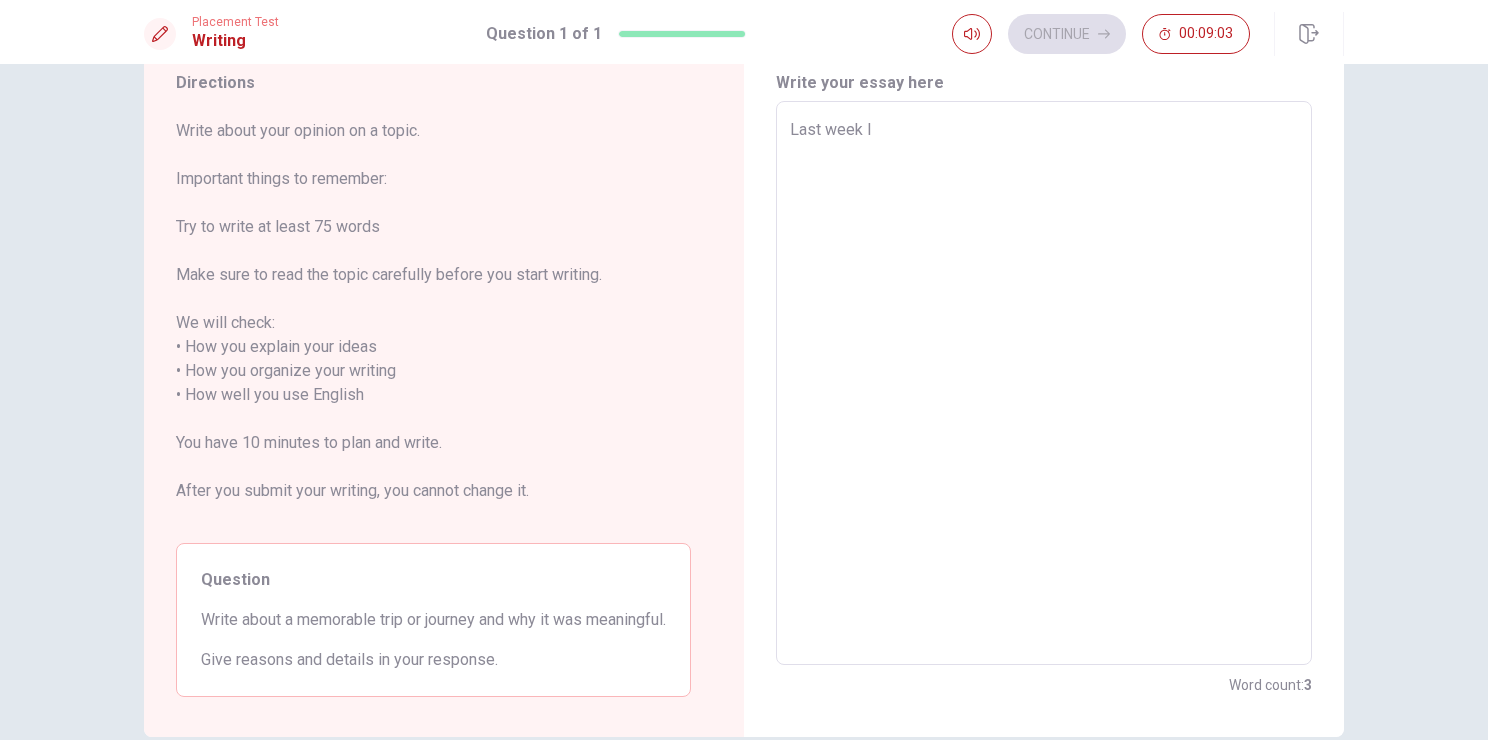 type on "Last week I W" 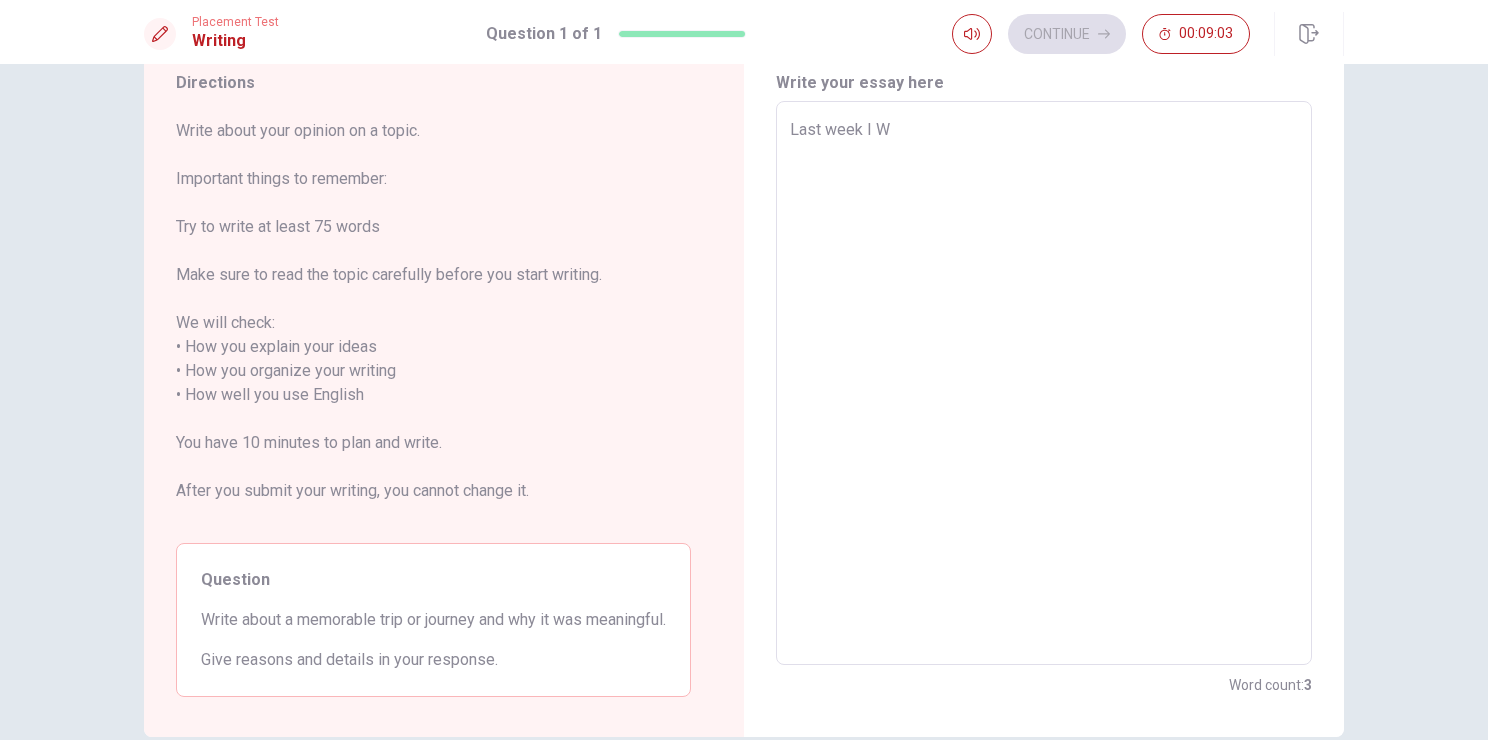 type on "x" 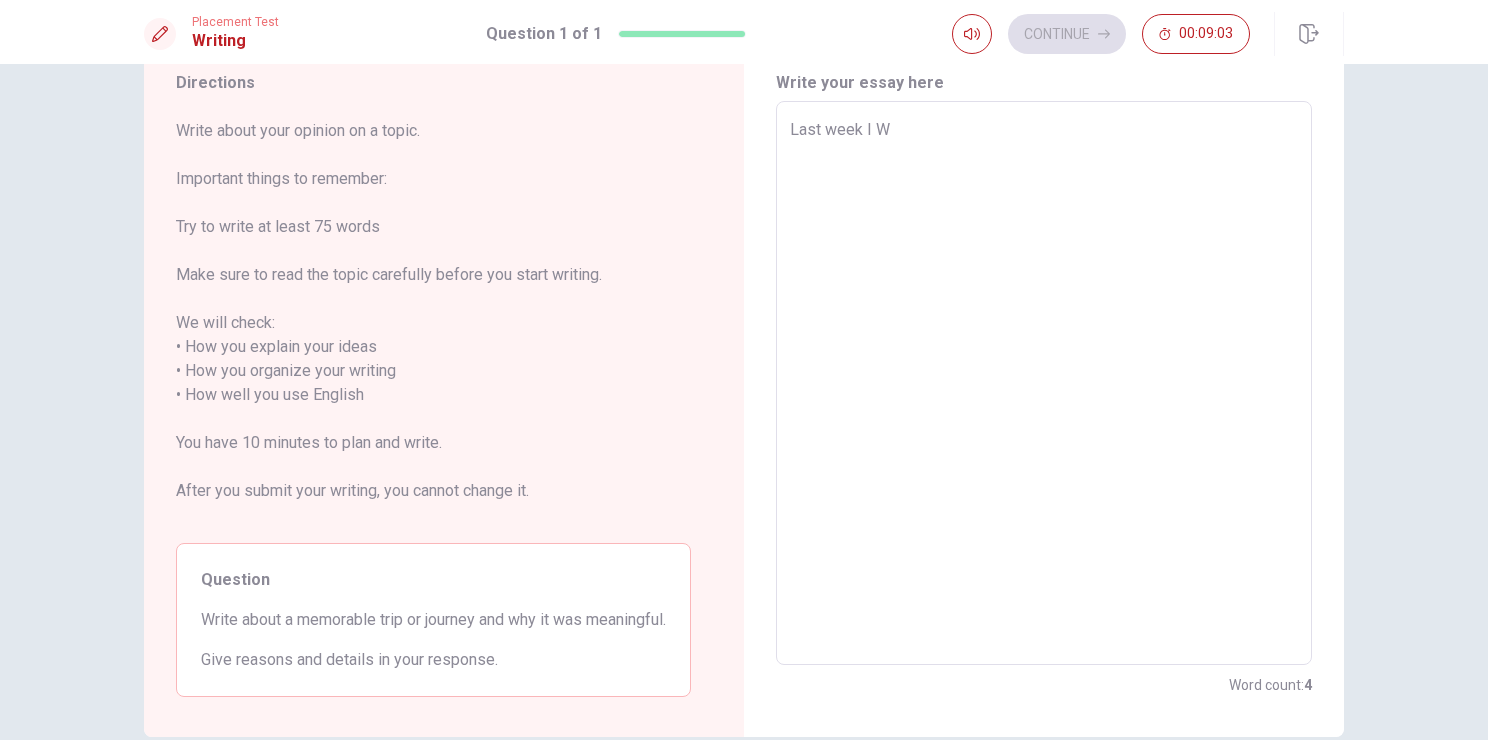 type on "Last week I WA" 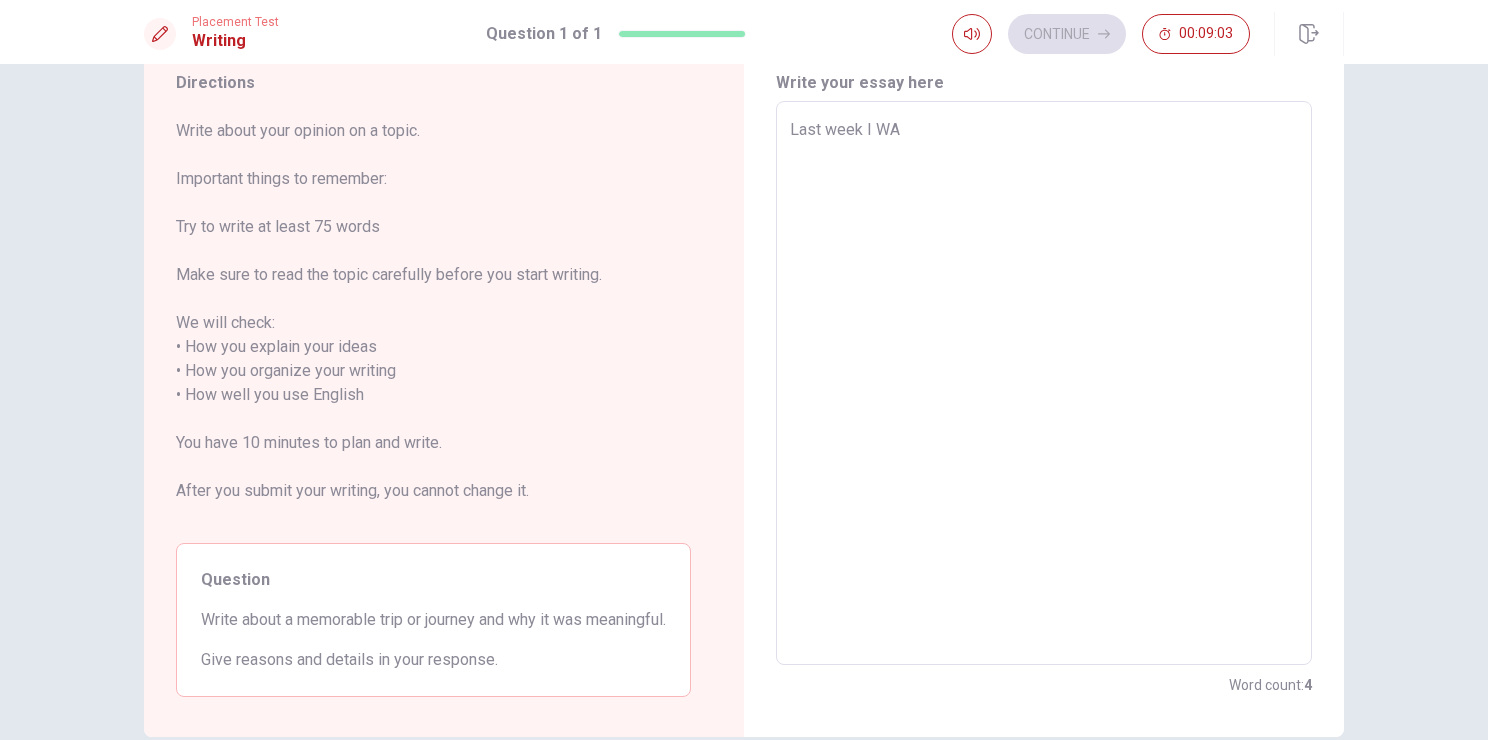 type on "x" 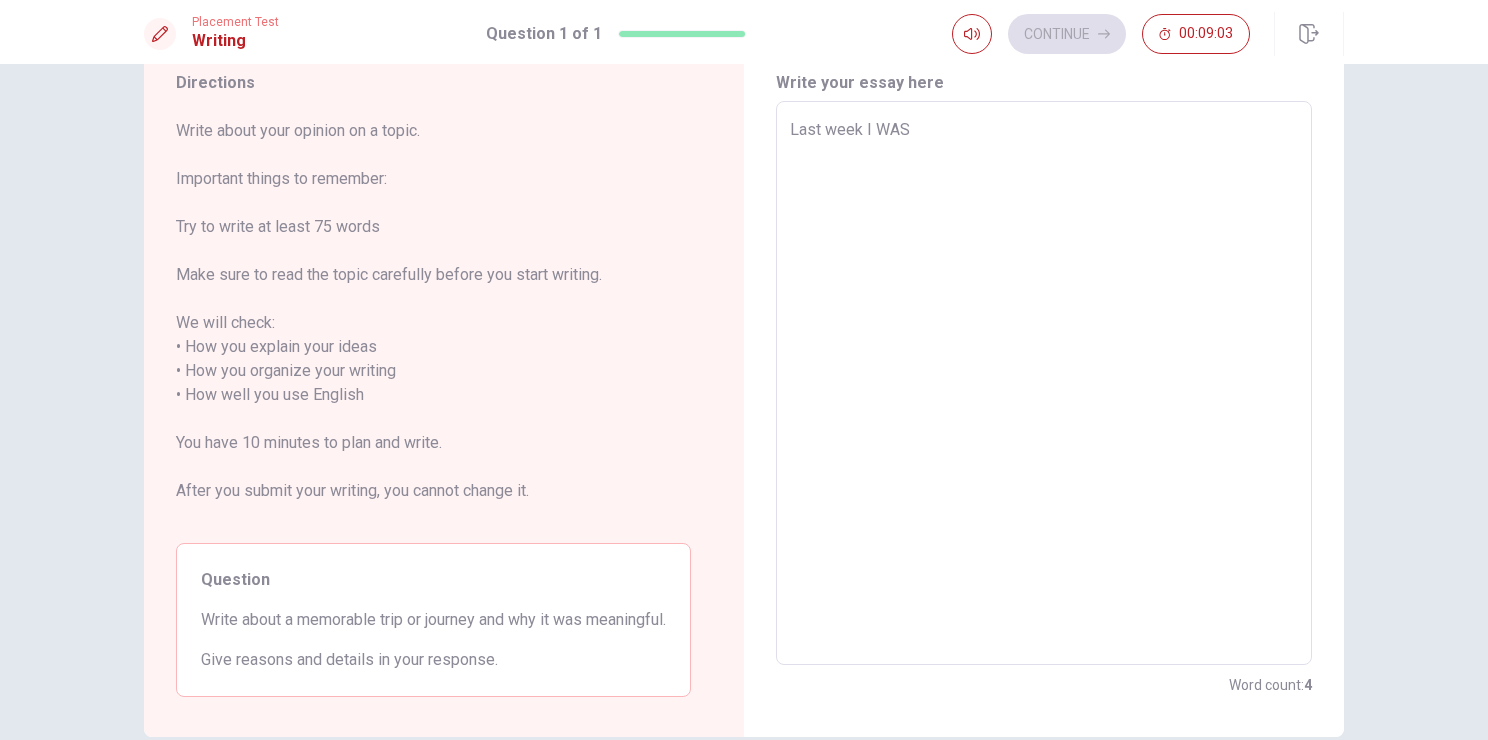 type on "x" 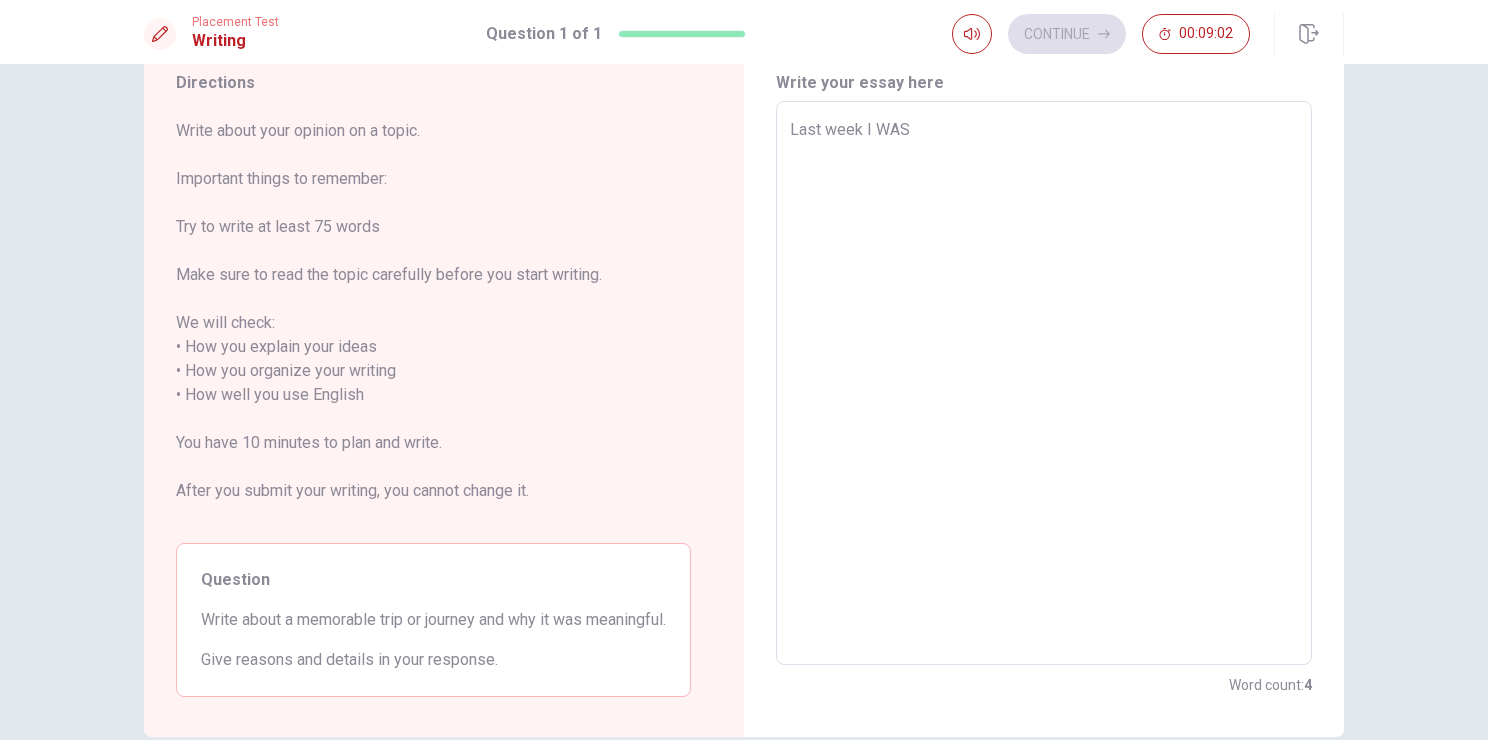 type on "Last week I WA" 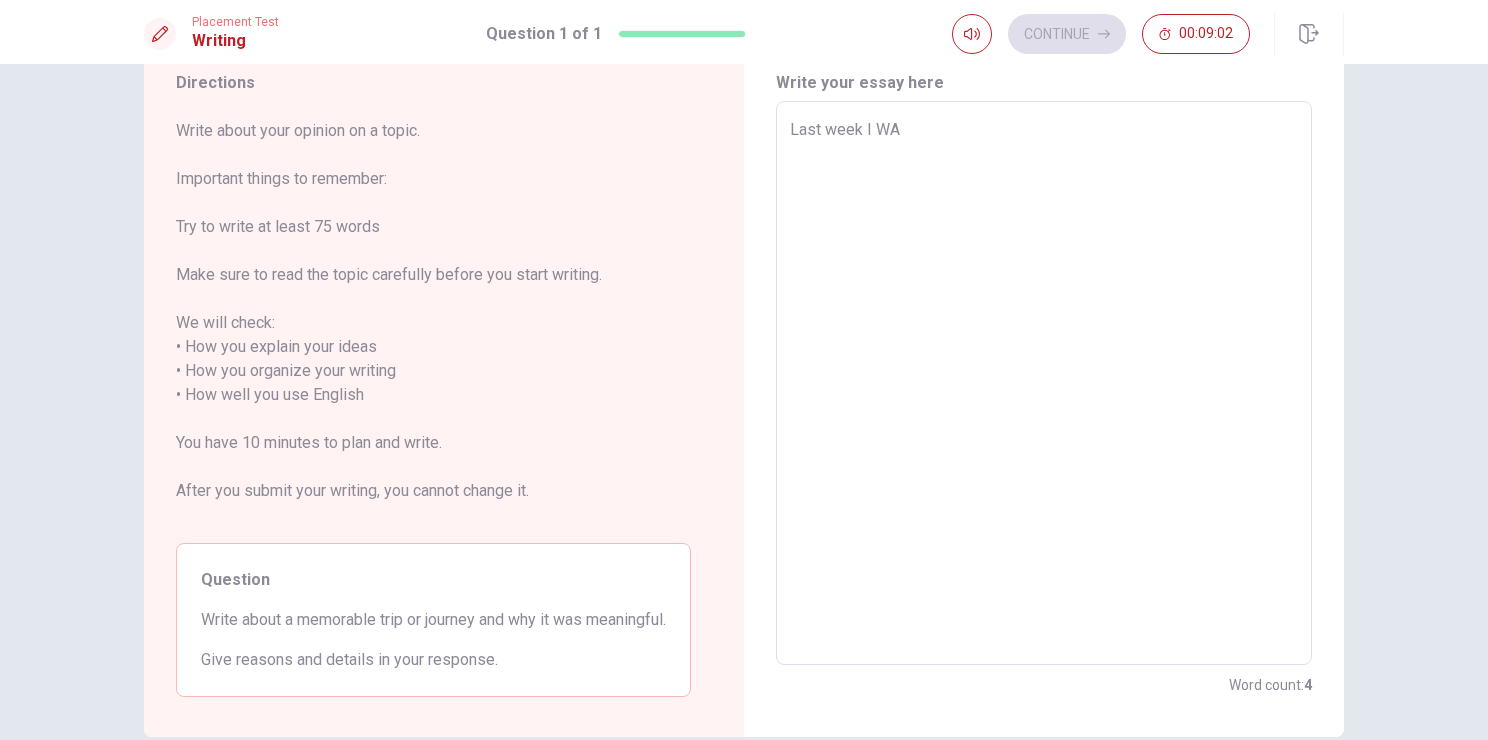 type on "x" 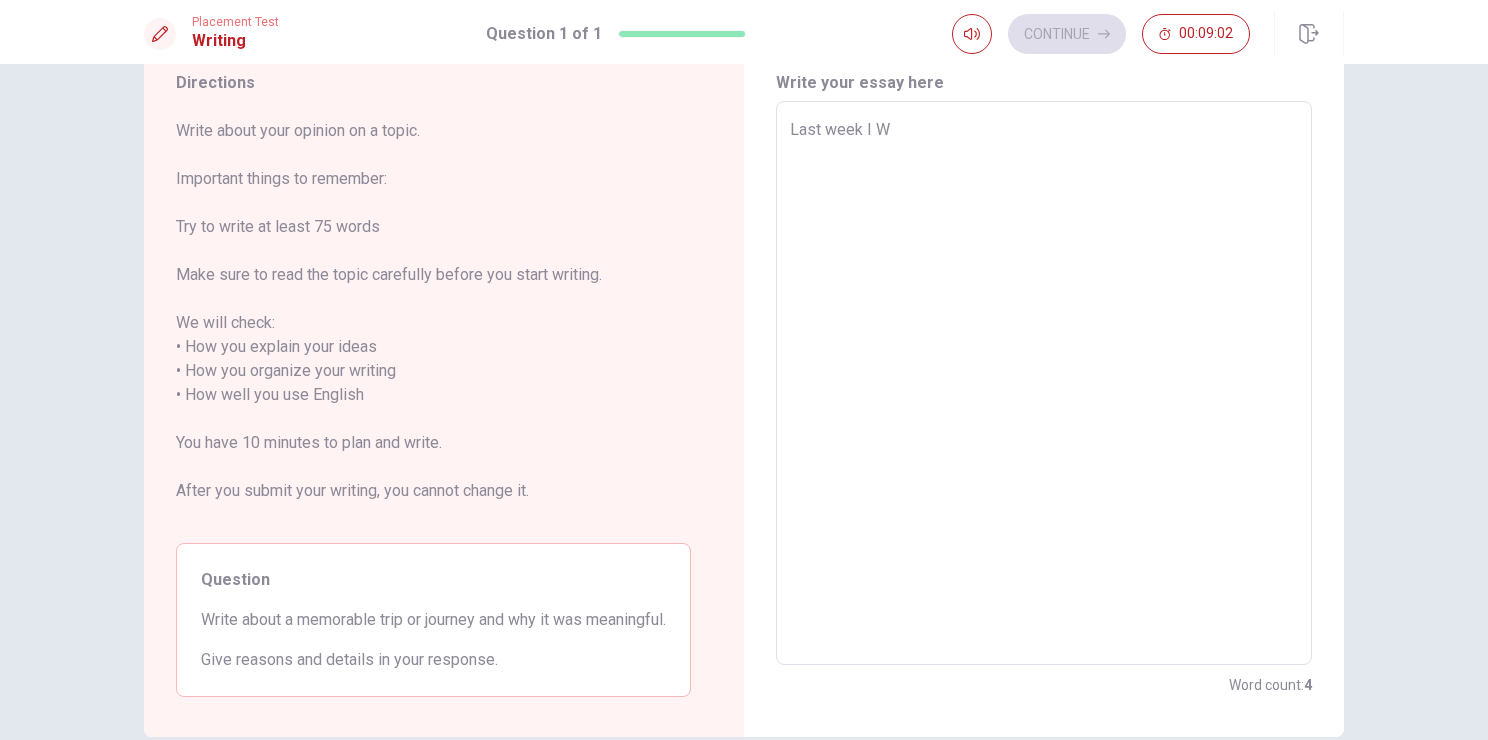 type on "x" 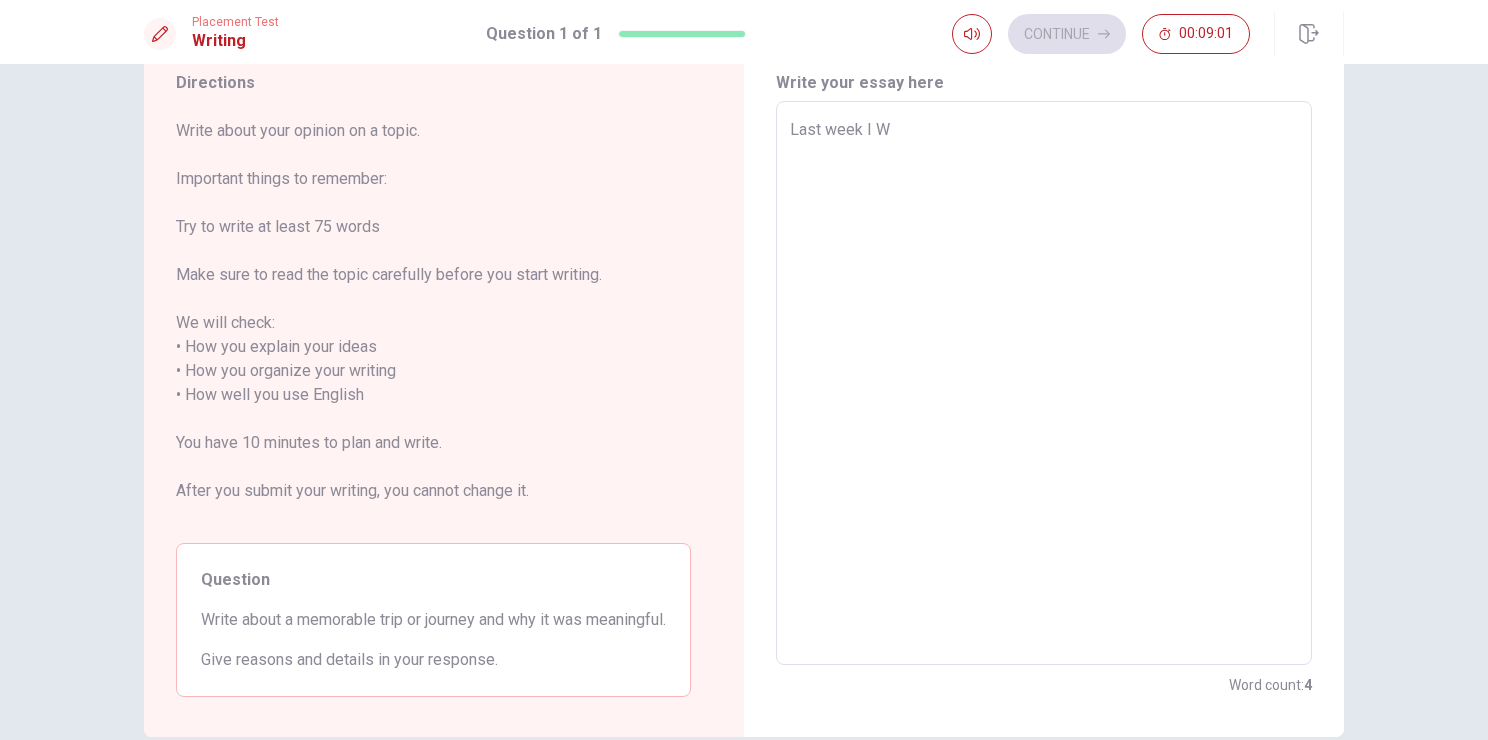 type on "Last week I" 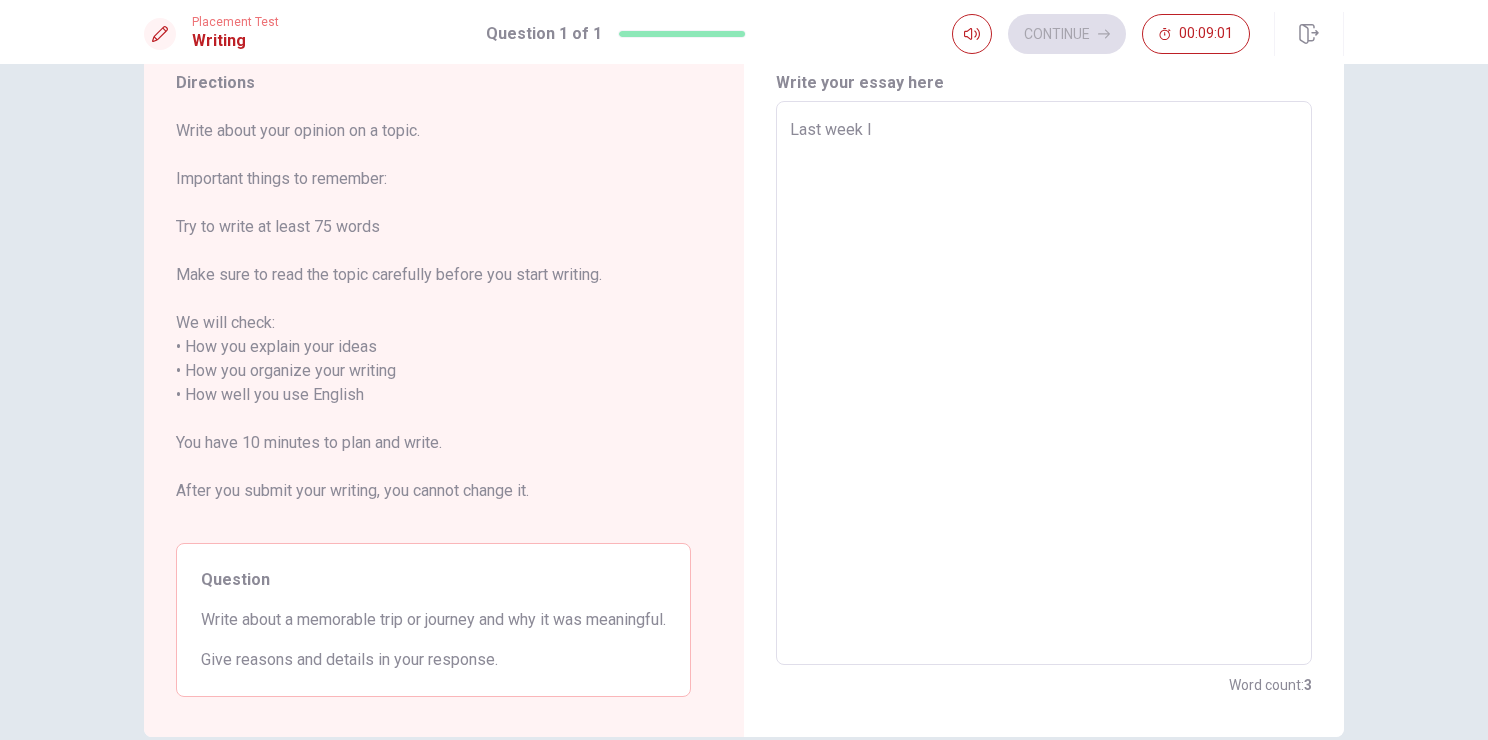 type on "x" 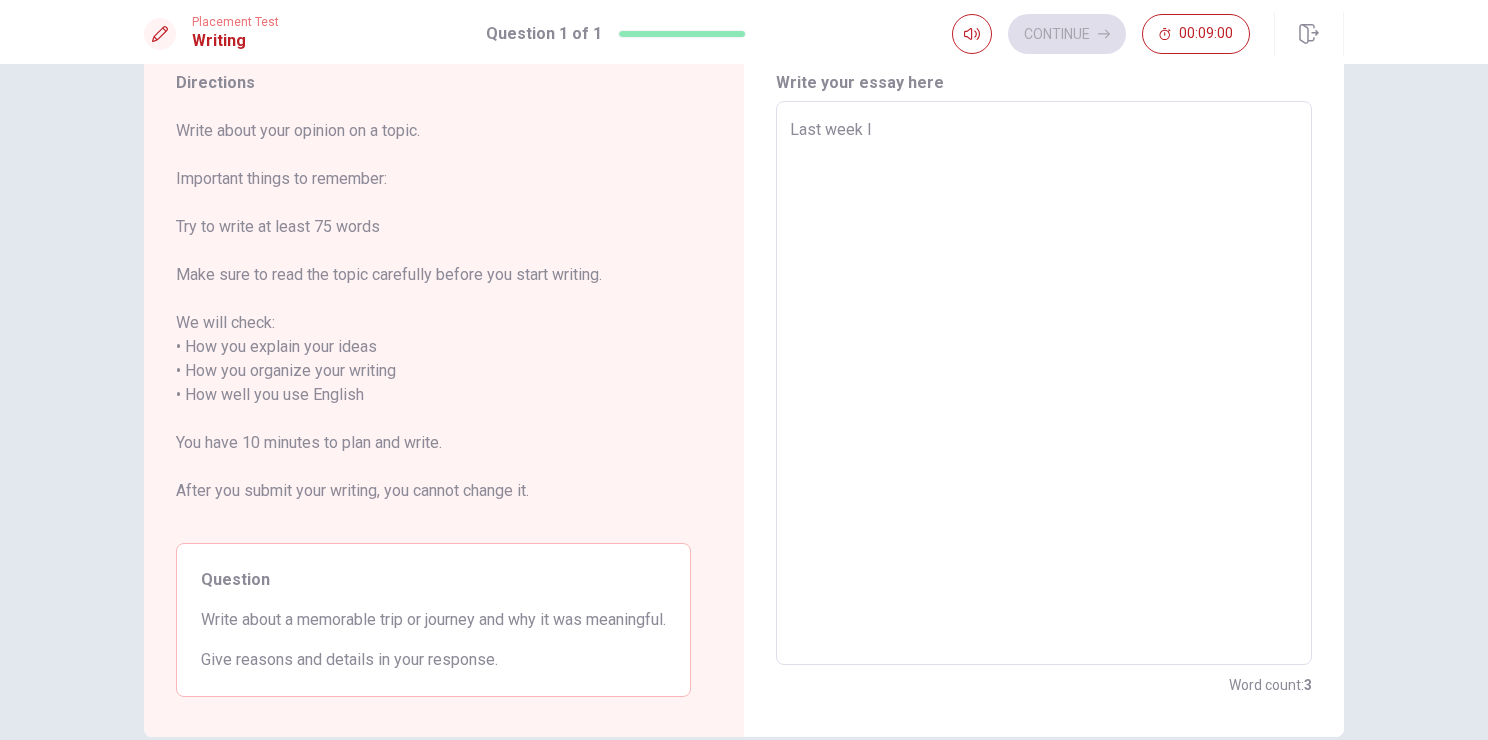 type on "Last week I w" 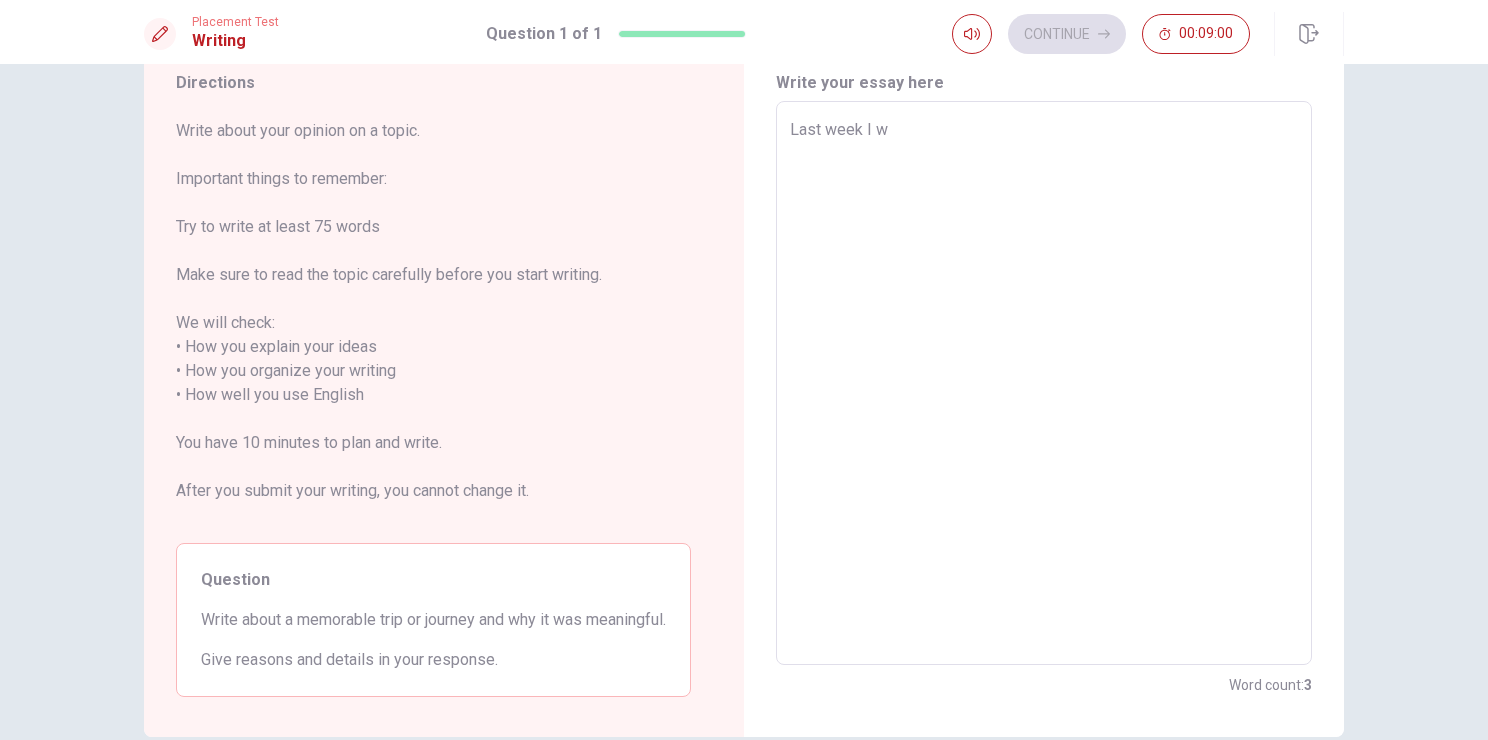 type on "x" 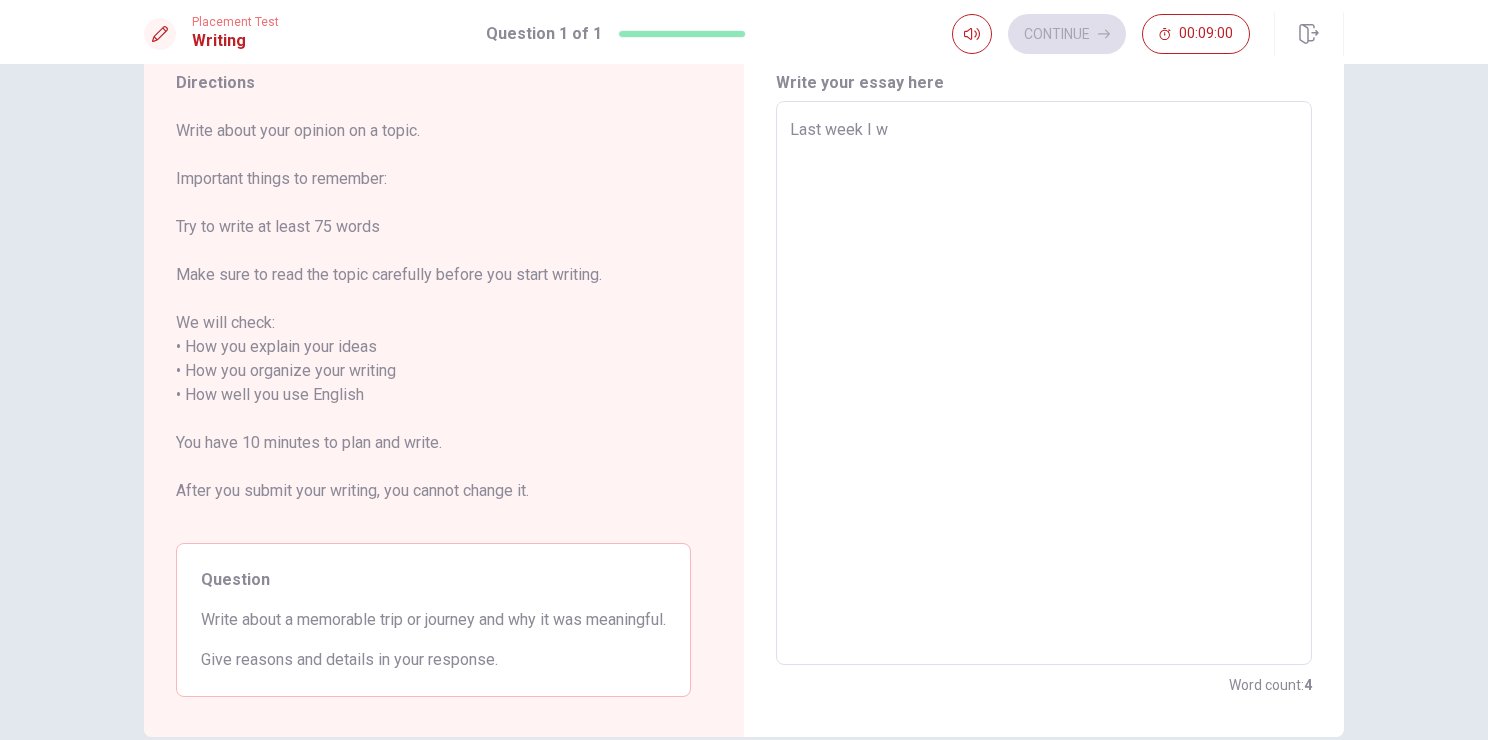 type on "Last week I wa" 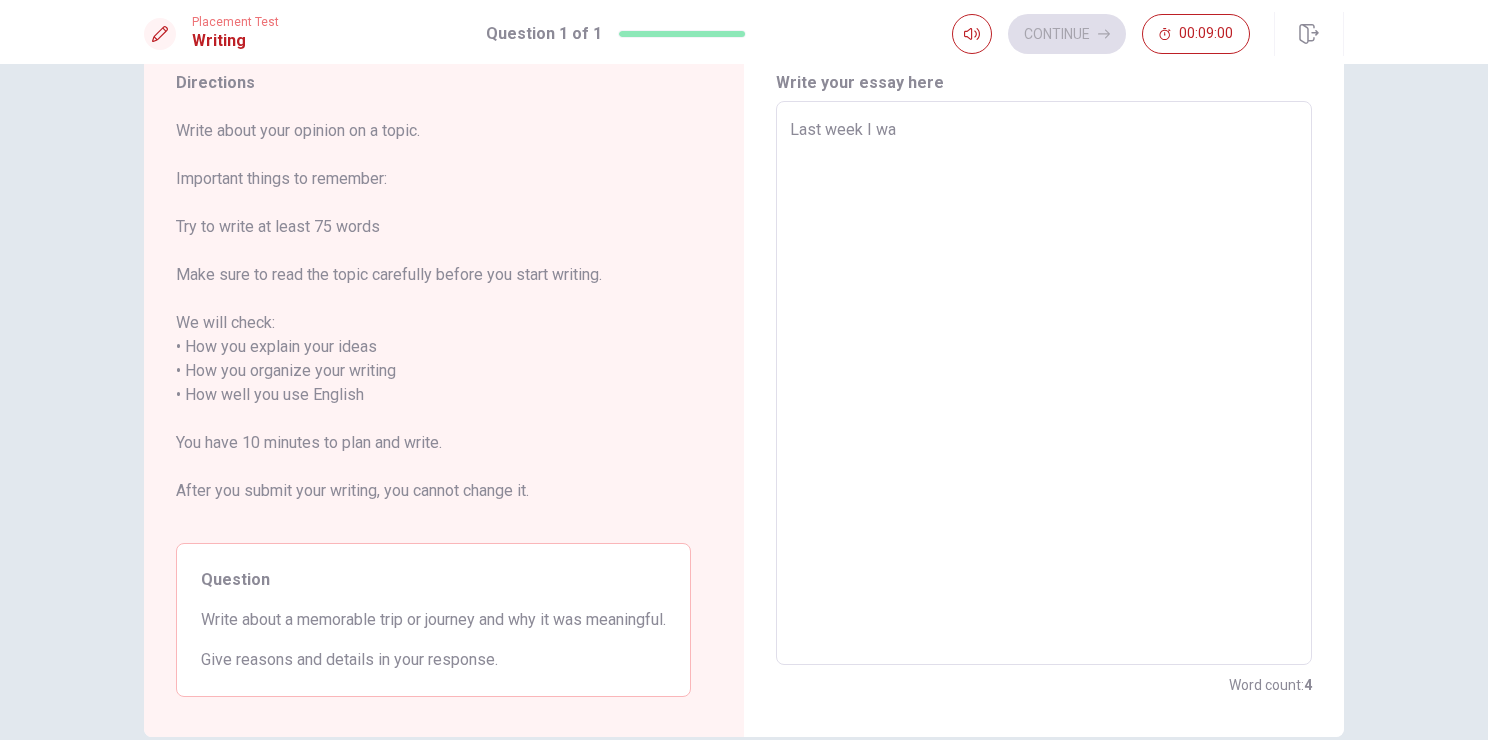 type on "x" 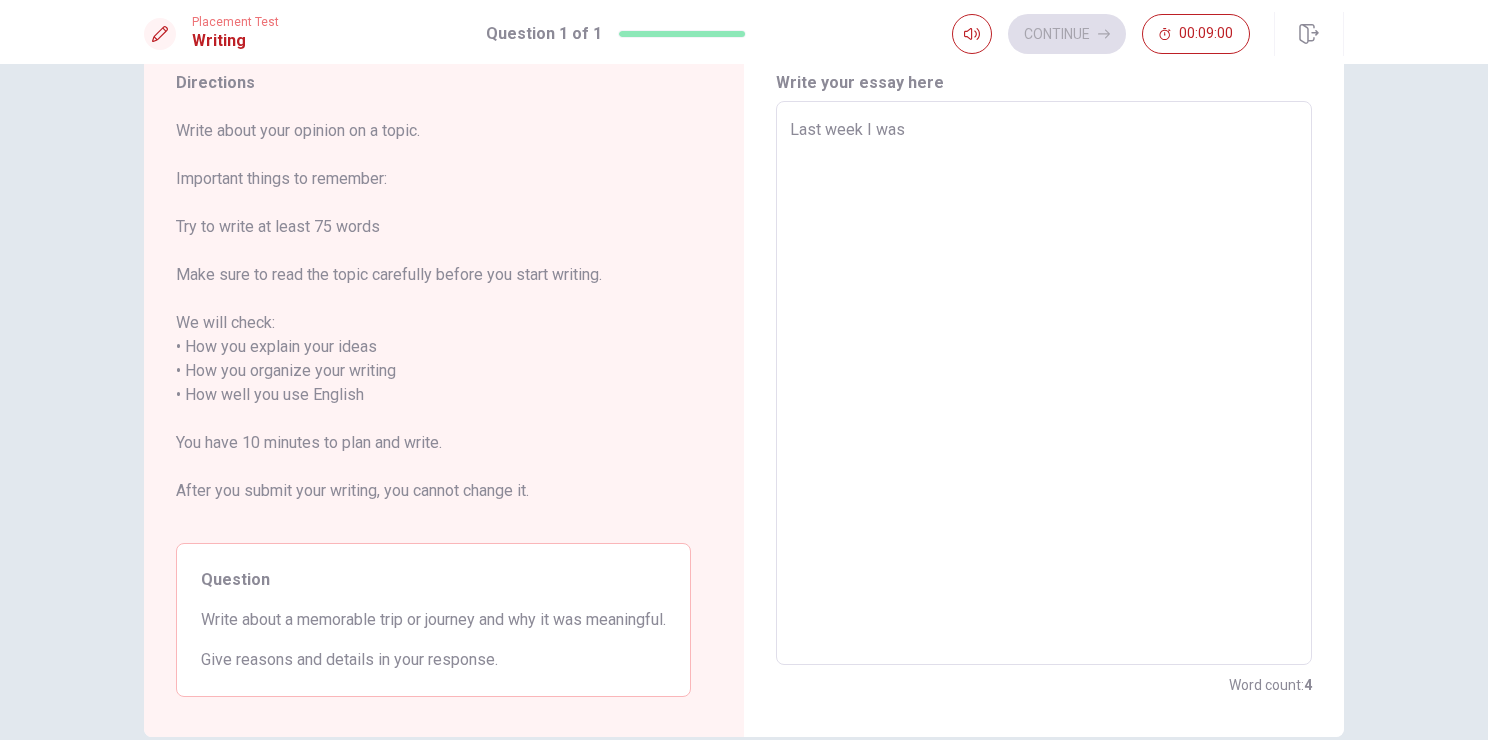 type on "x" 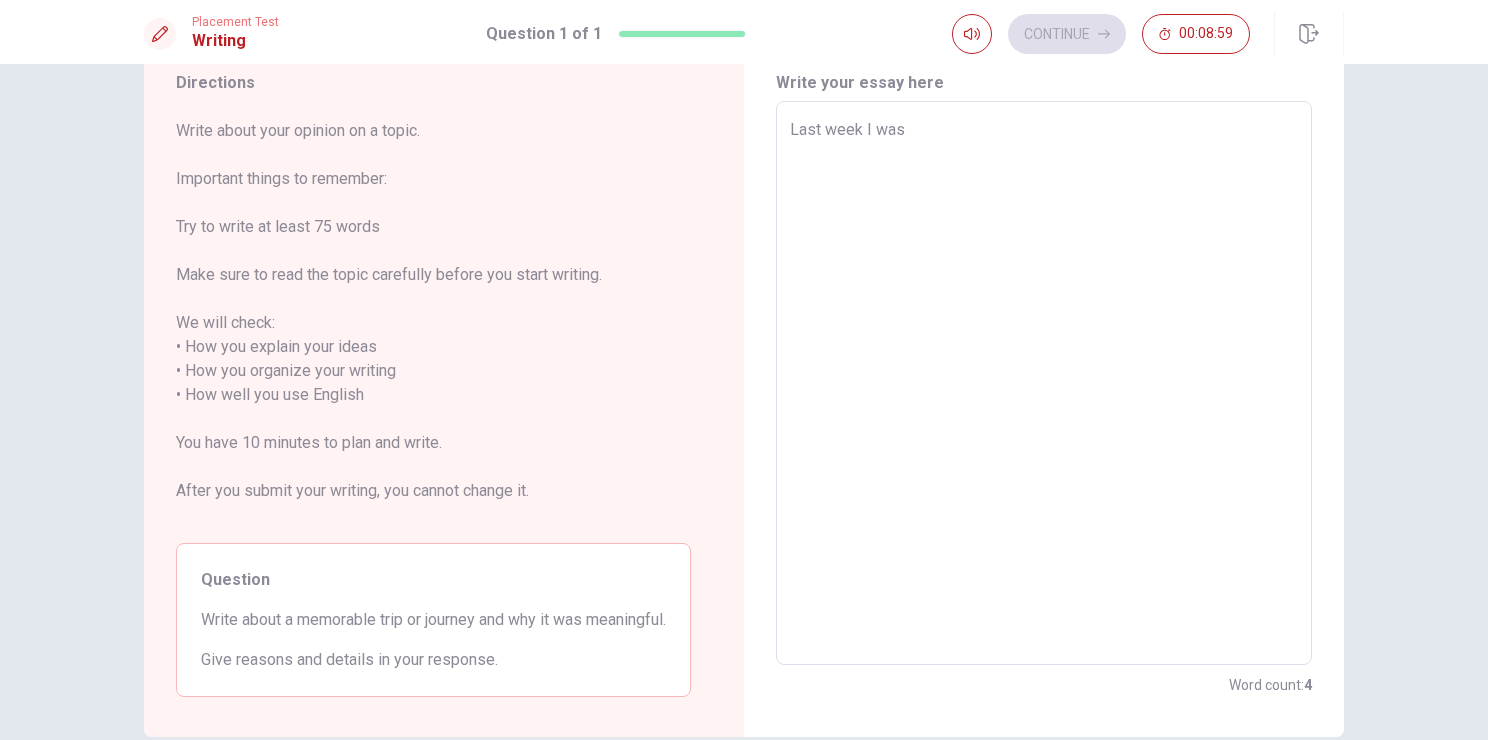 type on "Last week I was i" 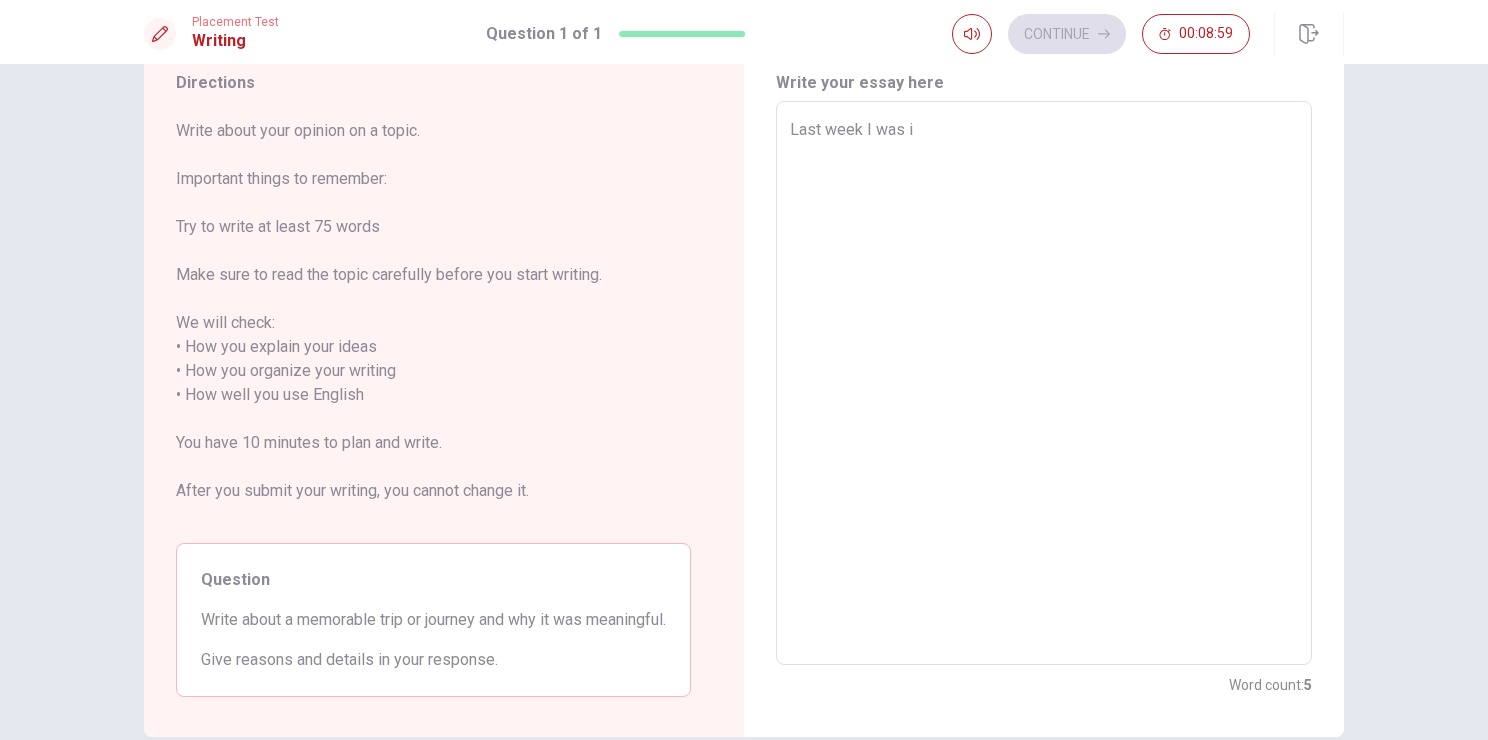 type on "x" 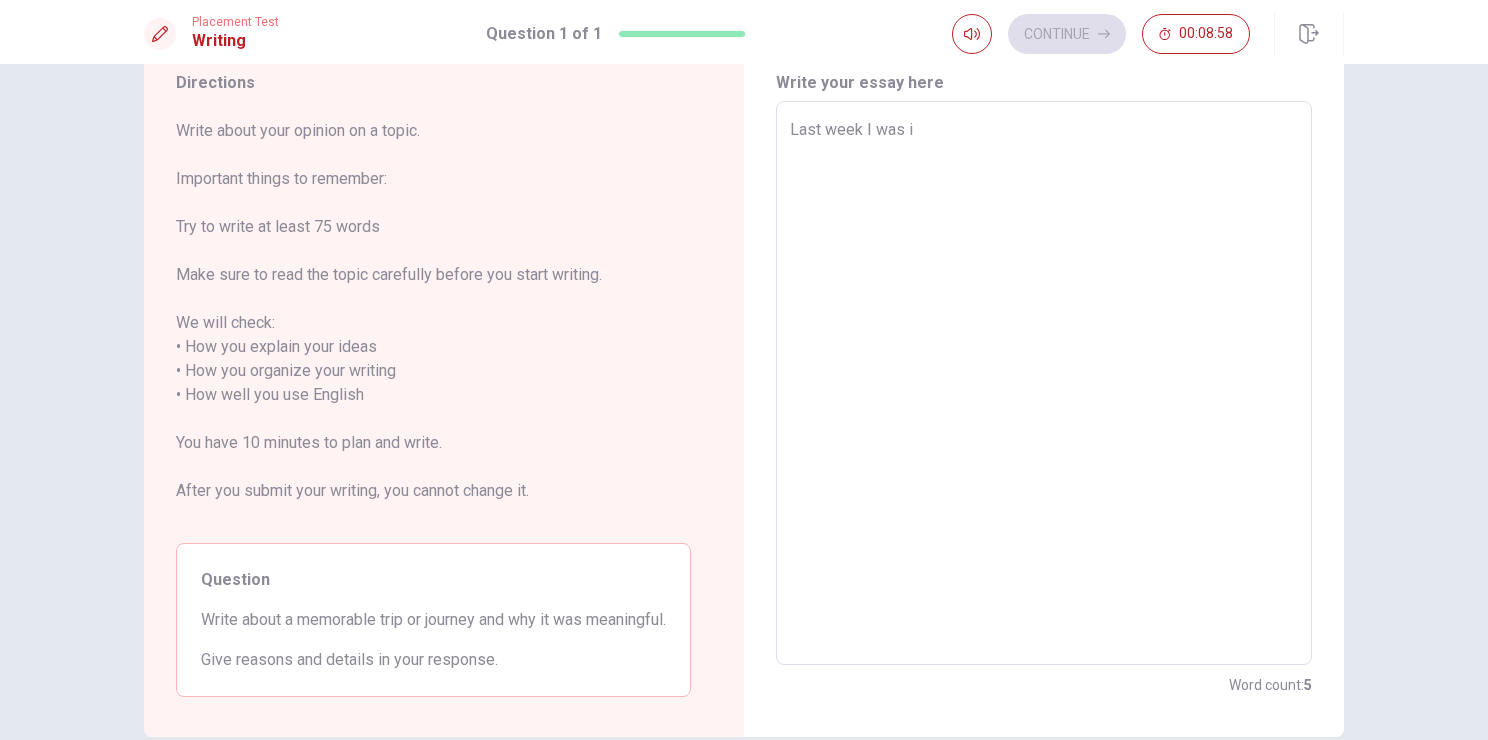 type on "Last week I was in" 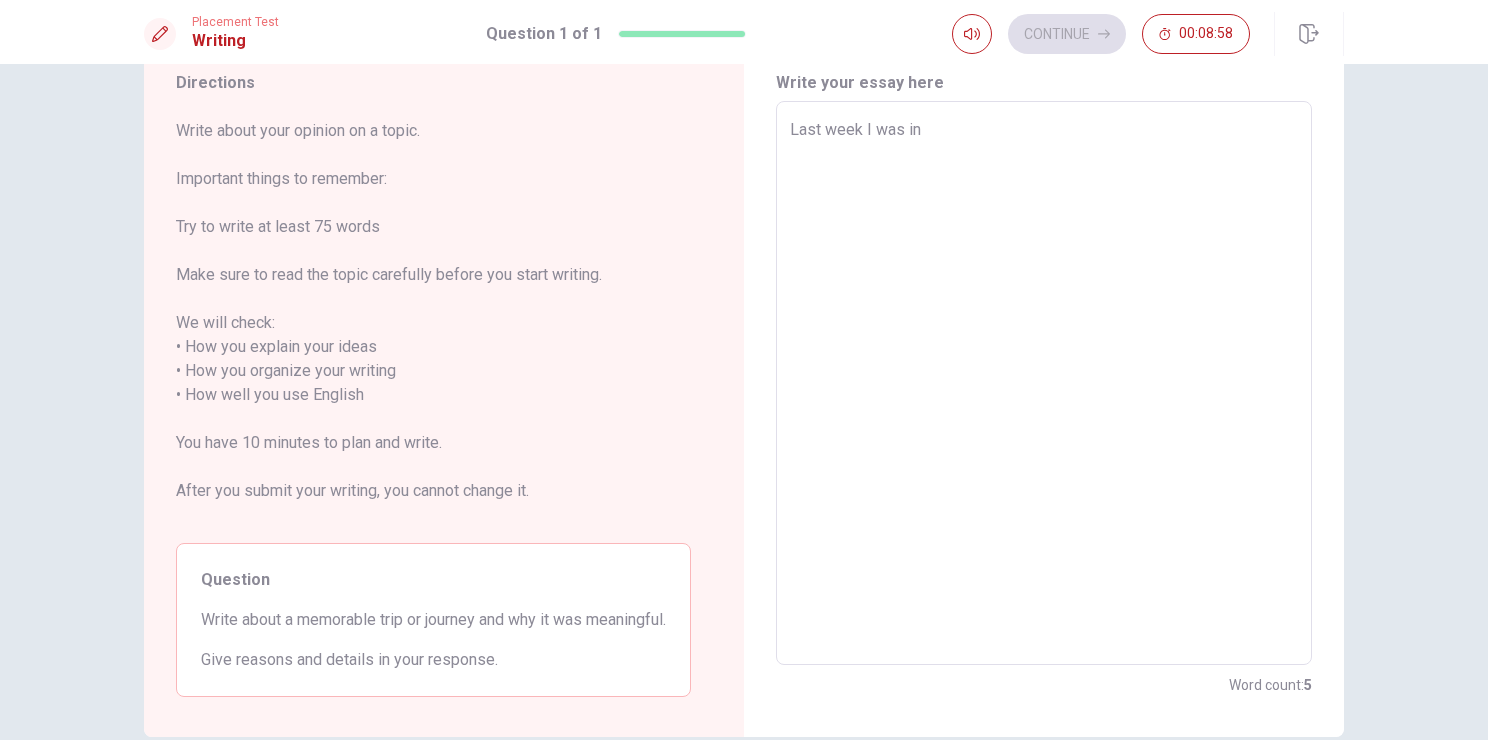 type on "x" 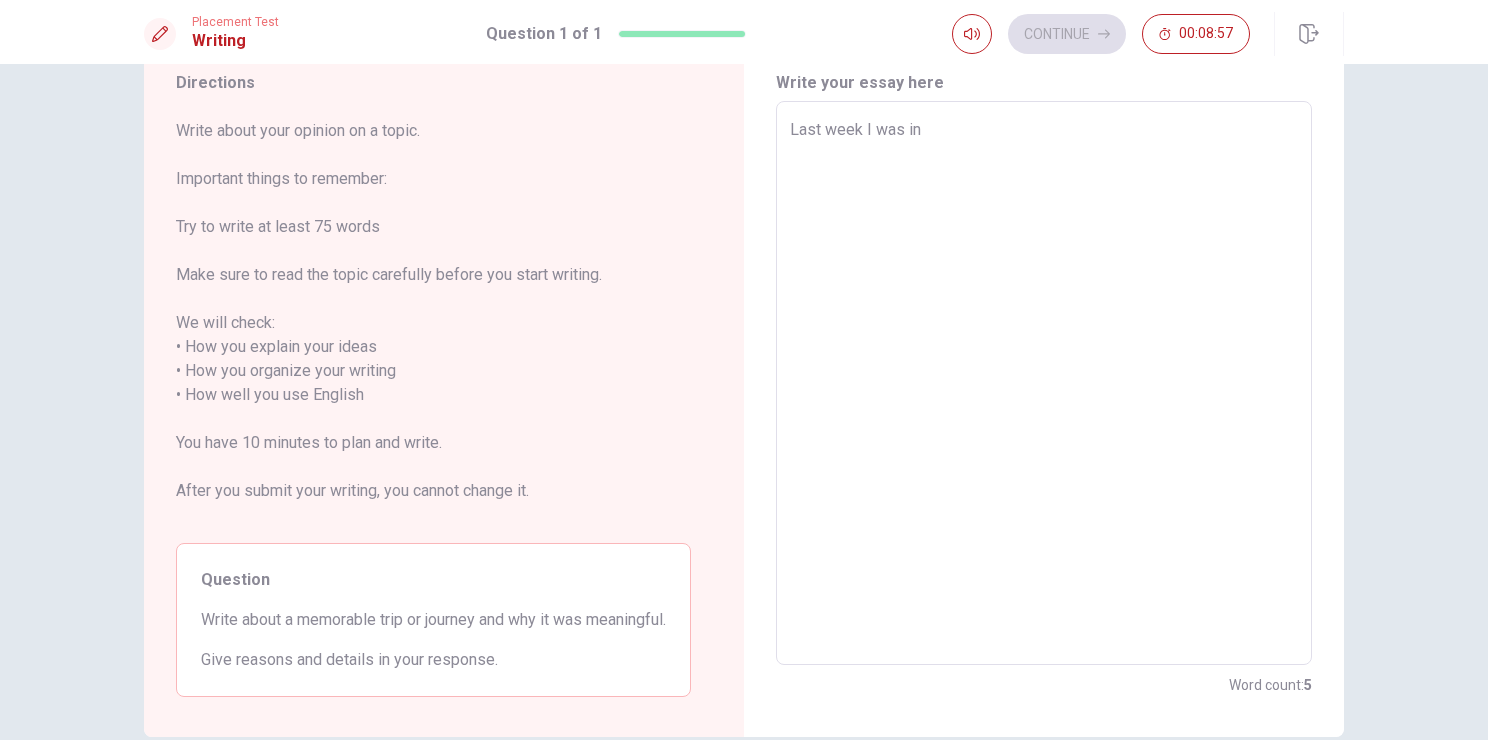 type on "x" 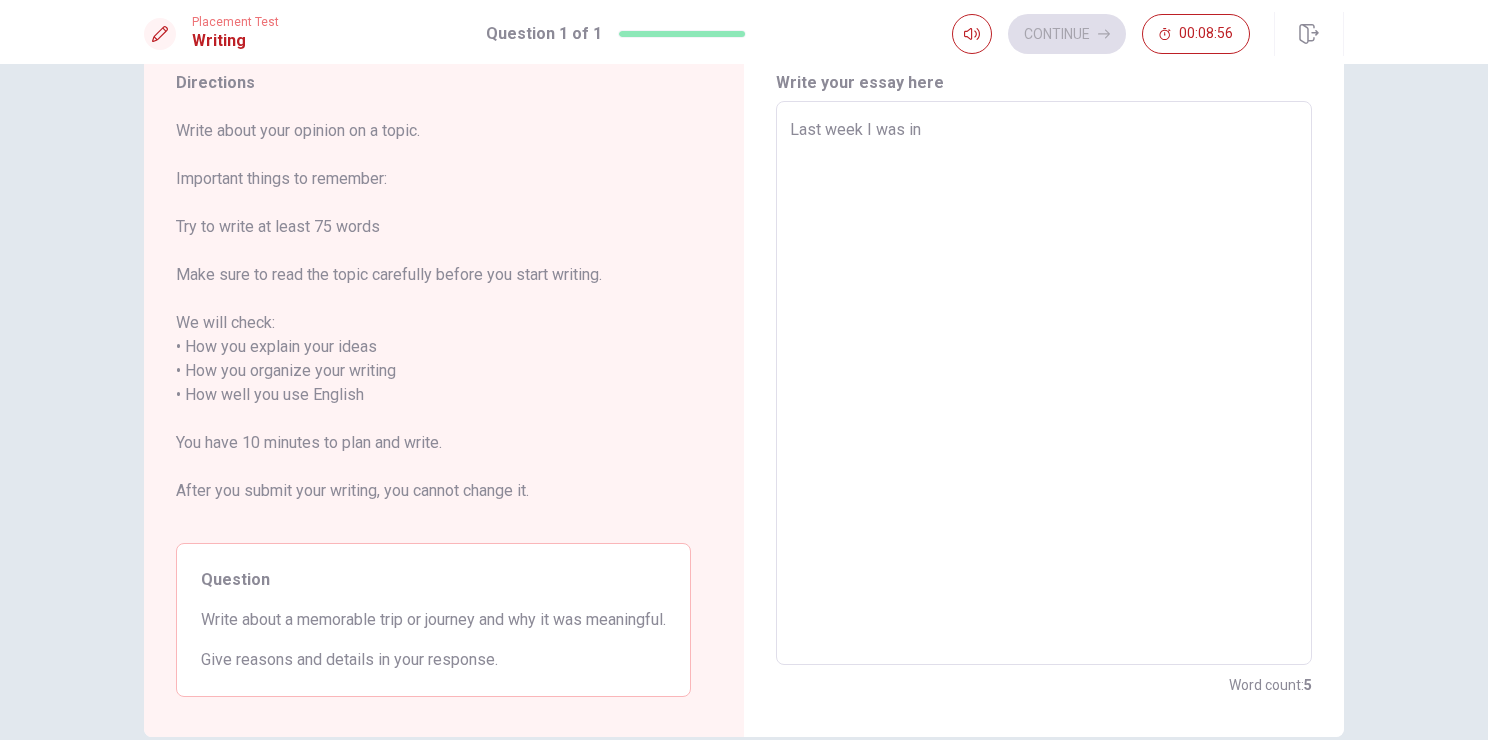type on "Last week I was in P" 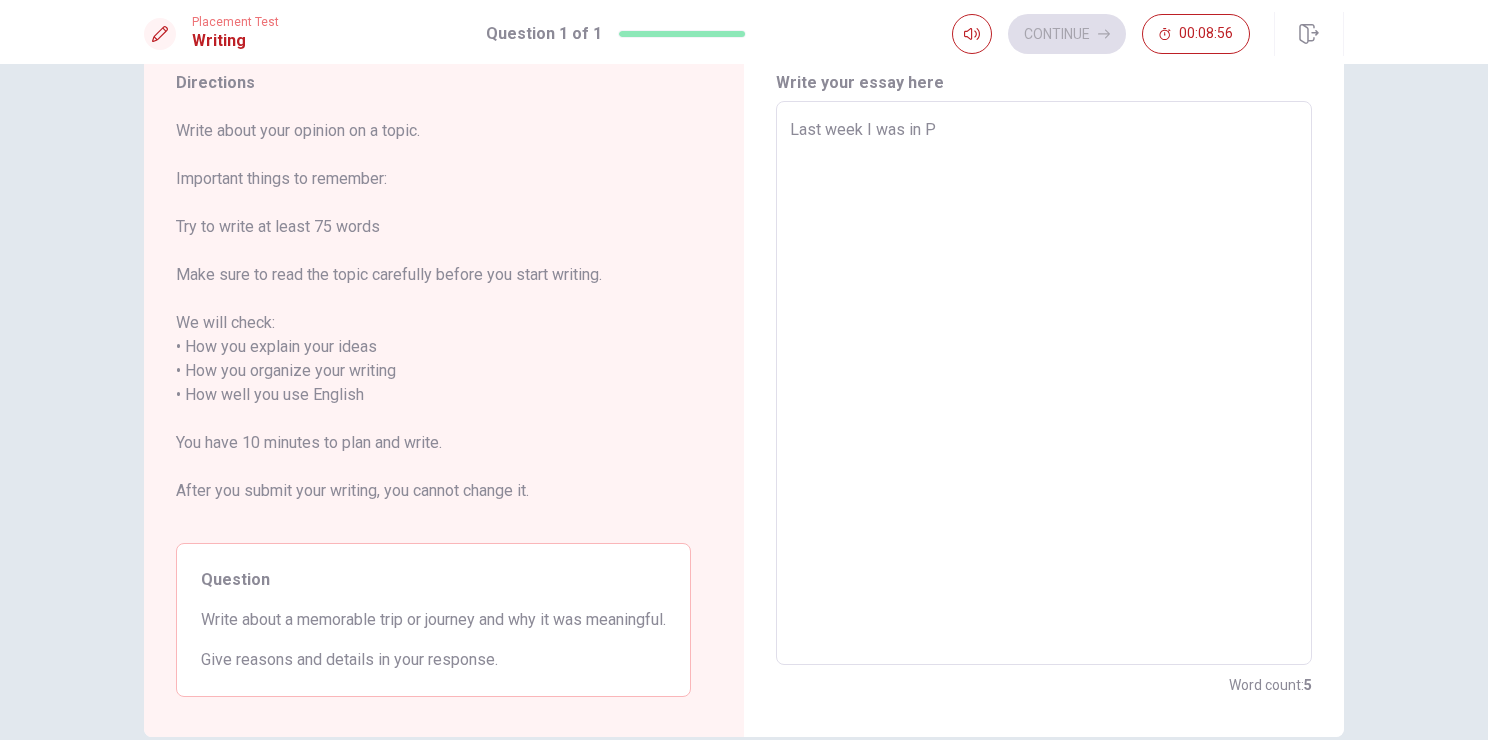 type on "x" 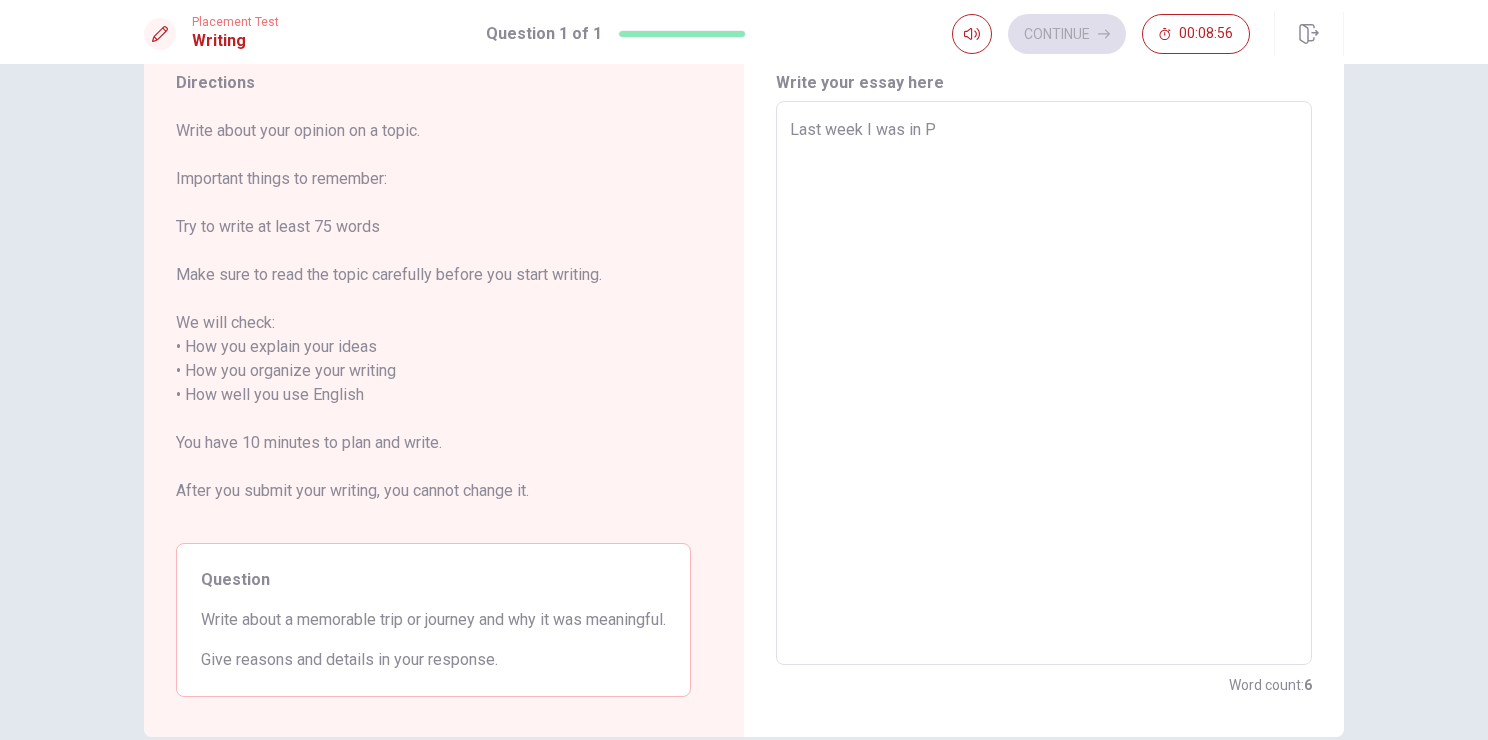 type on "Last week I was in Pa" 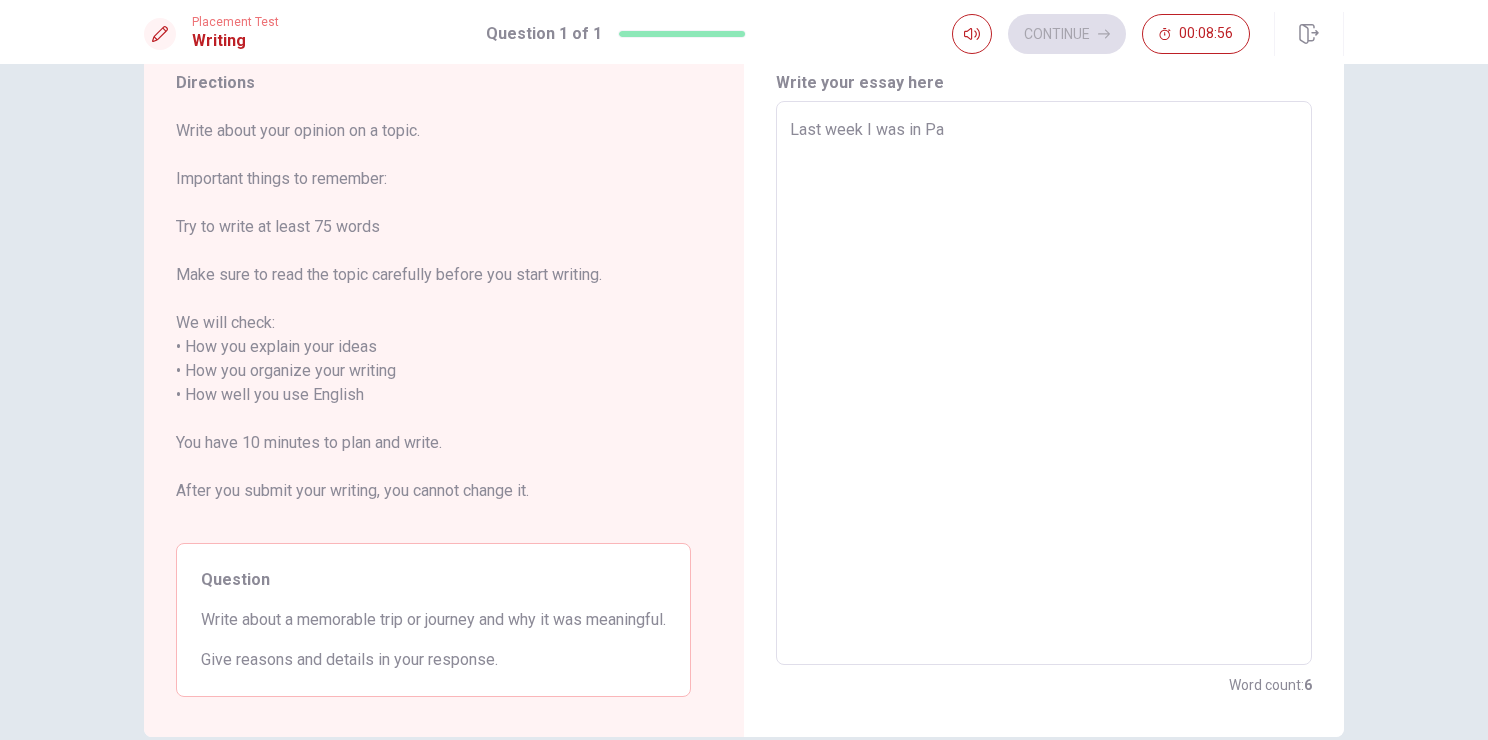 type on "x" 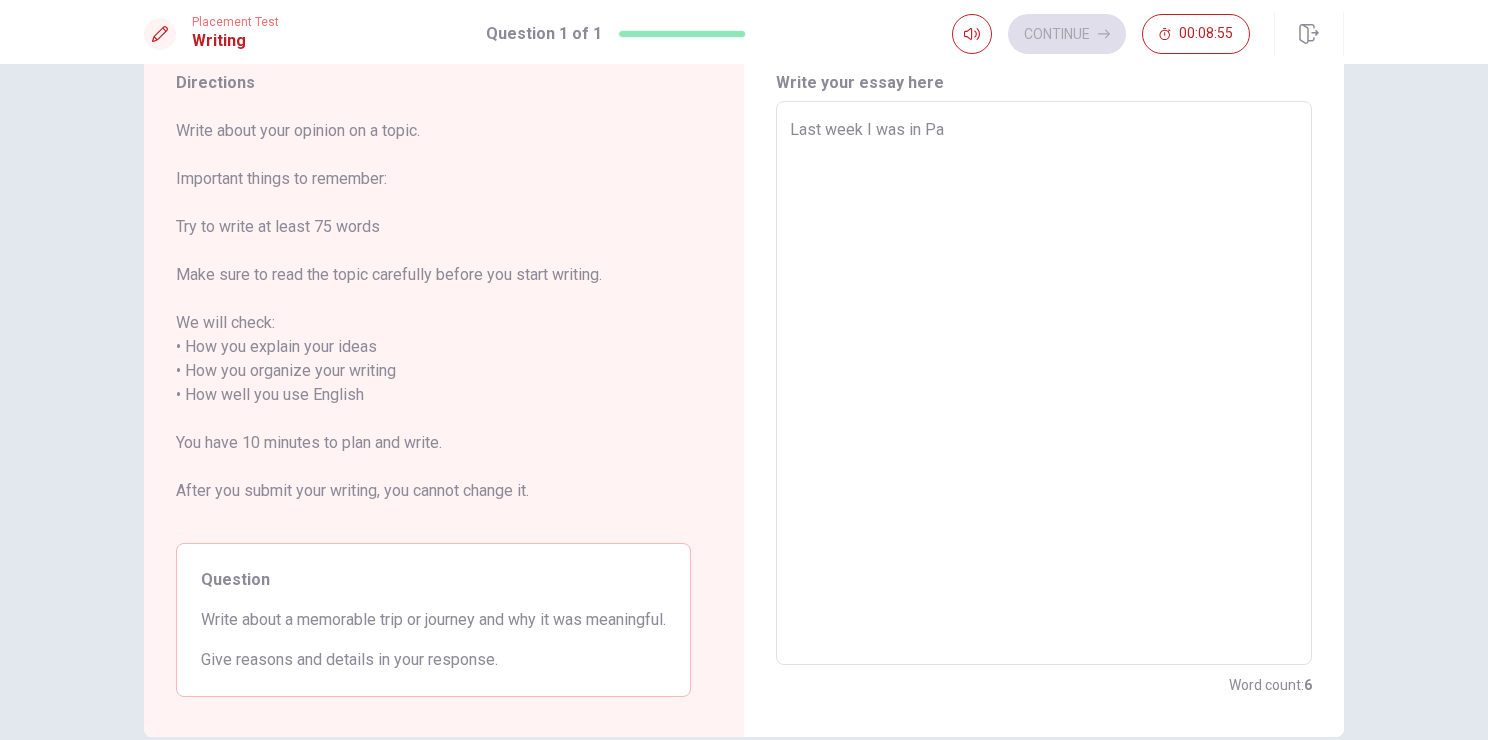 type on "Last week I was in Par" 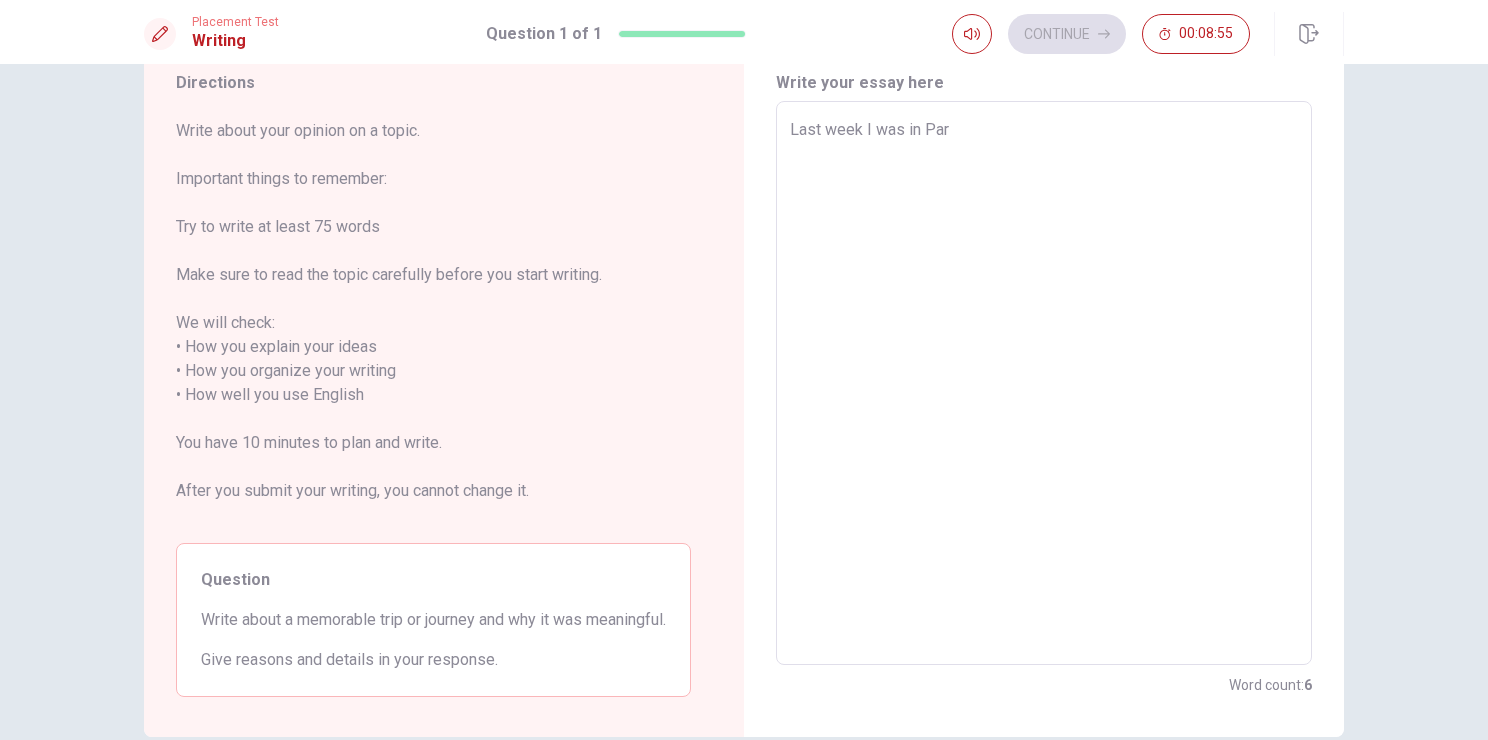 type on "x" 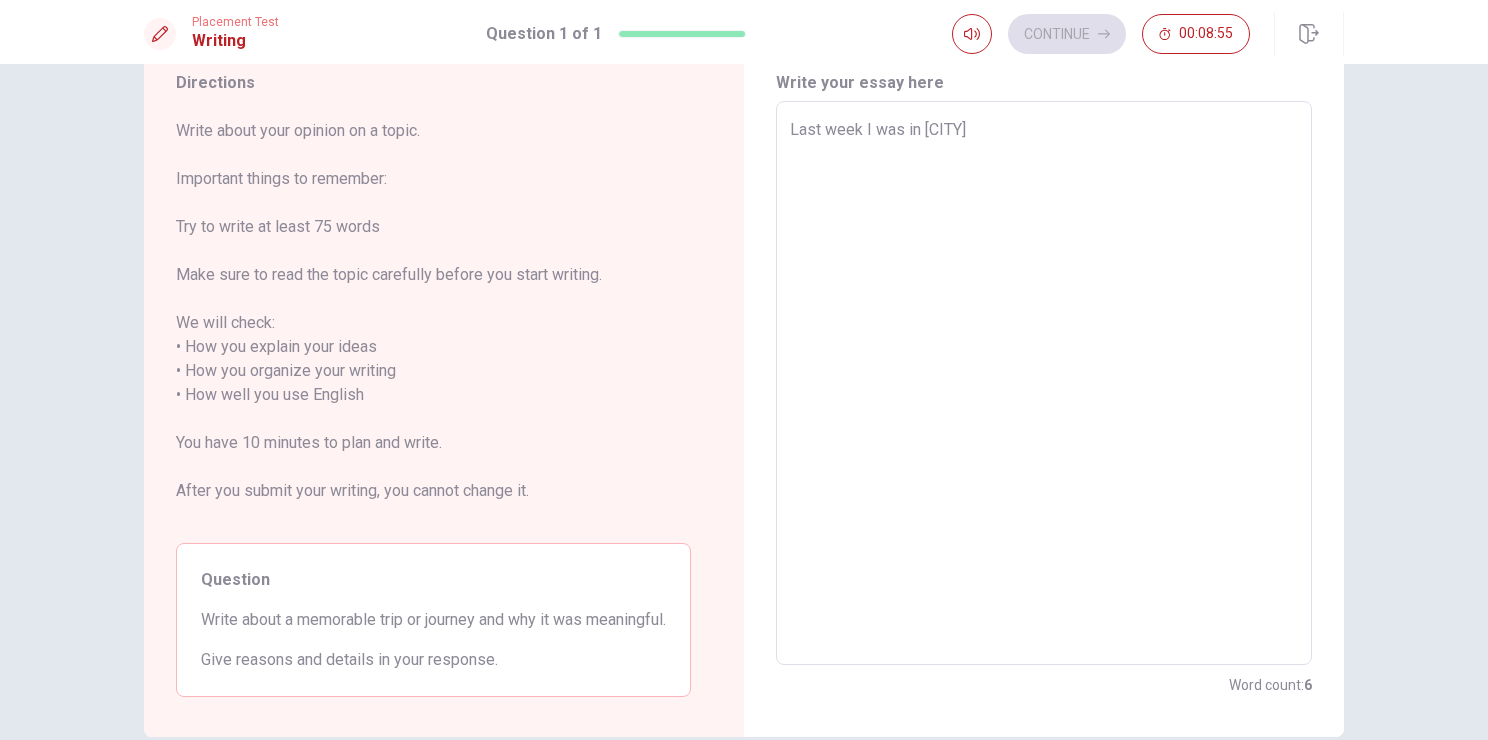 type on "x" 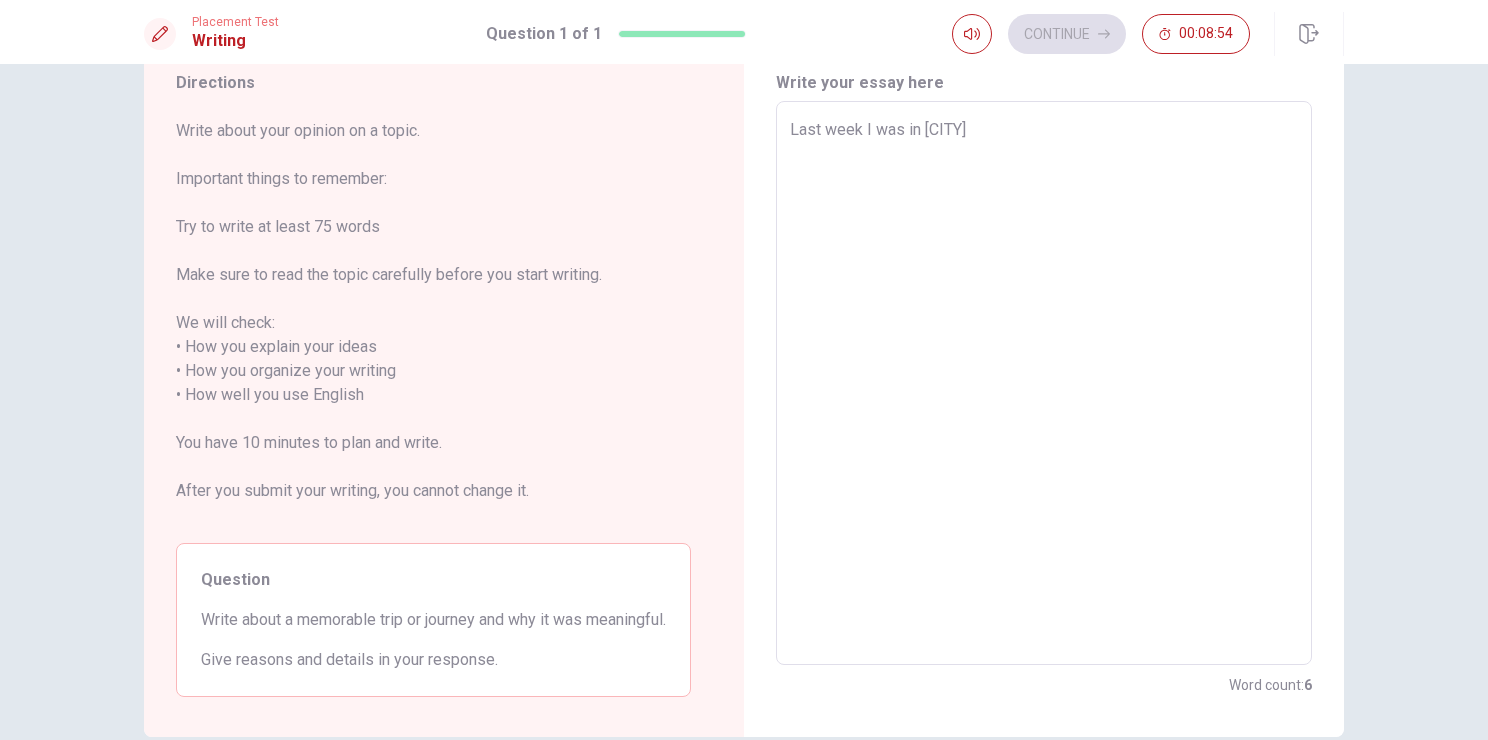 type on "Last week I was in [CITY]" 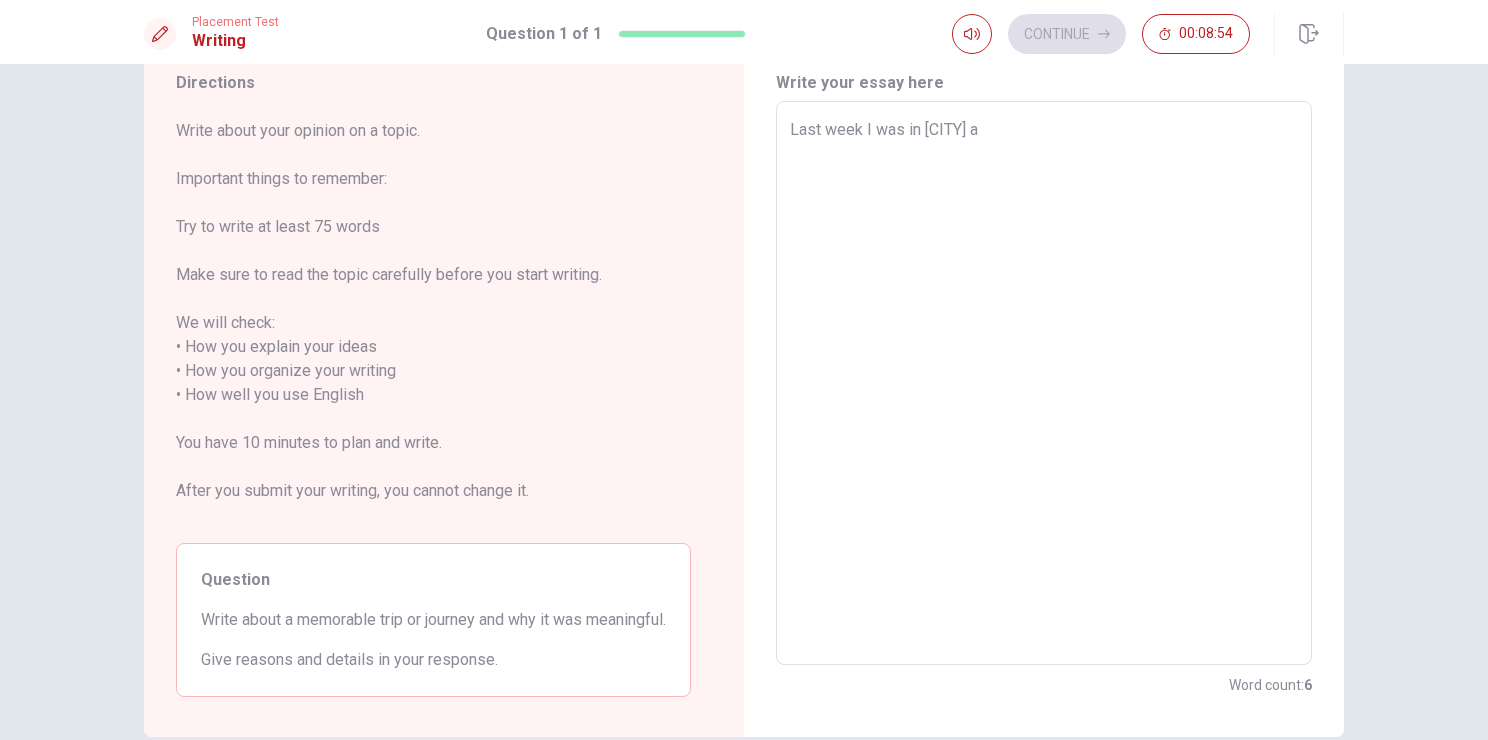 type on "x" 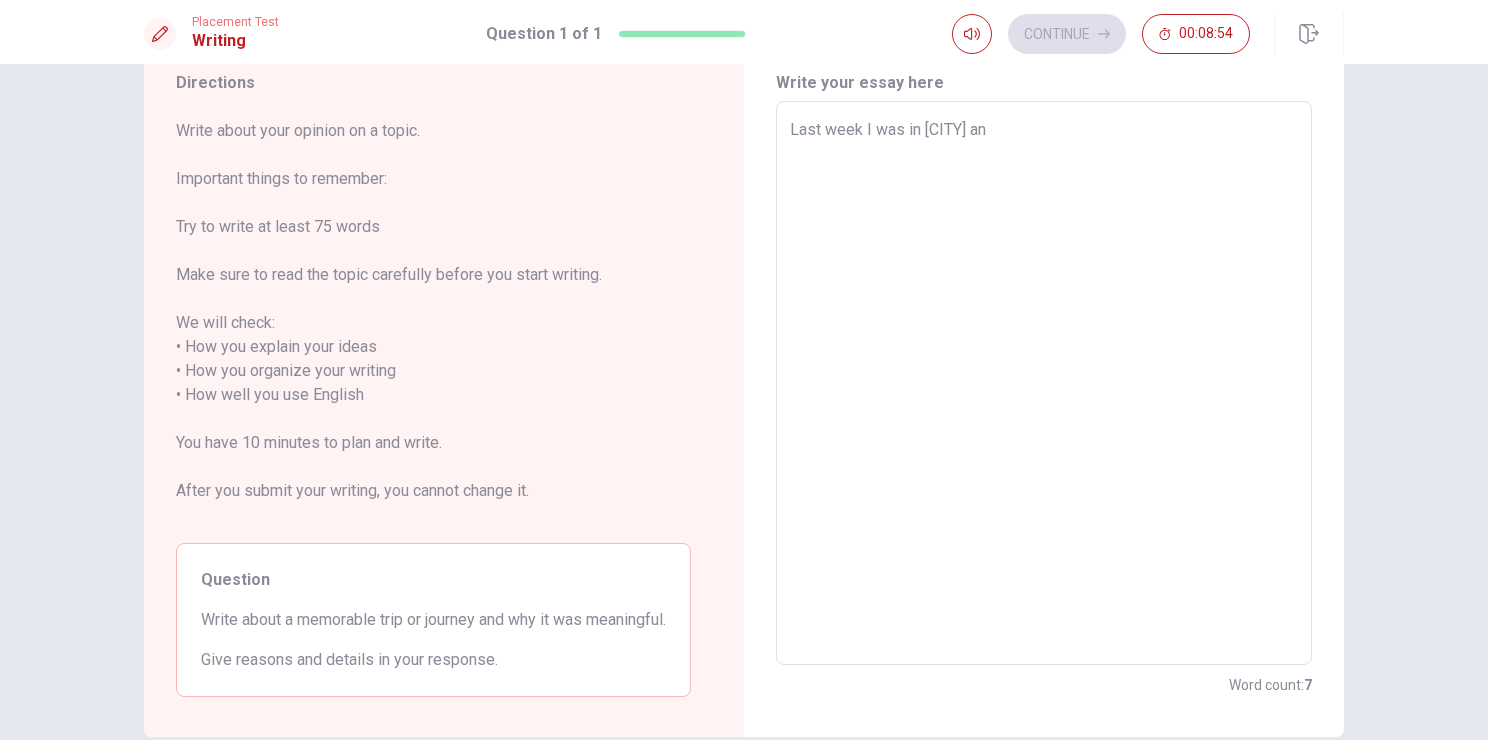 type on "x" 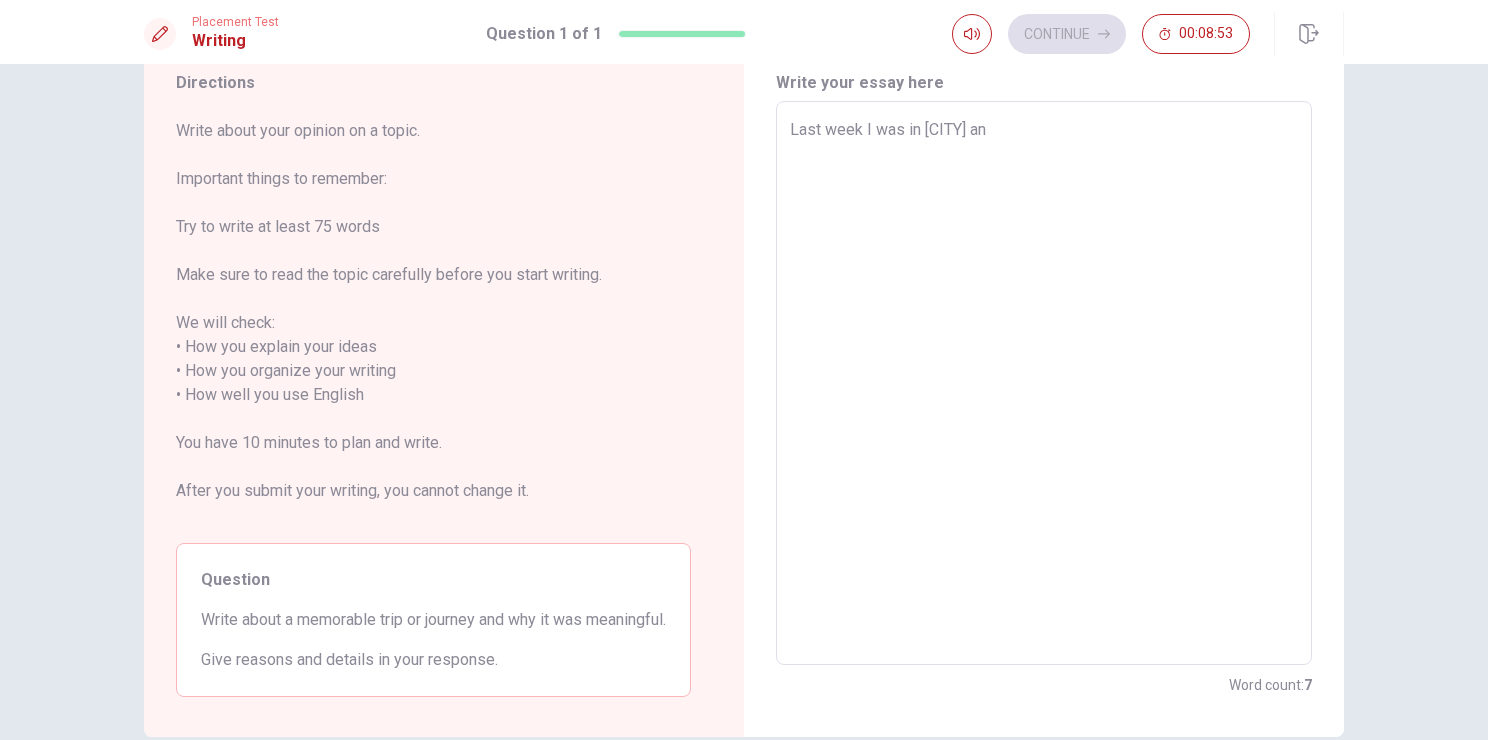 type on "Last week I was in [CITY] and" 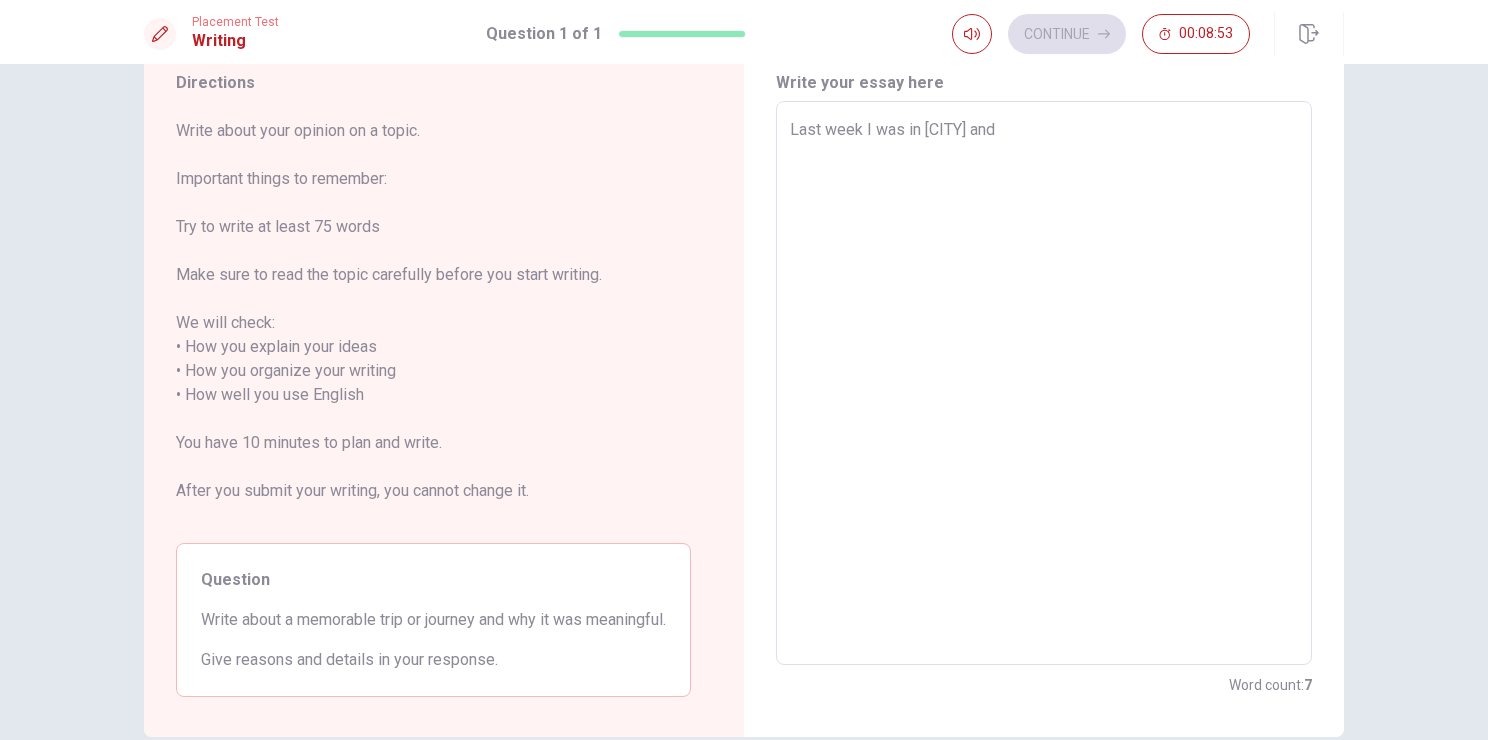 type on "x" 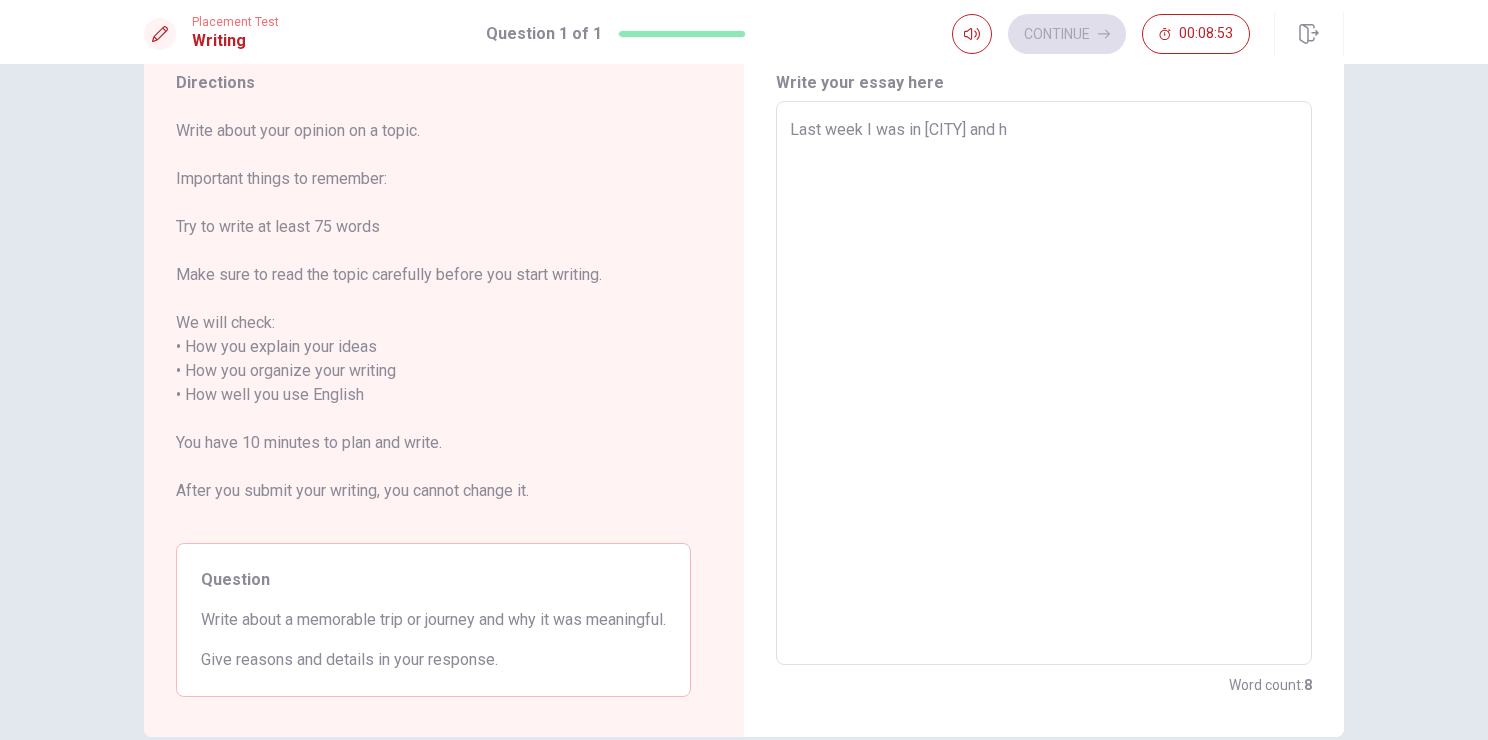 type on "x" 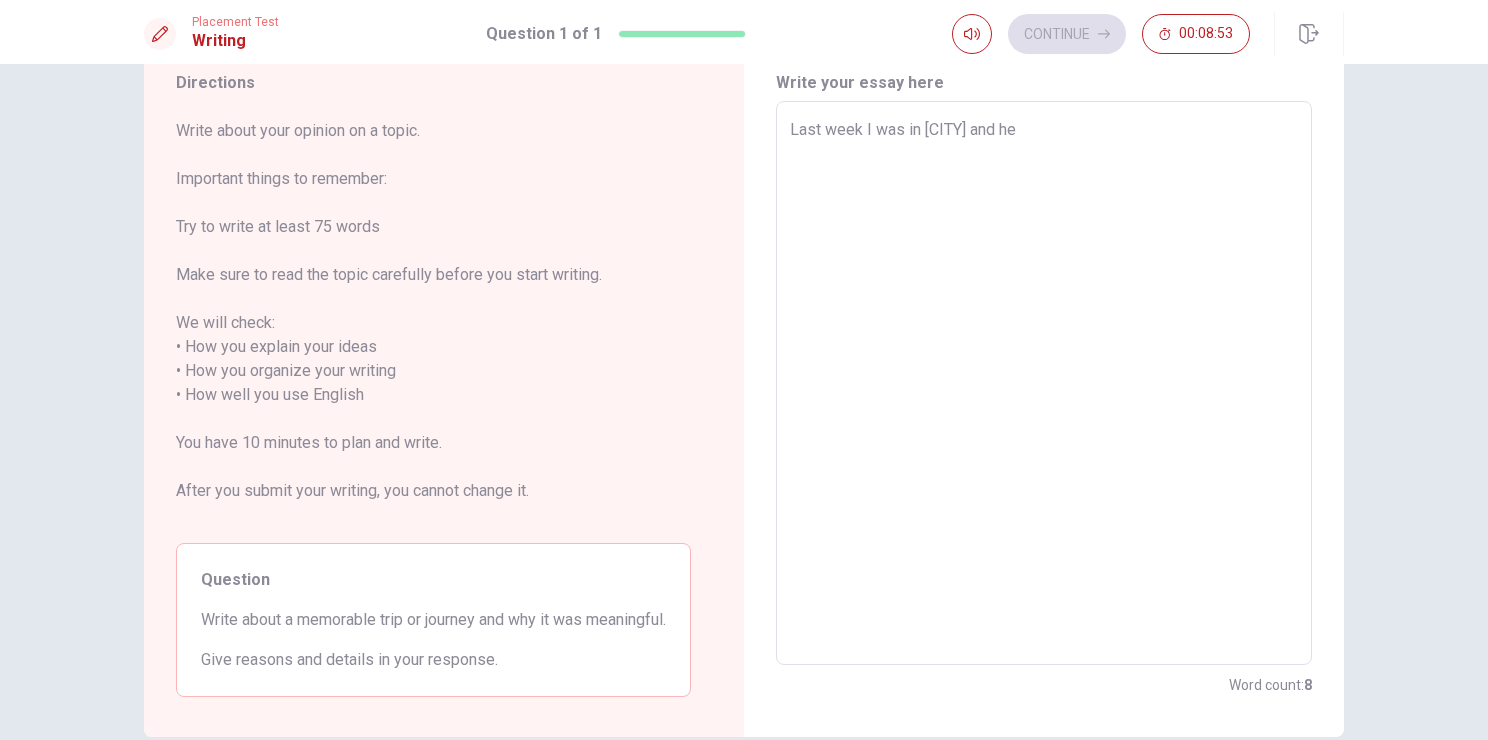 type on "x" 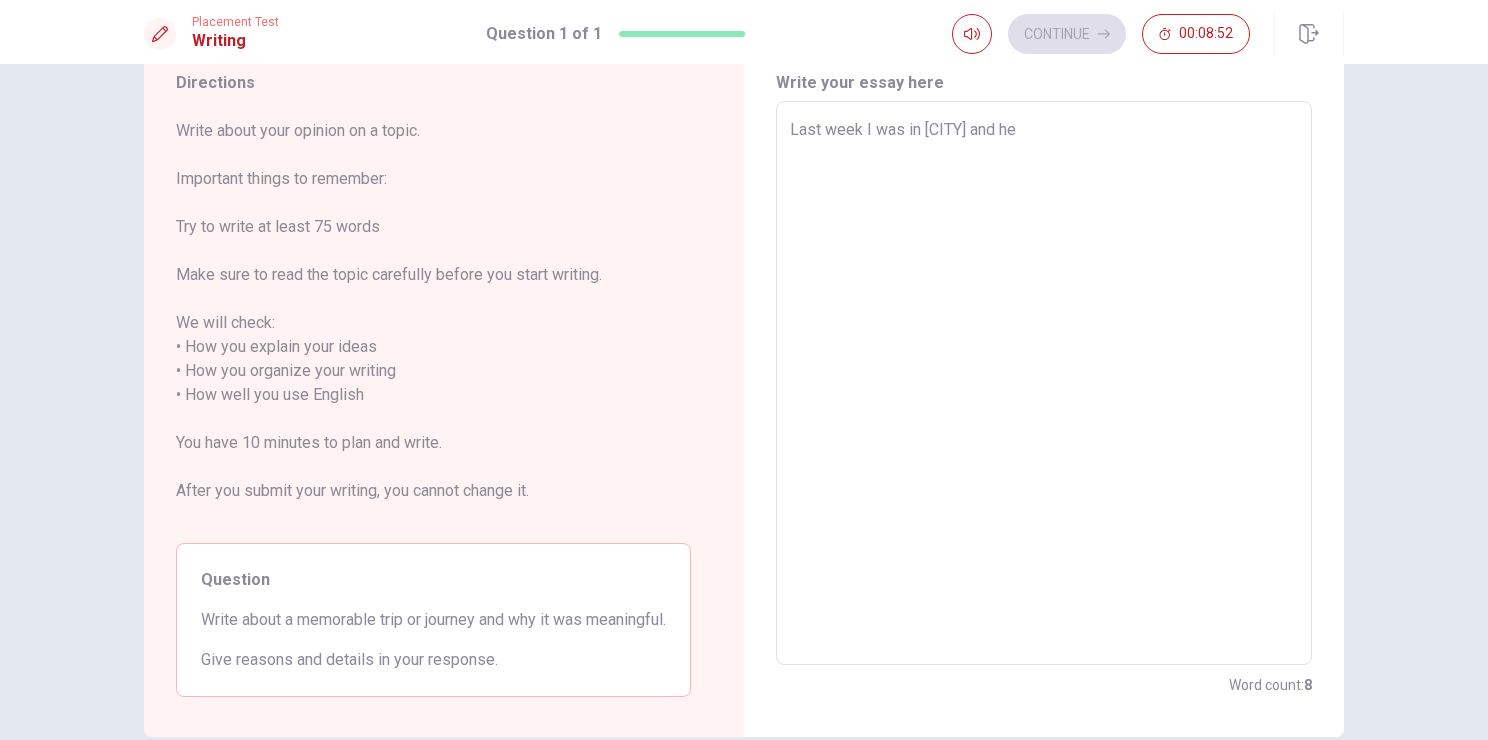 type on "Last week I was in [CITY] and here I" 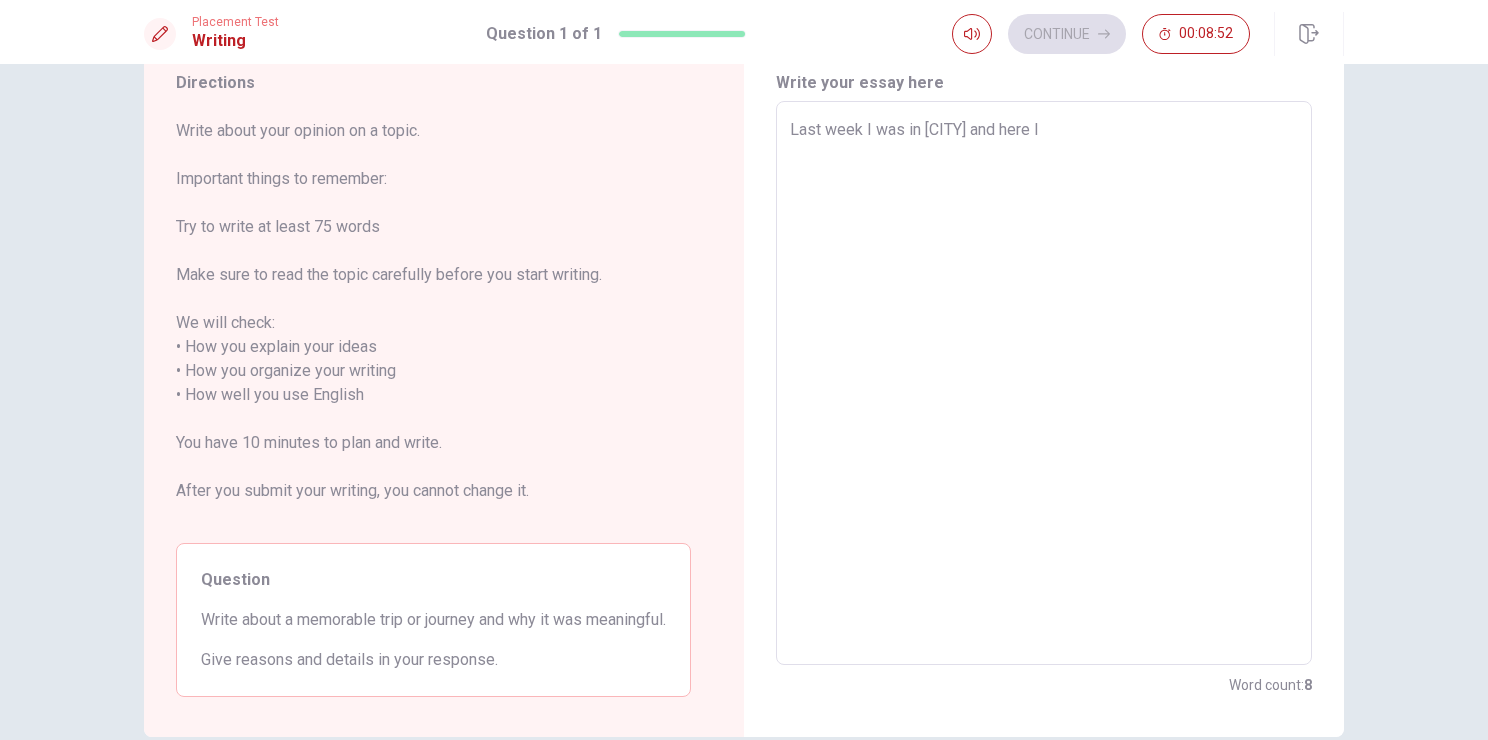 type on "x" 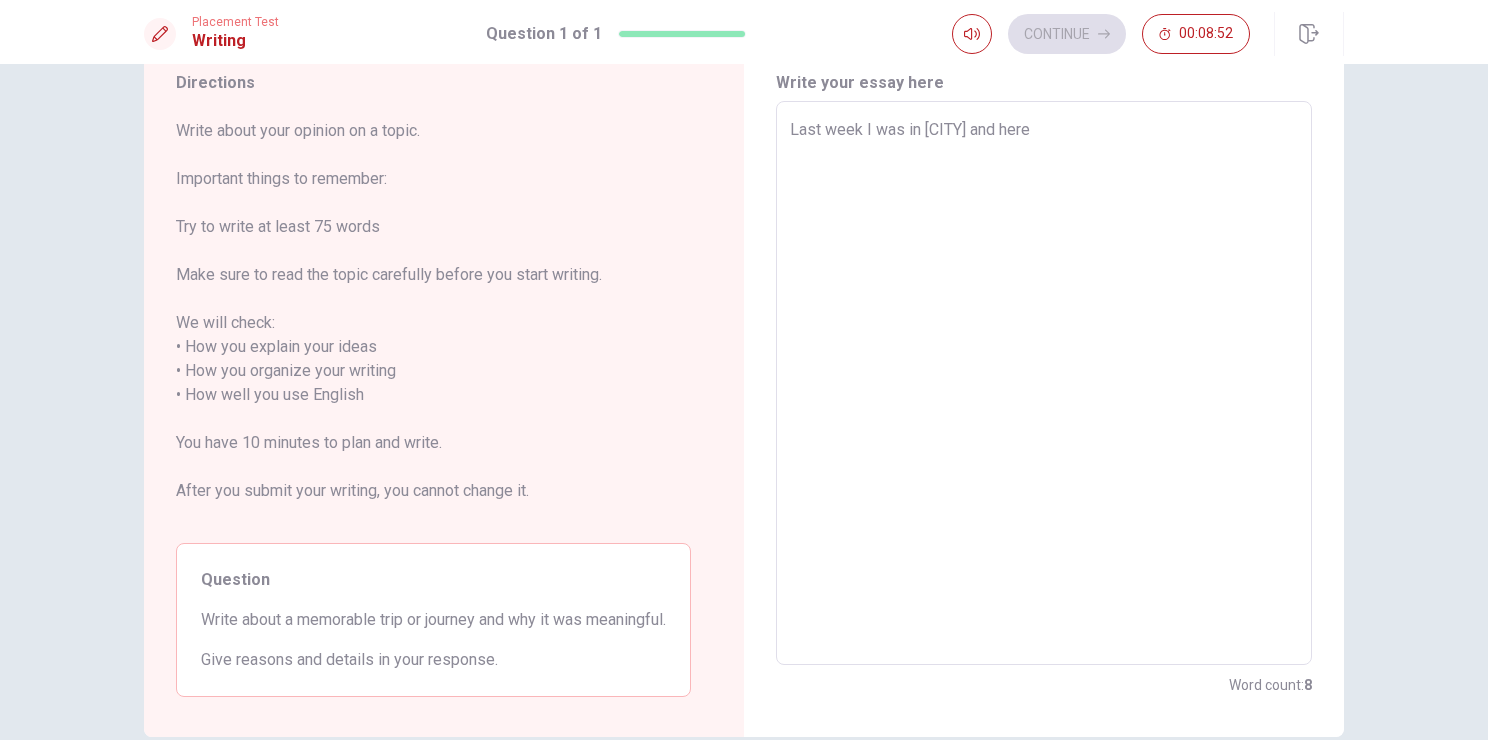 type on "x" 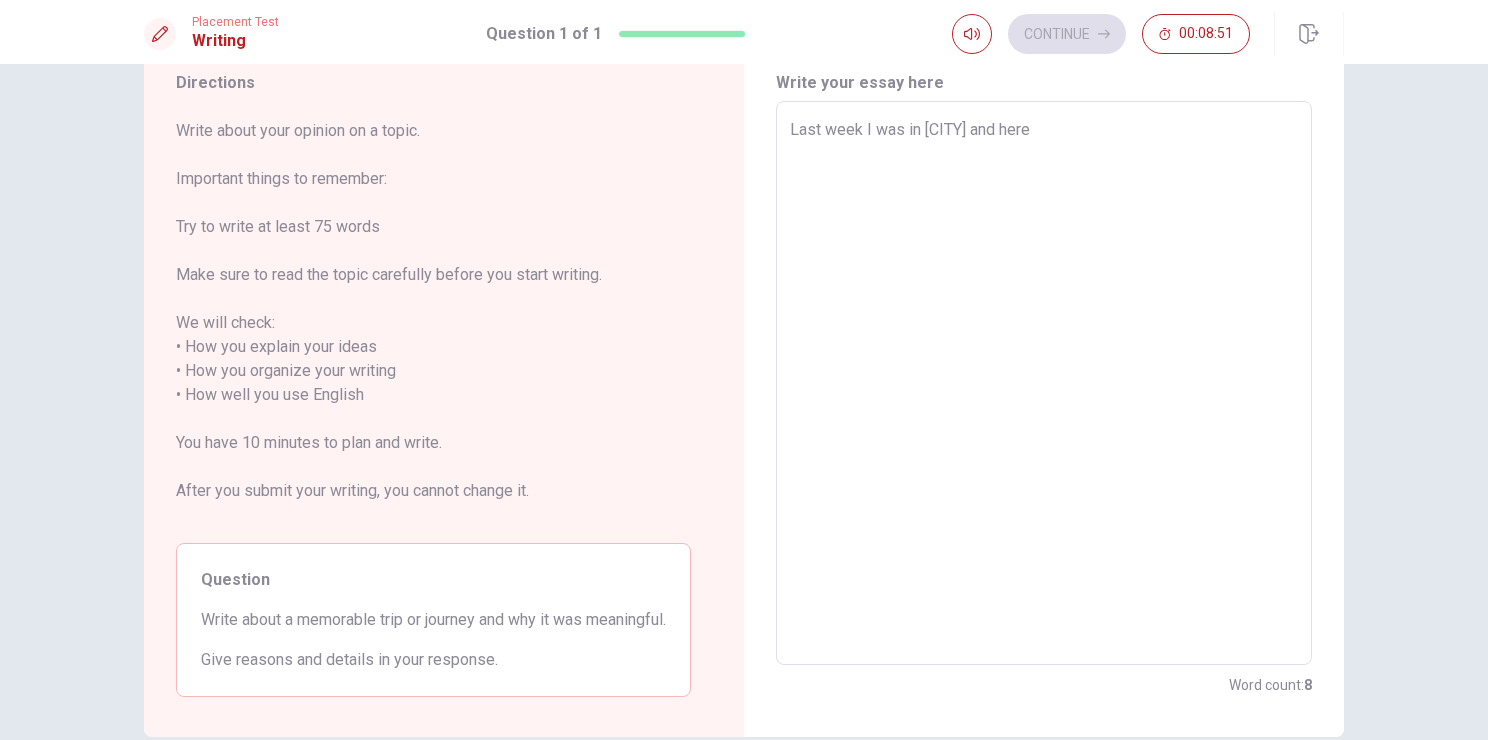type on "x" 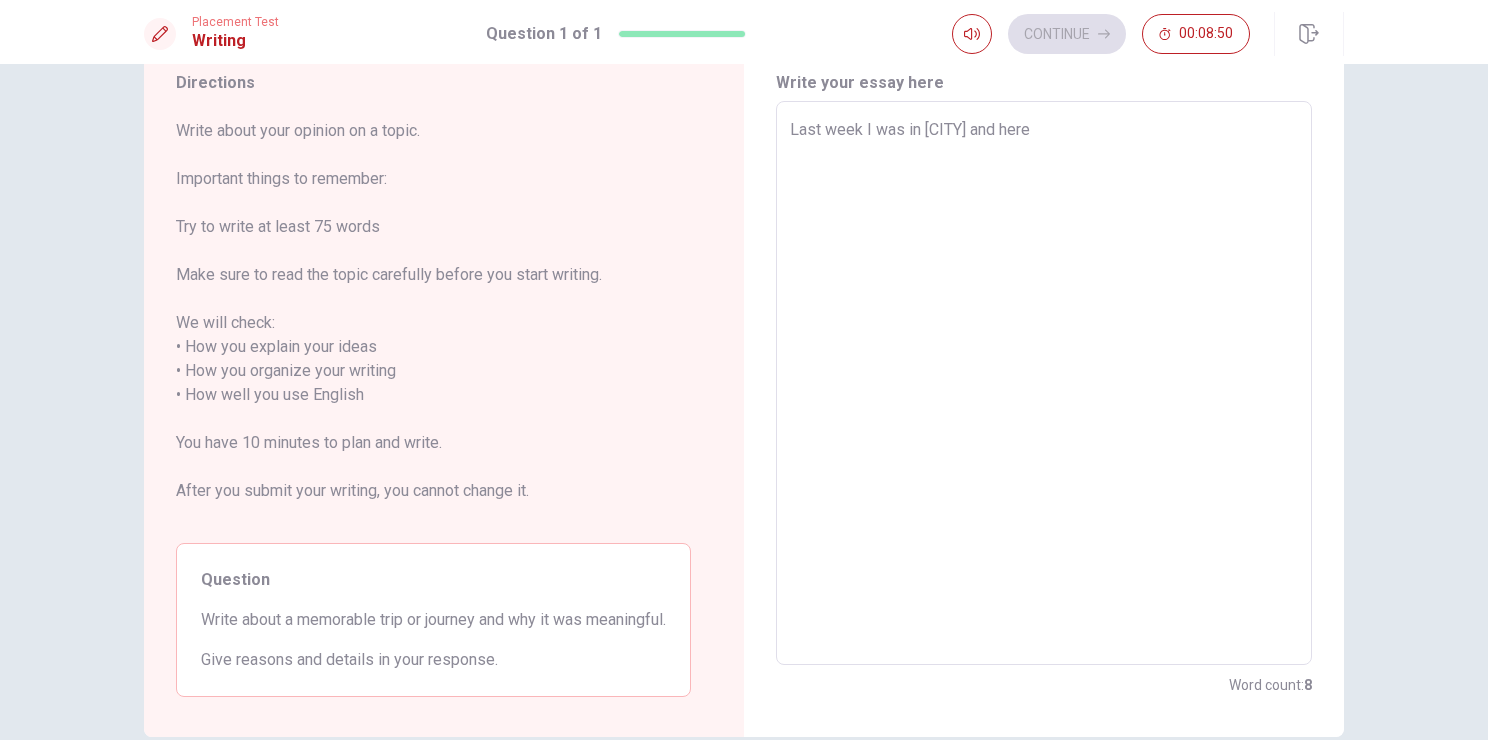 type on "Last week I was in [CITY] and here I" 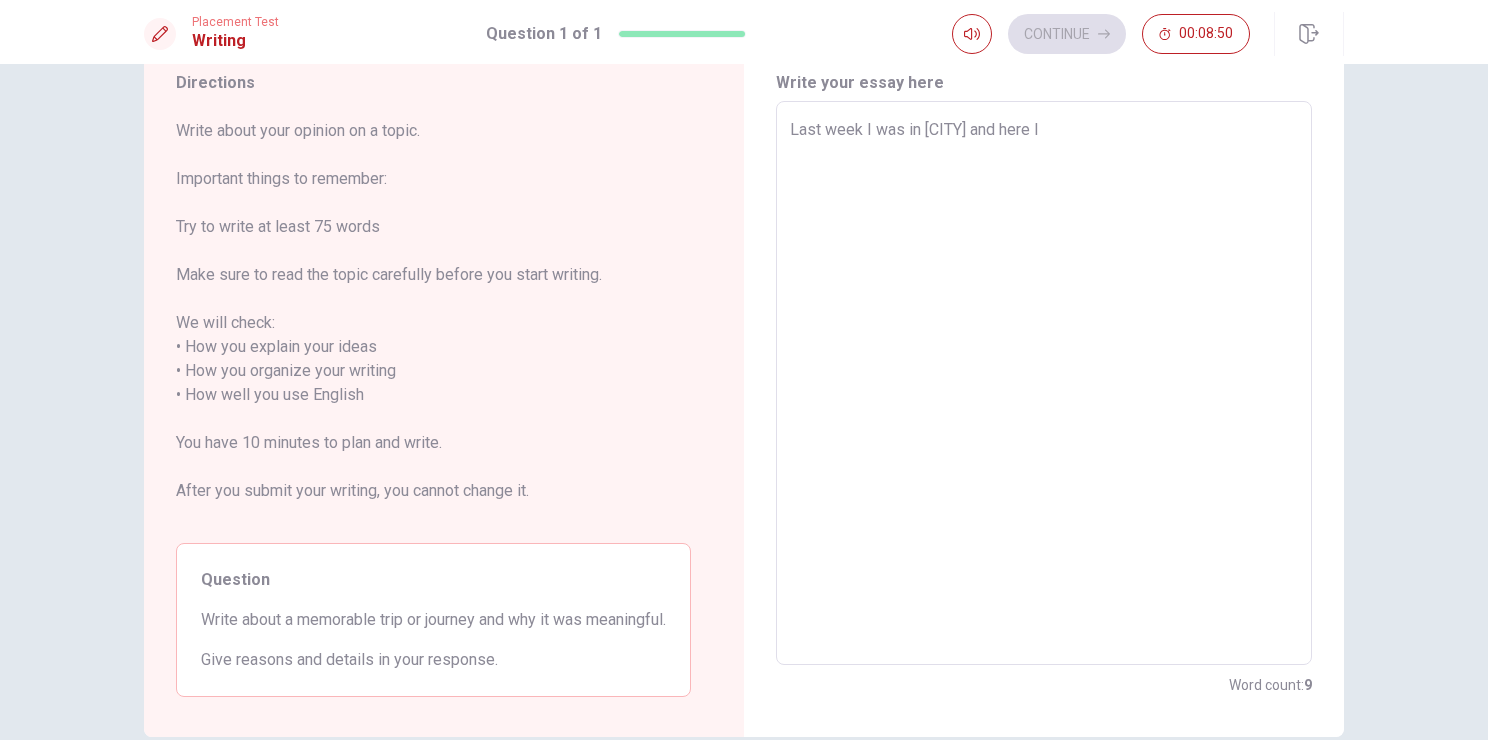 type on "x" 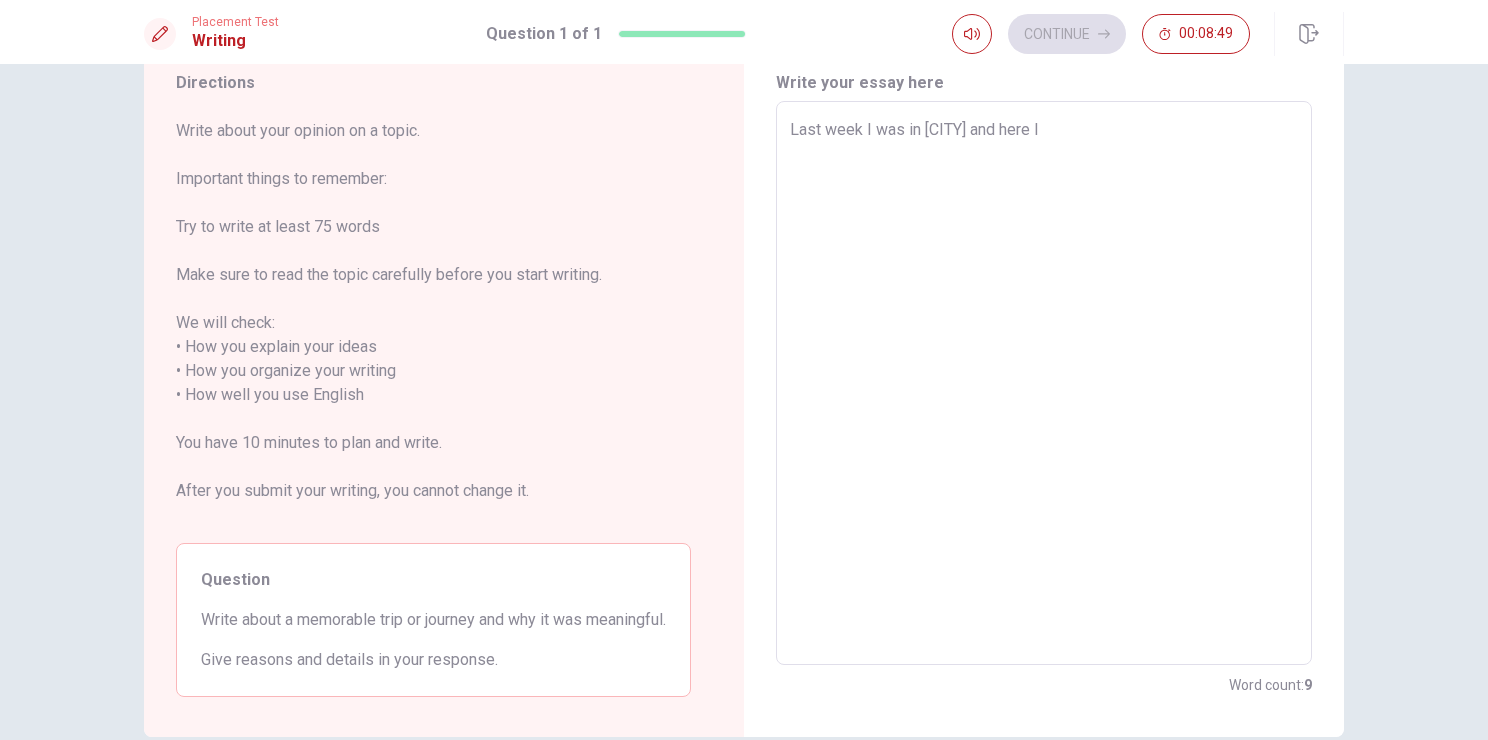 type on "Last week I was in [CITY] and here I" 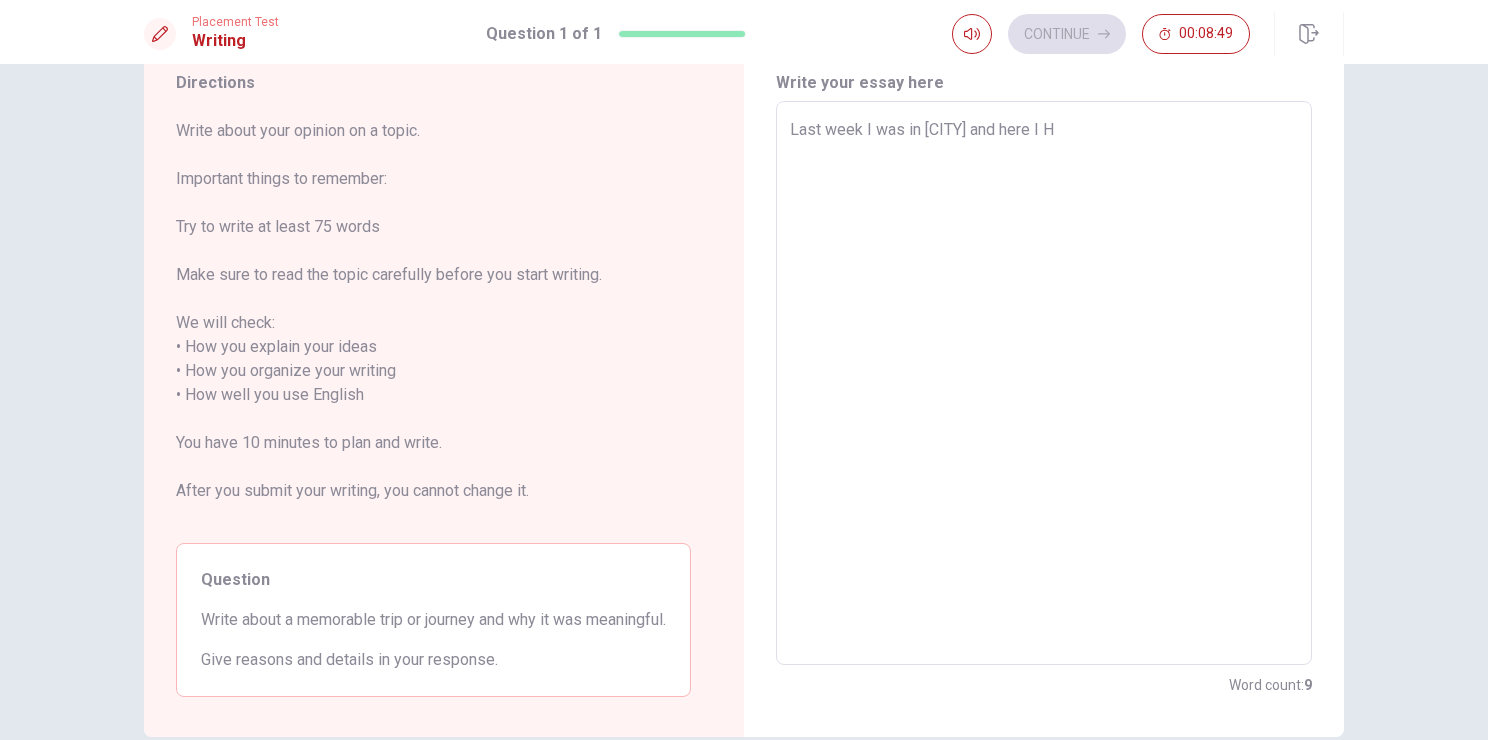 type on "x" 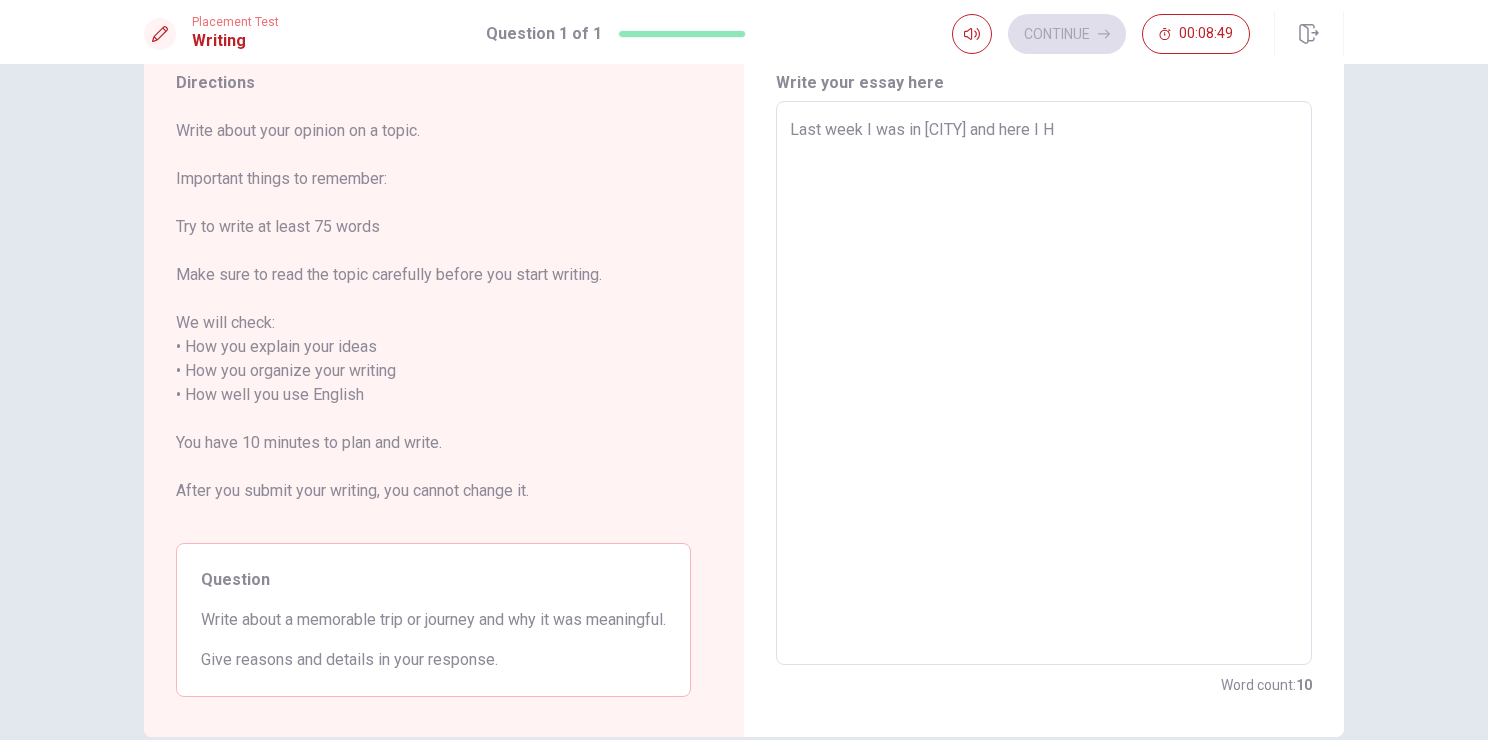 type on "Last week I was in [CITY] and here I HA" 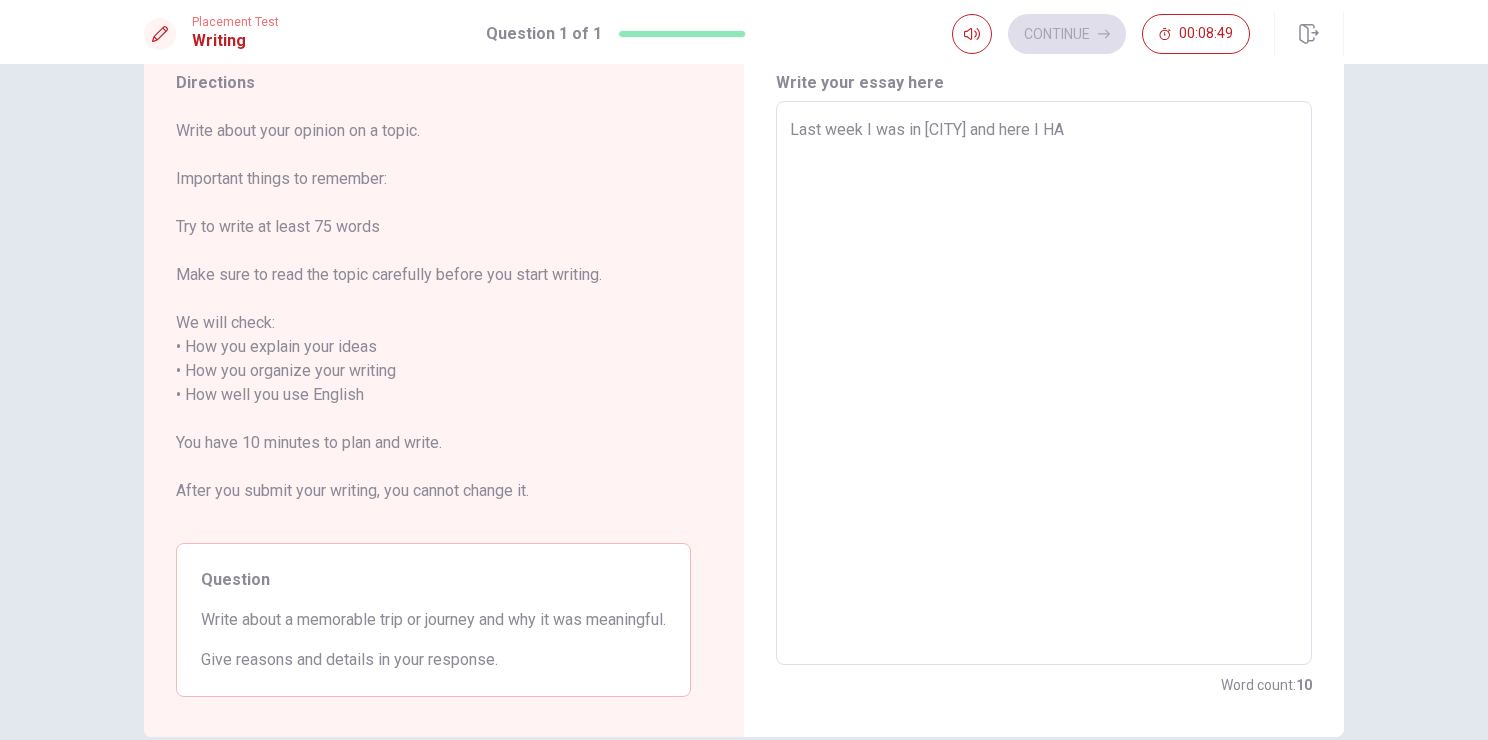 type on "x" 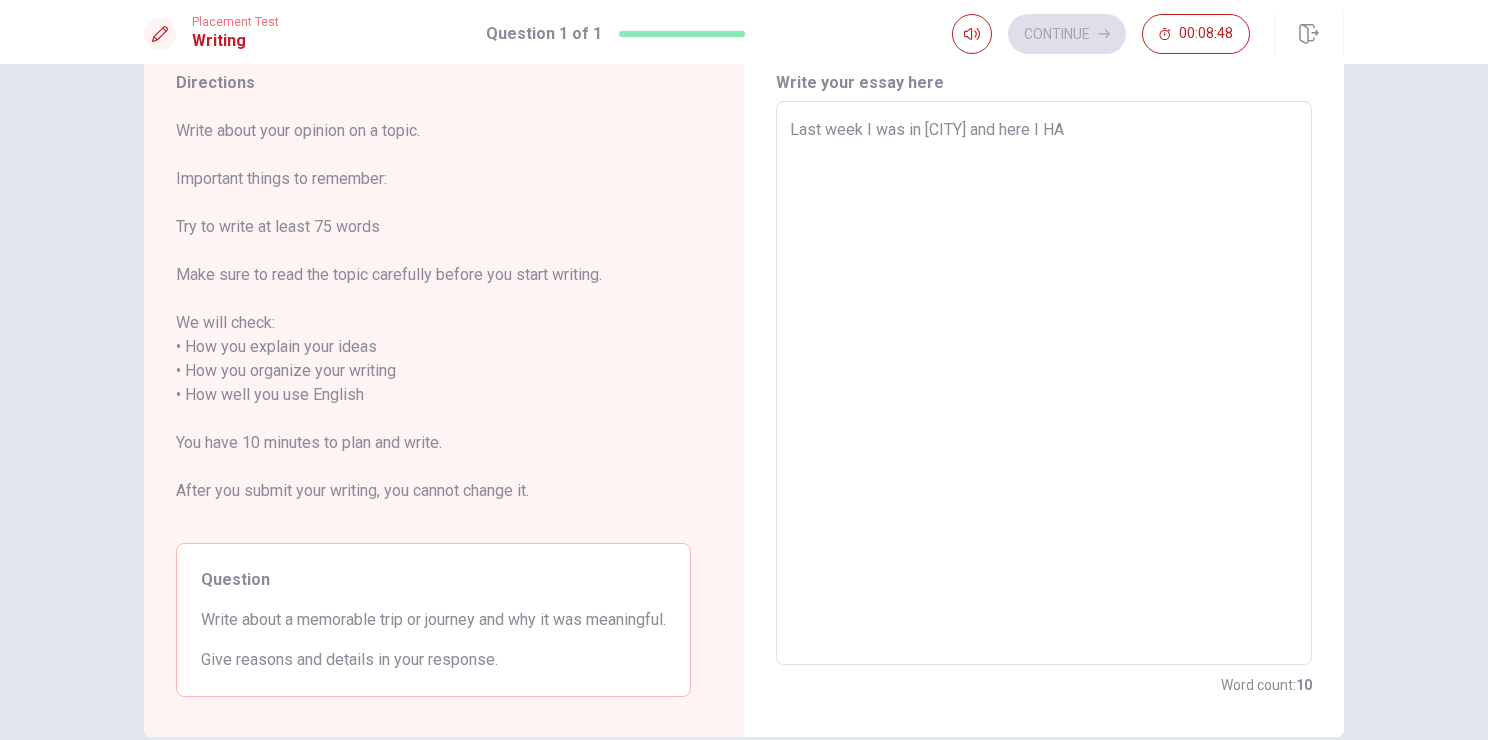 type on "Last week I was in [CITY] and here I HAV" 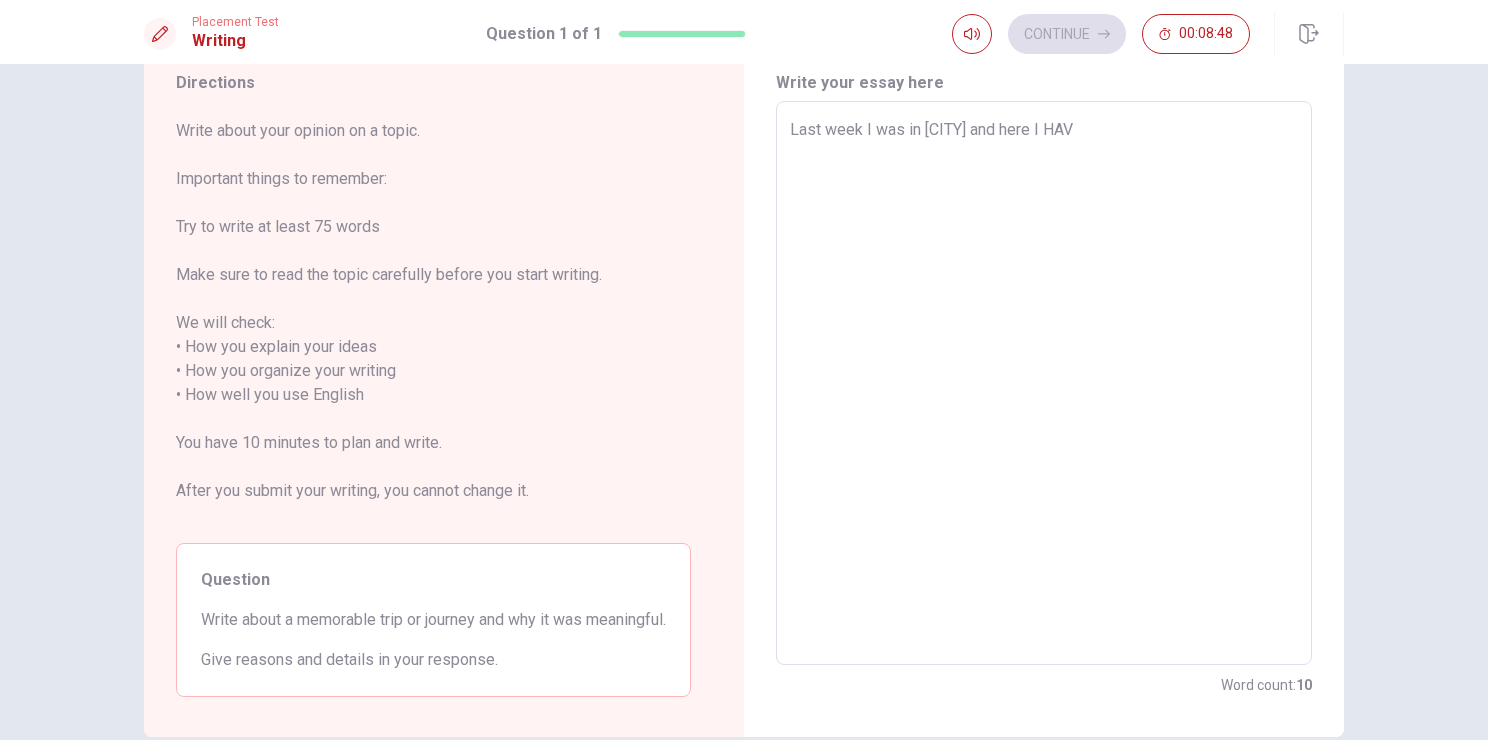 type on "x" 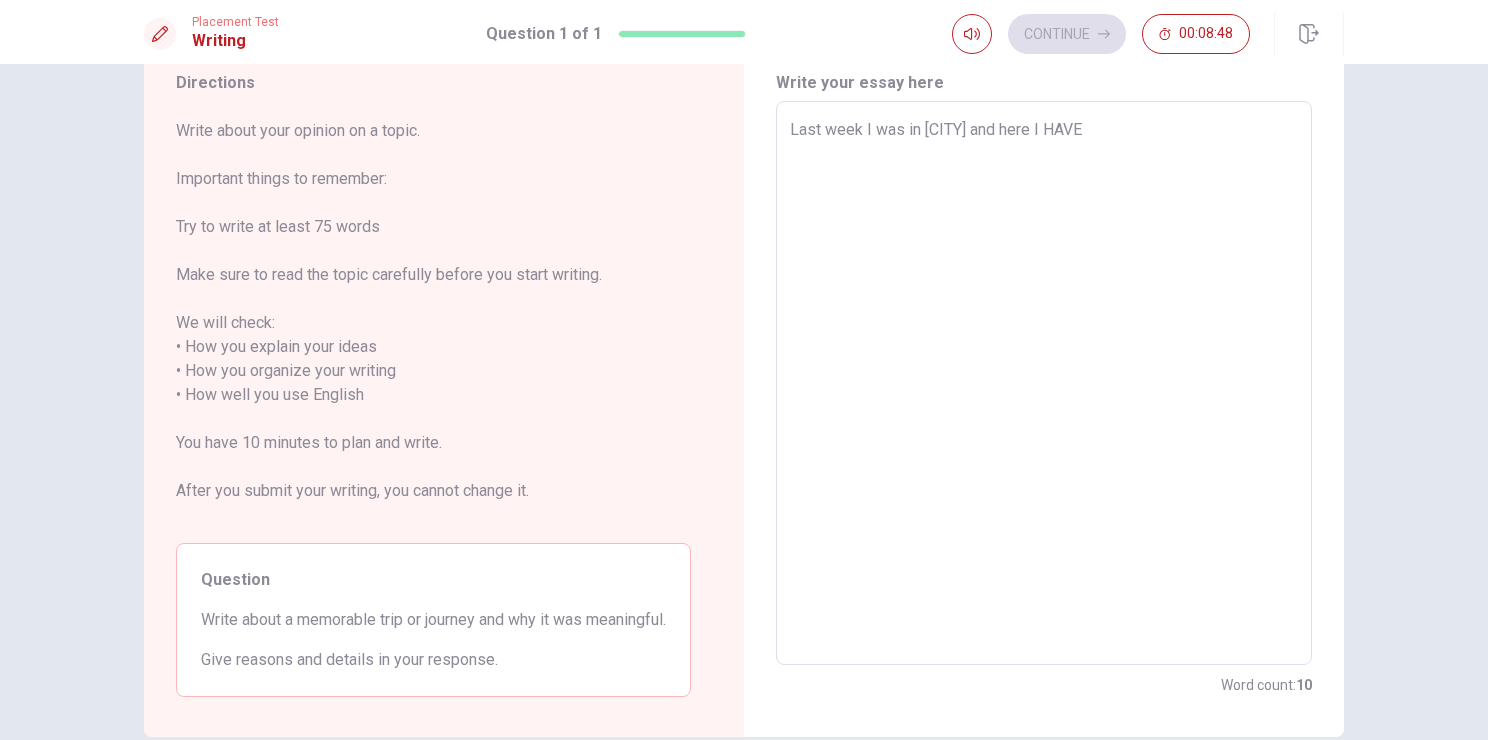 type on "x" 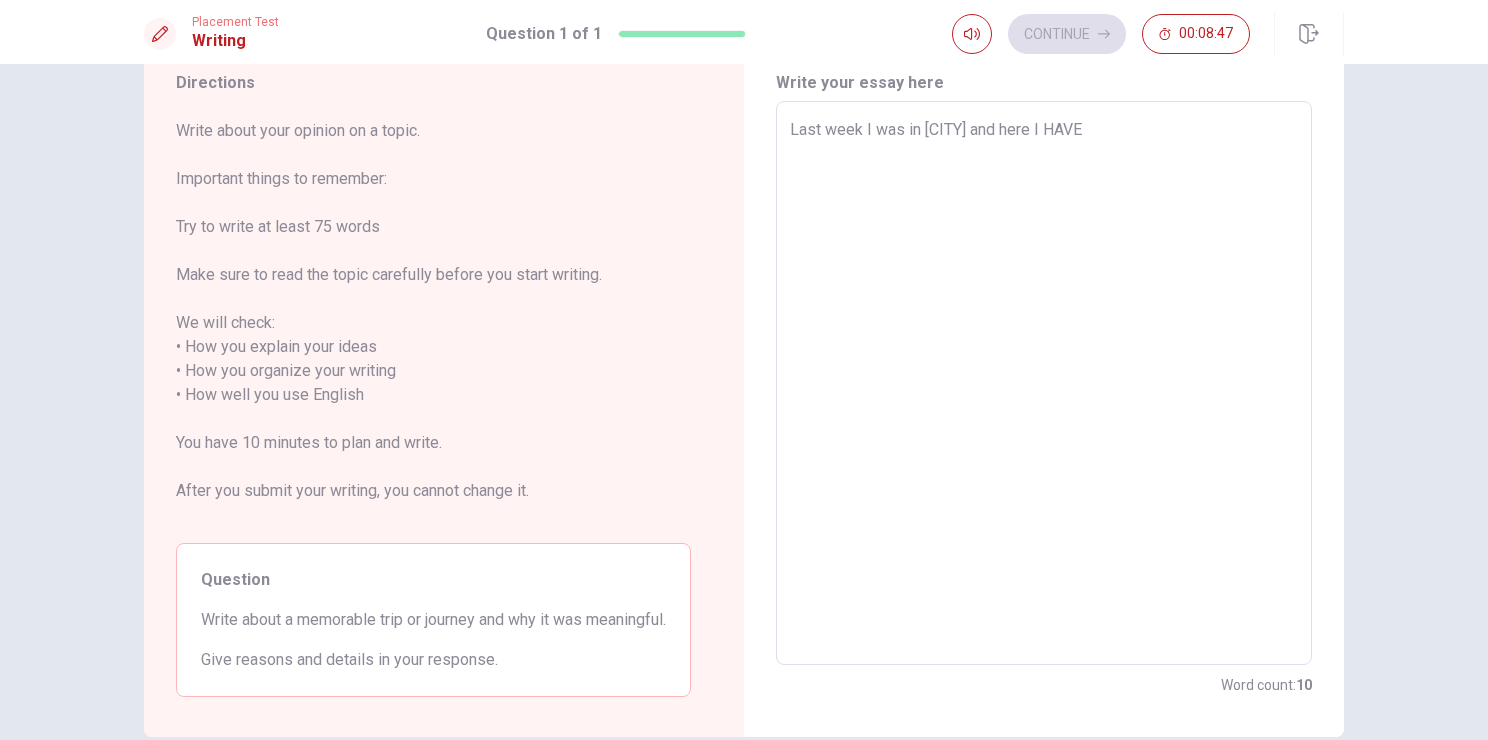 type on "Last week I was in [CITY] and here I HAV" 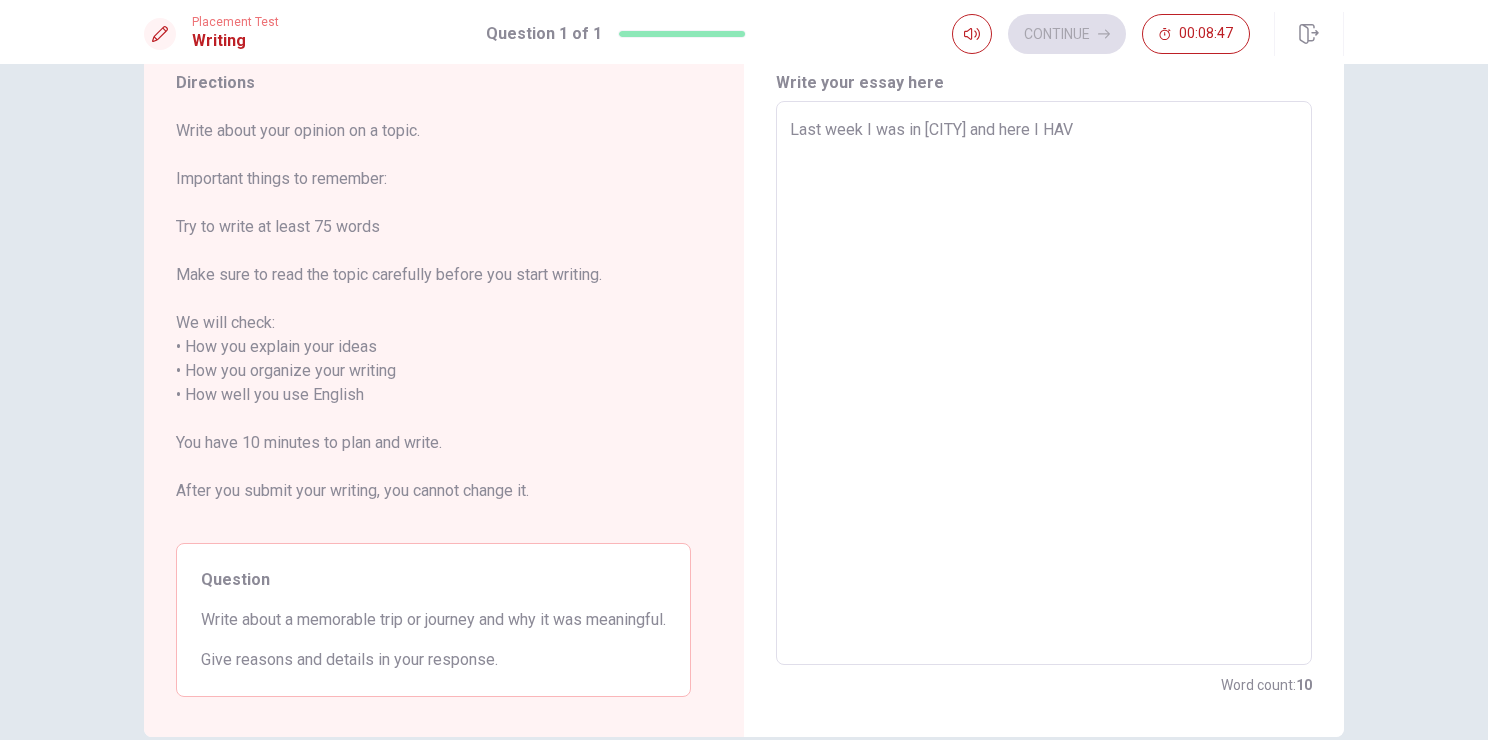 type on "x" 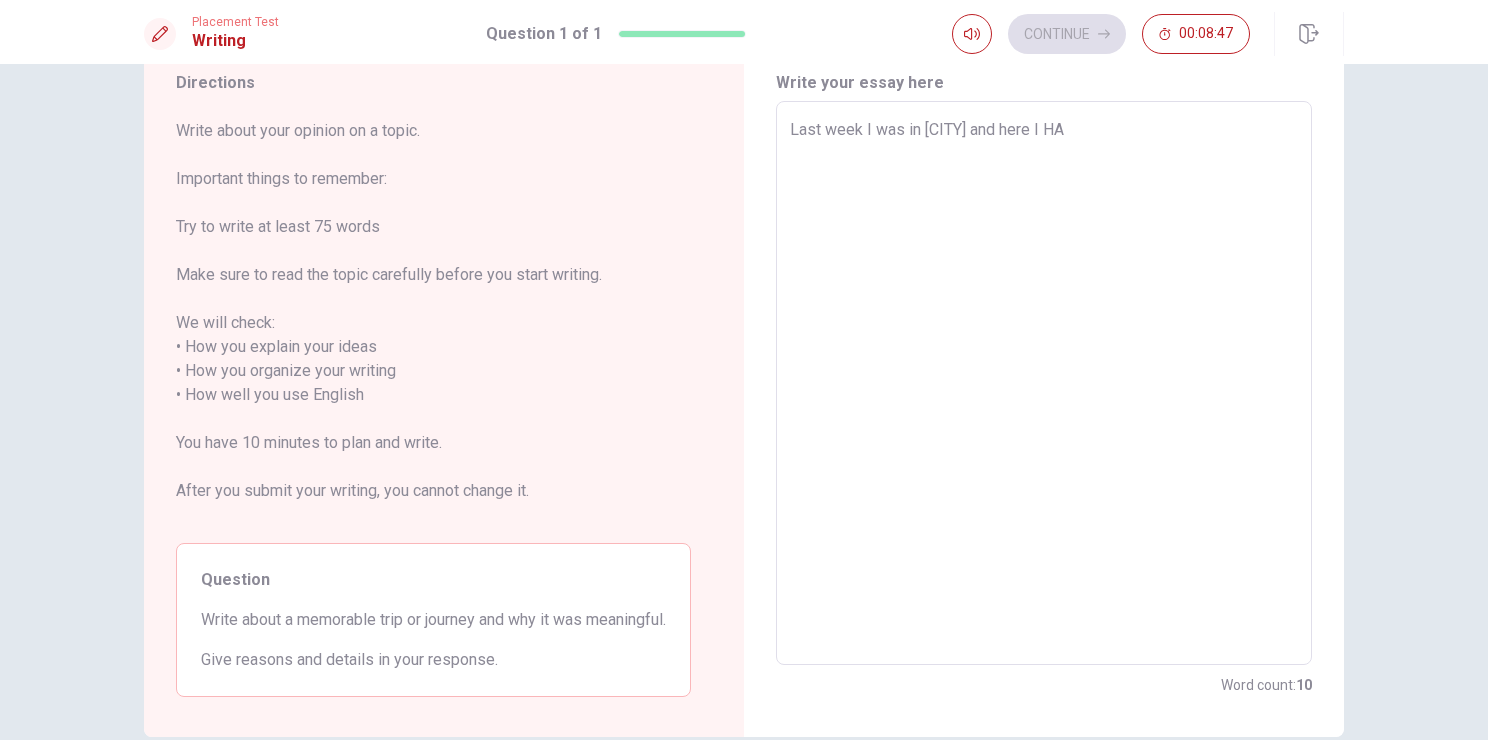 type on "x" 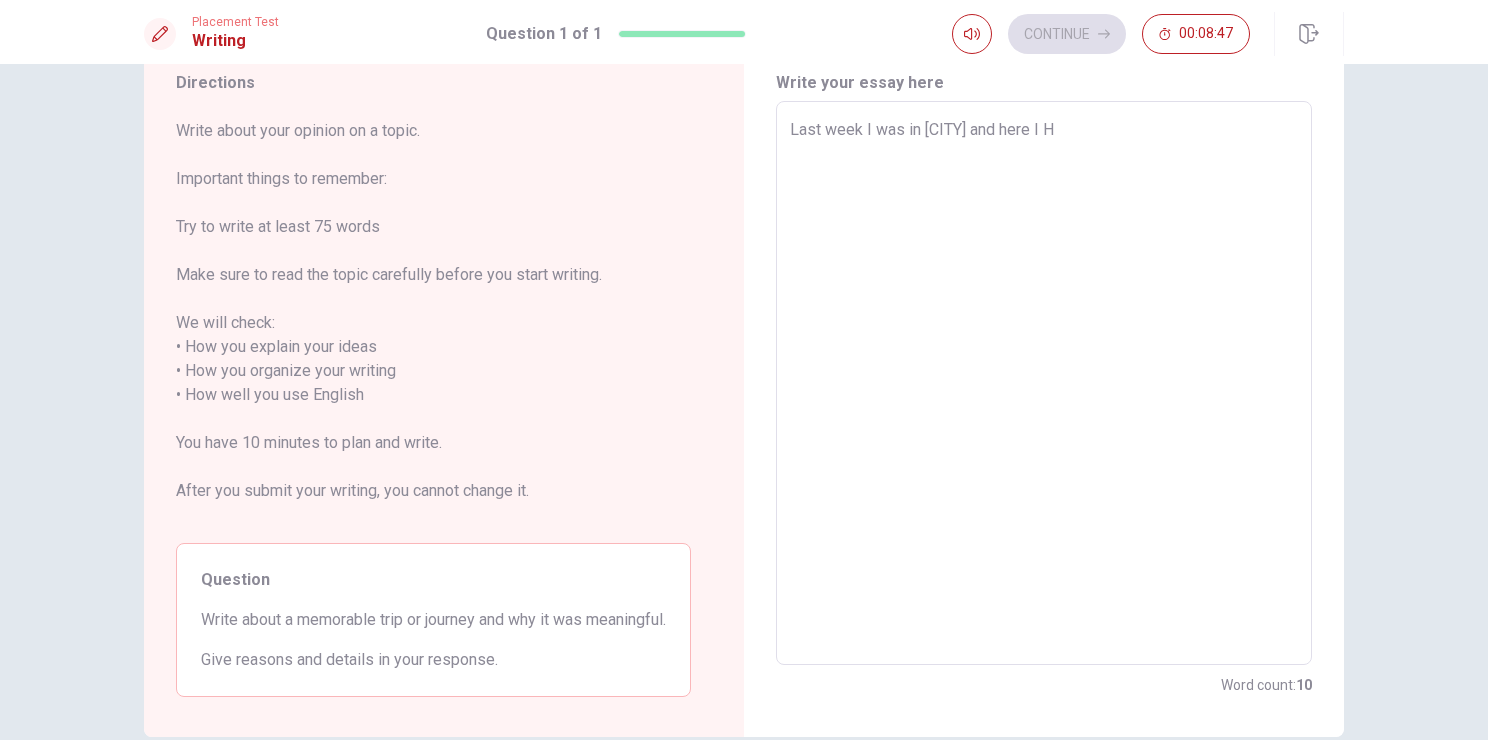 type on "x" 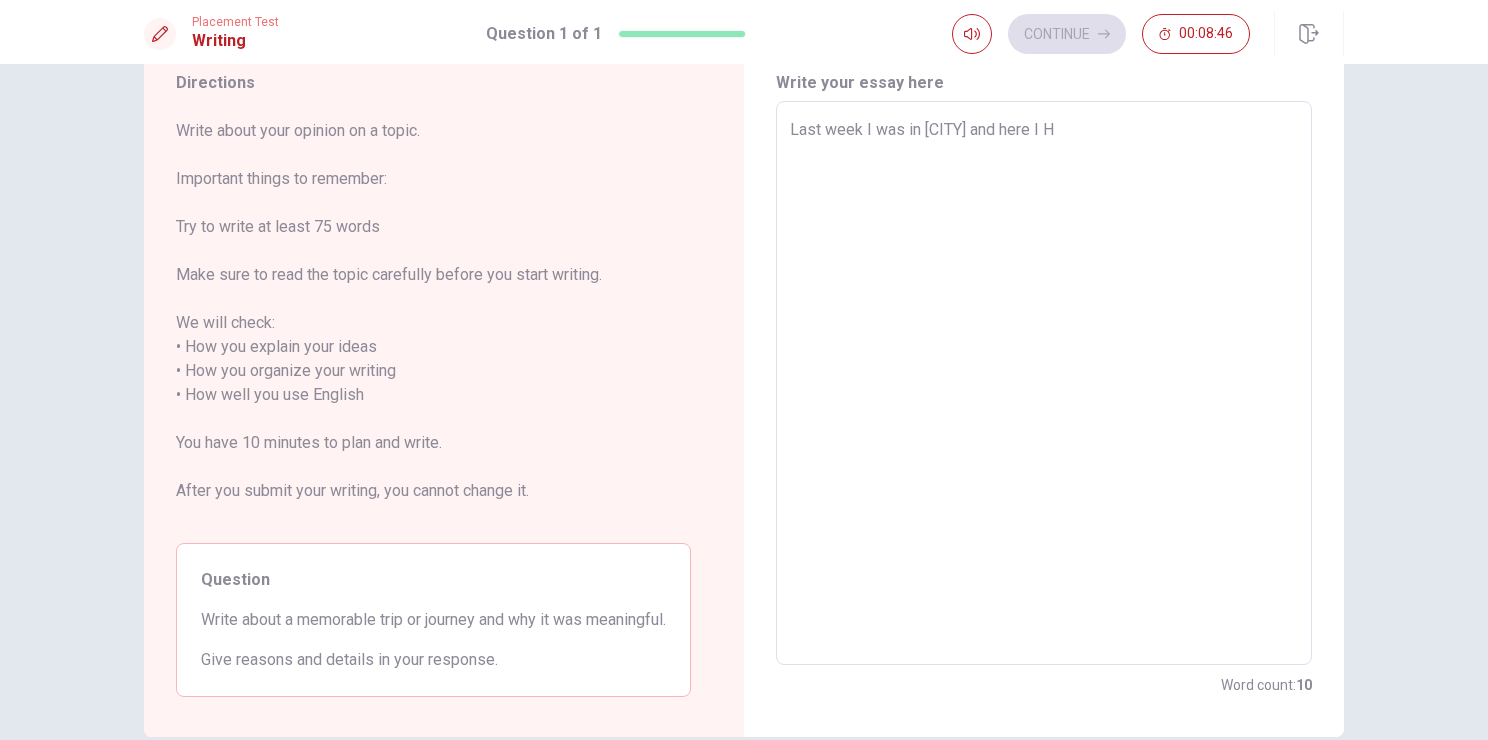 type on "Last week I was in [CITY] and here I" 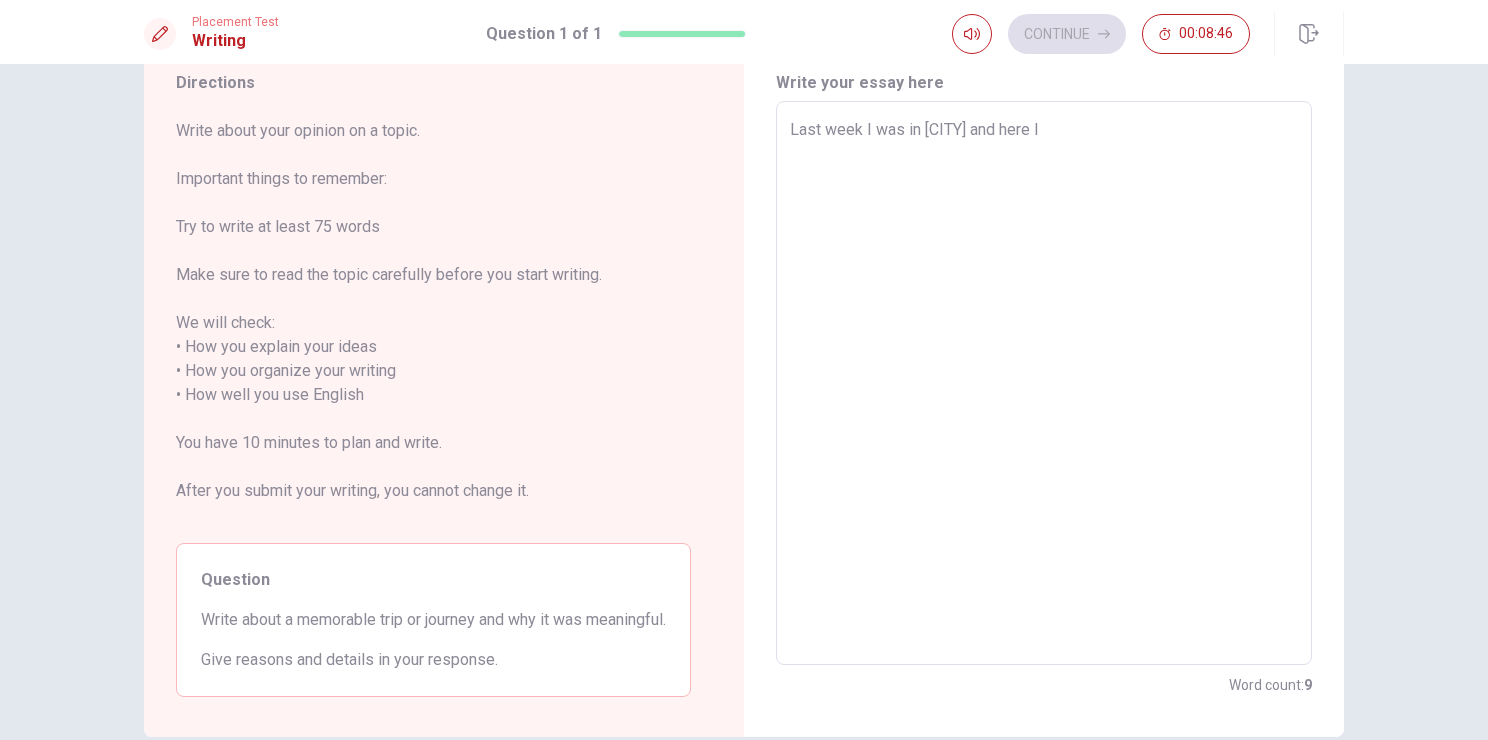 type on "x" 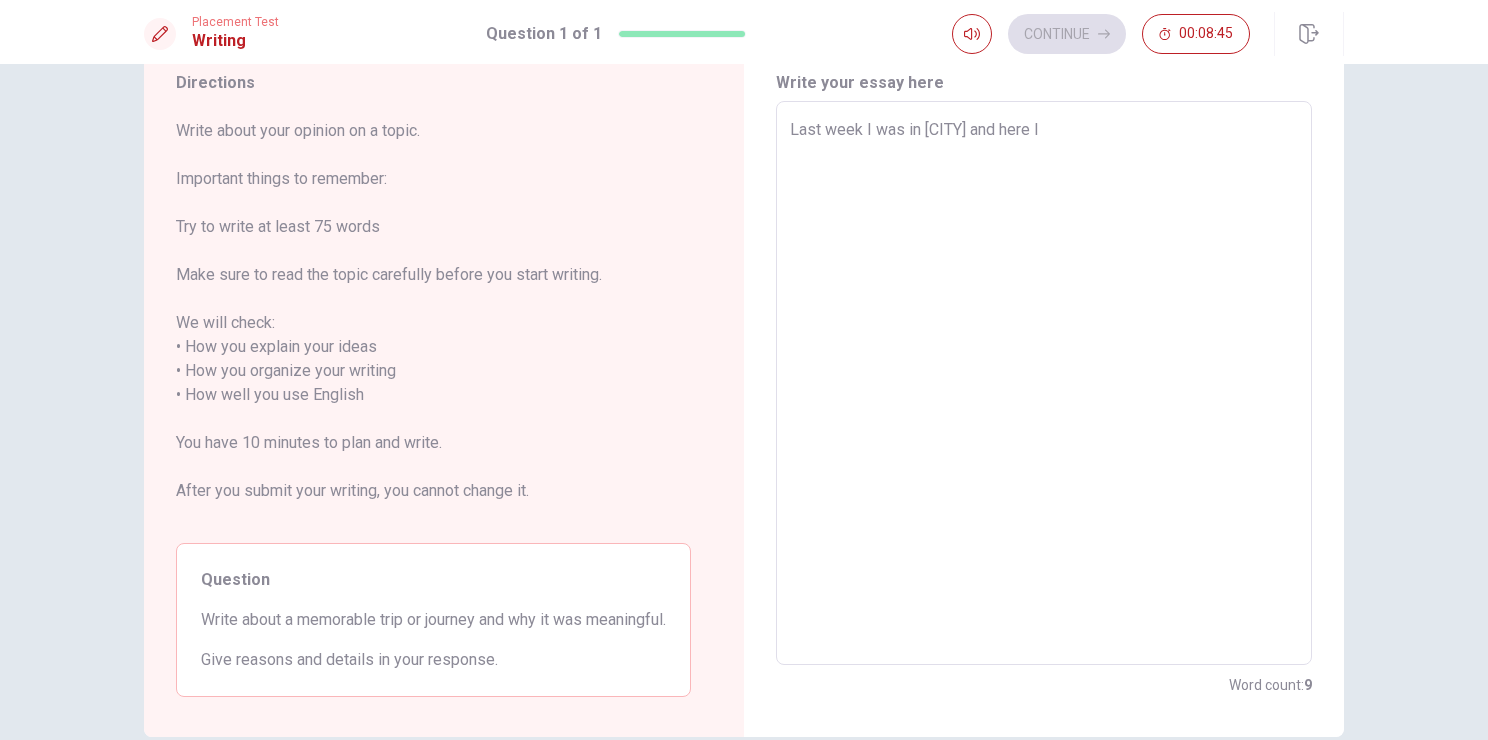 type on "Last week I was in [CITY] and here I h" 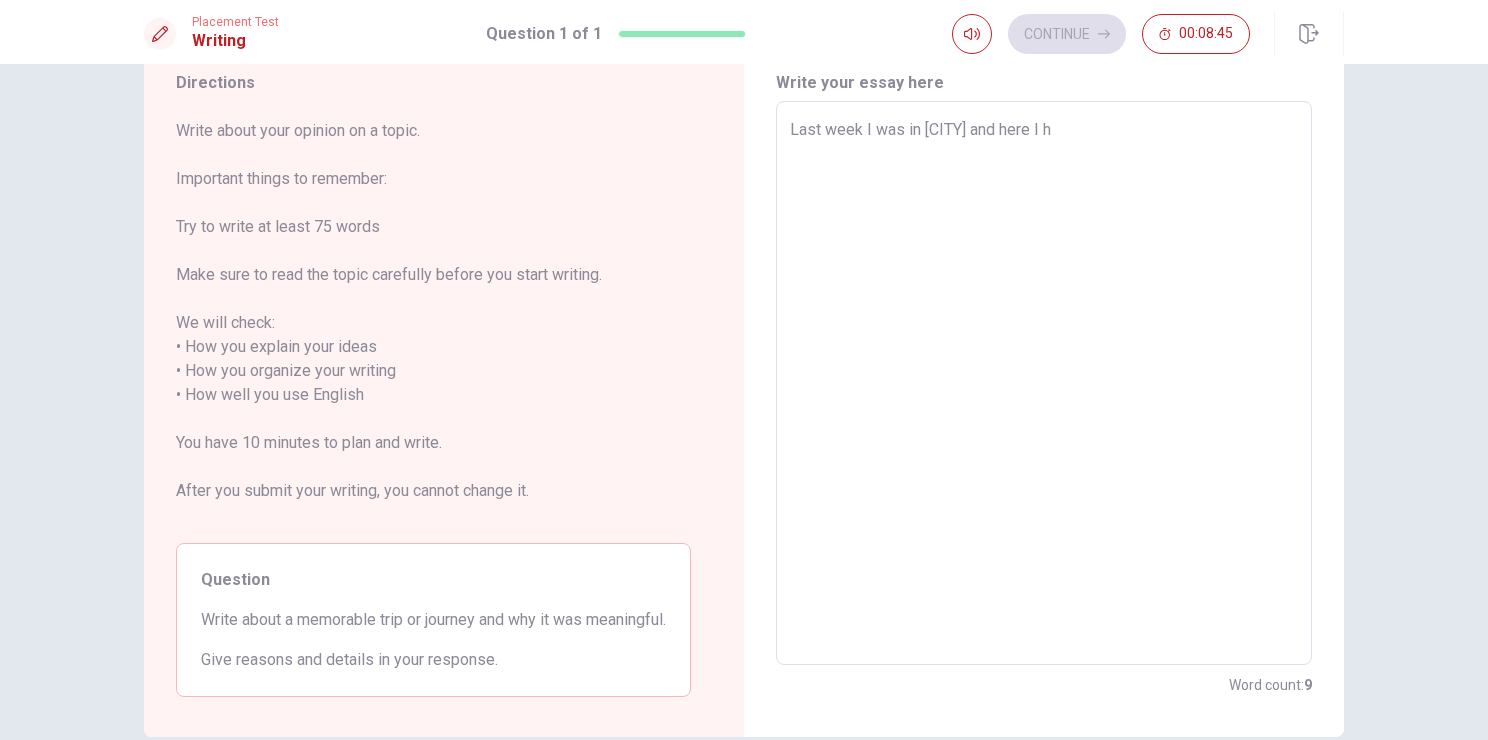 type on "x" 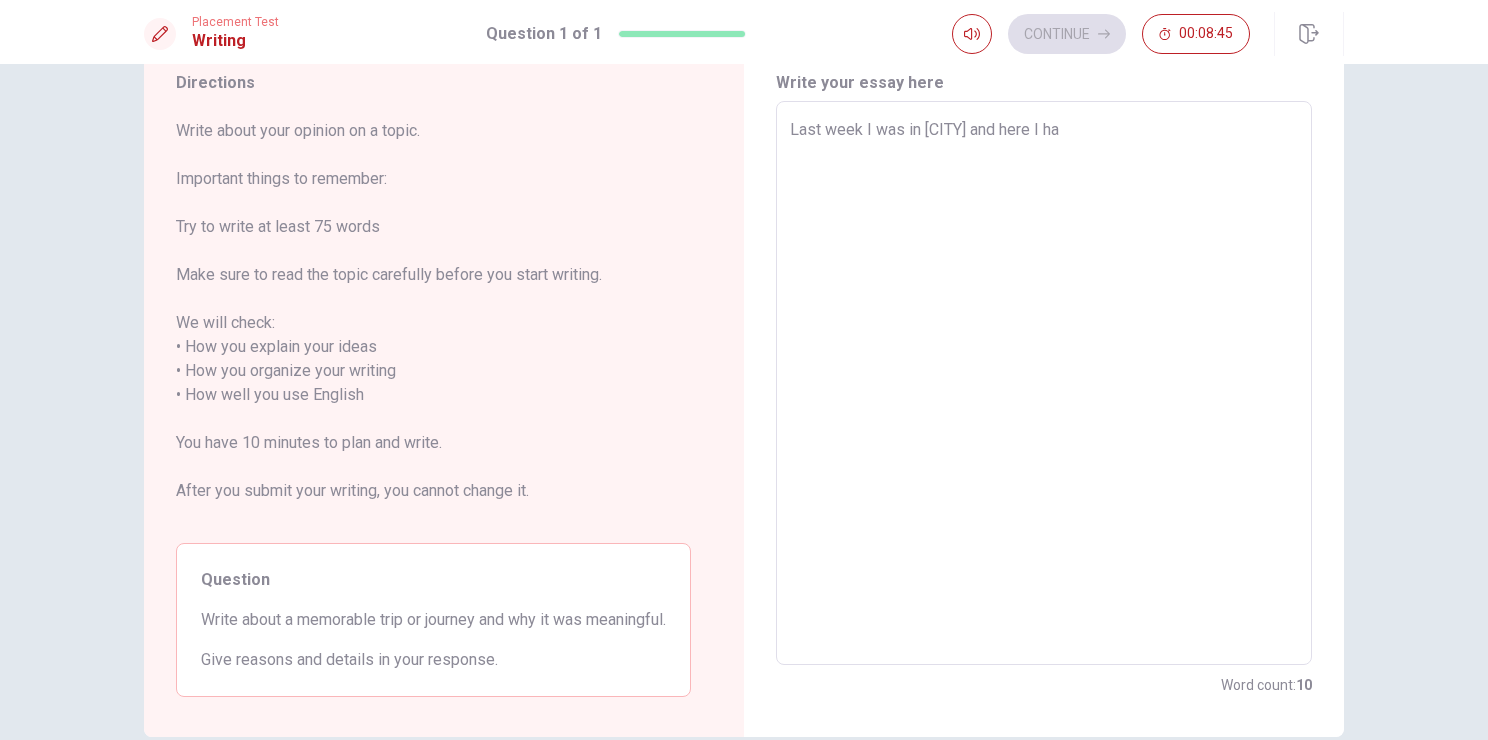 type on "x" 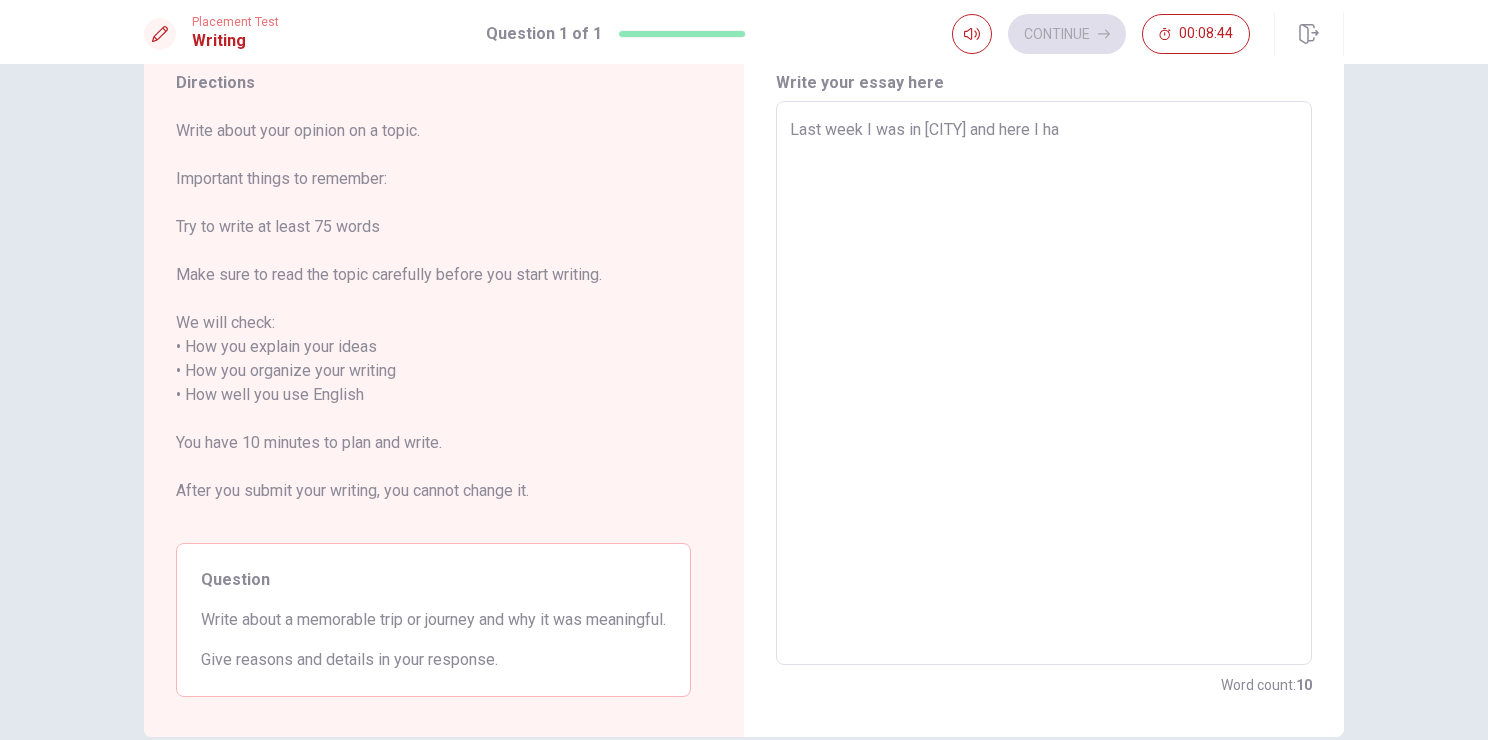 type on "Last week I was in [CITY] and here I hav" 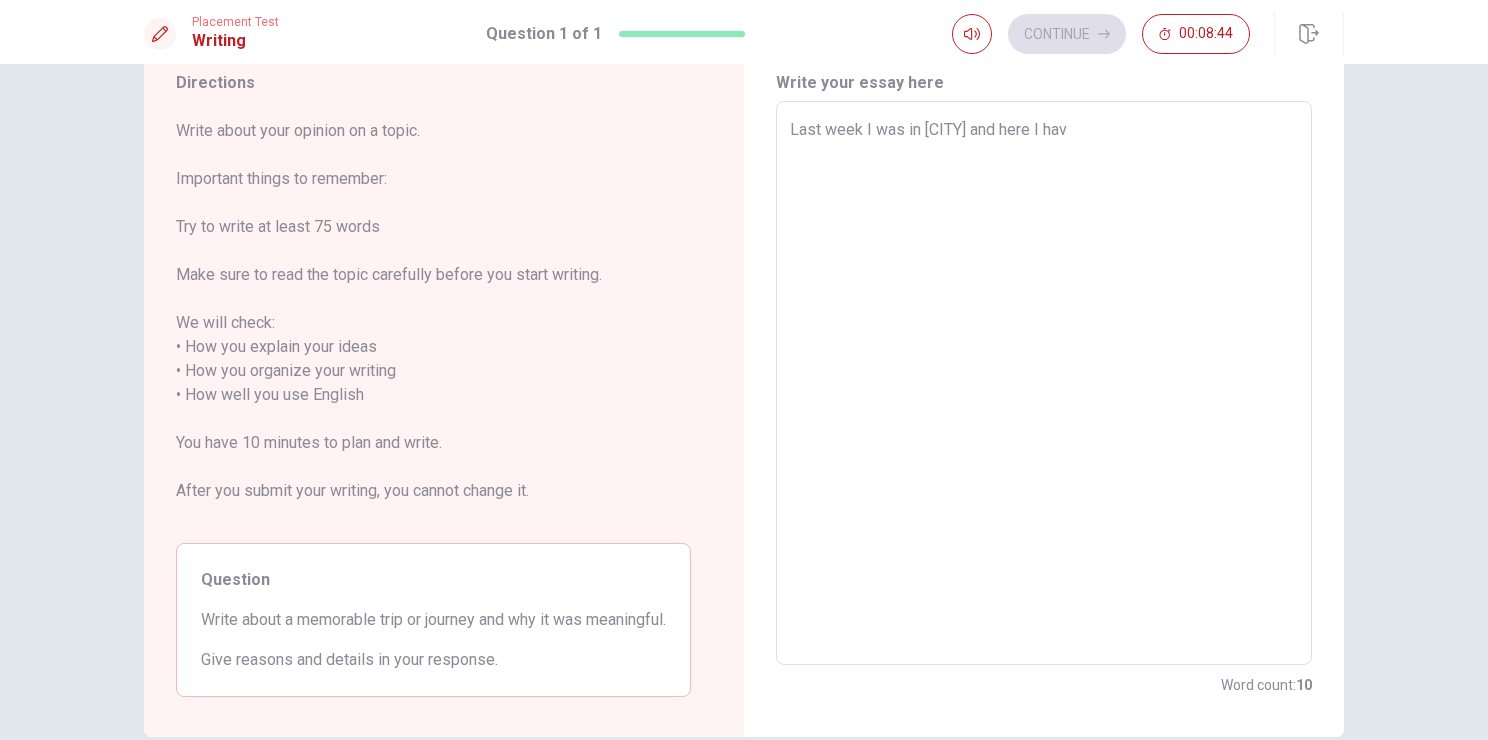 type on "x" 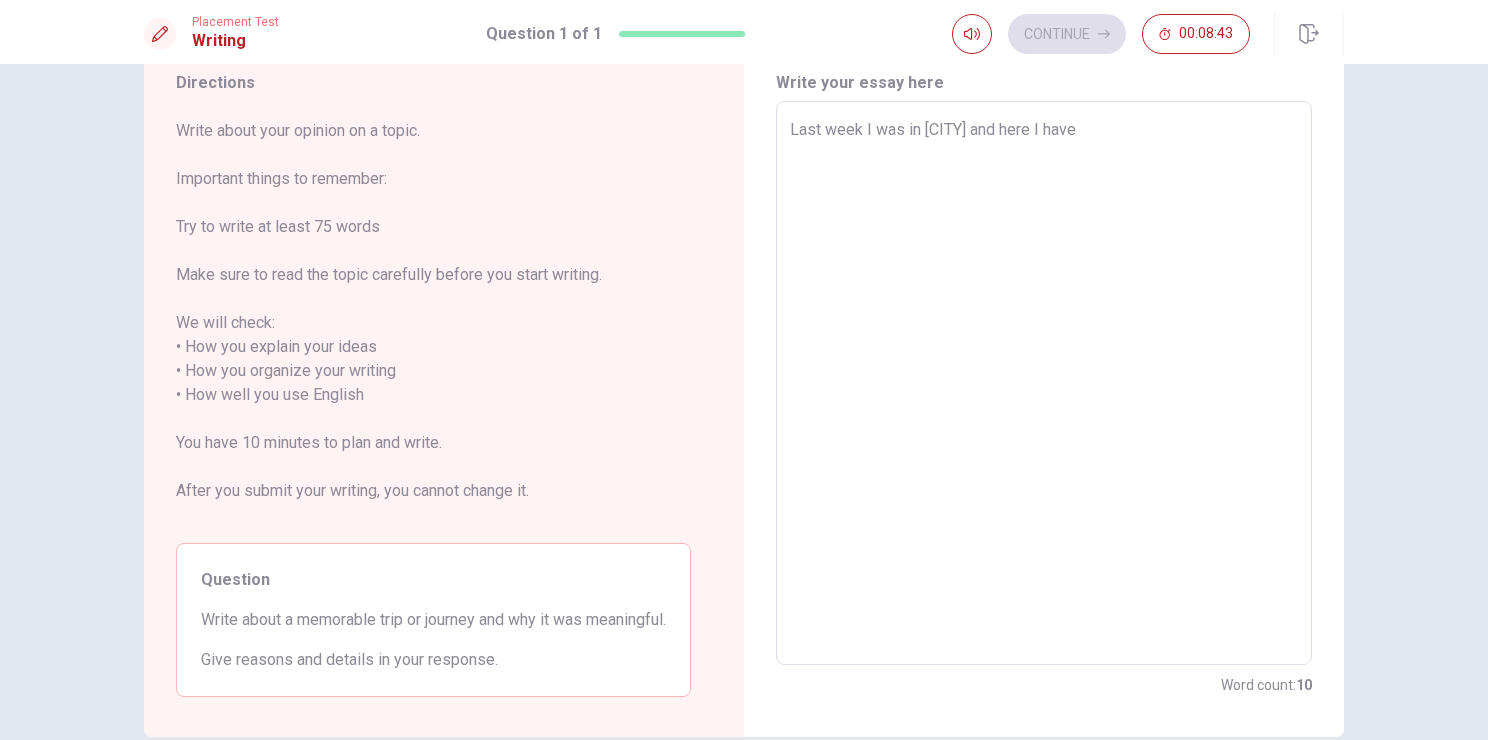 type on "x" 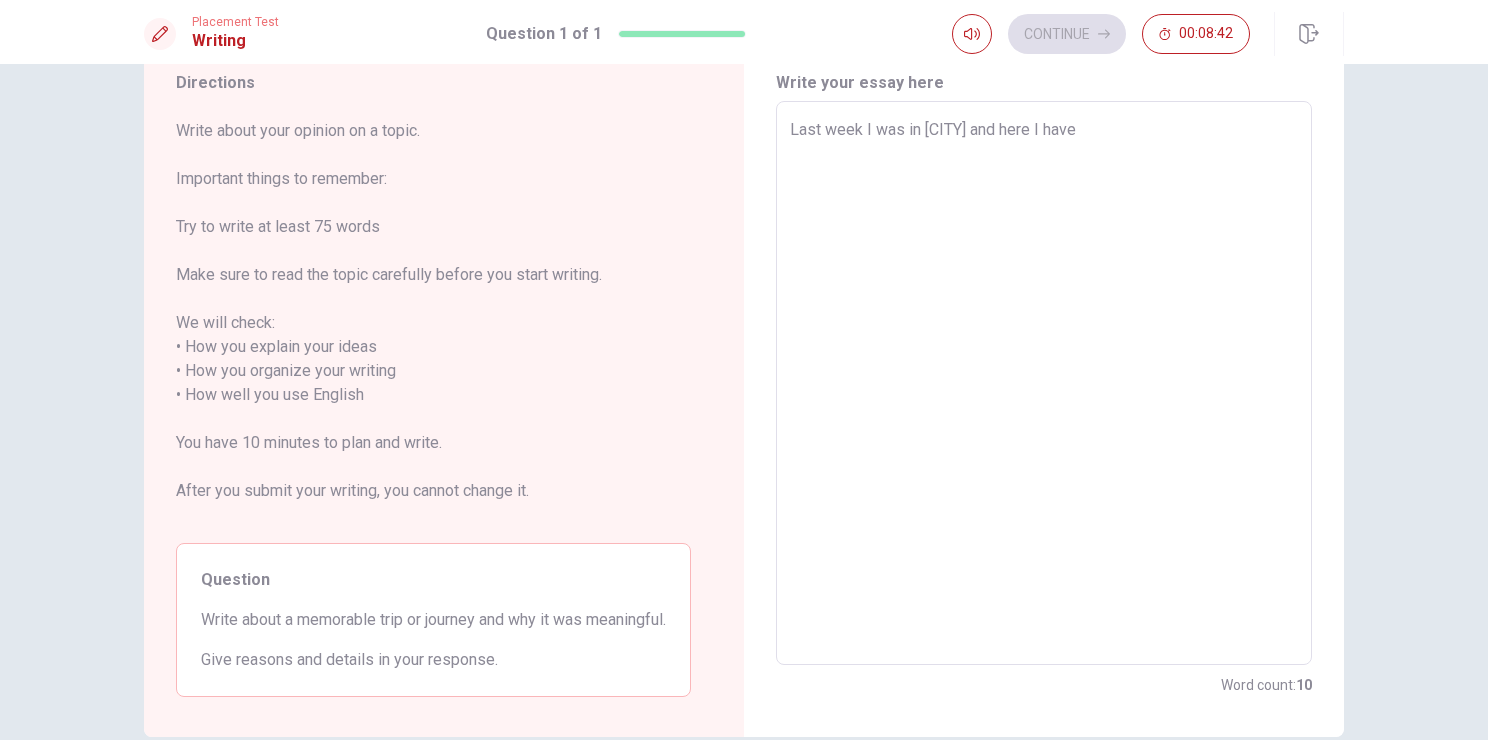 type on "Last week I was in [CITY] and here I have" 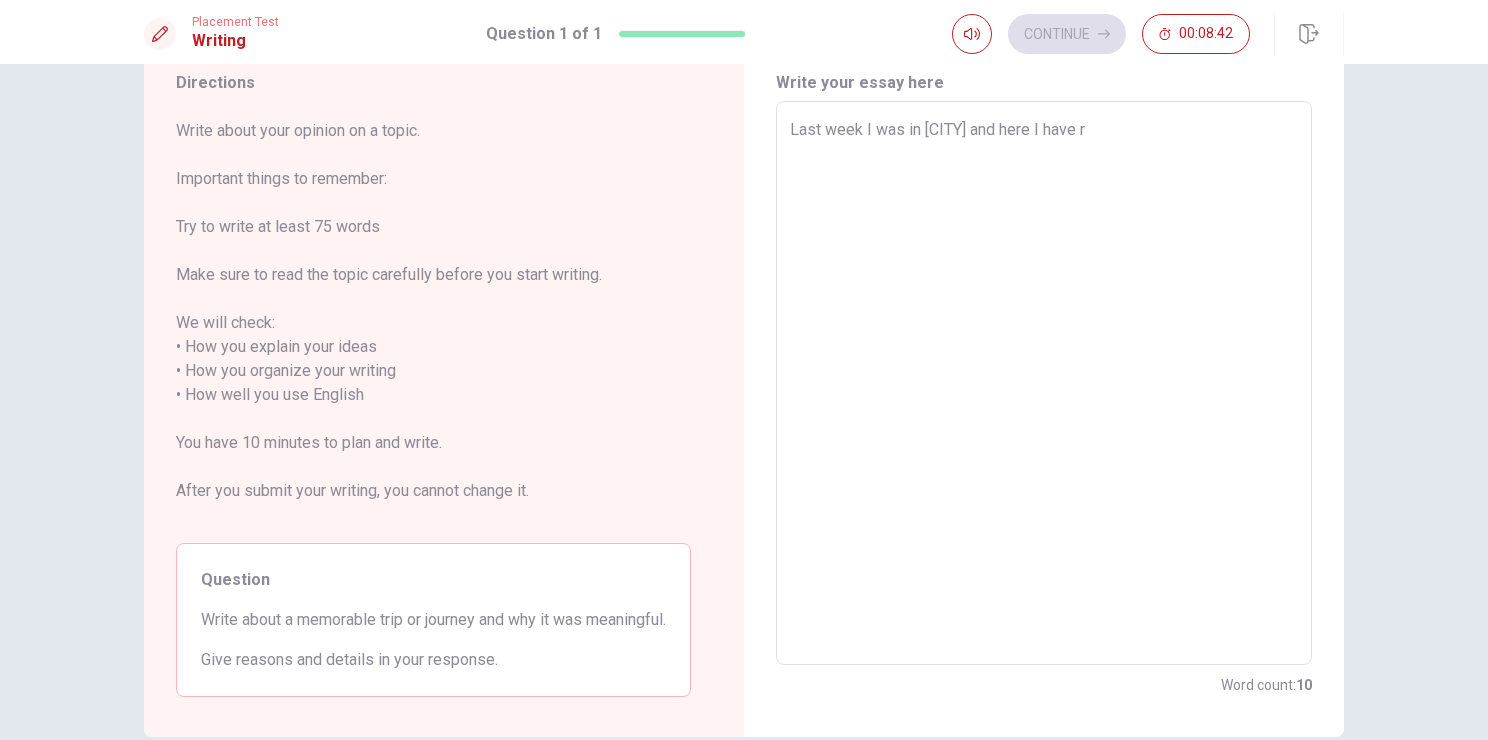 type on "x" 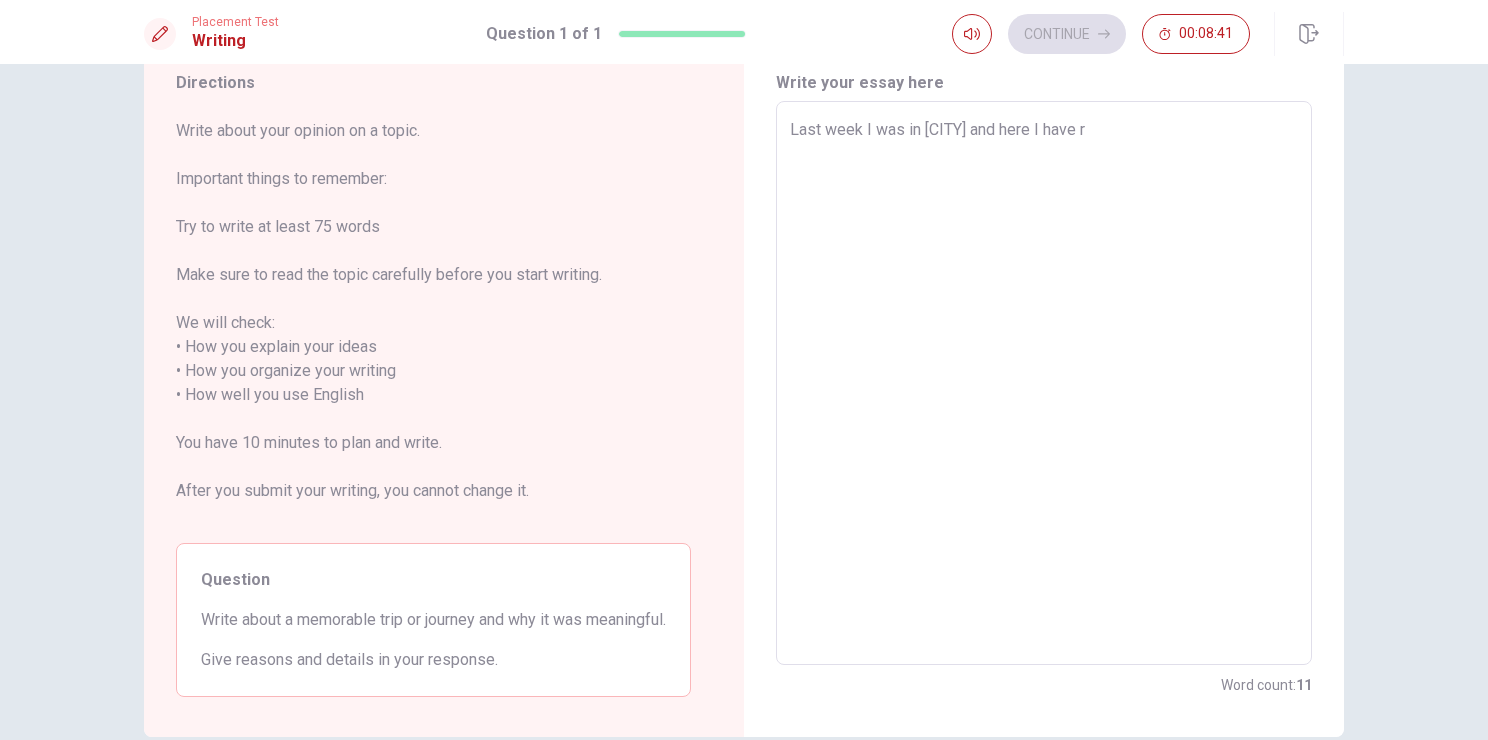 type on "Last week I was in [CITY] and here I have re" 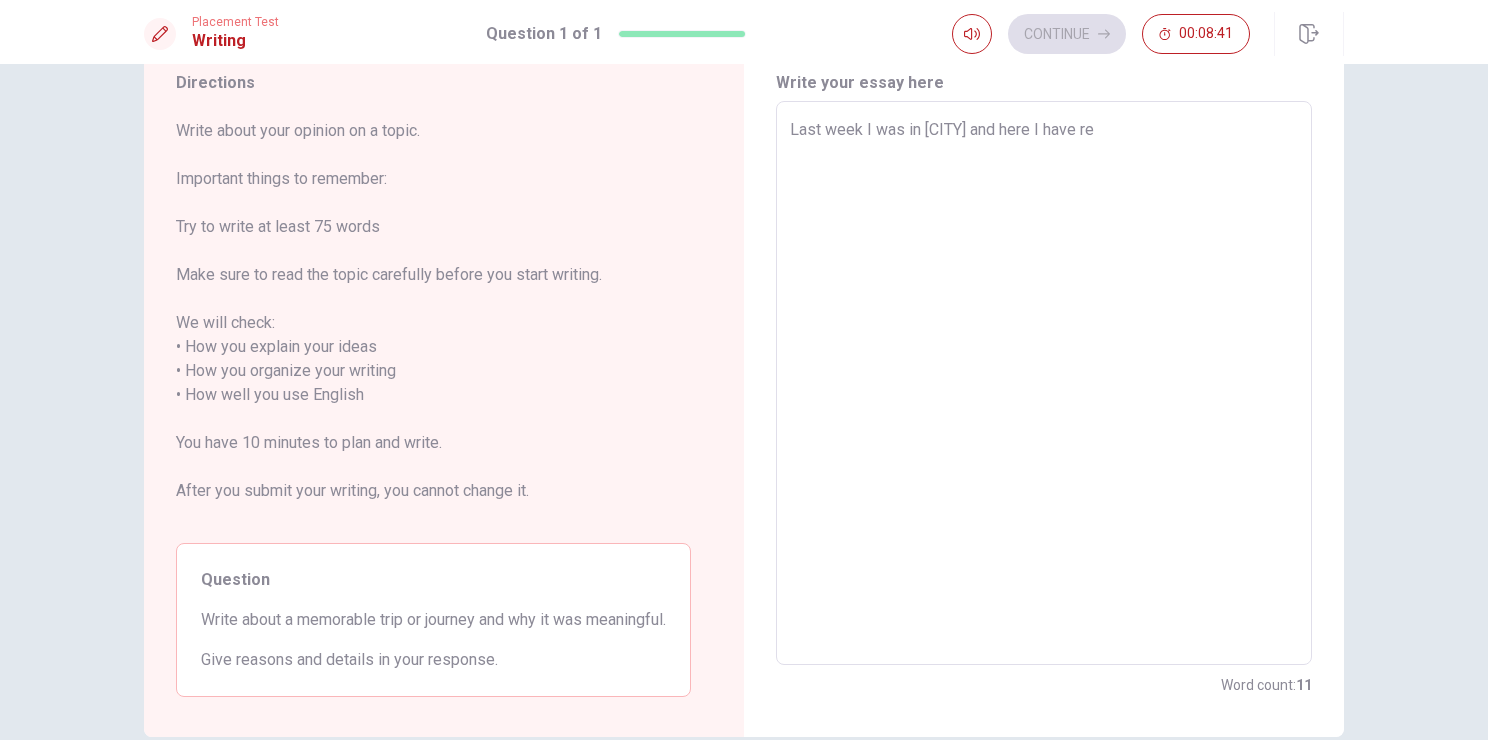 type on "x" 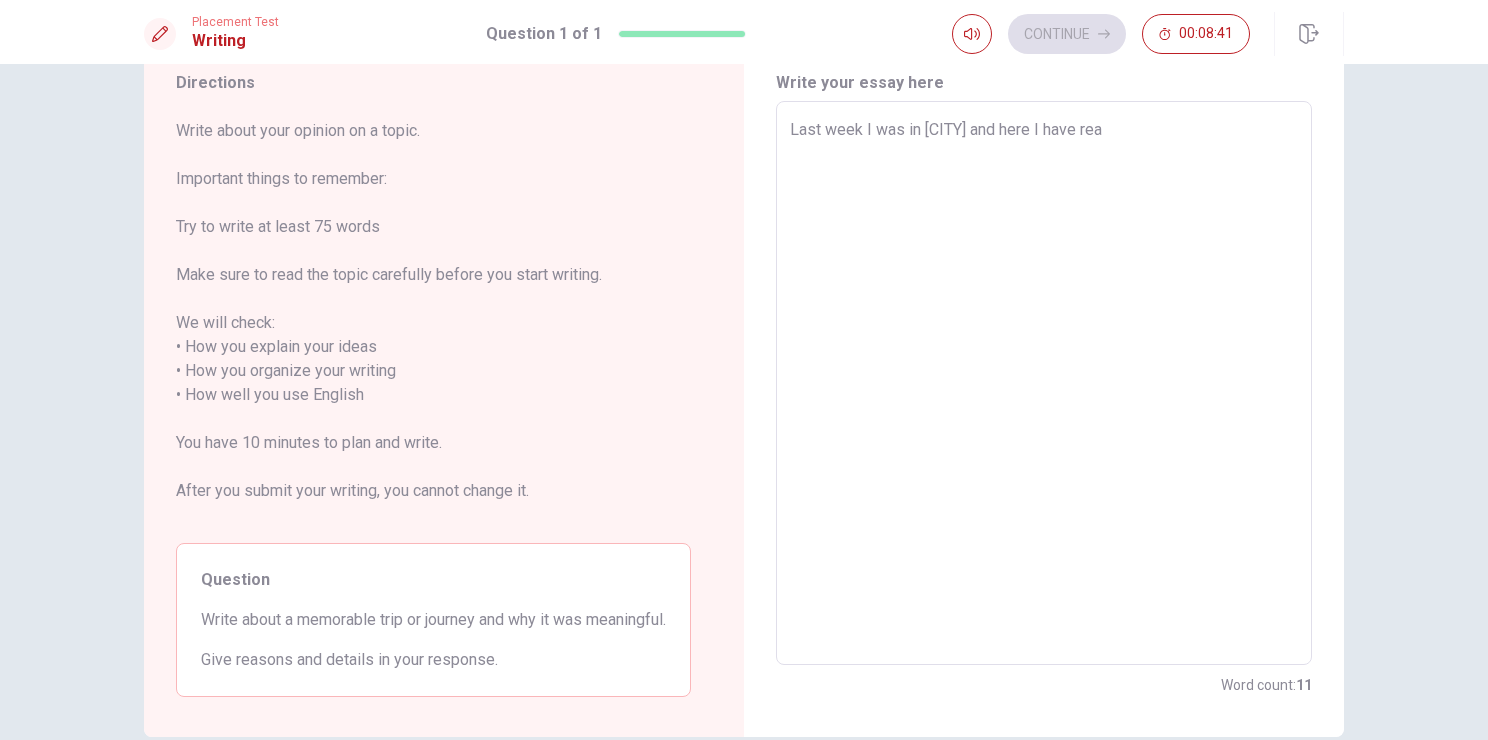 type on "x" 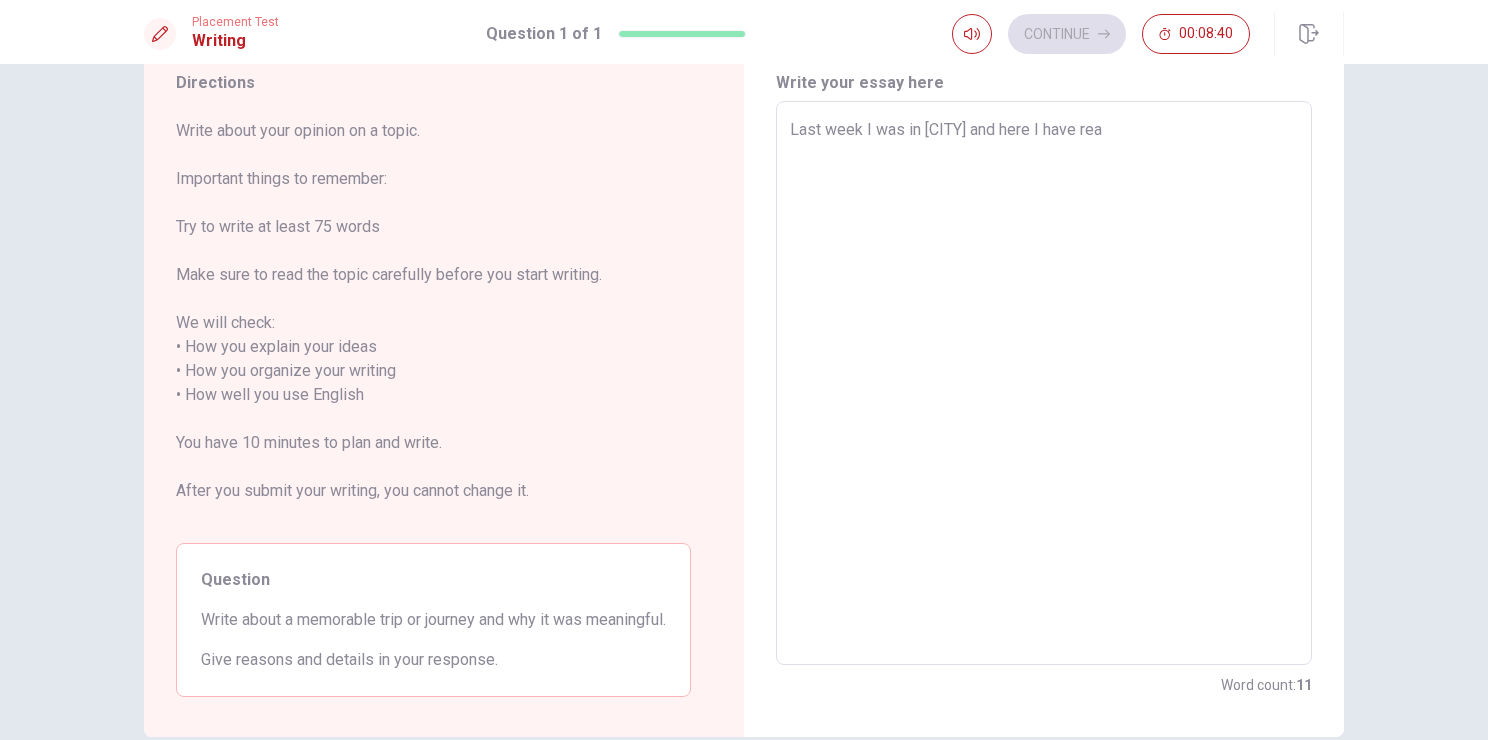 type on "Last week I was in [CITY] and here I have real" 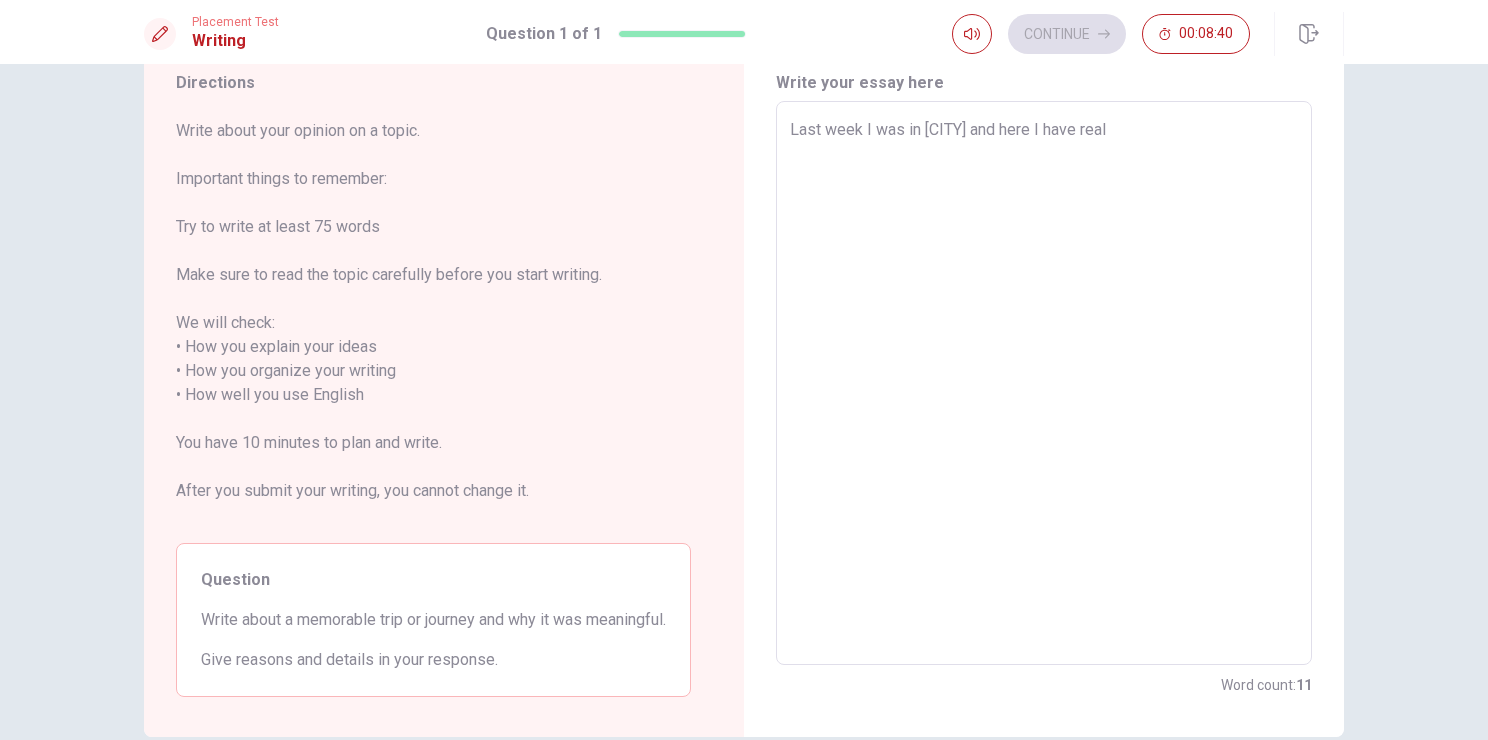 type on "x" 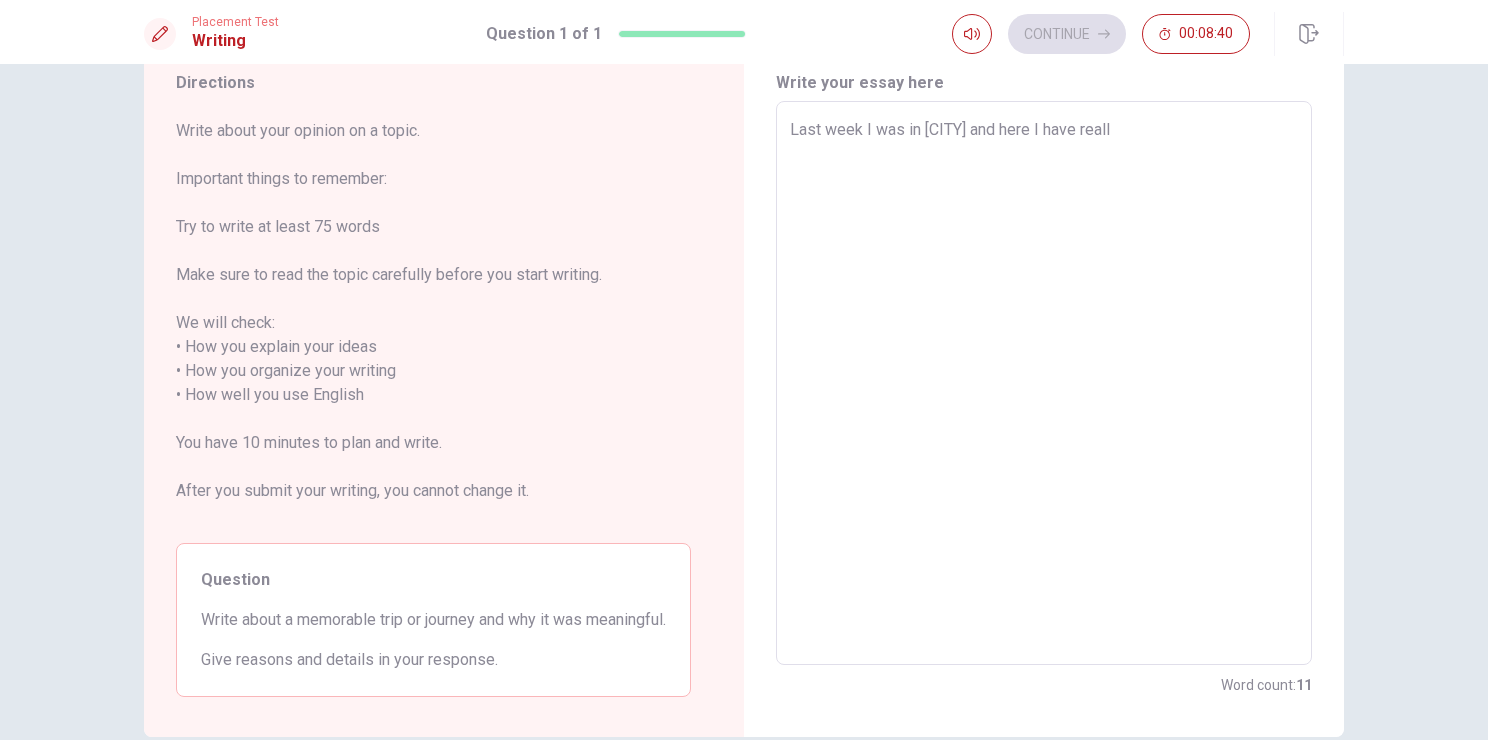 type on "x" 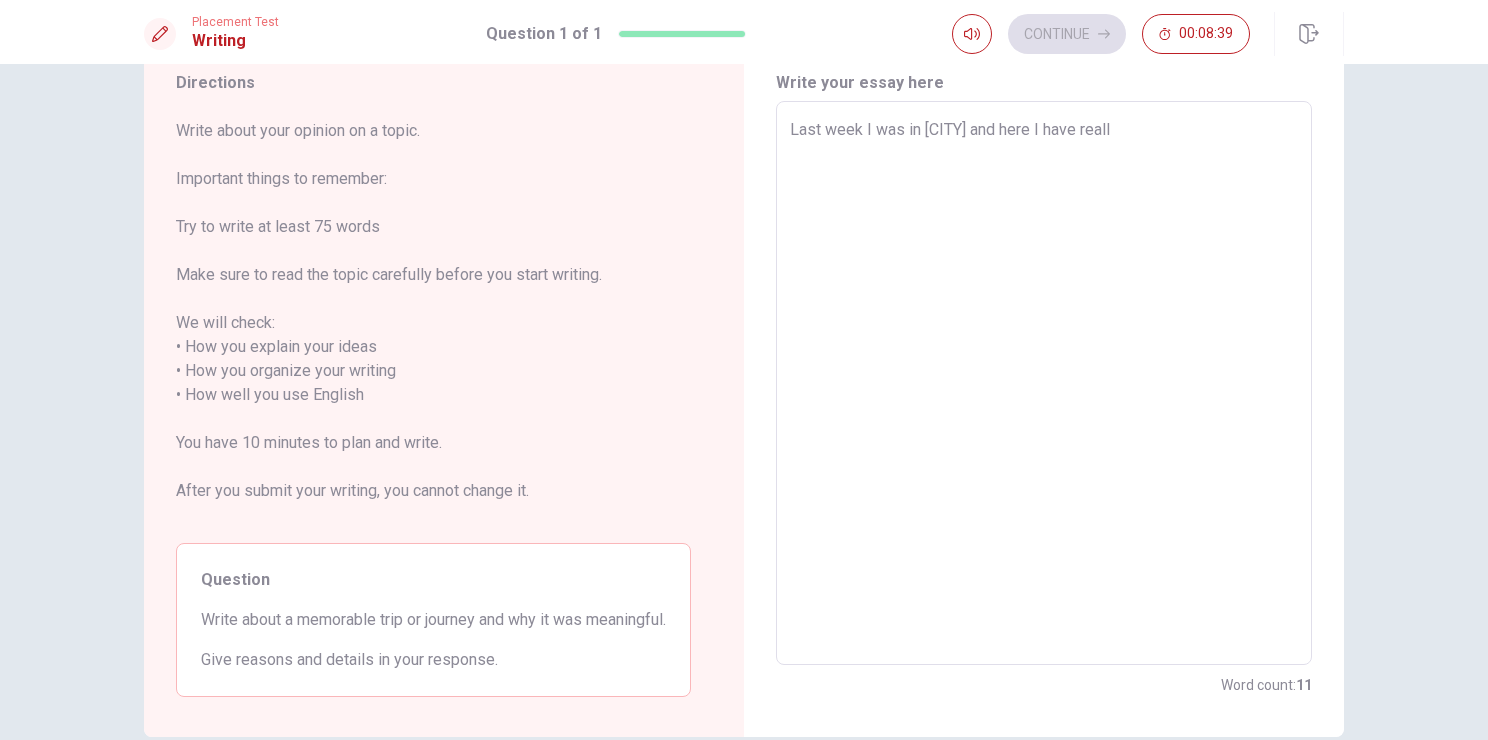 type on "Last week I was in [CITY] and here I have really" 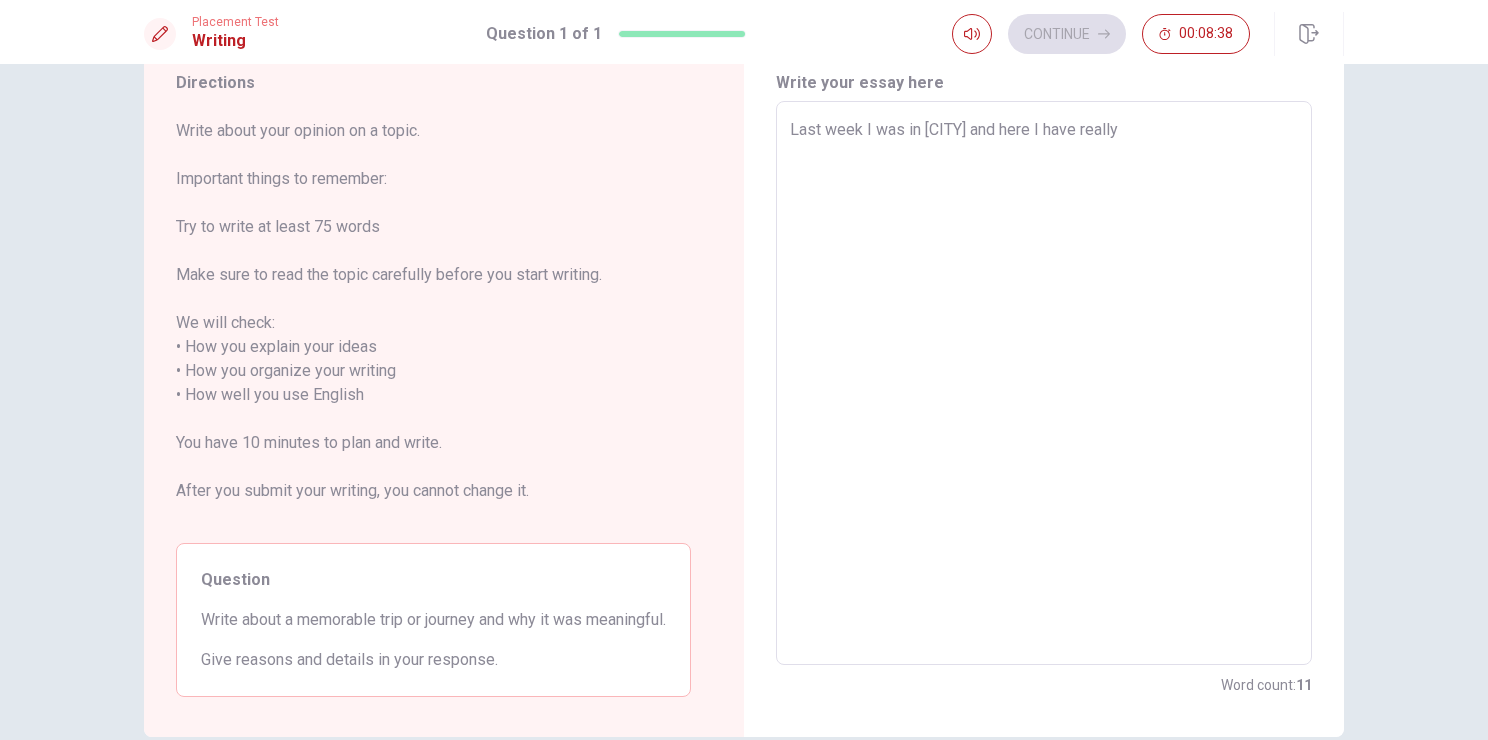 type on "x" 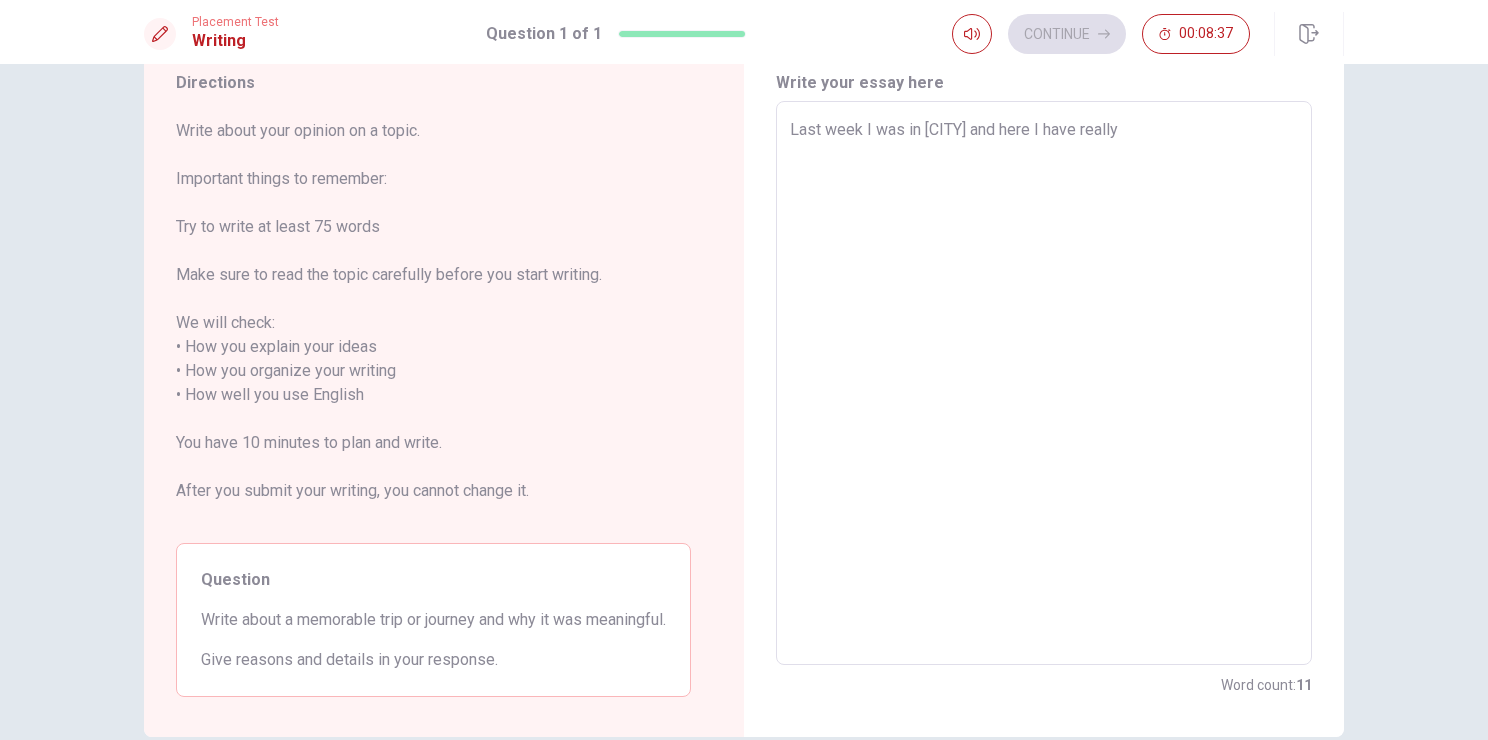 type on "Last week I was in [CITY] and here I have really m" 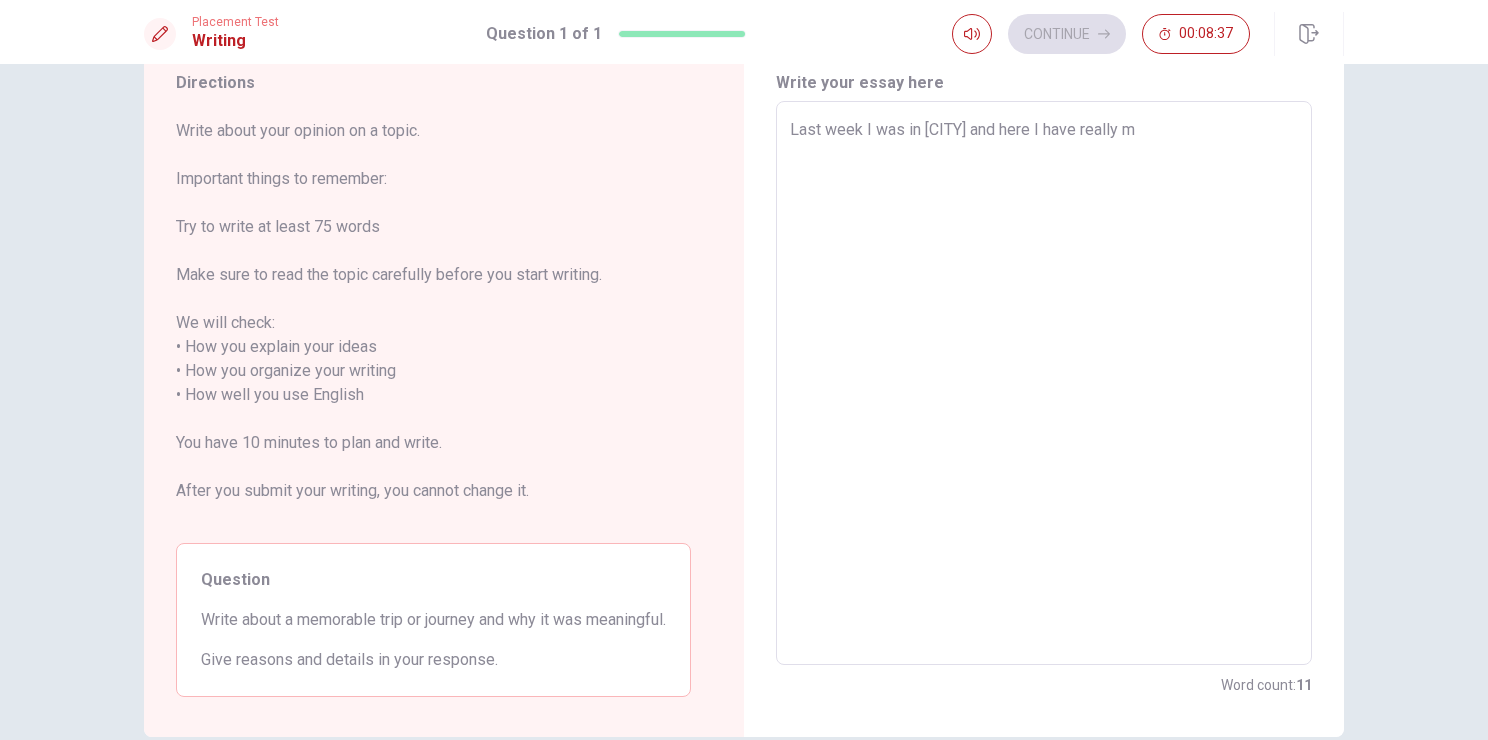 type on "x" 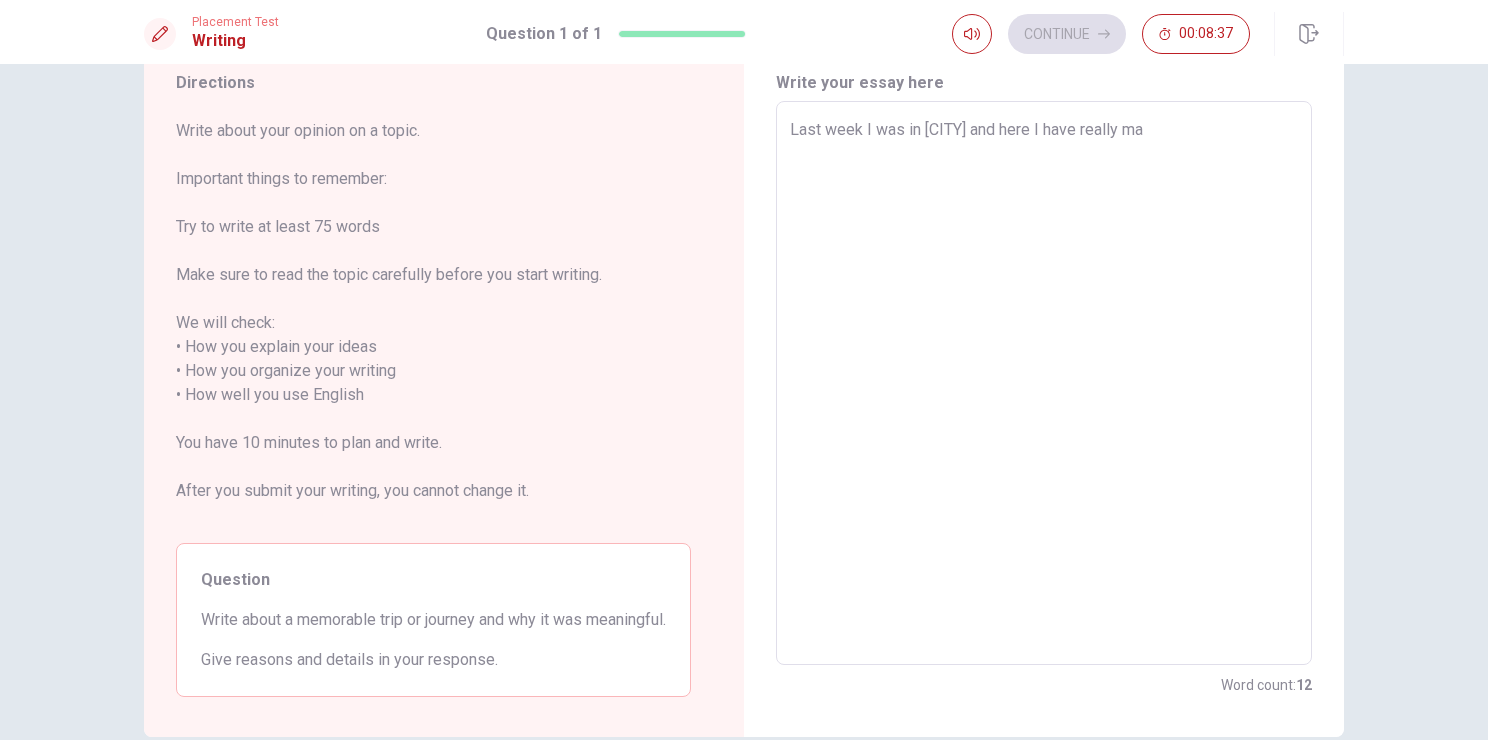 type on "x" 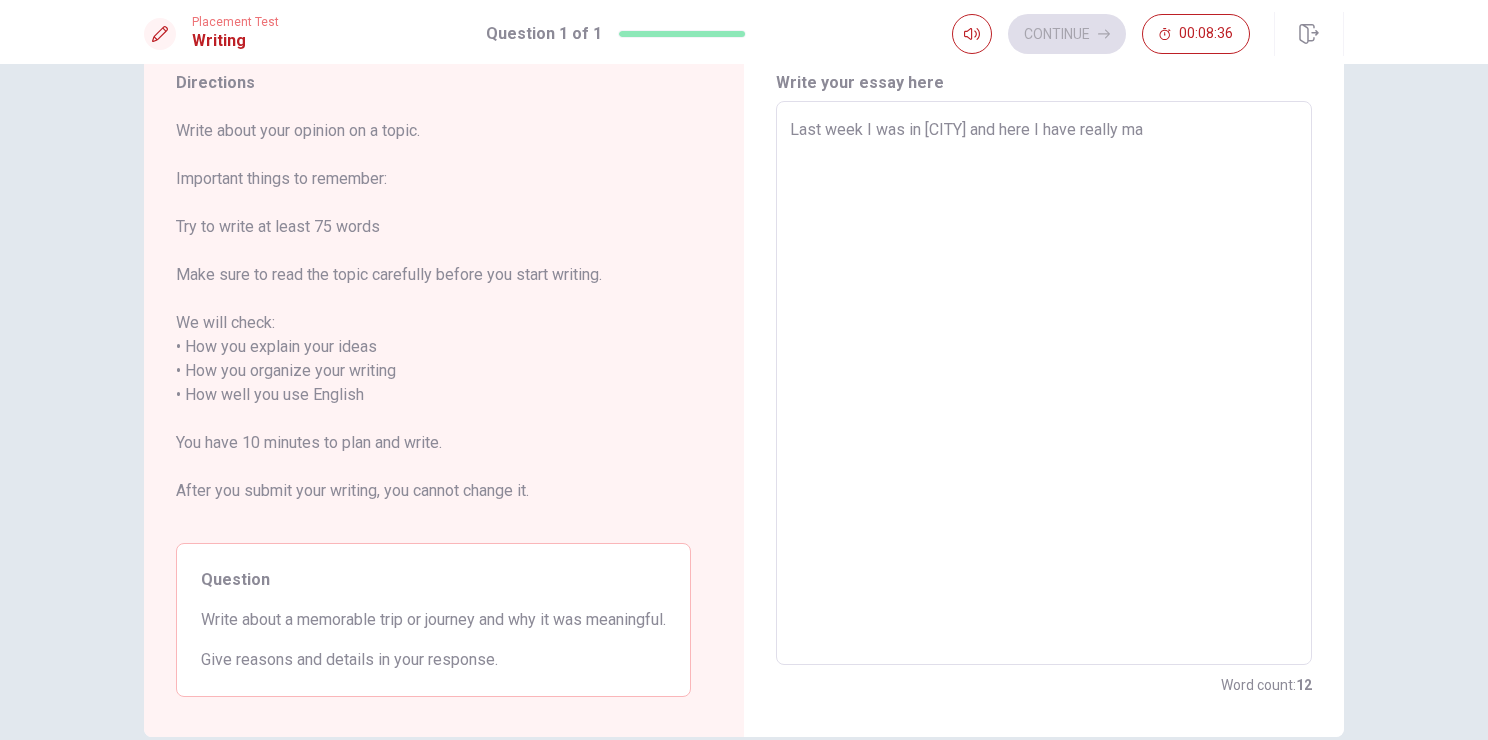 type on "Last week I was in [CITY] and here I have really mag" 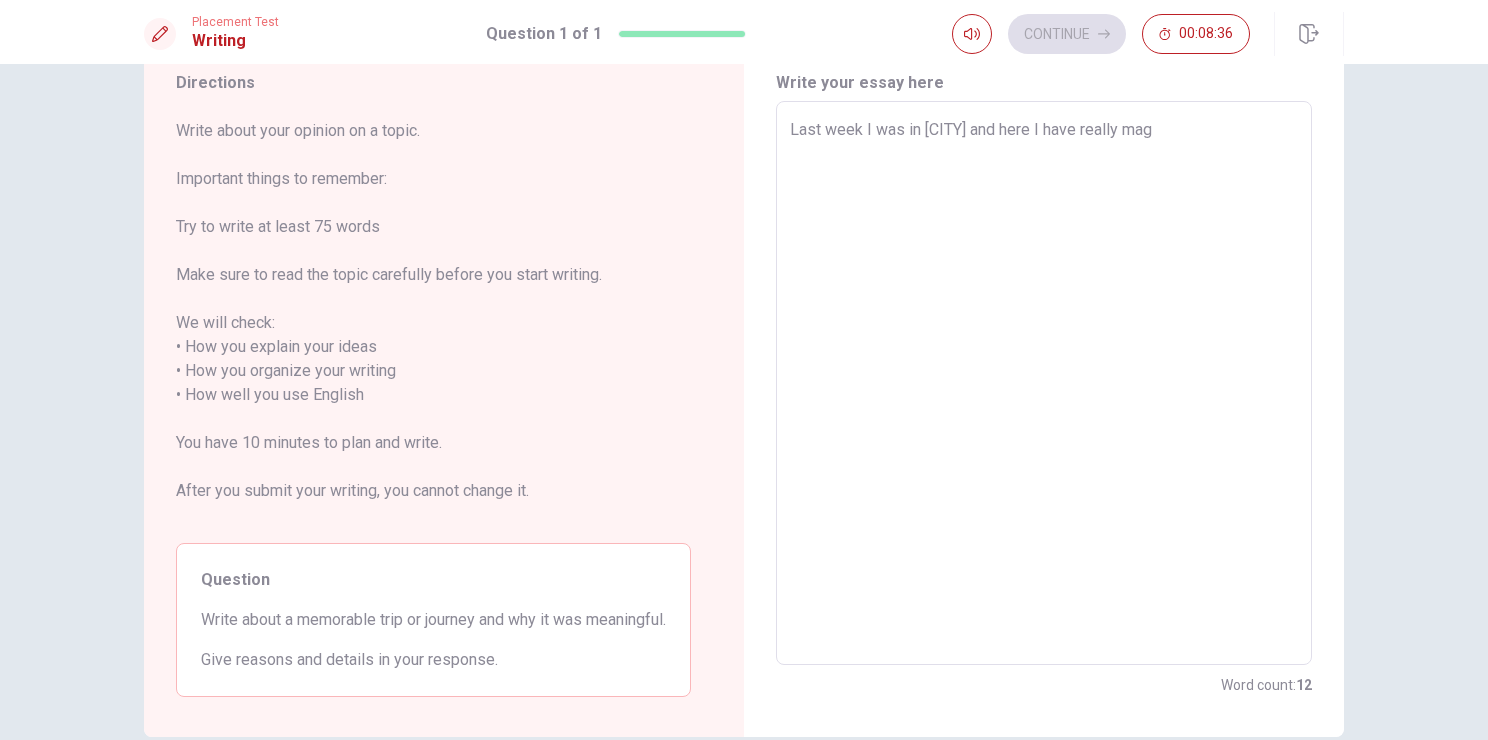 type on "x" 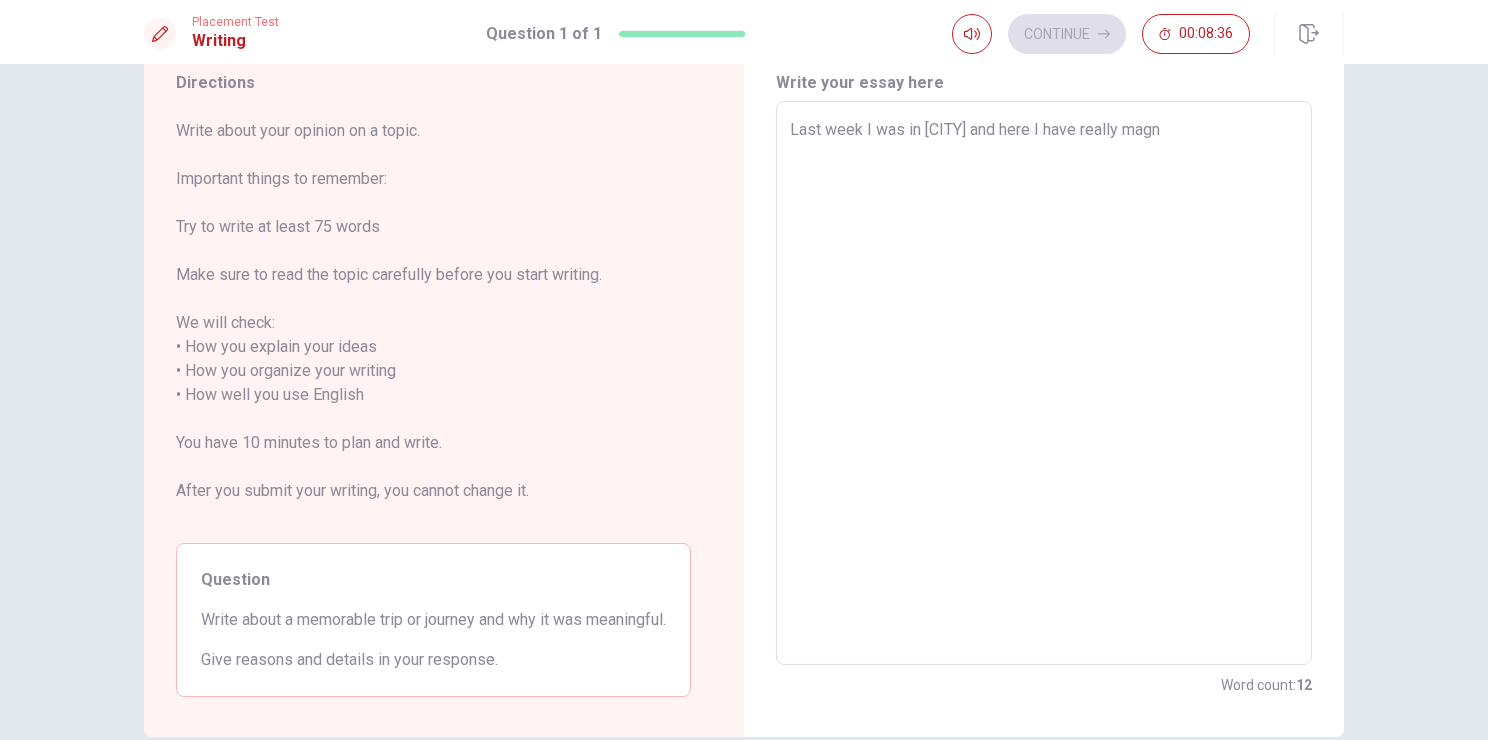 type on "x" 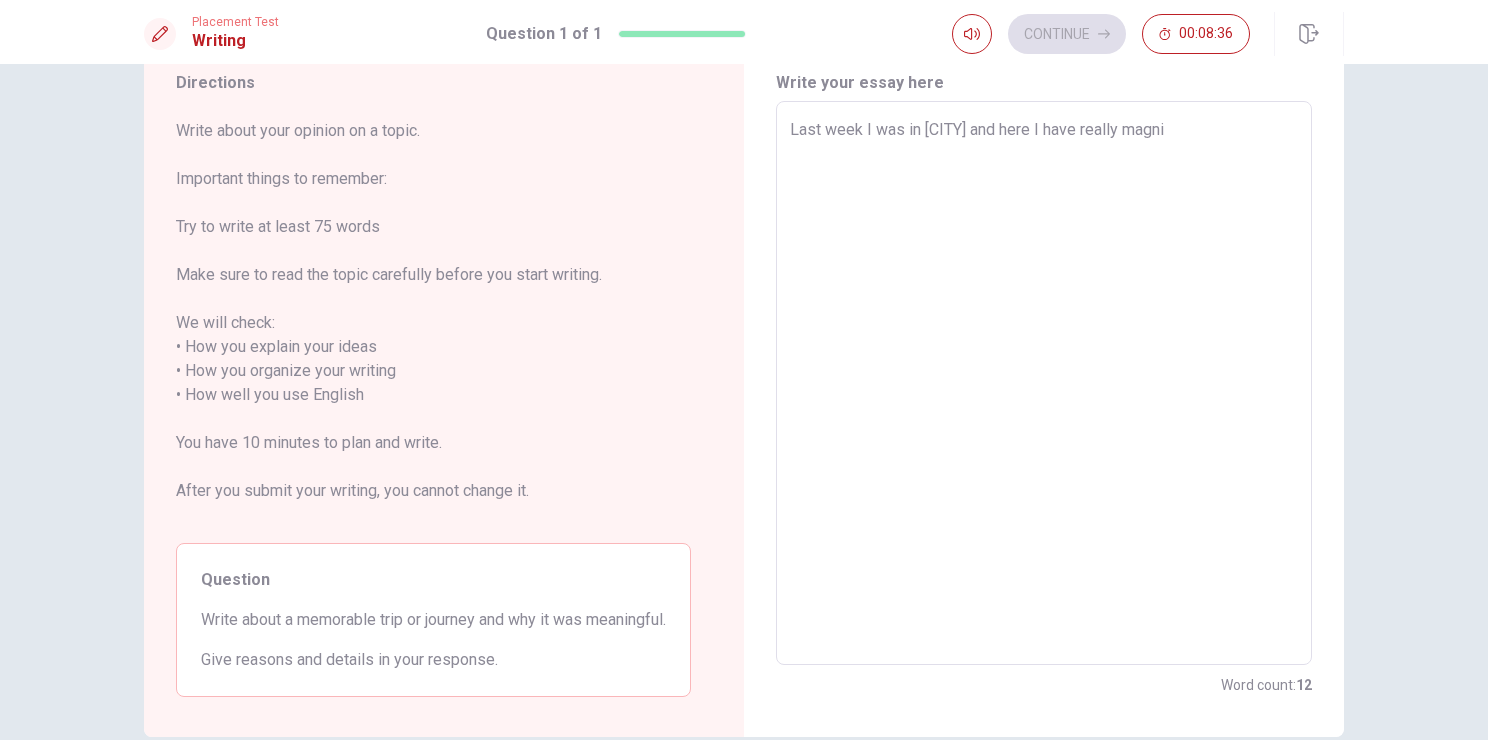 type on "x" 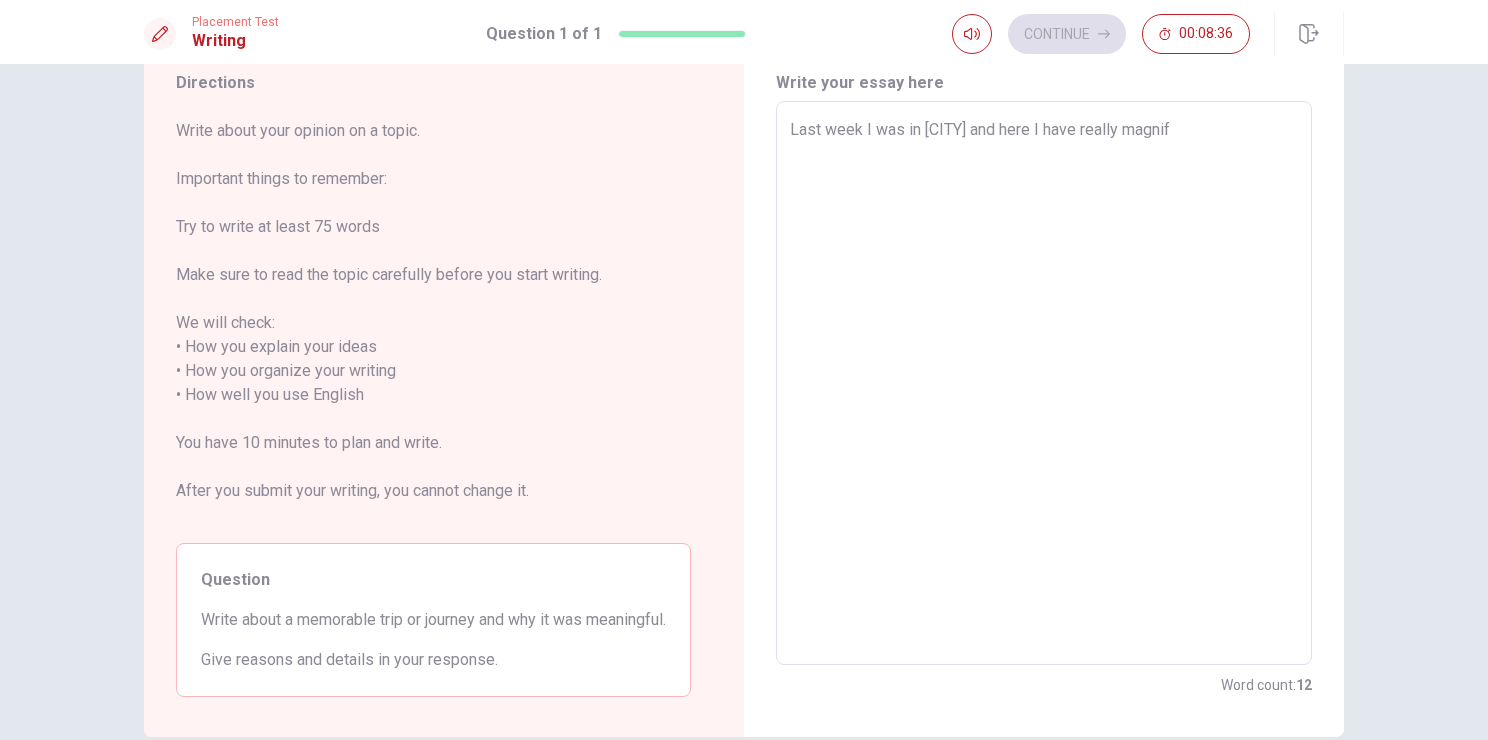 type on "x" 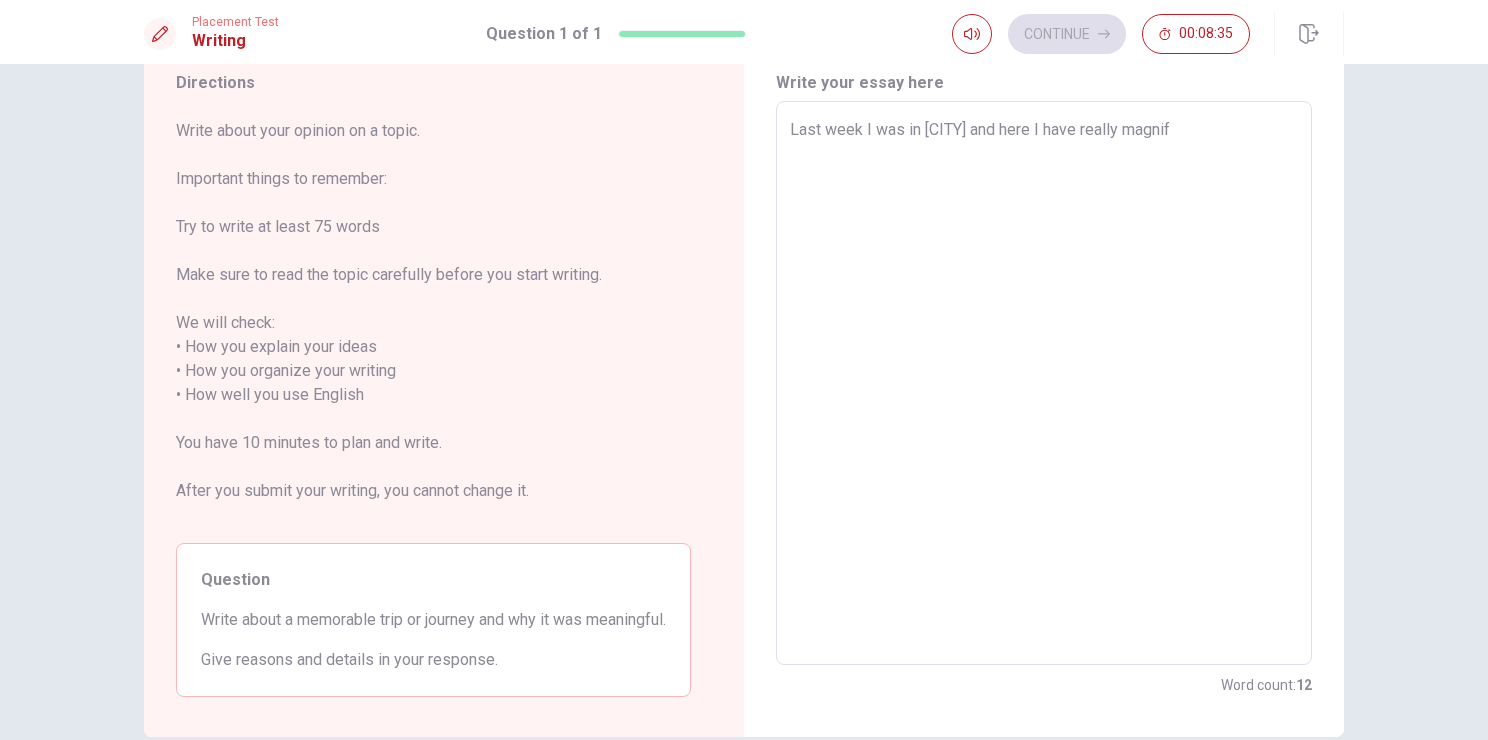 type on "Last week I was in Paris and here I have really magnifi" 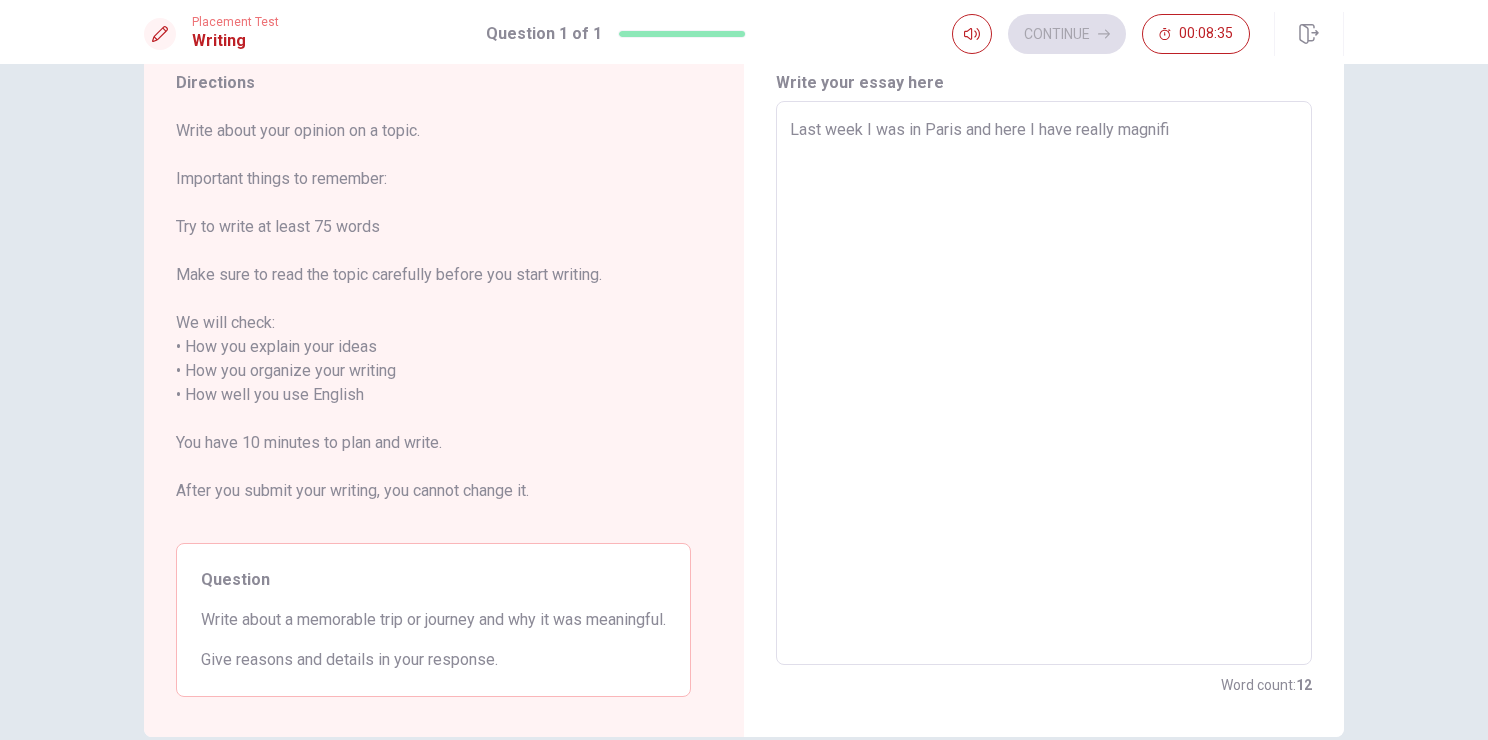 type on "x" 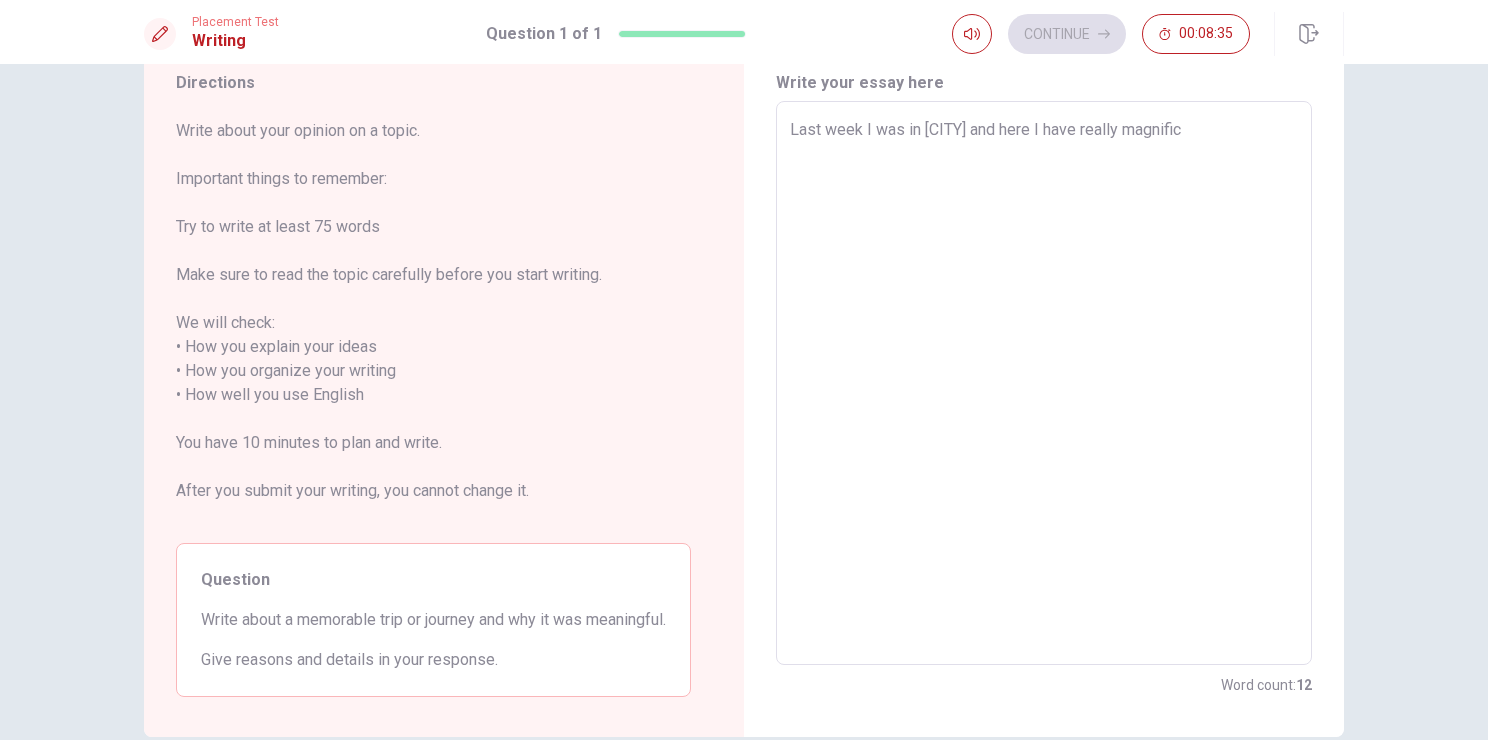 type on "x" 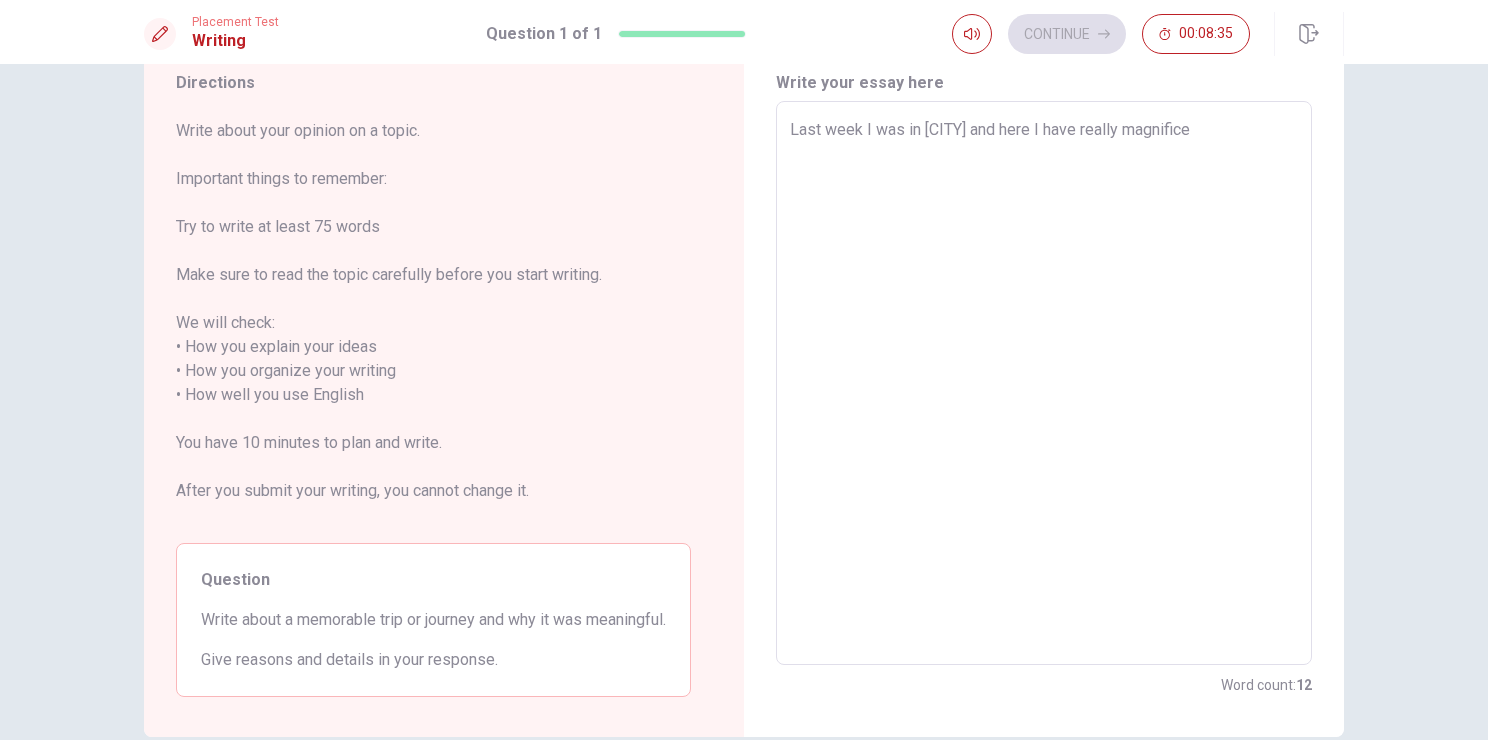 type on "x" 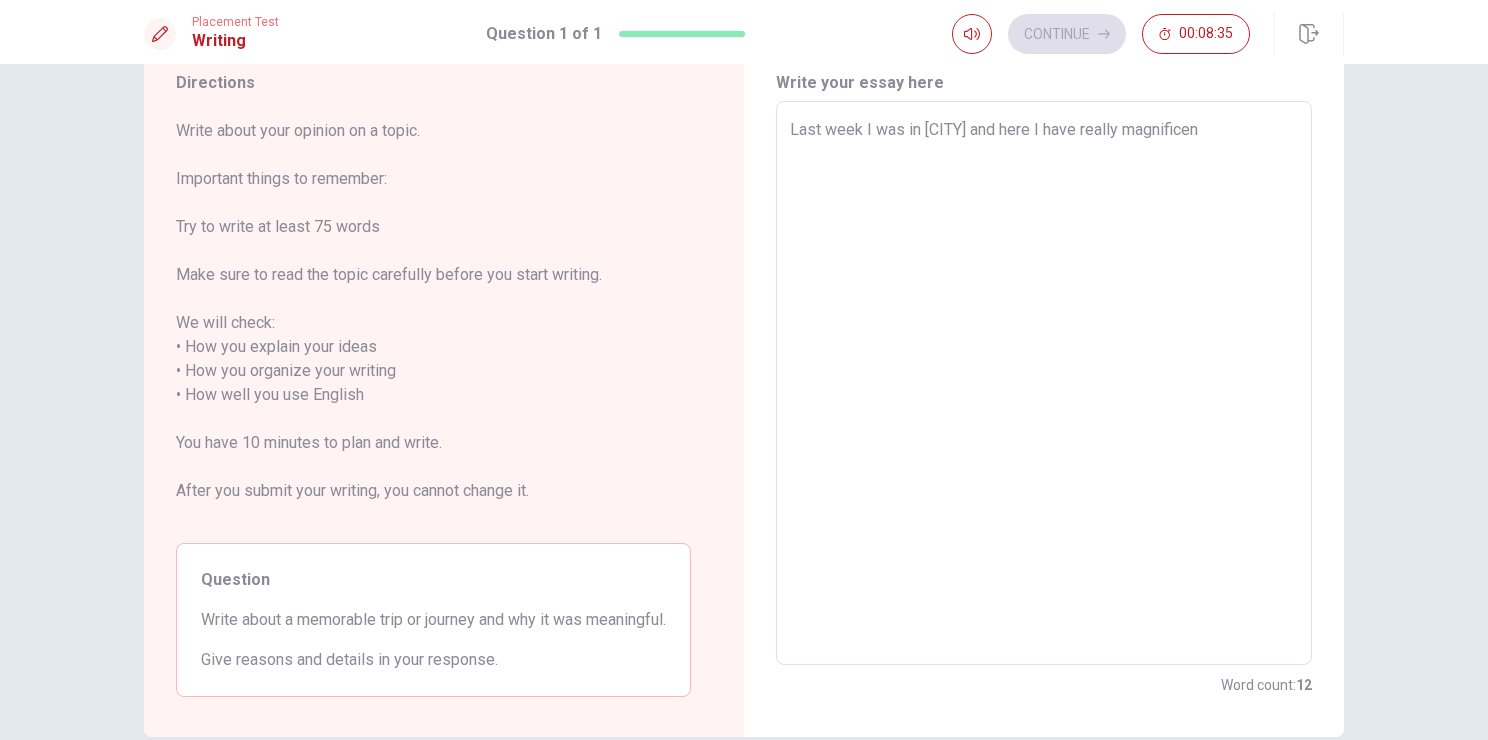 type on "x" 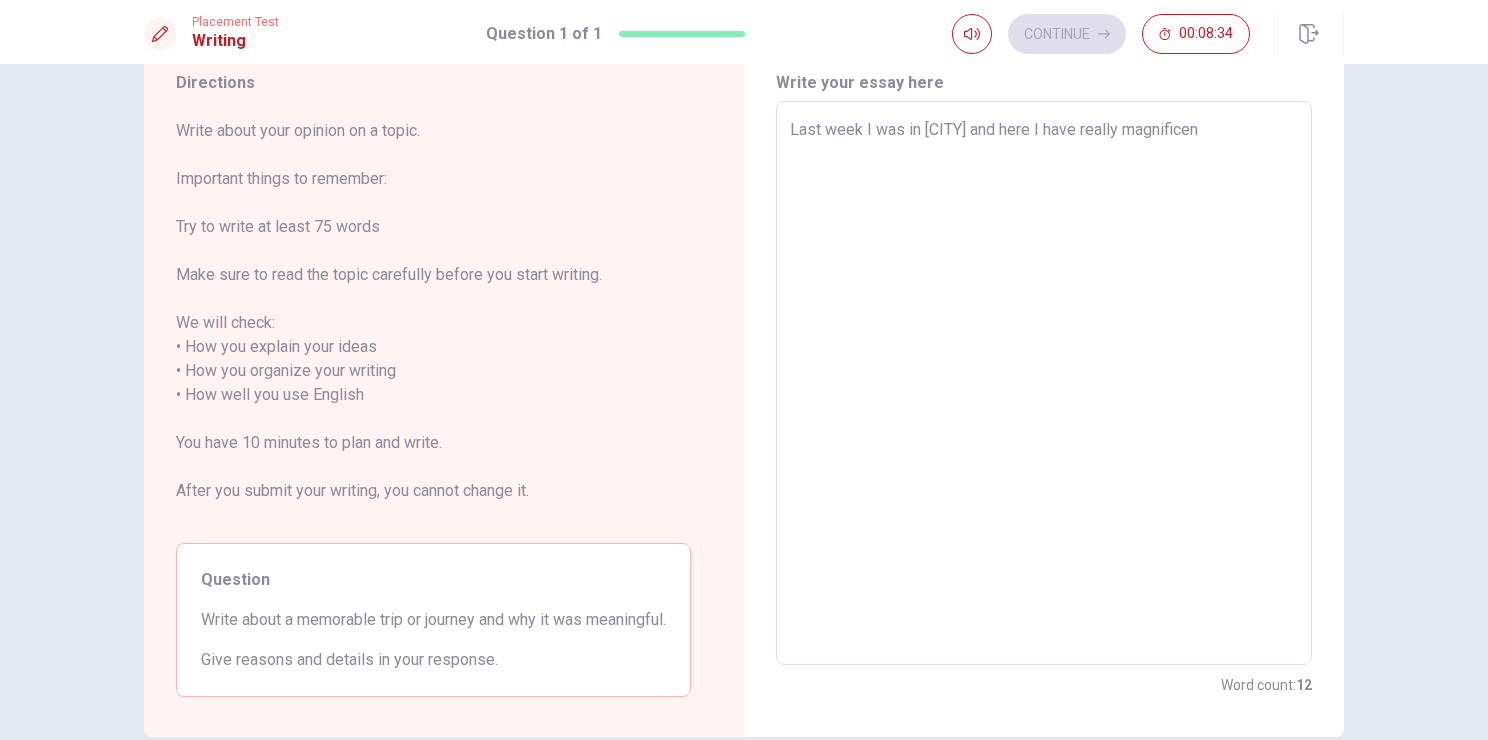type on "Last week I was in [CITY] and here I have really magnificent" 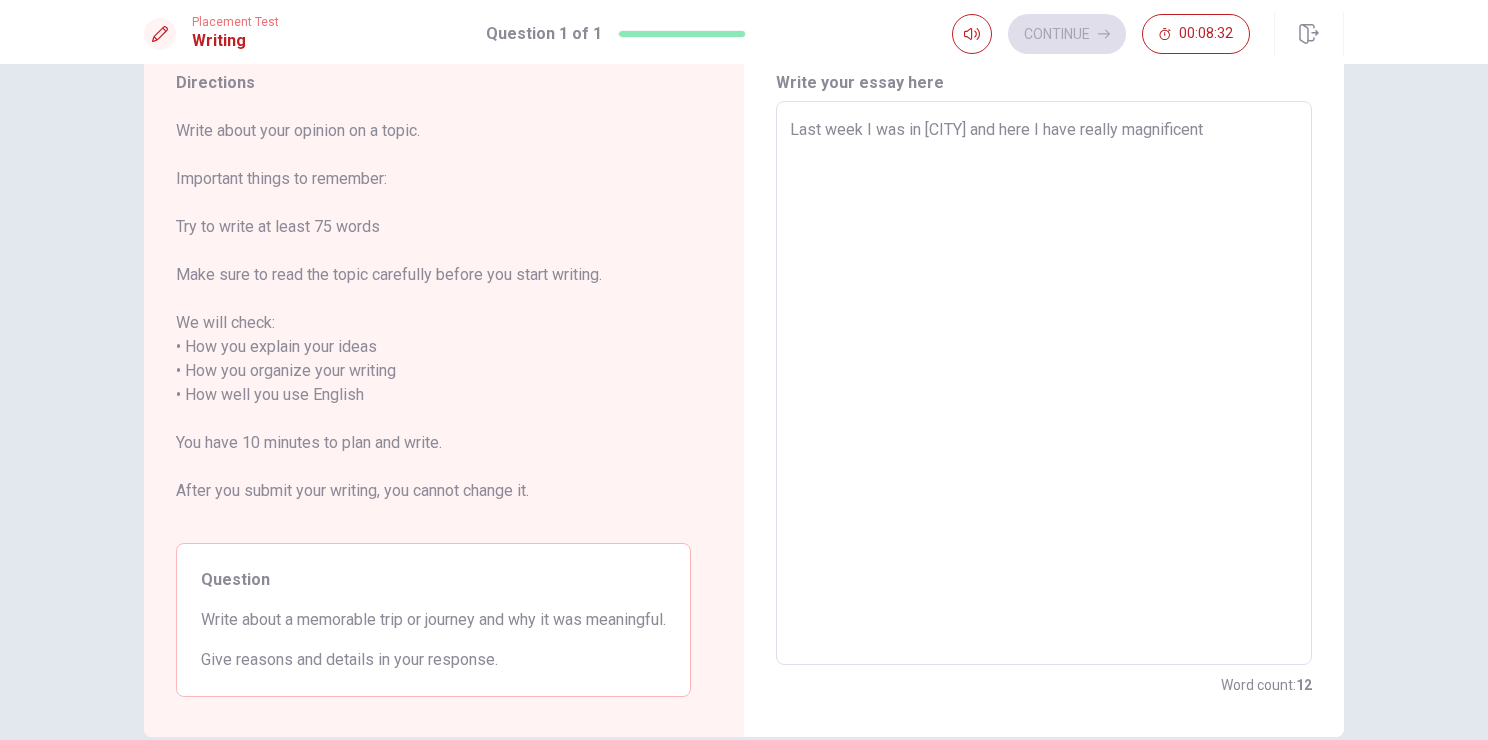 type on "x" 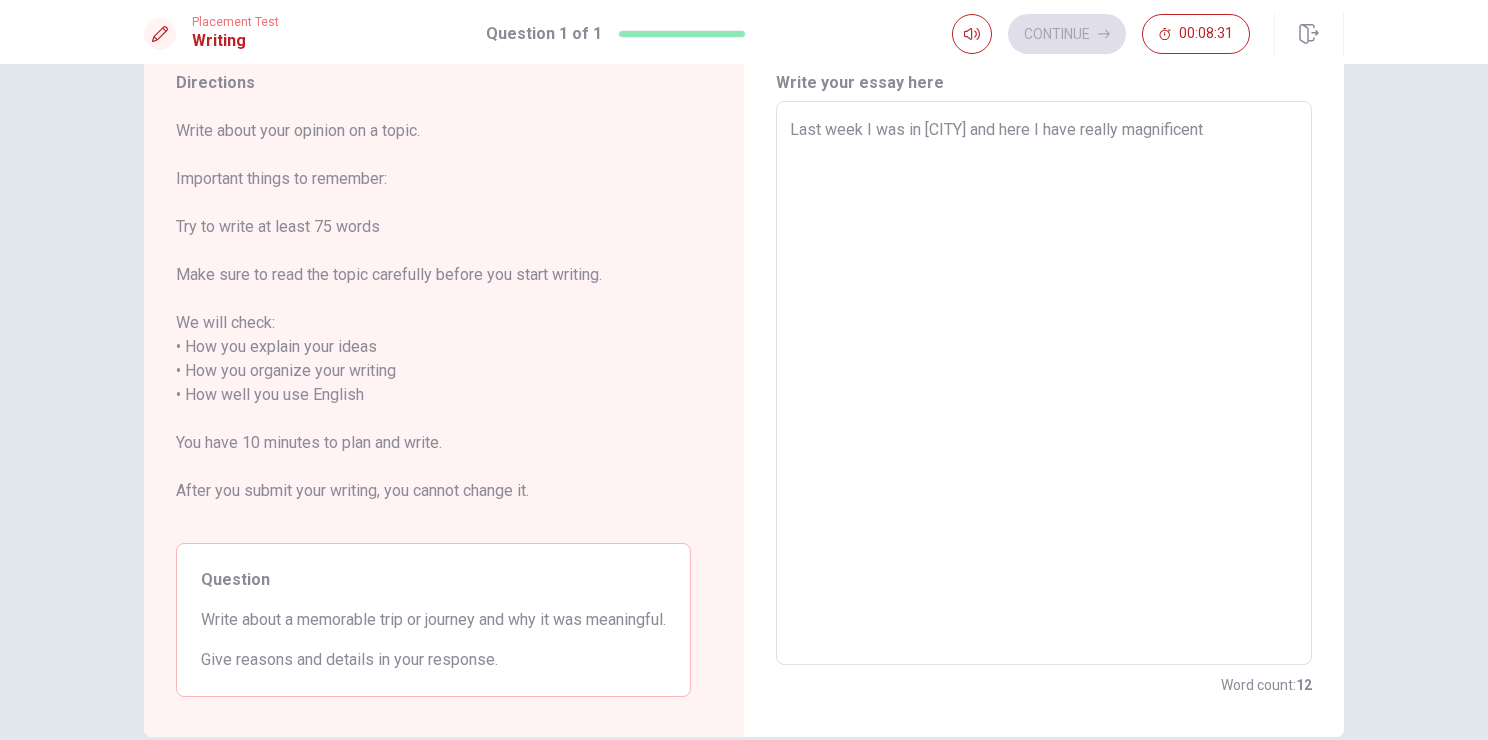 type on "Last week I was in [CITY] and here I have really magnificent" 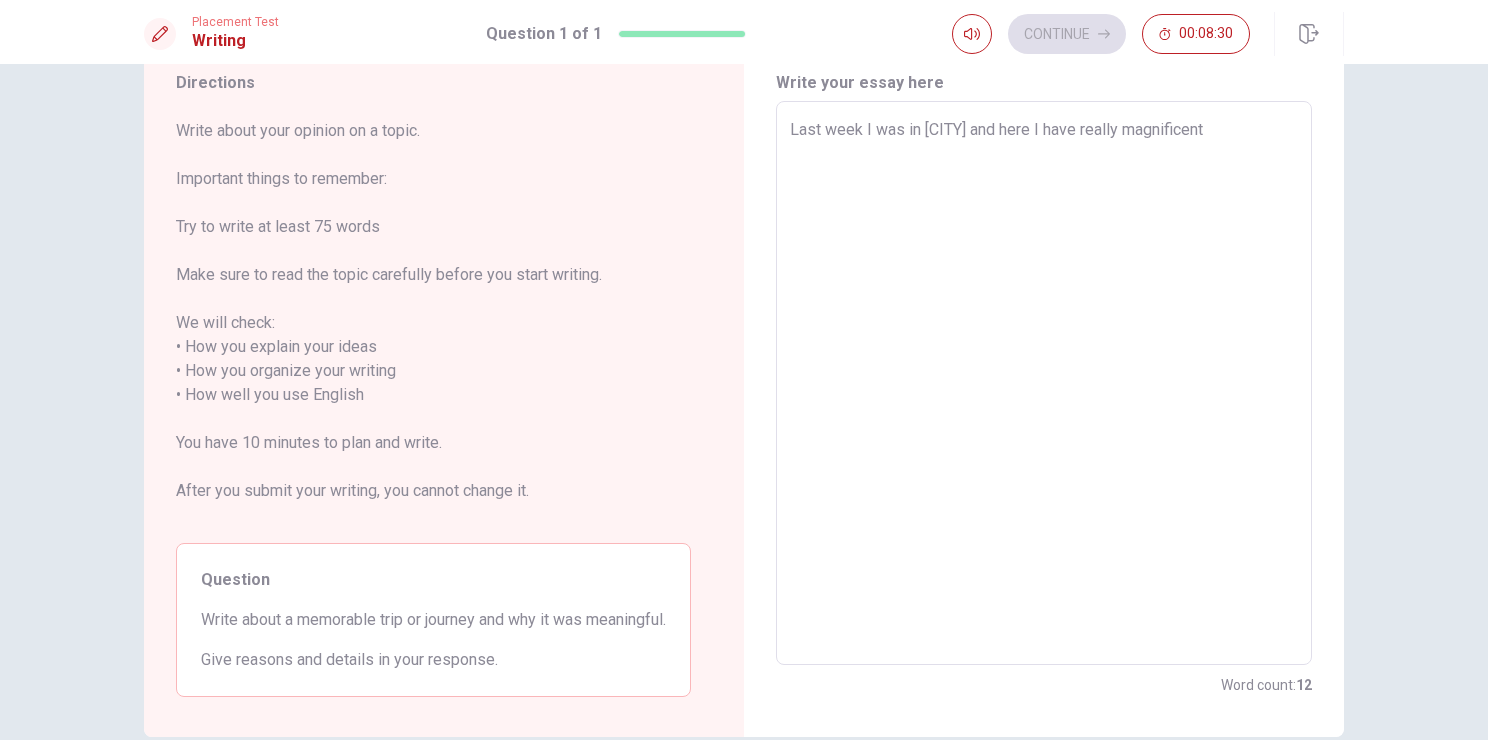 type on "Last week I was in [CITY] and here I have really magnificent t" 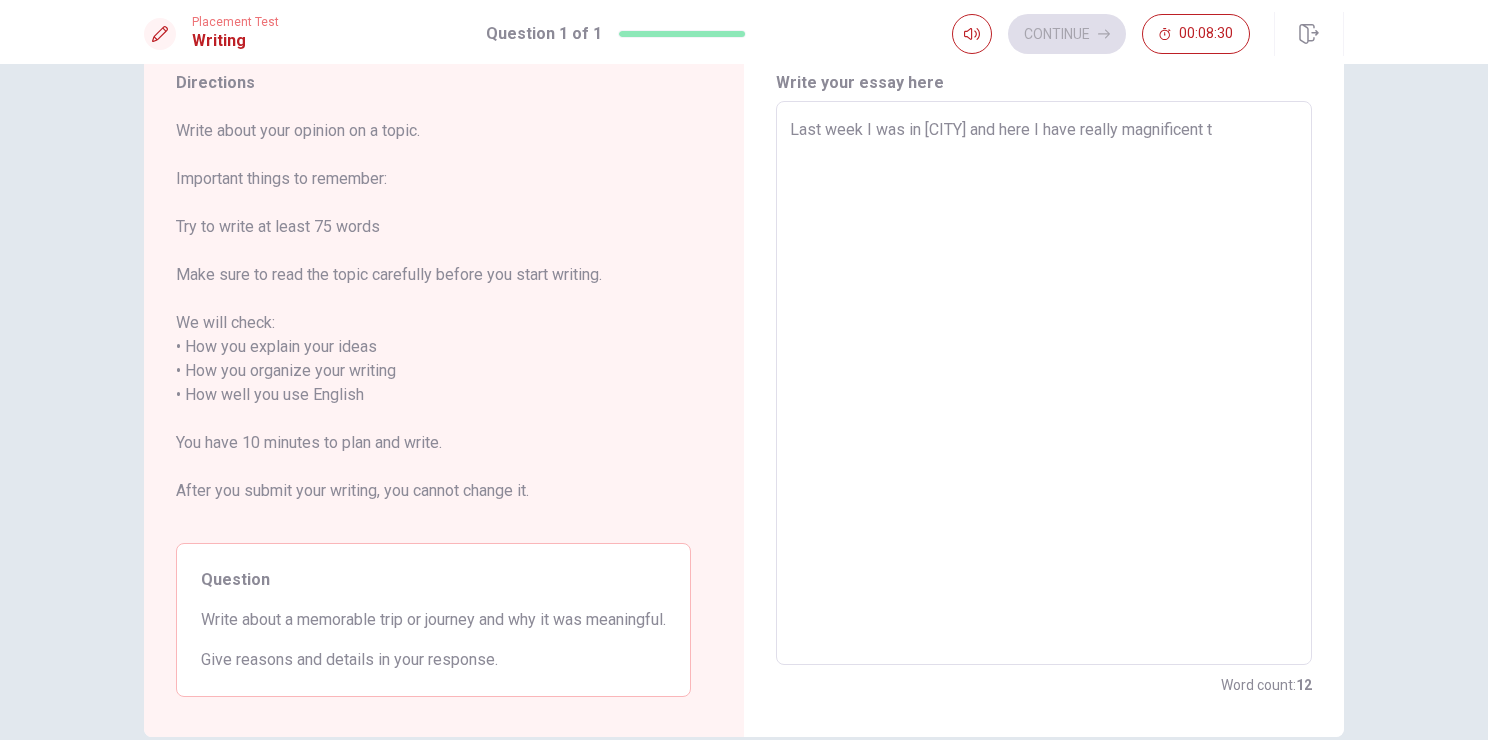 type on "x" 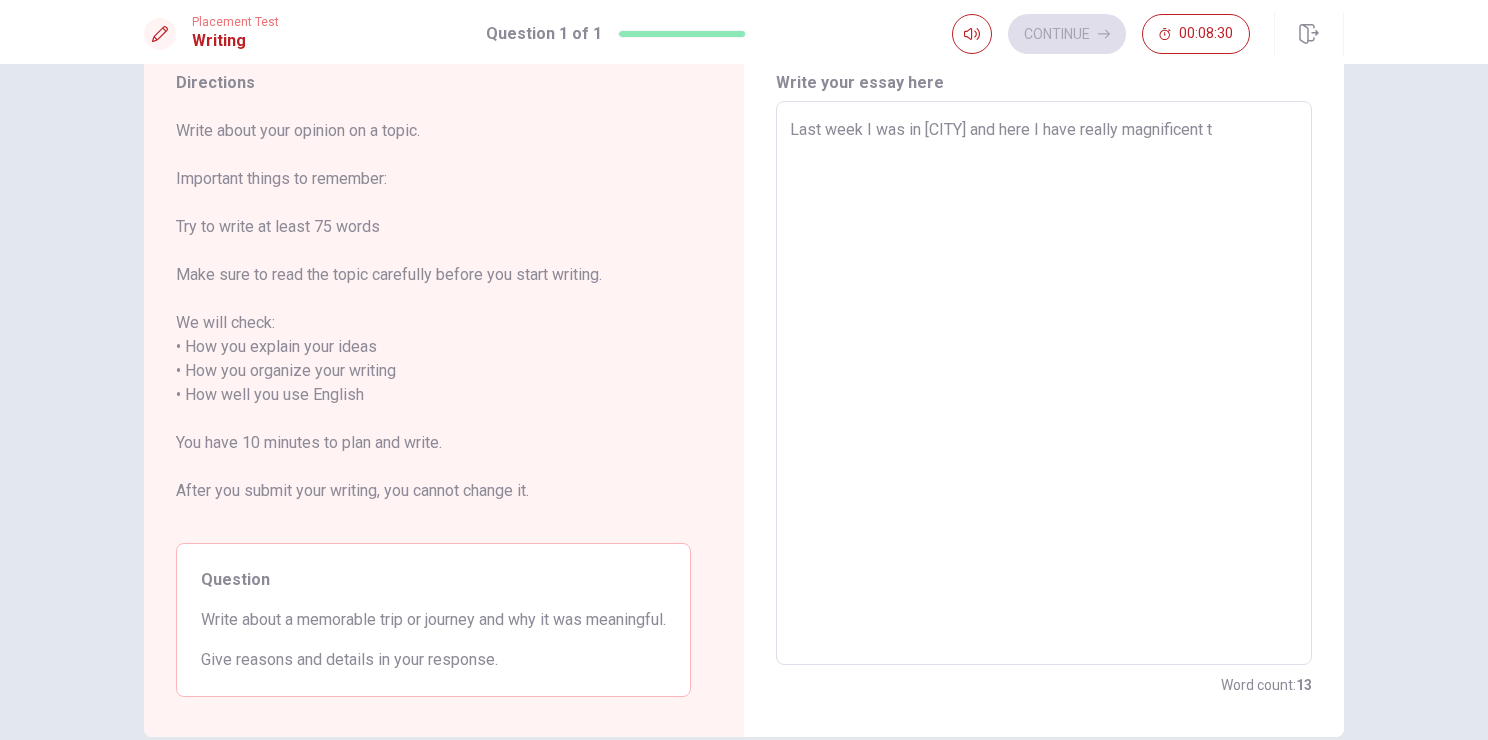 type on "Last week I was in [CITY] and here I have really magnificent tr" 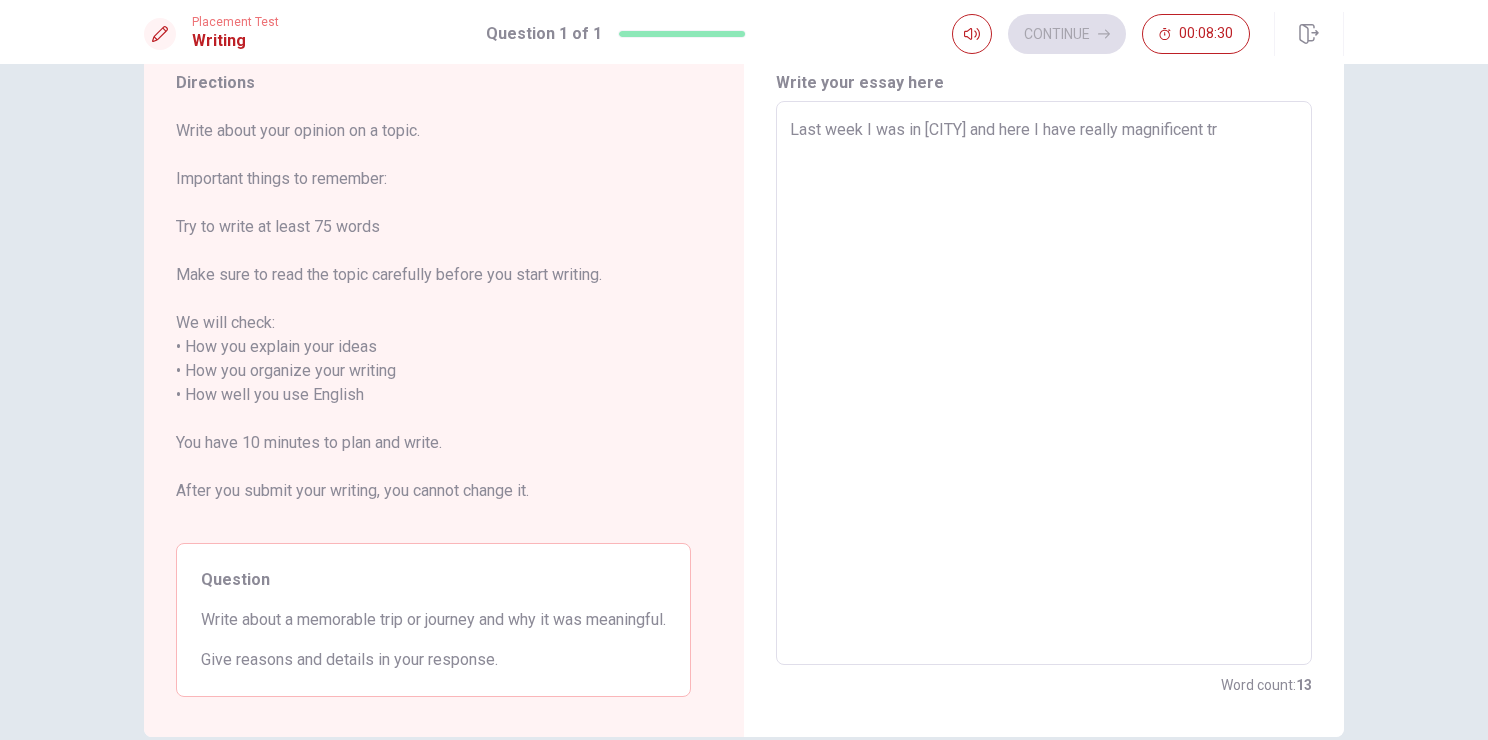 type on "x" 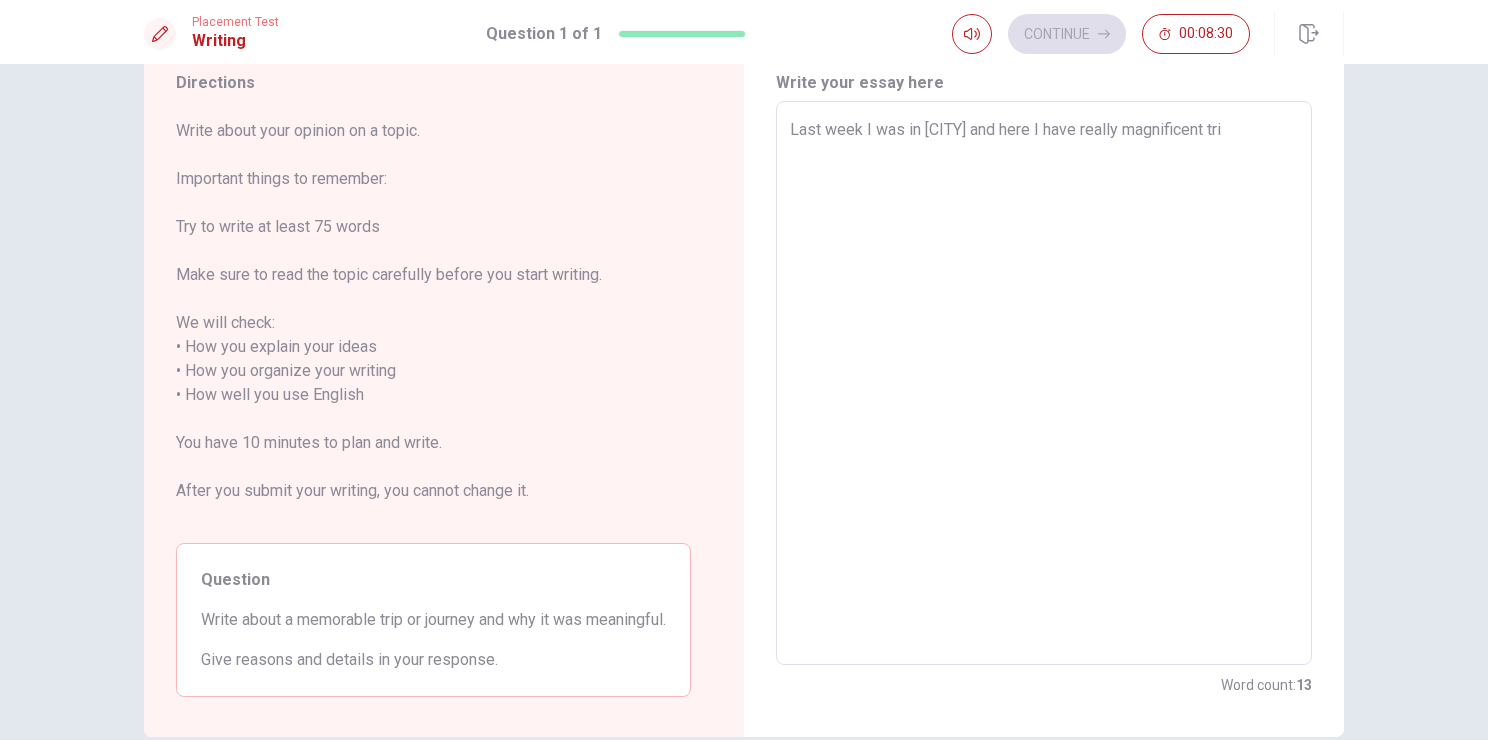 type on "x" 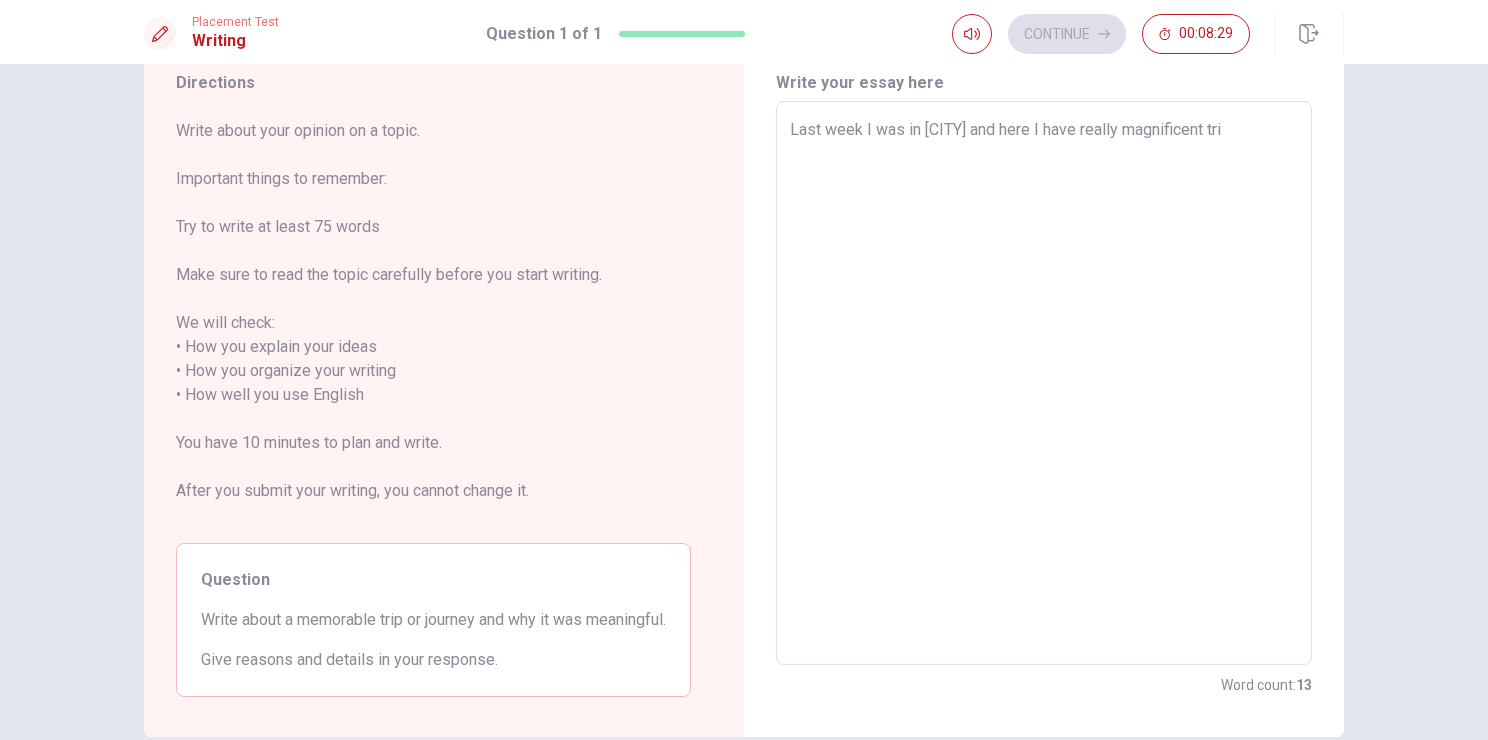 type on "Last week I was in [CITY] and here I have really magnificent trip" 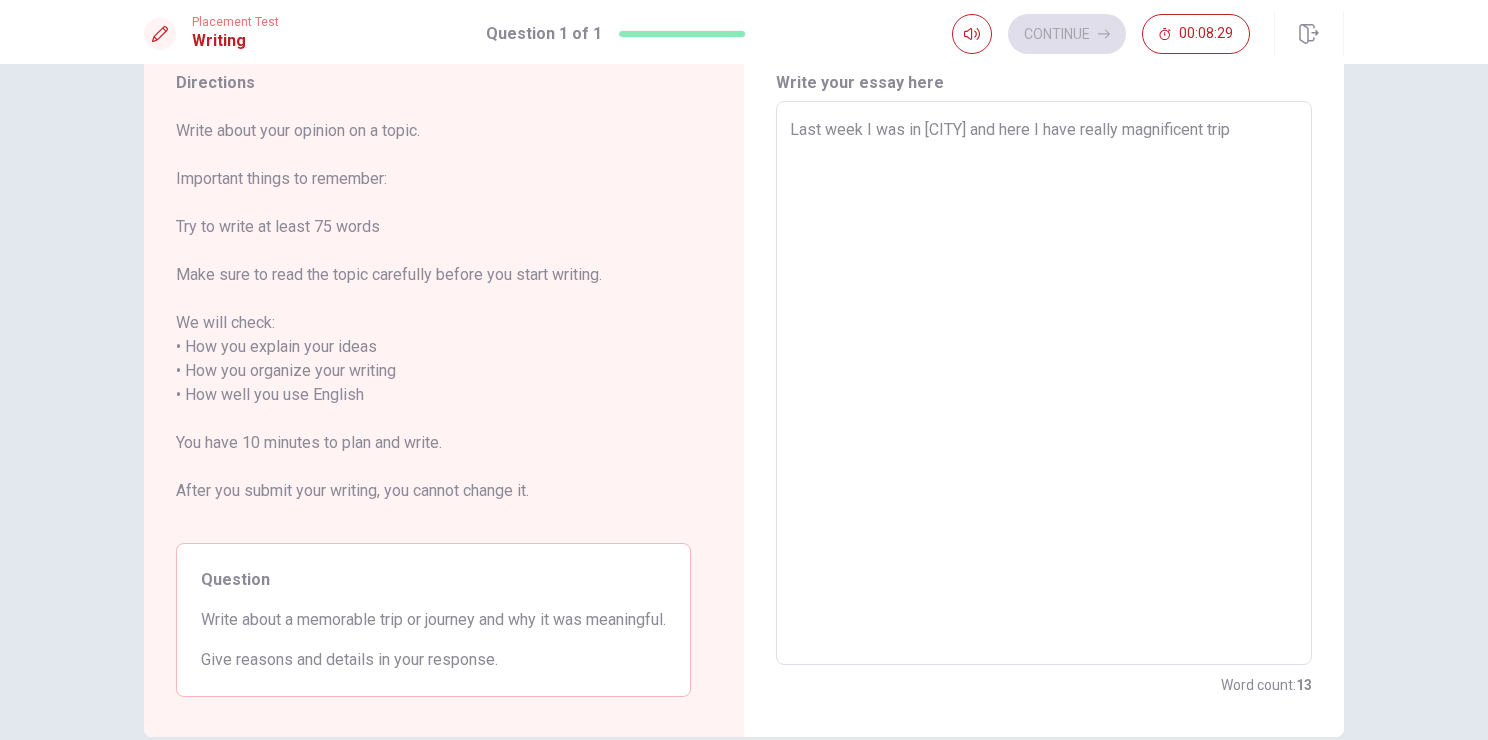 type on "x" 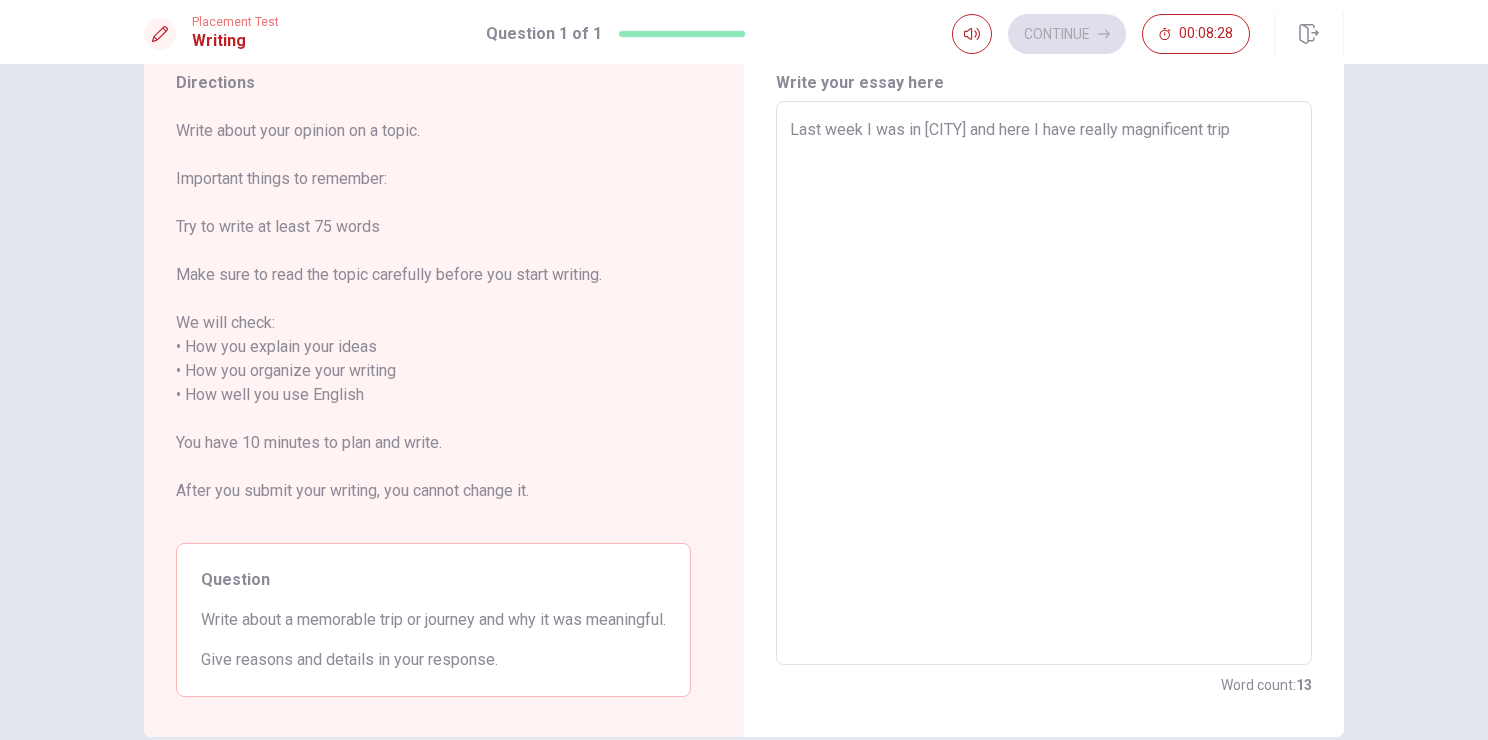 type on "Last week I was in [CITY] and here I have really magnificent trip." 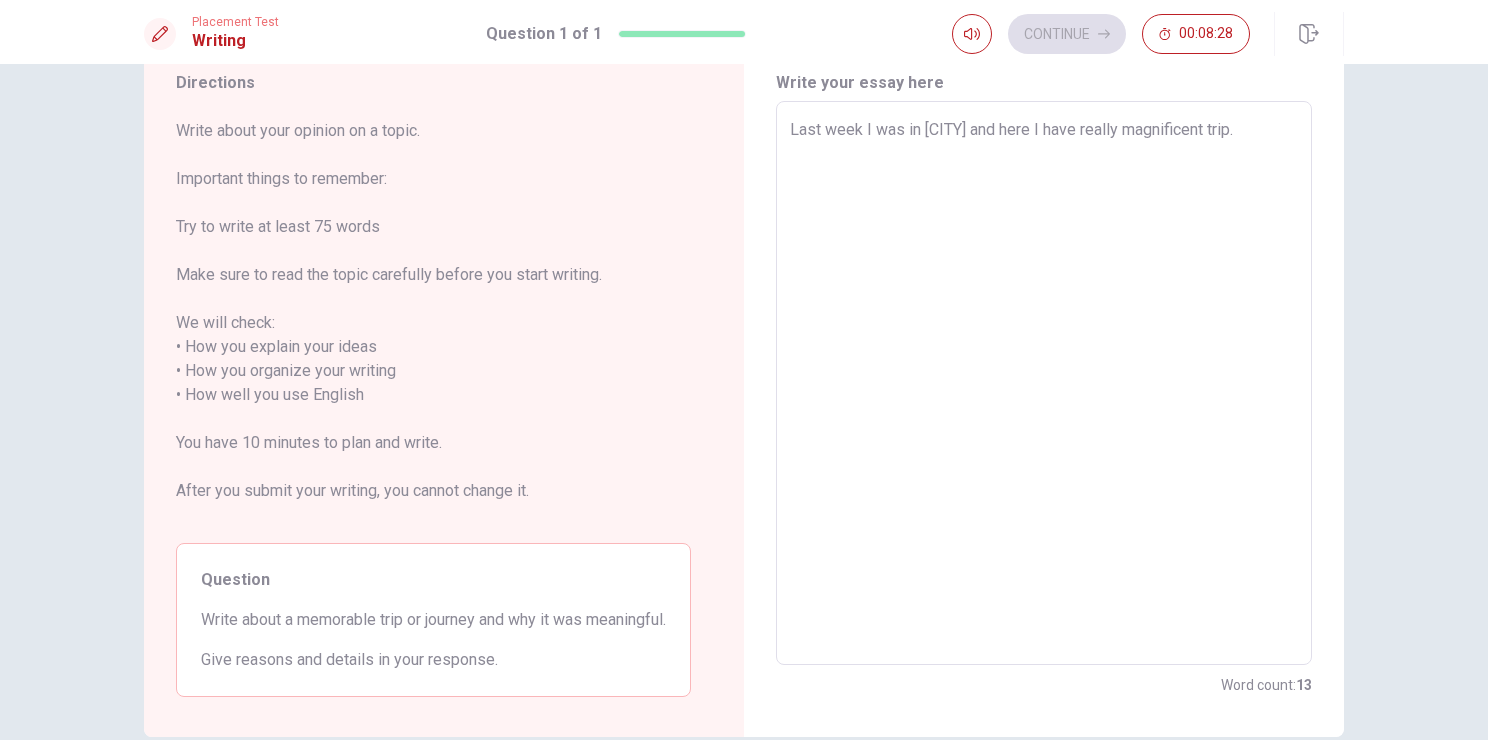 type on "x" 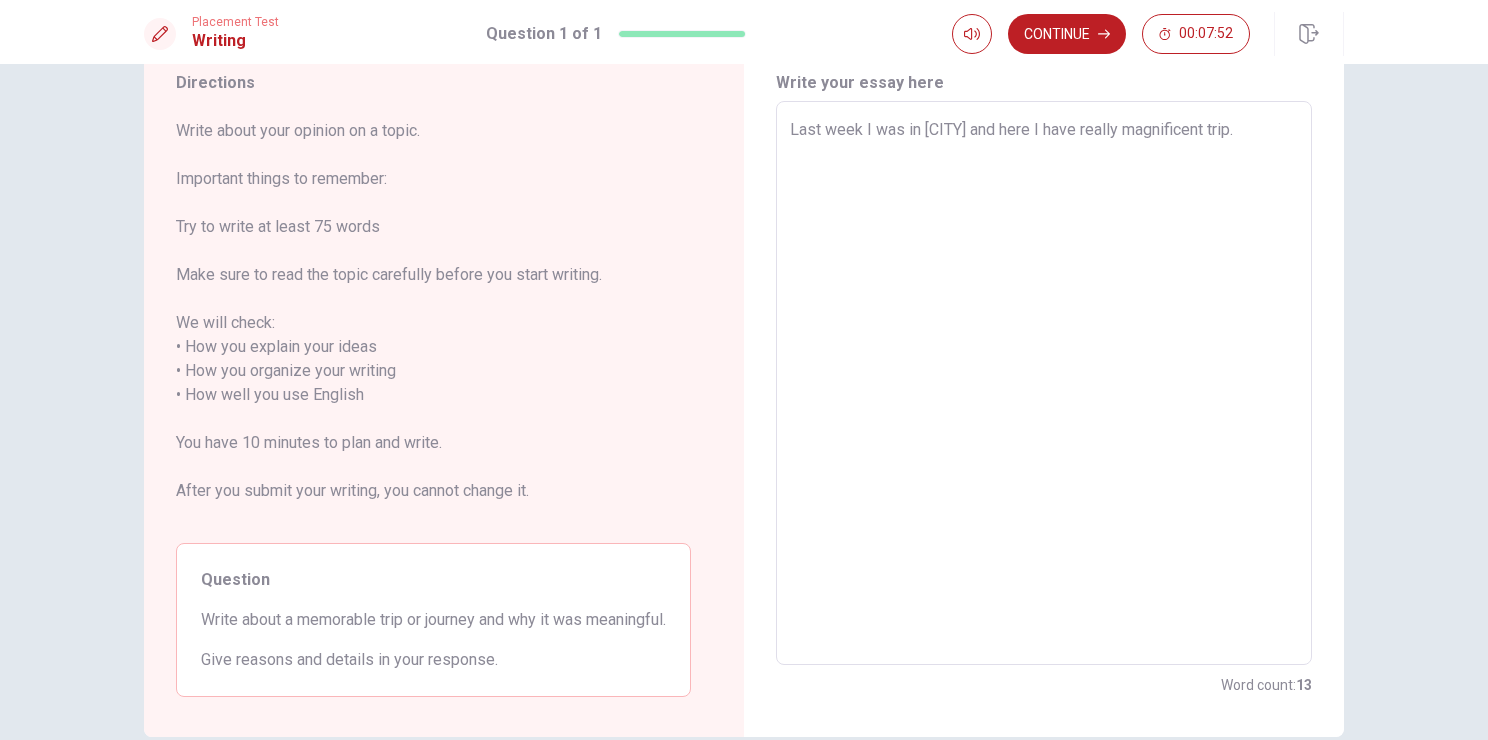 type on "x" 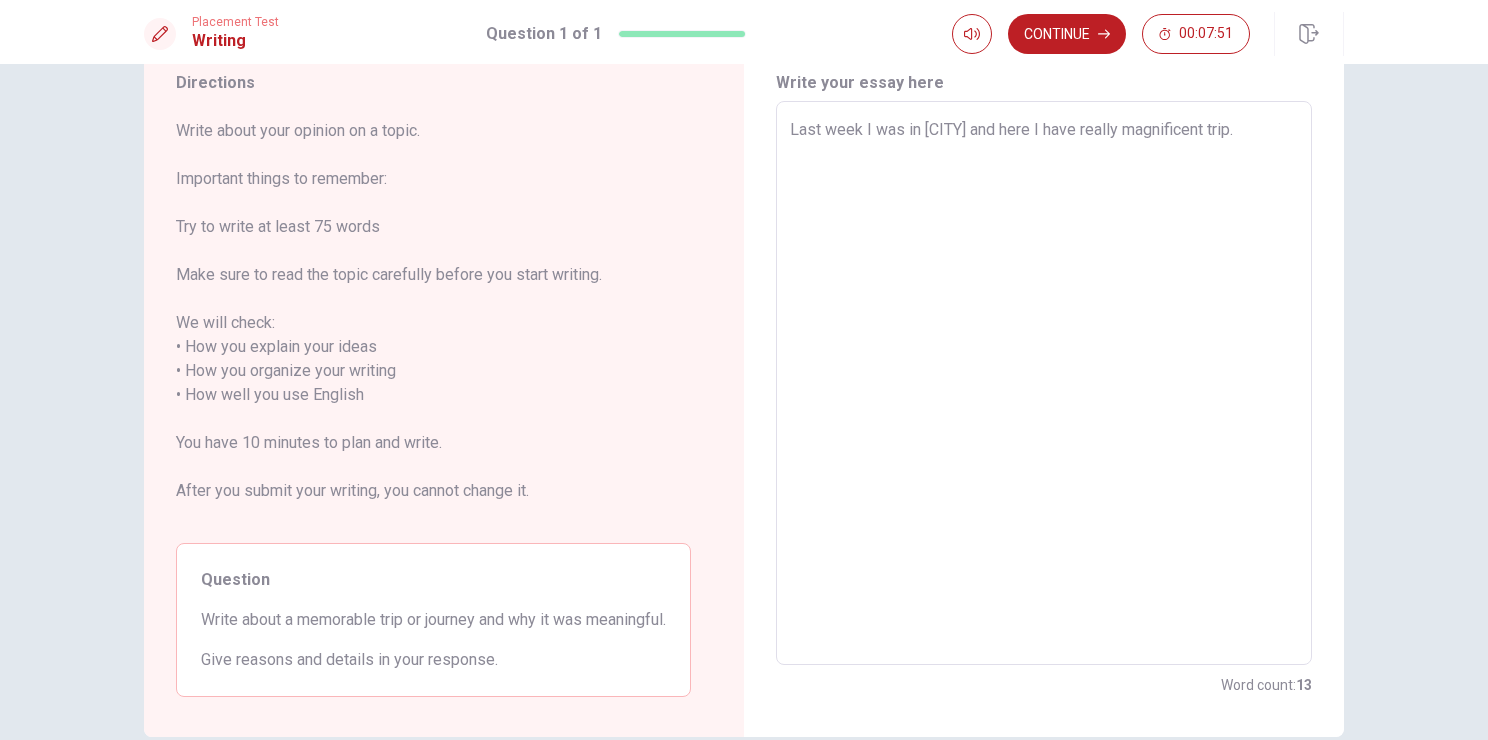 type on "Last week I was in [CITY] and here I have really magnificent trip." 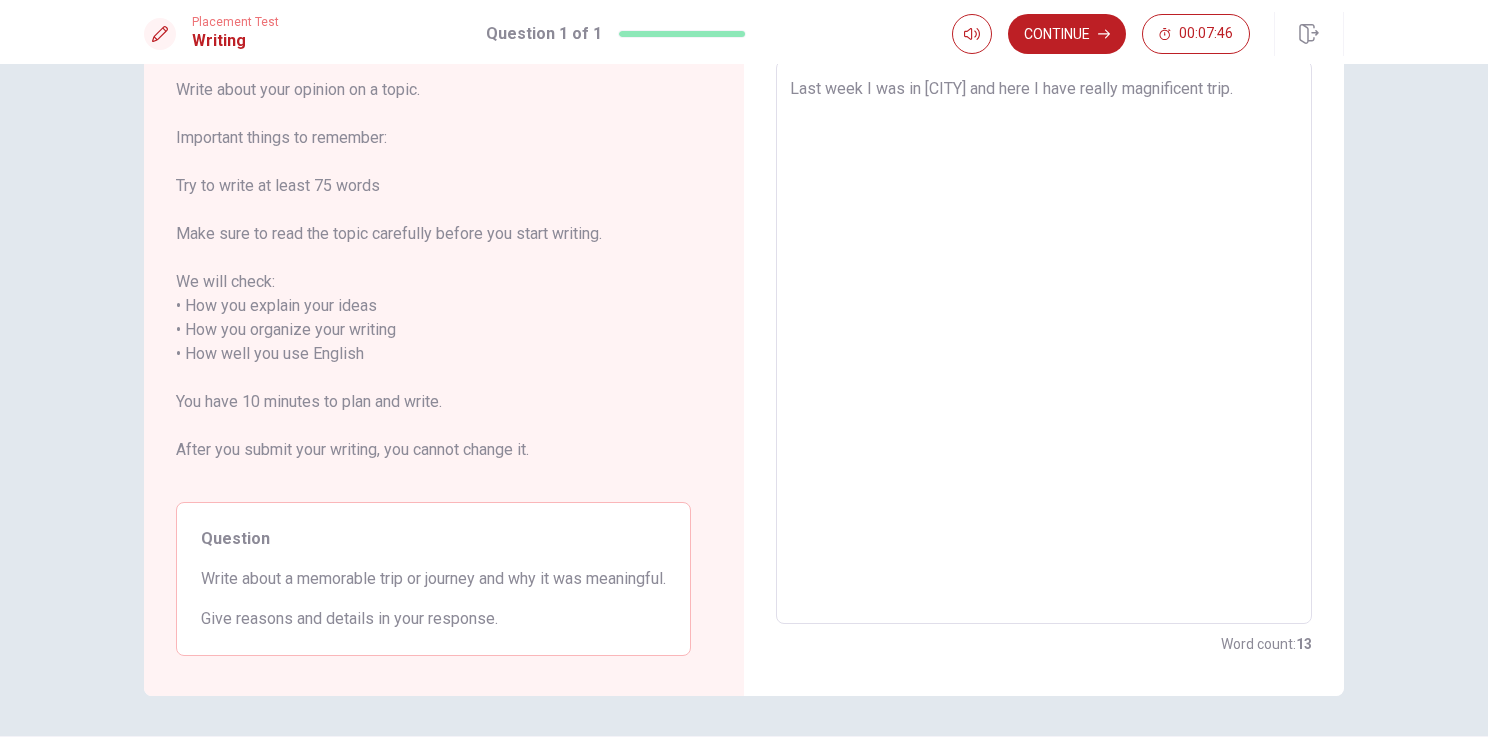 scroll, scrollTop: 0, scrollLeft: 0, axis: both 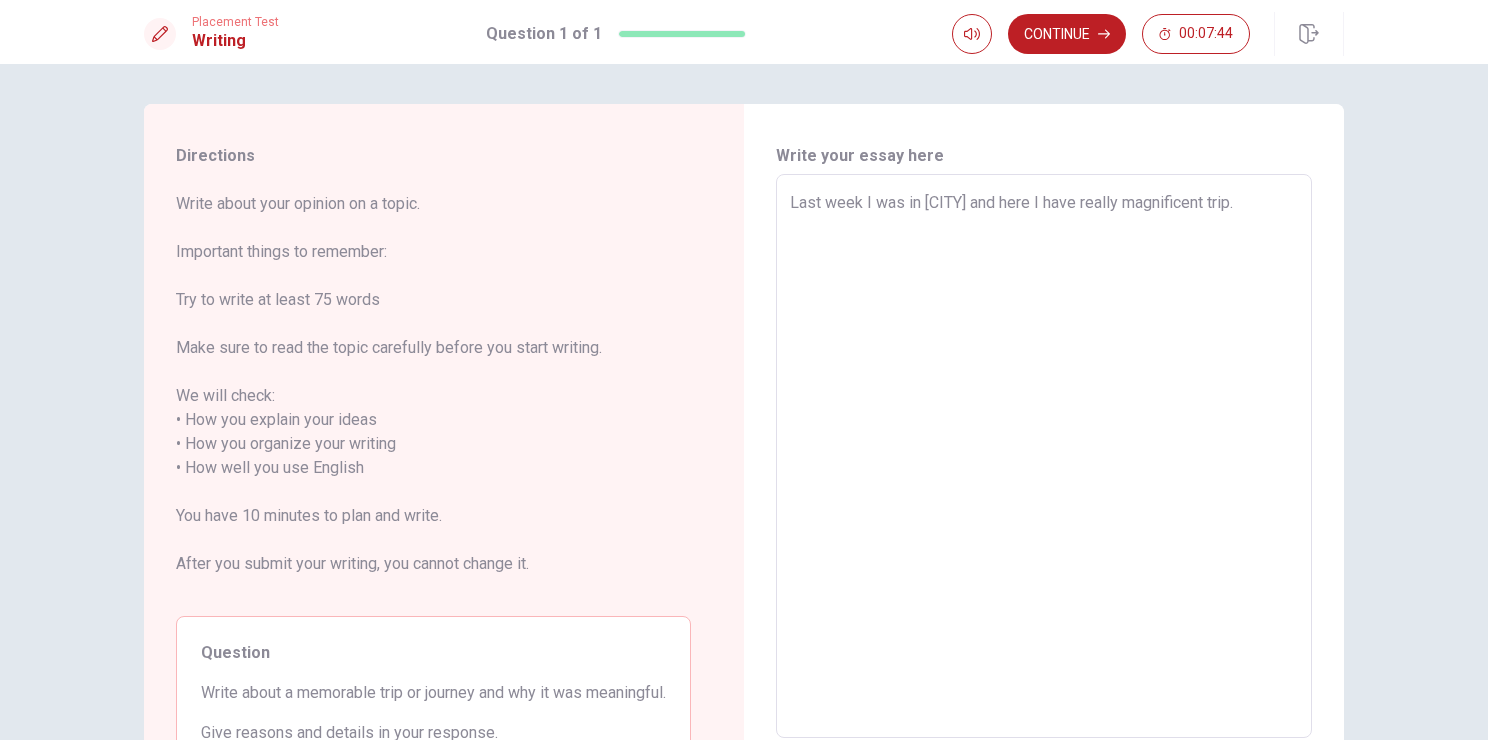 click on "Last week I was in [CITY] and here I have really magnificent trip." at bounding box center (1044, 456) 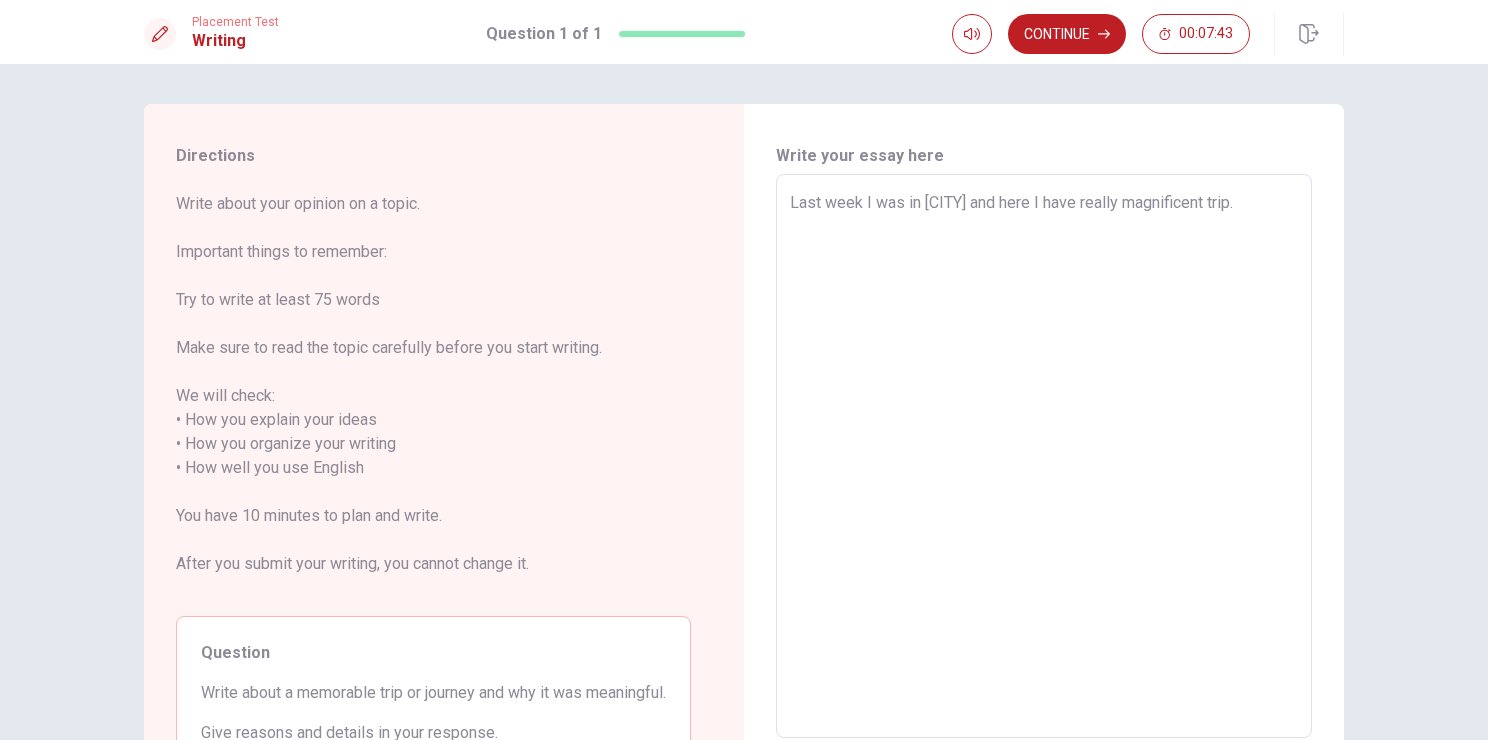 type on "x" 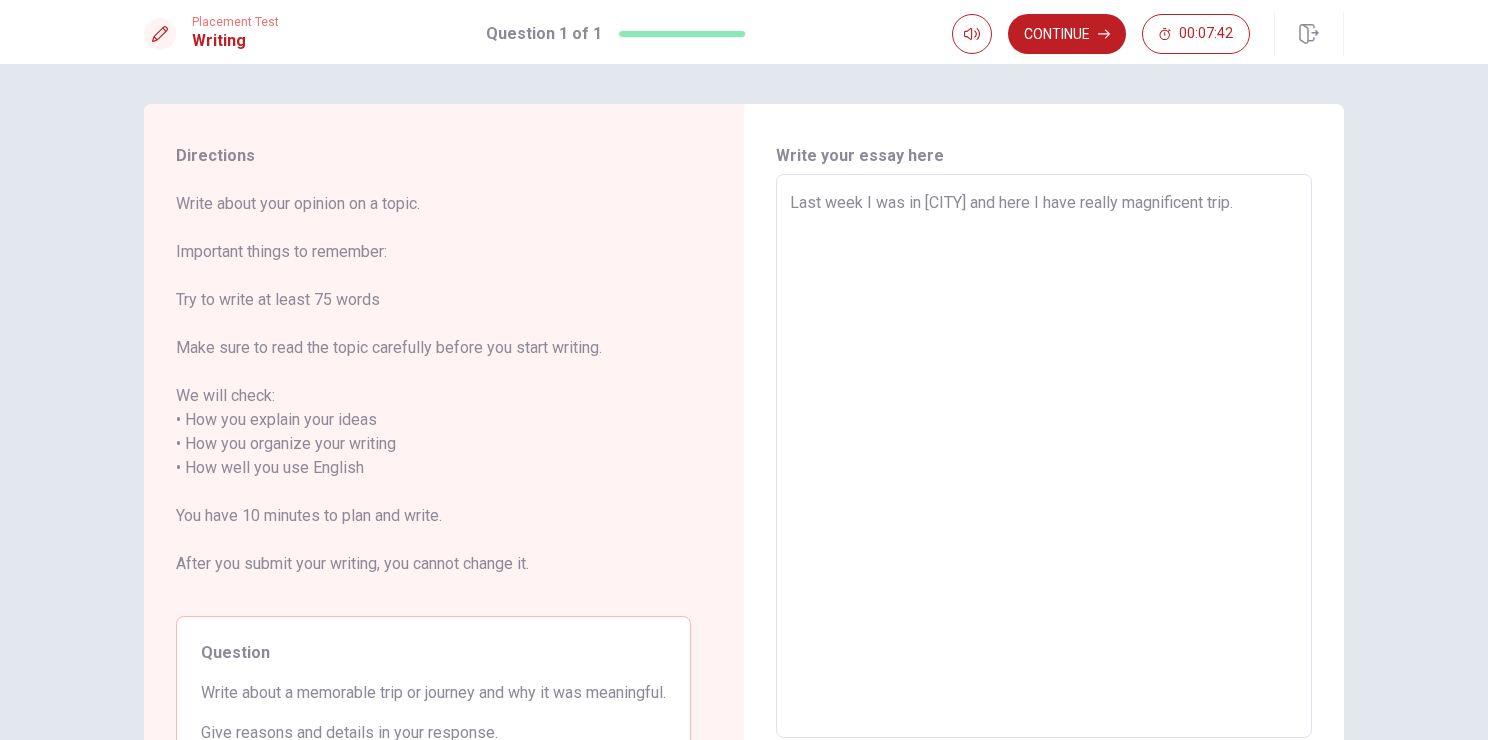 type on "Last week I was in [CITY] and here I have really magnificent trip. I" 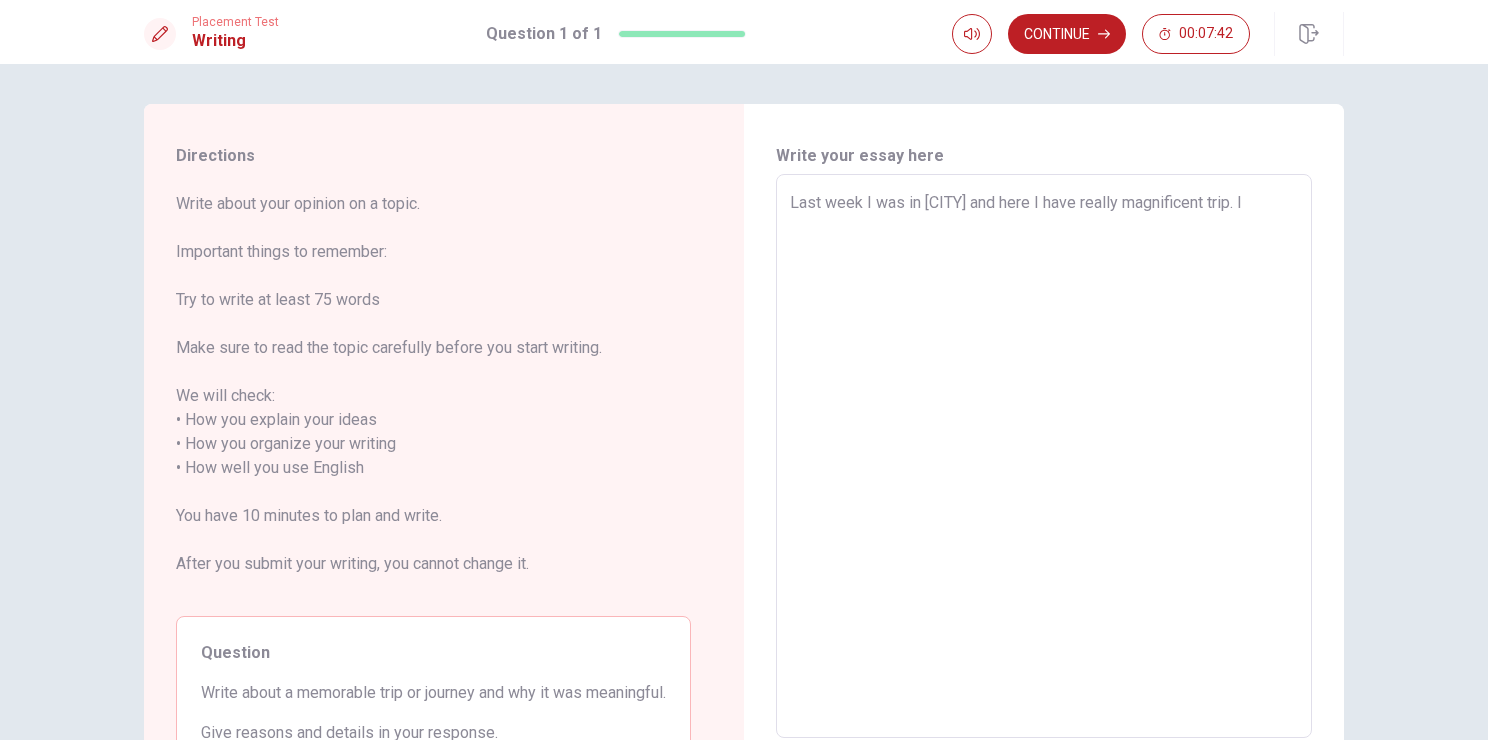 type on "x" 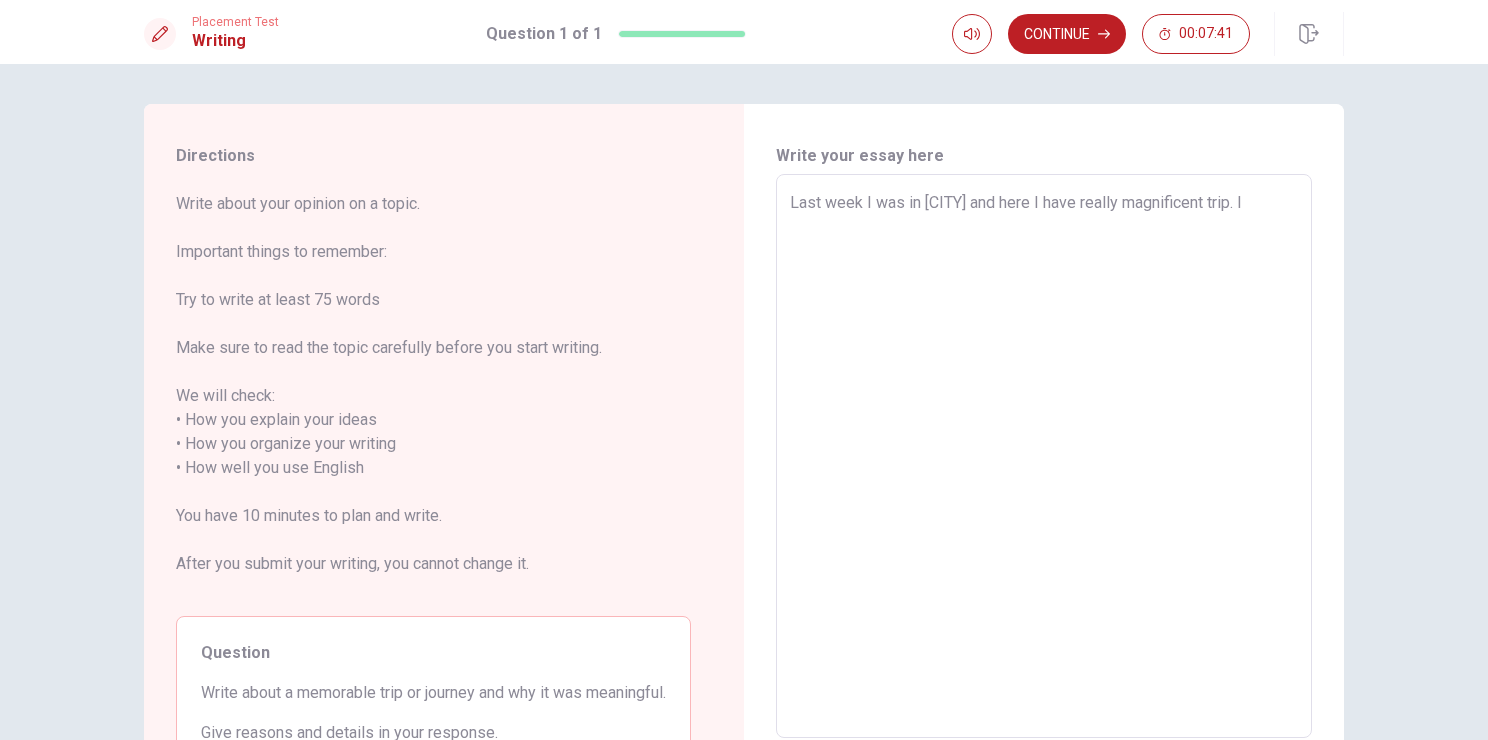 type on "Last week I was in [CITY] and here I have really magnificent trip. It" 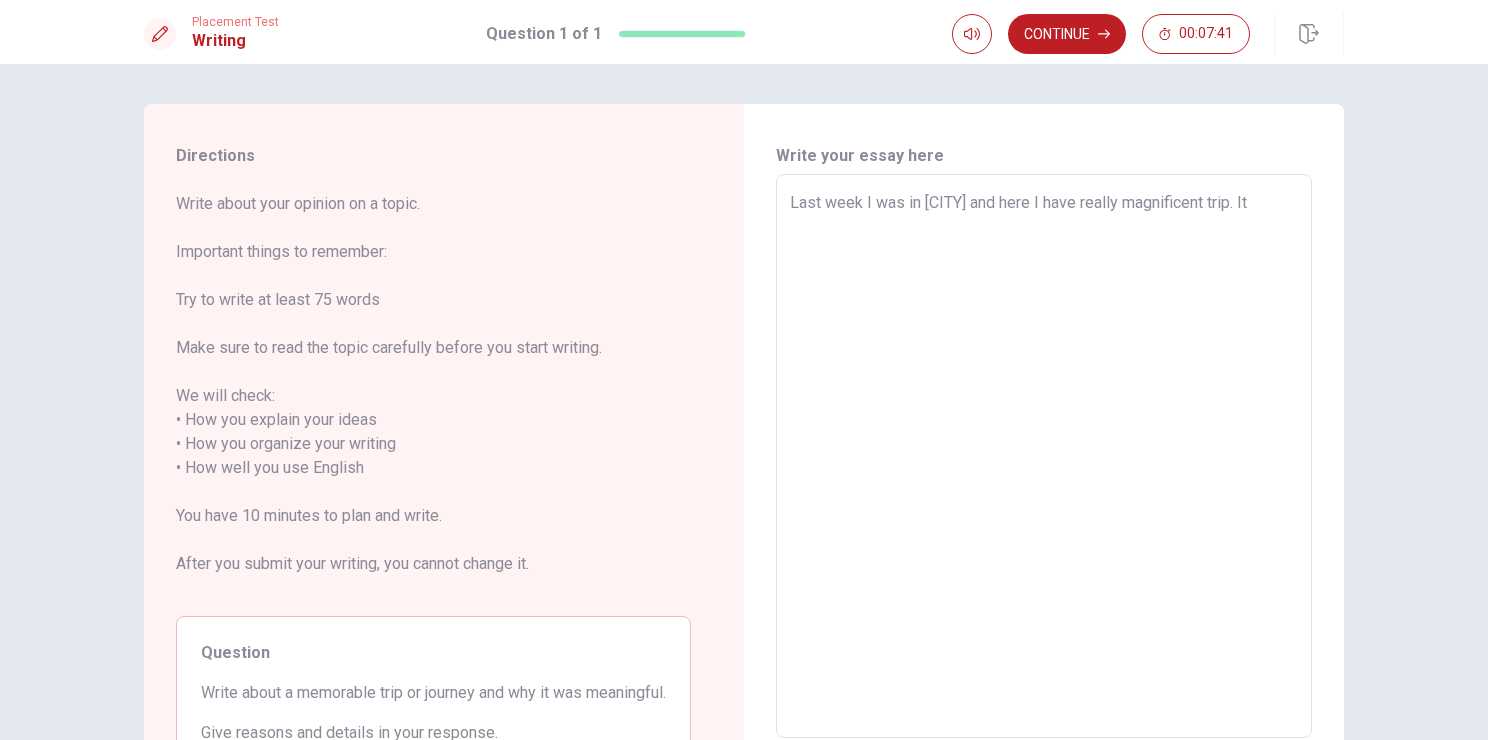 type on "x" 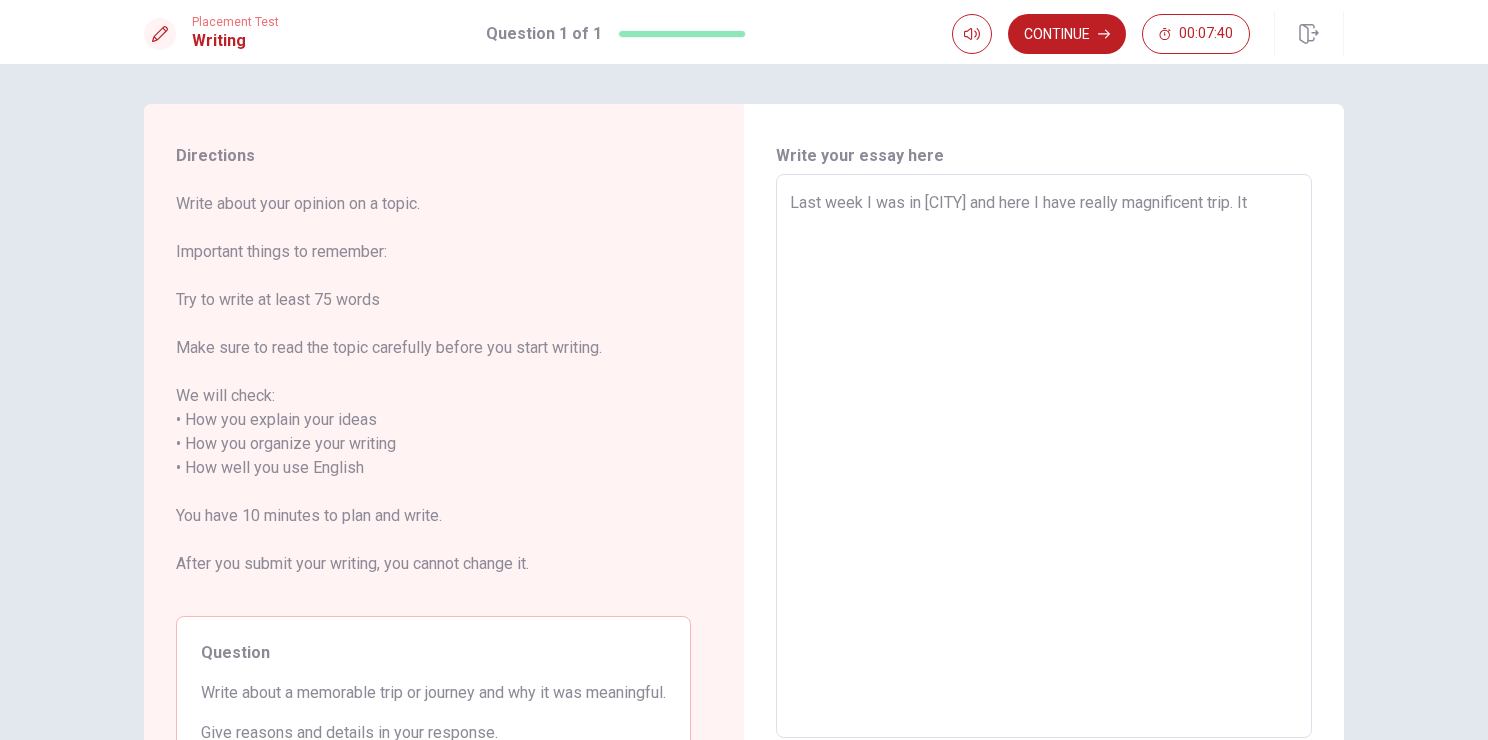 type on "Last week I was in [CITY] and here I have really magnificent trip. It" 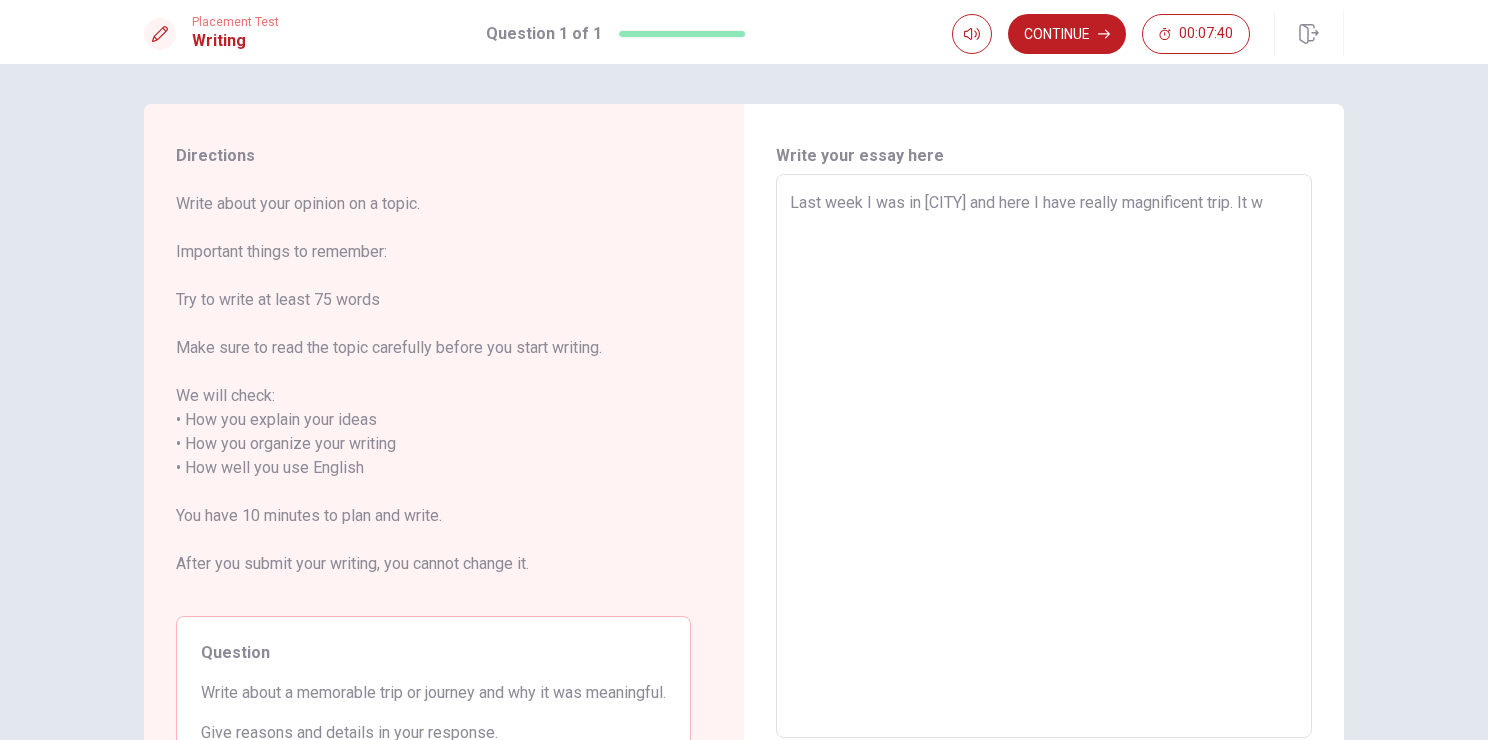 type on "x" 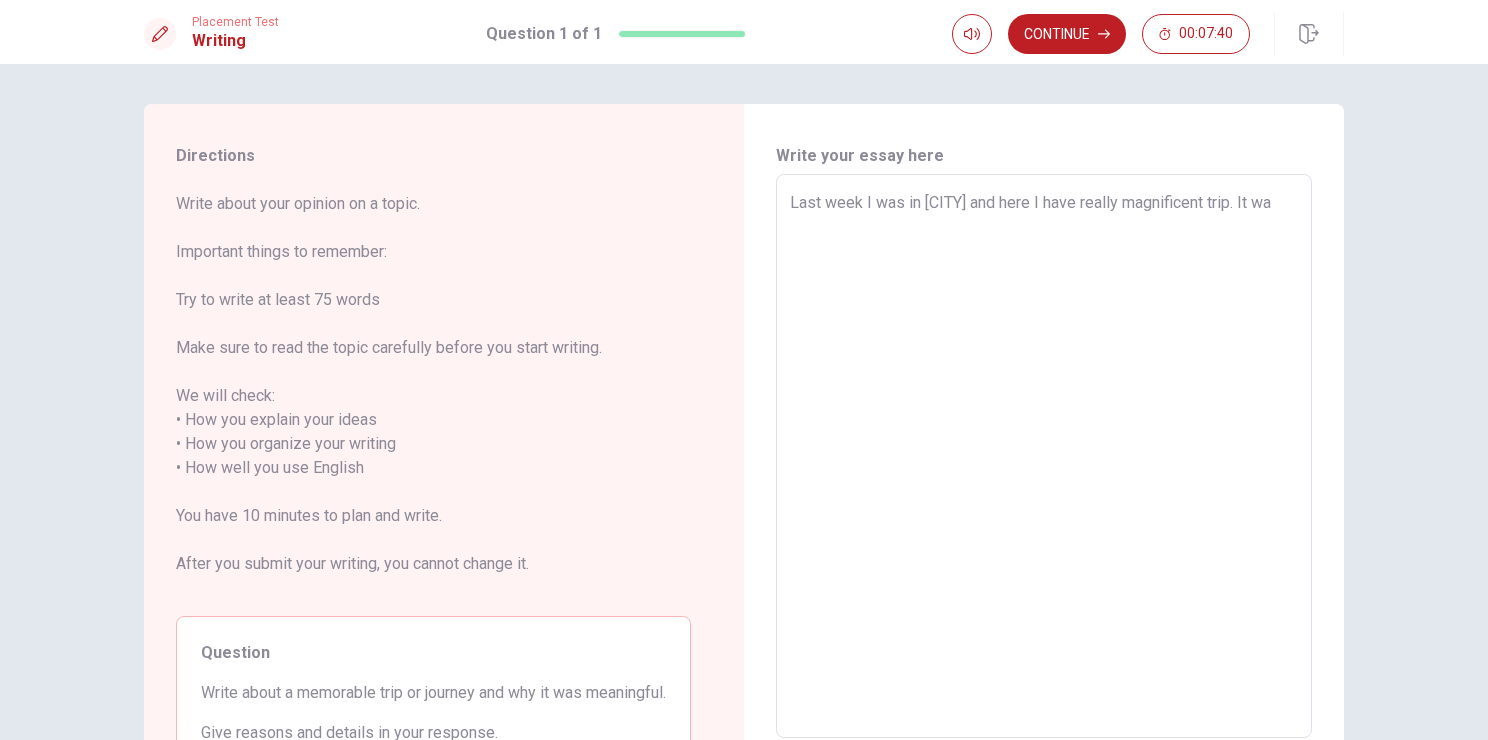 type on "x" 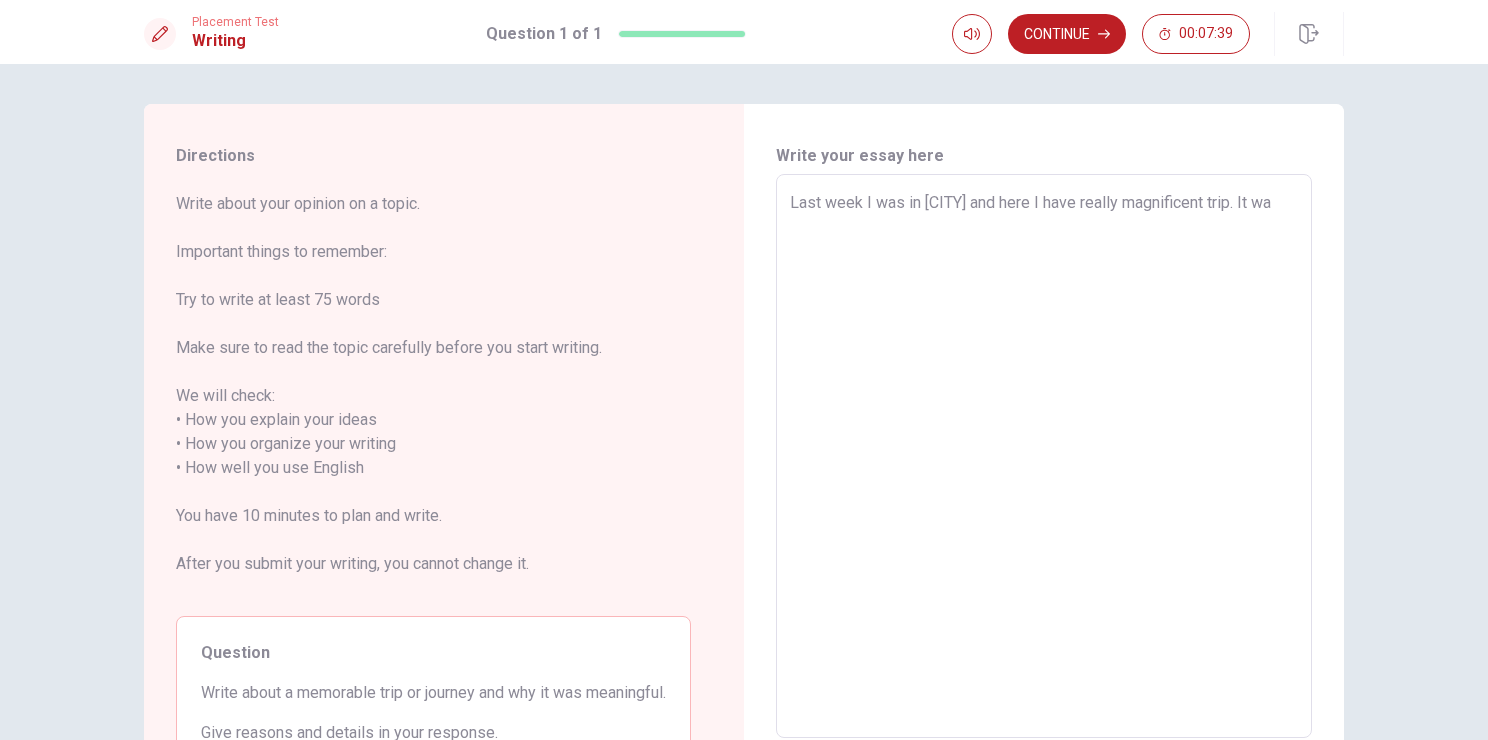 type on "Last week I was in [CITY] and here I have really magnificent trip. It was" 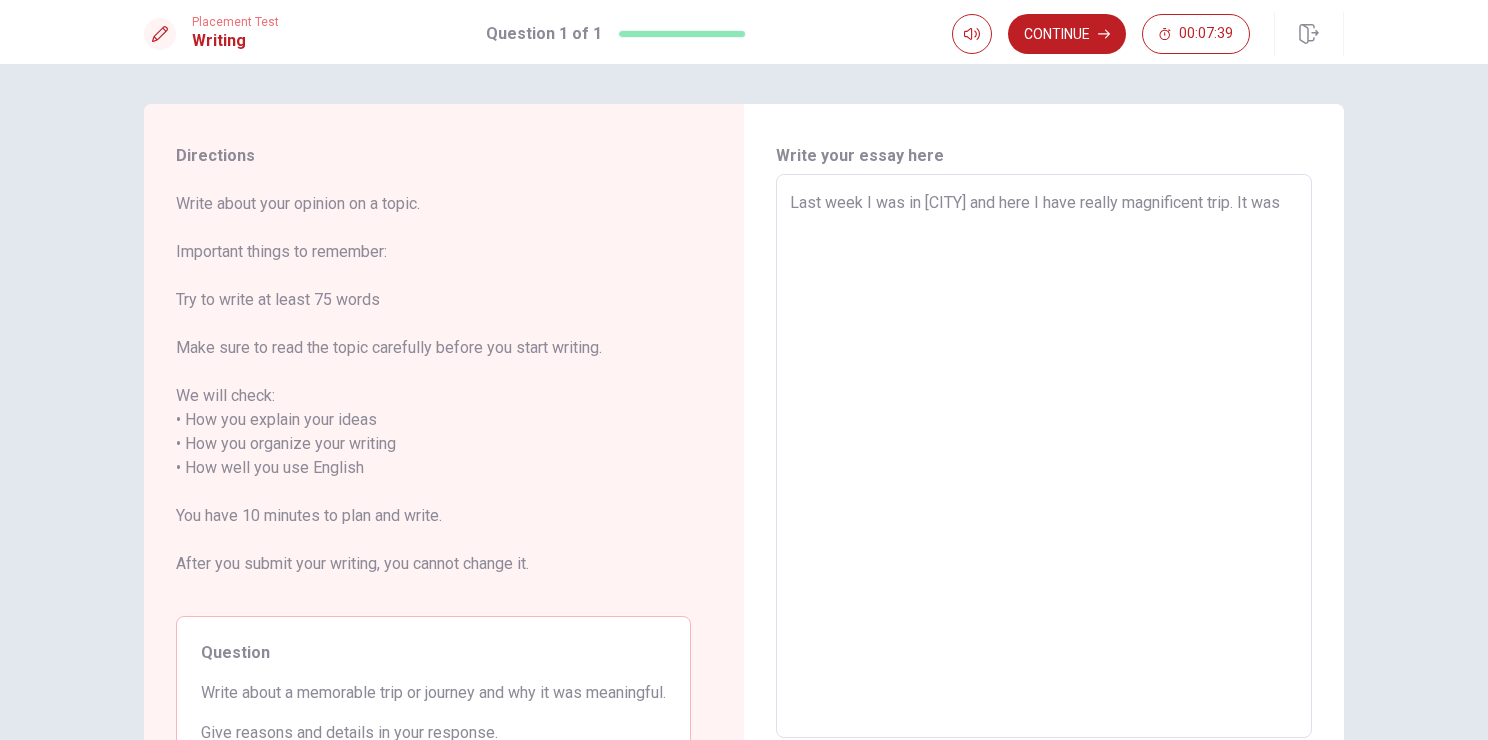 type on "x" 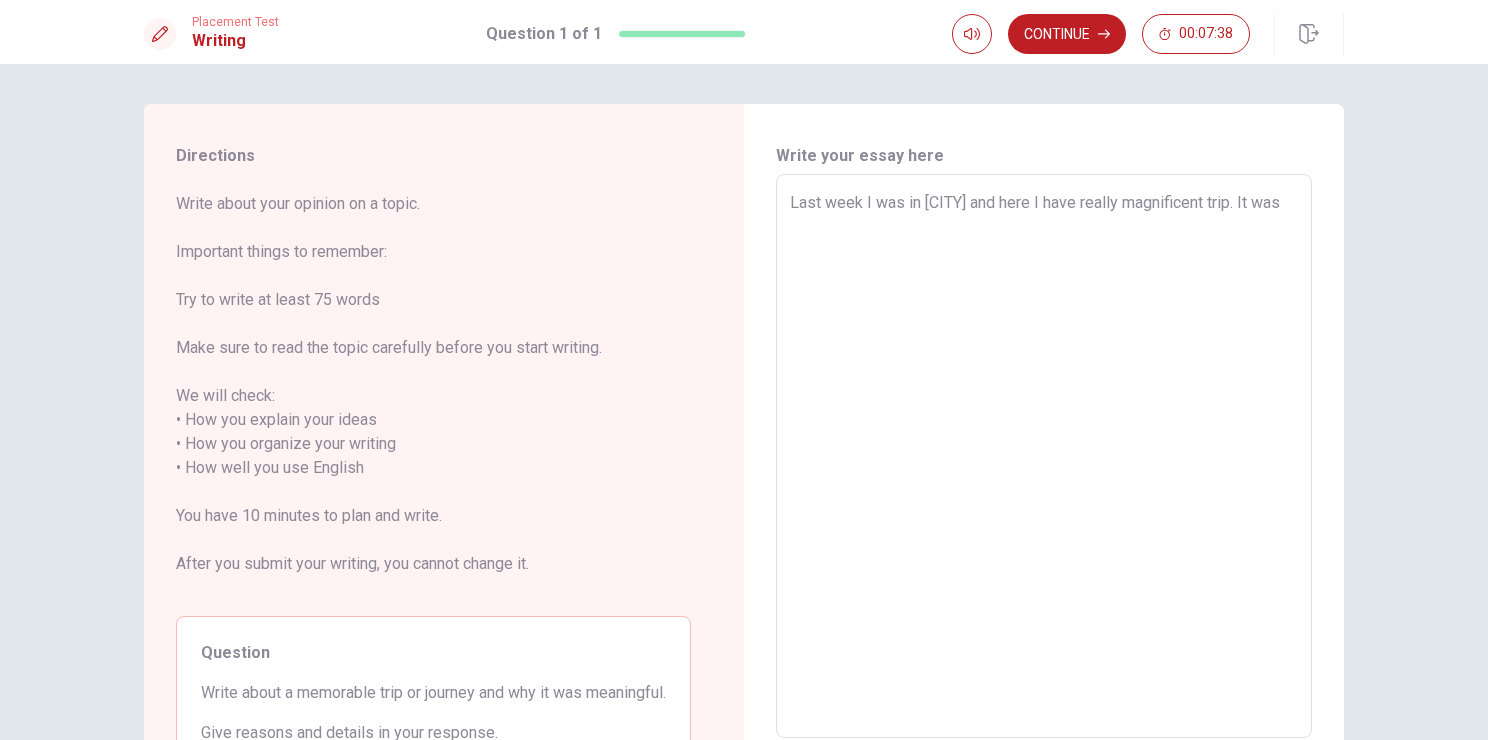 type 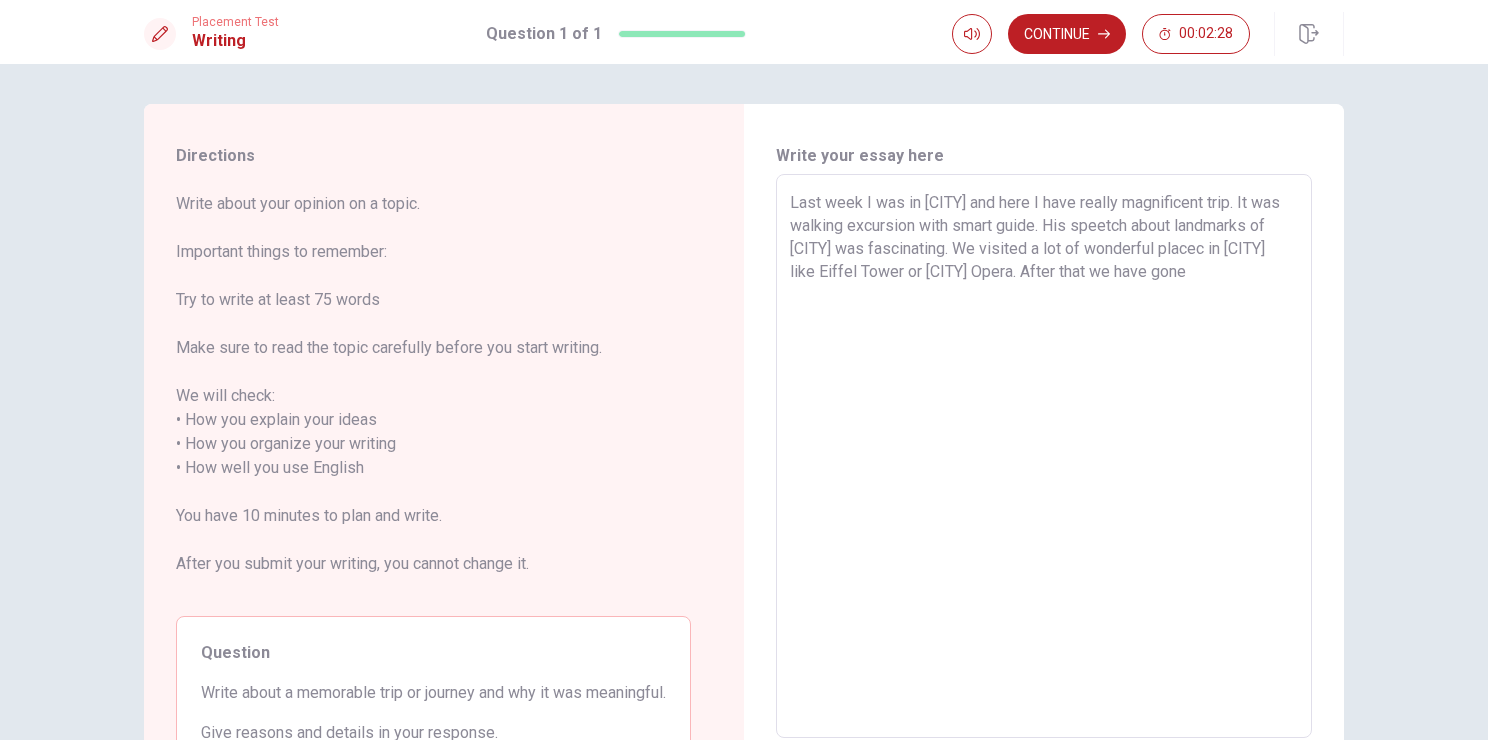 click on "Last week I was in [CITY] and here I have really magnificent trip. It was walking excursion with smart guide. His speetch about landmarks of [CITY] was fascinating. We visited a lot of wonderful placec in [CITY] like Eiffel Tower or [CITY] Opera. After that we have gone" at bounding box center [1044, 456] 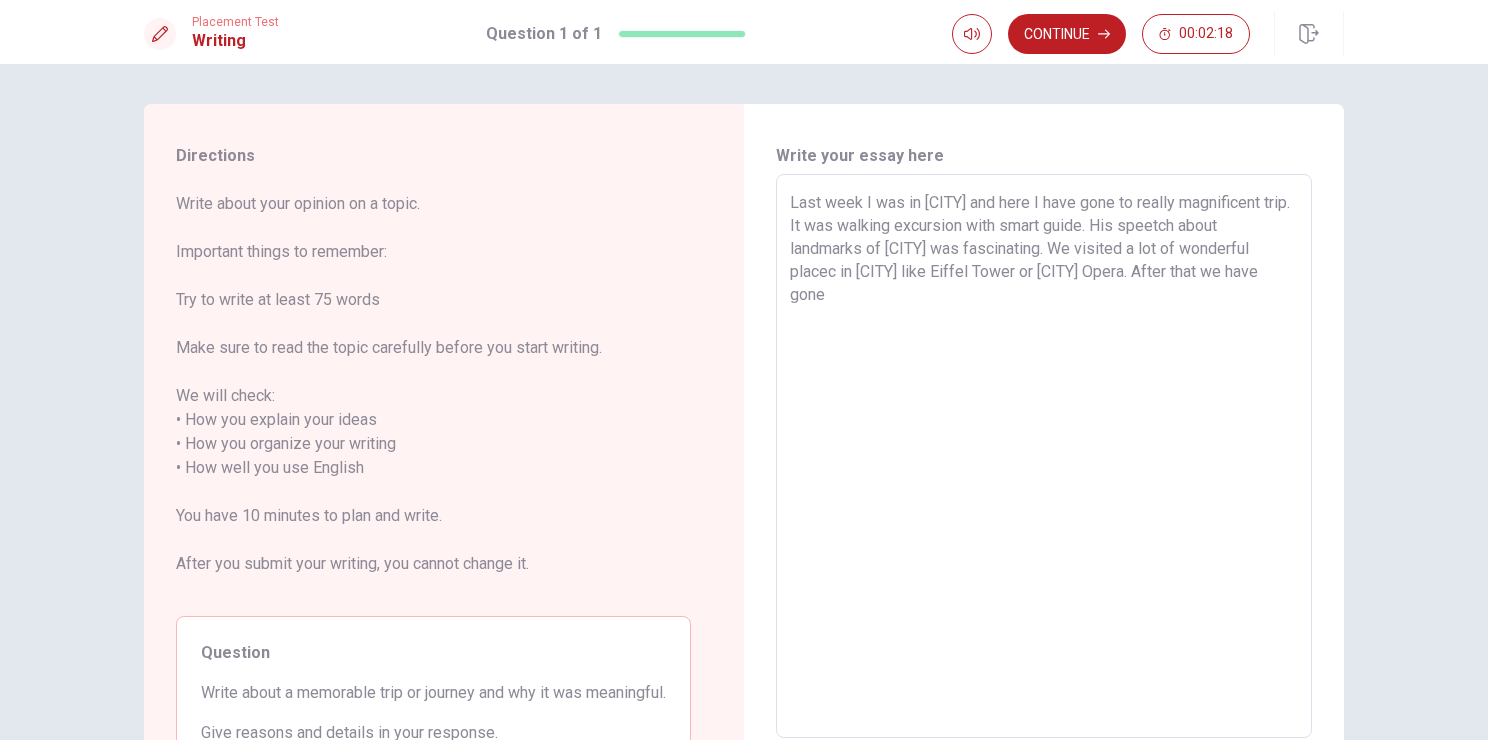 click on "Last week I was in [CITY] and here I have gone to really magnificent trip. It was walking excursion with smart guide. His speetch about landmarks of [CITY] was fascinating. We visited a lot of wonderful placec in [CITY] like Eiffel Tower or [CITY] Opera. After that we have gone" at bounding box center [1044, 456] 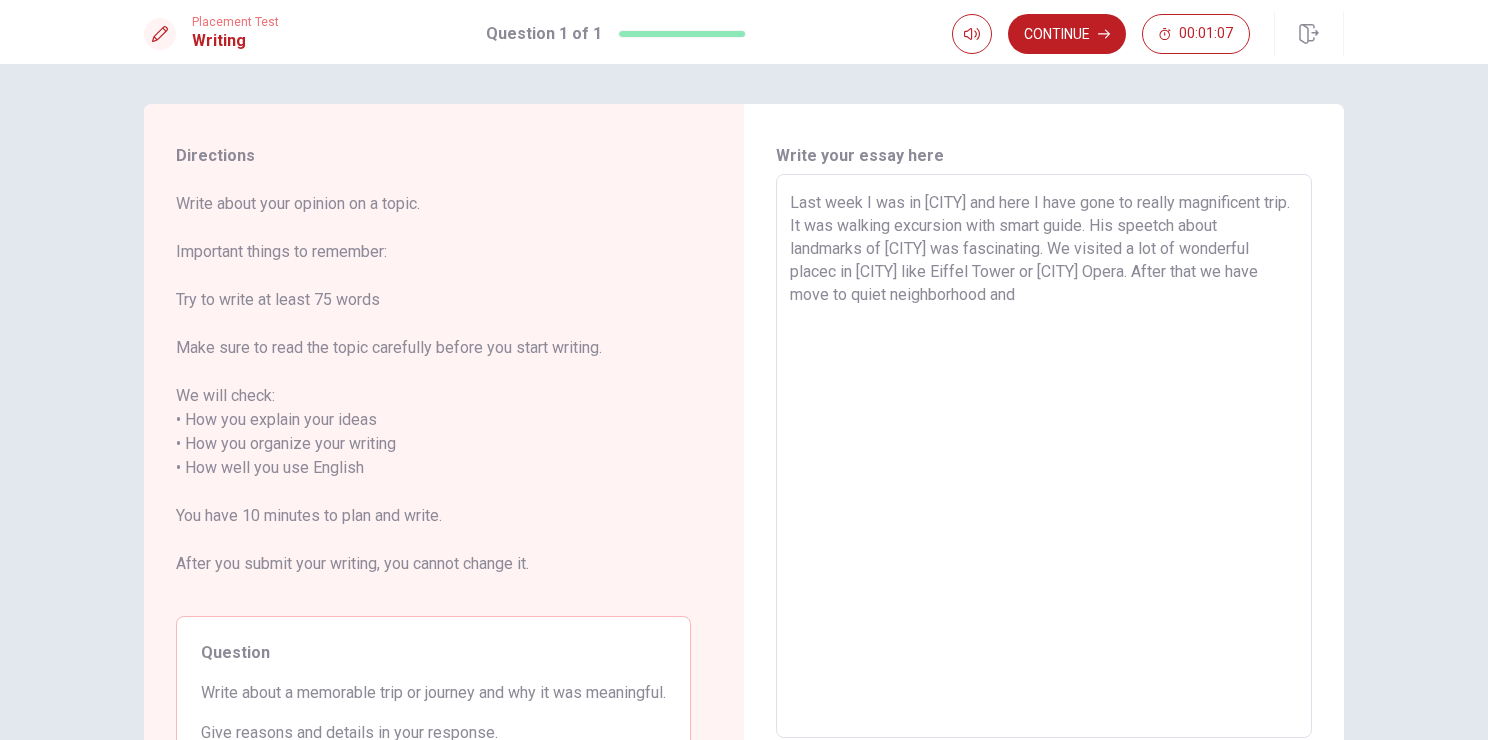 click on "Last week I was in [CITY] and here I have gone to really magnificent trip. It was walking excursion with smart guide. His speetch about landmarks of [CITY] was fascinating. We visited a lot of wonderful placec in [CITY] like Eiffel Tower or [CITY] Opera. After that we have move to quiet neighborhood and" at bounding box center (1044, 456) 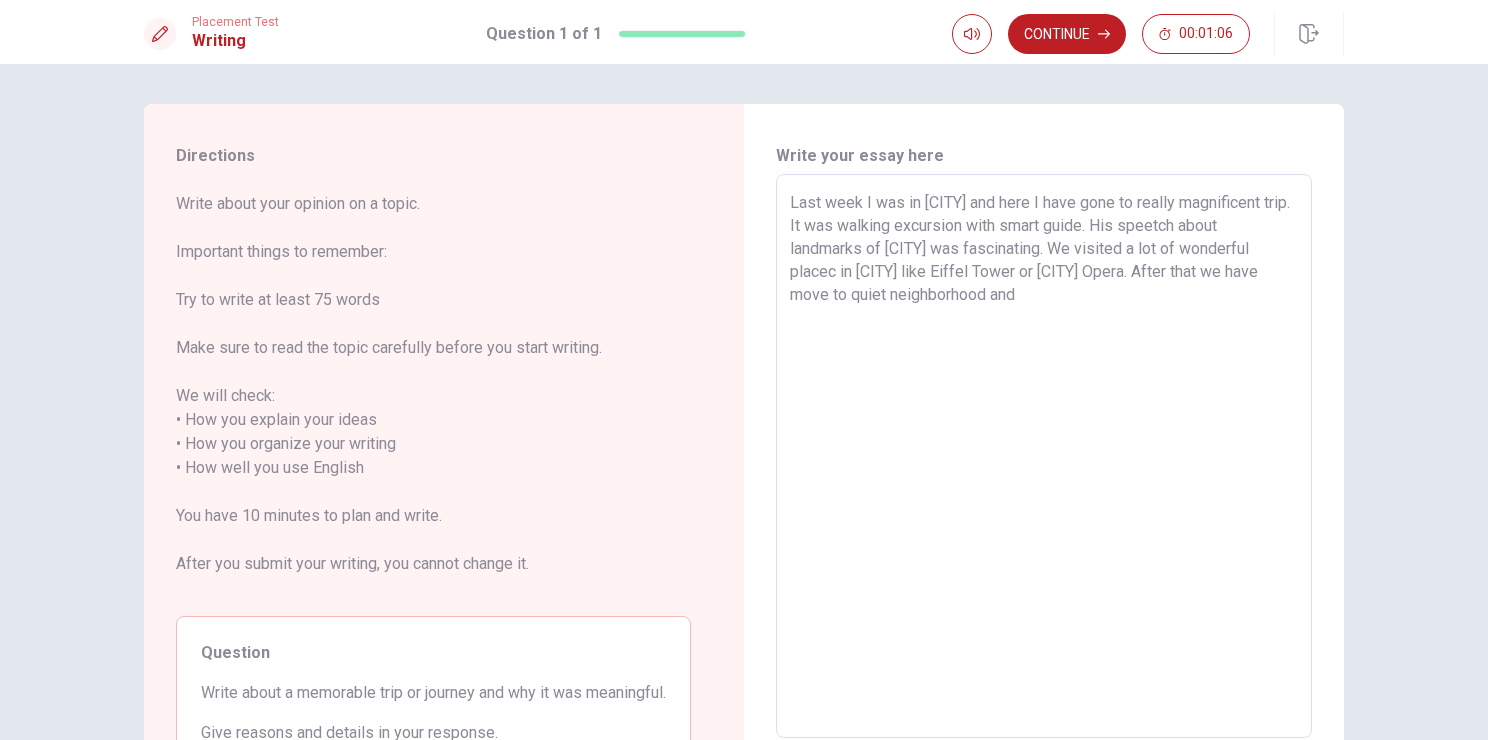 click on "Last week I was in [CITY] and here I have gone to really magnificent trip. It was walking excursion with smart guide. His speetch about landmarks of [CITY] was fascinating. We visited a lot of wonderful placec in [CITY] like Eiffel Tower or [CITY] Opera. After that we have move to quiet neighborhood and" at bounding box center [1044, 456] 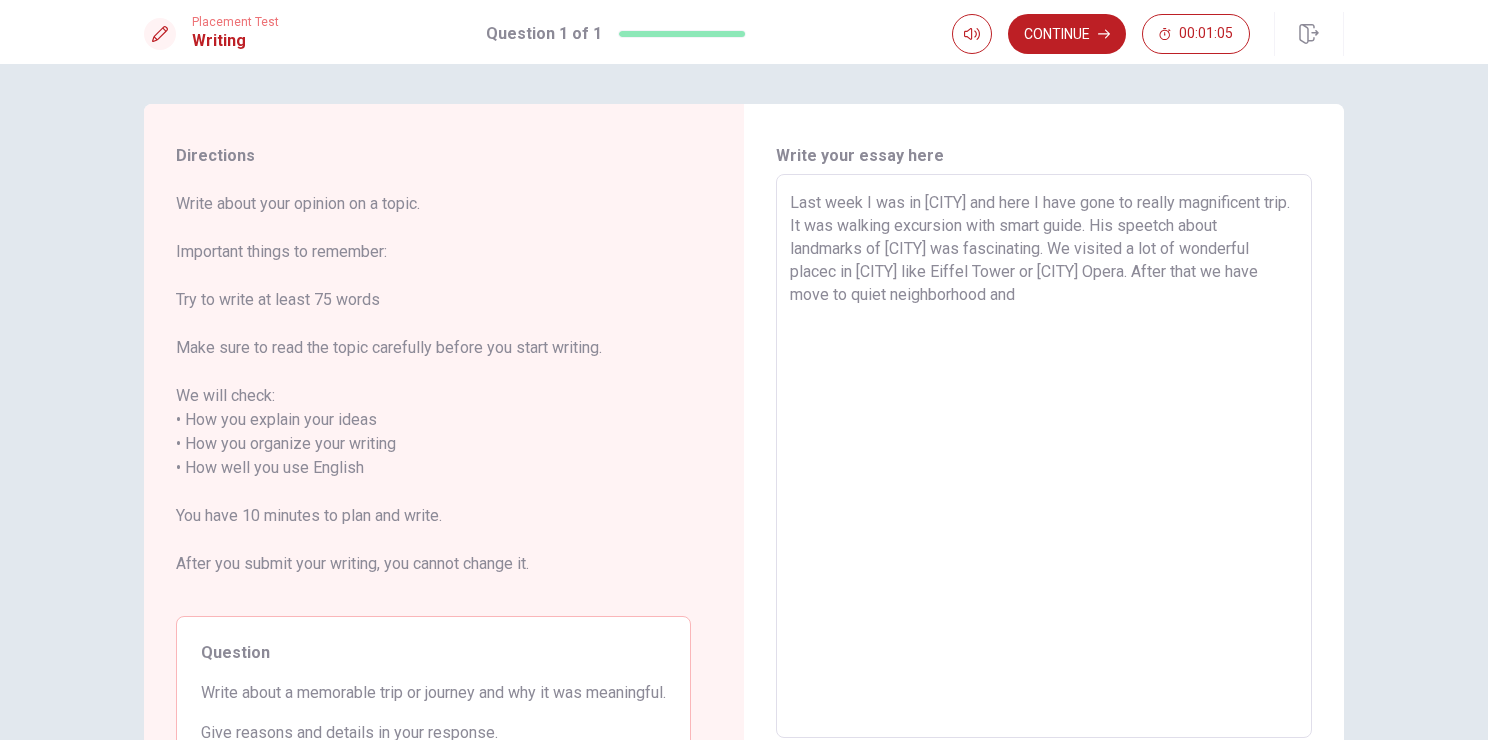 click on "Last week I was in [CITY] and here I have gone to really magnificent trip. It was walking excursion with smart guide. His speetch about landmarks of [CITY] was fascinating. We visited a lot of wonderful placec in [CITY] like Eiffel Tower or [CITY] Opera. After that we have move to quiet neighborhood and" at bounding box center [1044, 456] 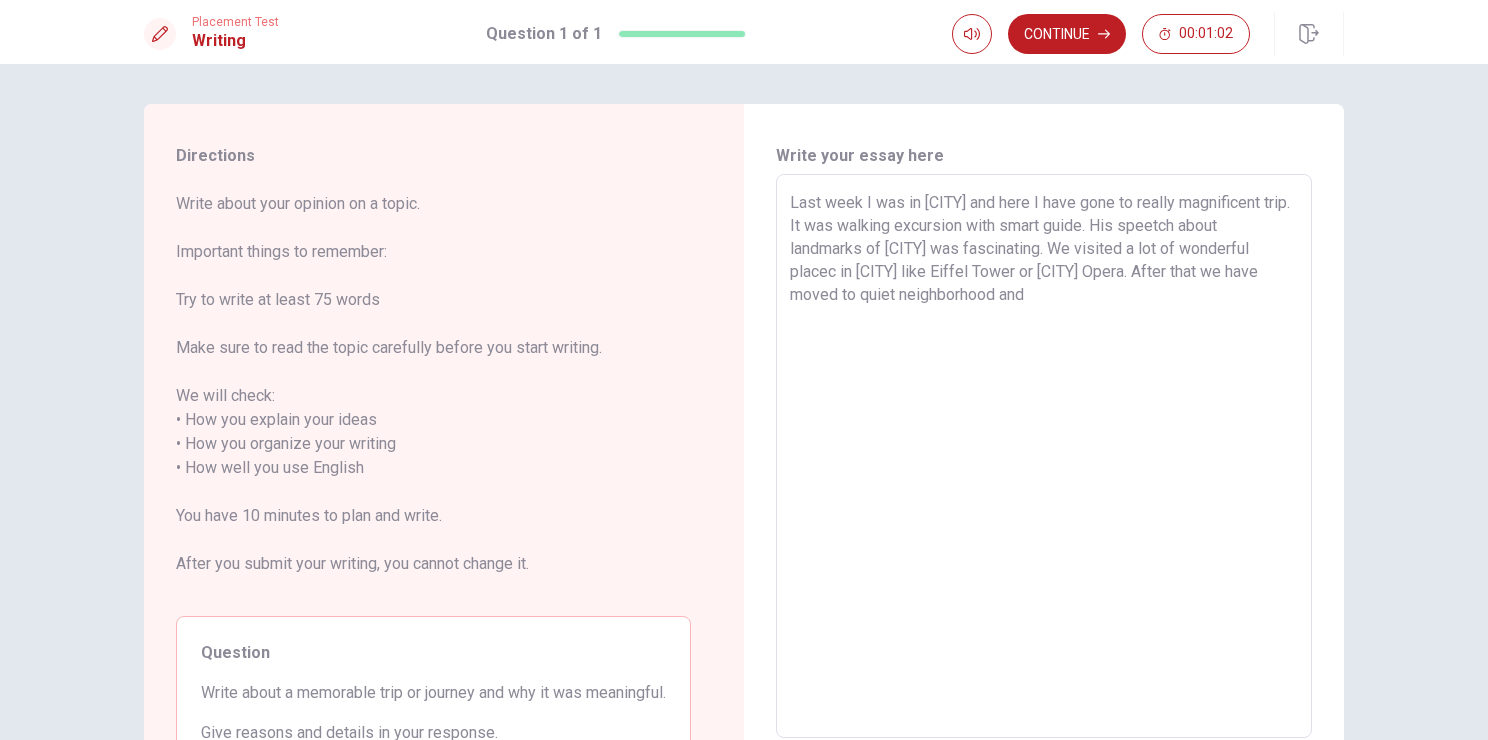 click on "Last week I was in [CITY] and here I have gone to really magnificent trip. It was walking excursion with smart guide. His speetch about landmarks of [CITY] was fascinating. We visited a lot of wonderful placec in [CITY] like Eiffel Tower or [CITY] Opera. After that we have moved to quiet neighborhood and" at bounding box center [1044, 456] 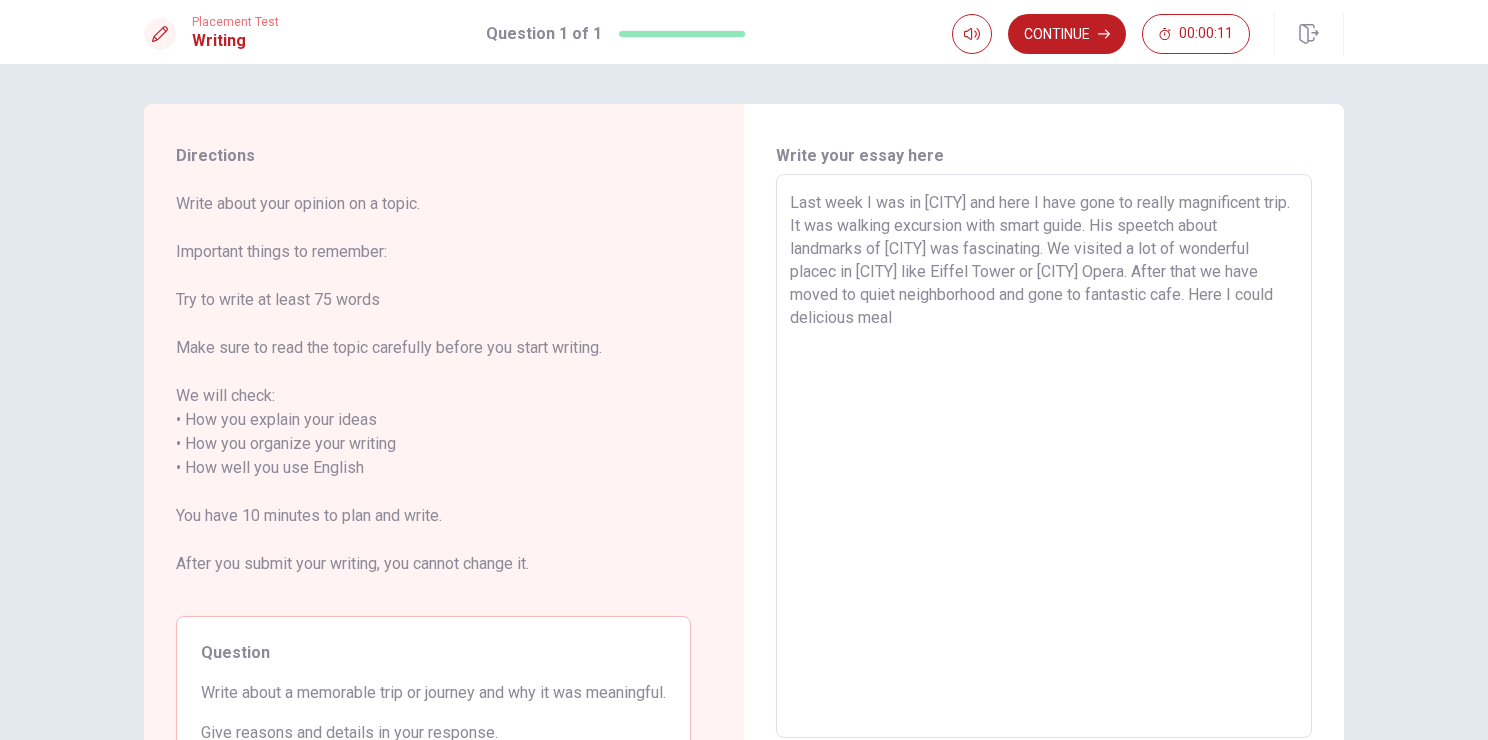 click on "Last week I was in [CITY] and here I have gone to really magnificent trip. It was walking excursion with smart guide. His speetch about landmarks of [CITY] was fascinating. We visited a lot of wonderful placec in [CITY] like Eiffel Tower or [CITY] Opera. After that we have moved to quiet neighborhood and gone to fantastic cafe. Here I could delicious meal" at bounding box center (1044, 456) 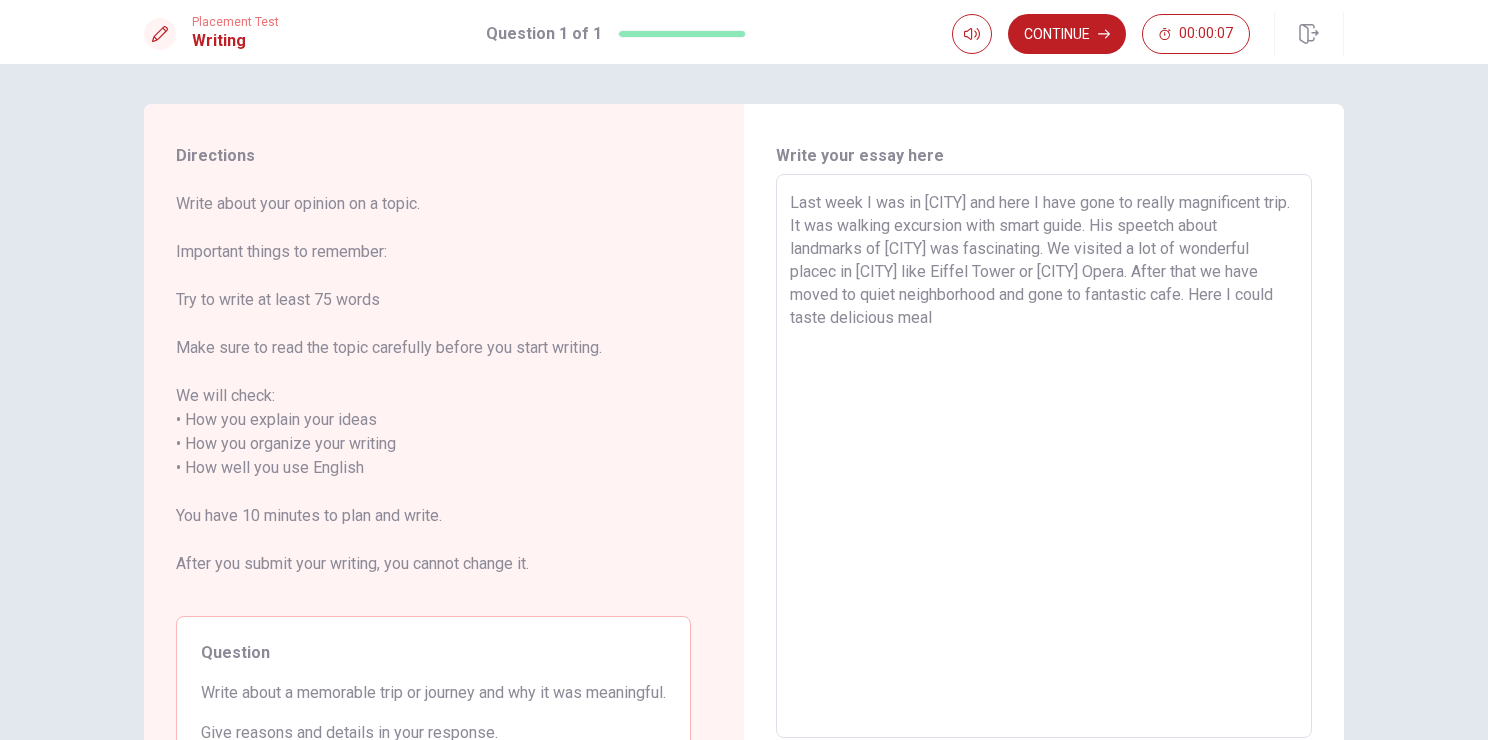 click on "Last week I was in [CITY] and here I have gone to really magnificent trip. It was walking excursion with smart guide. His speetch about landmarks of [CITY] was fascinating. We visited a lot of wonderful placec in [CITY] like Eiffel Tower or [CITY] Opera. After that we have moved to quiet neighborhood and gone to fantastic cafe. Here I could taste delicious meal" at bounding box center [1044, 456] 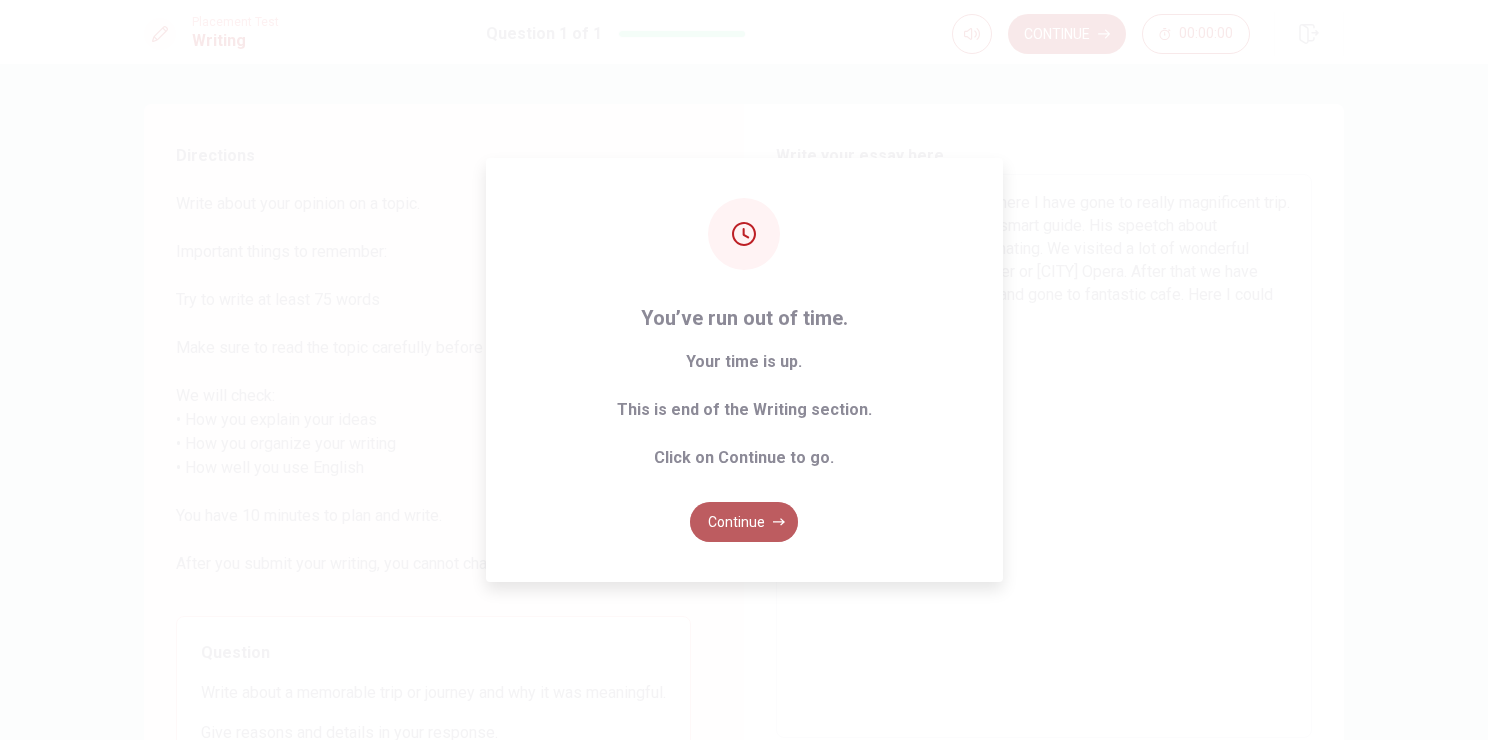 click on "Continue" at bounding box center [744, 522] 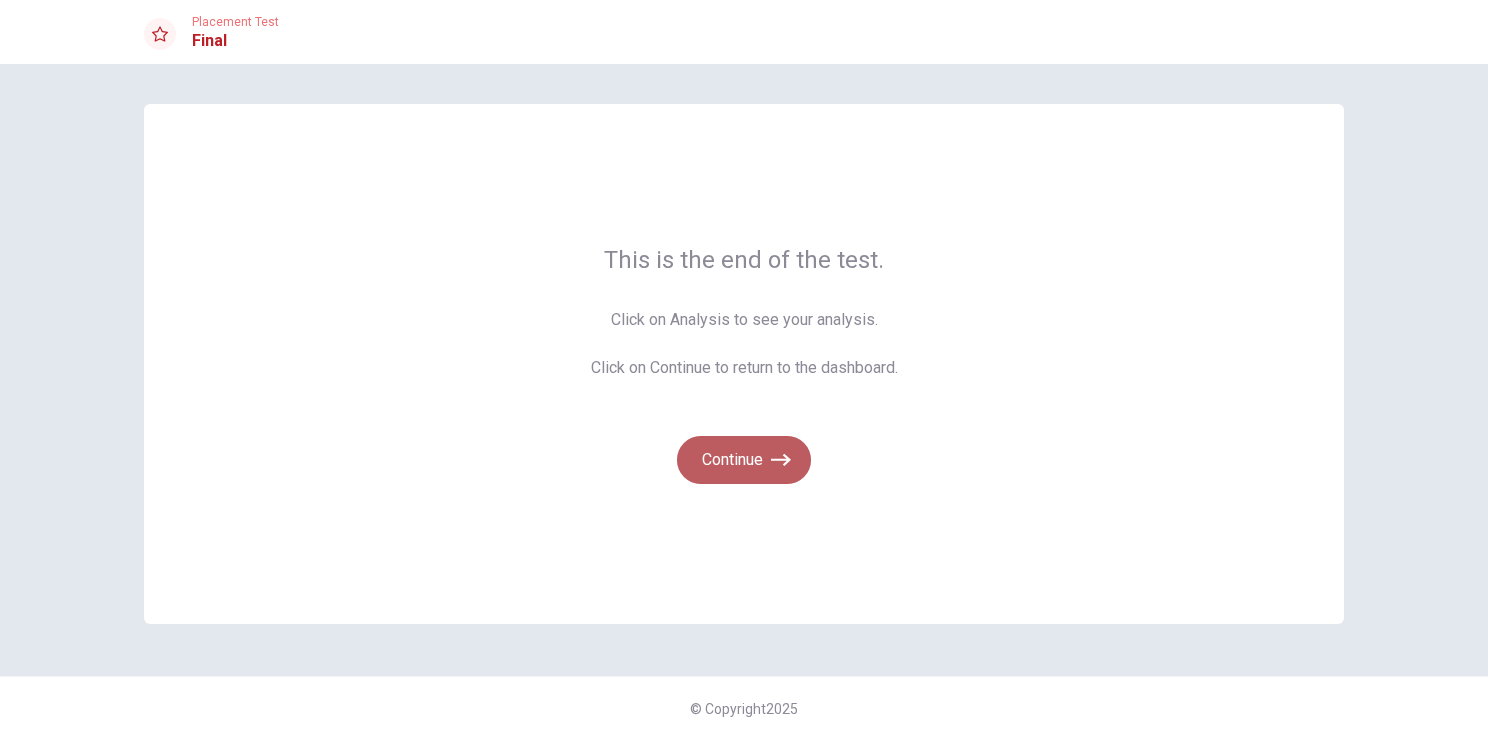 click on "Continue" at bounding box center (744, 460) 